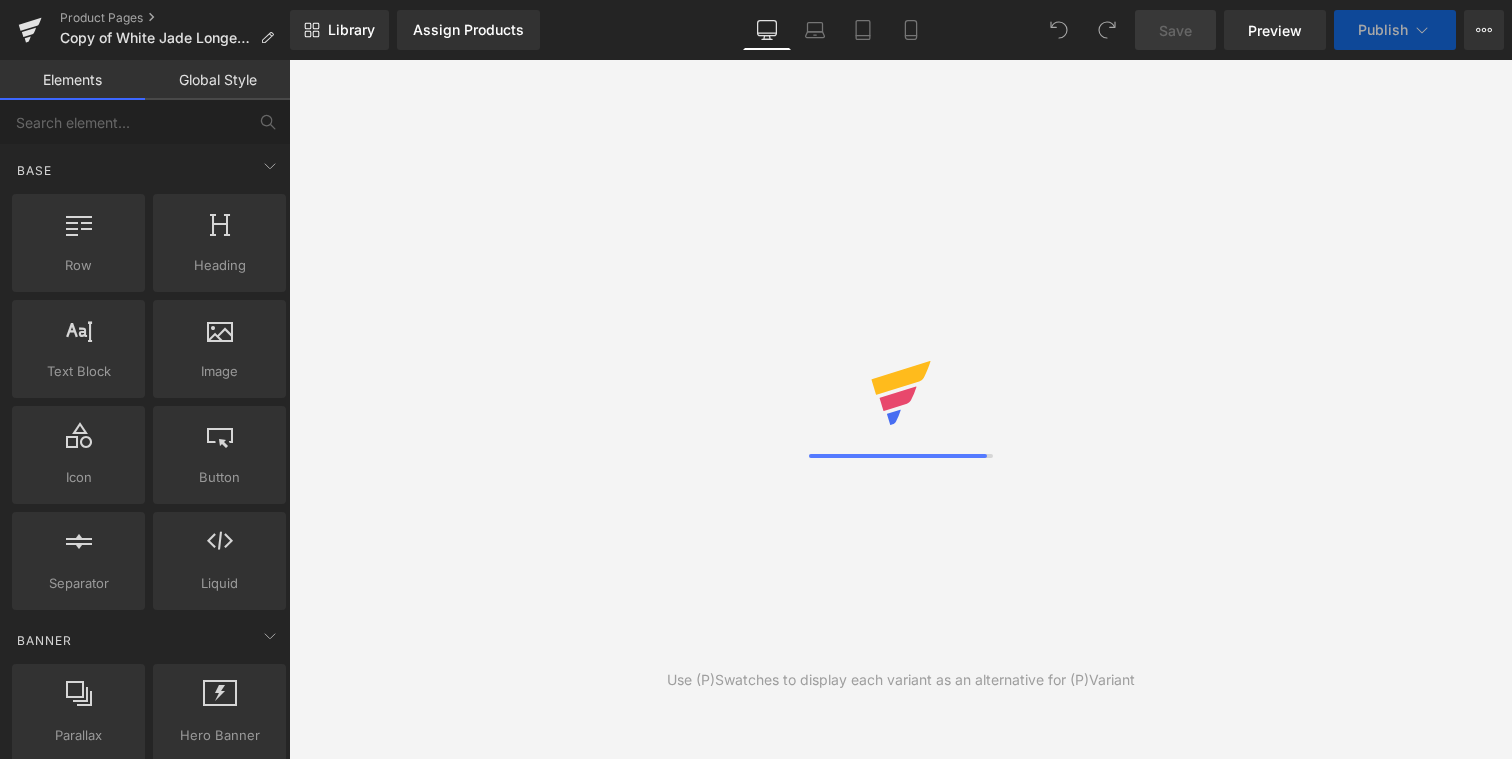 scroll, scrollTop: 0, scrollLeft: 0, axis: both 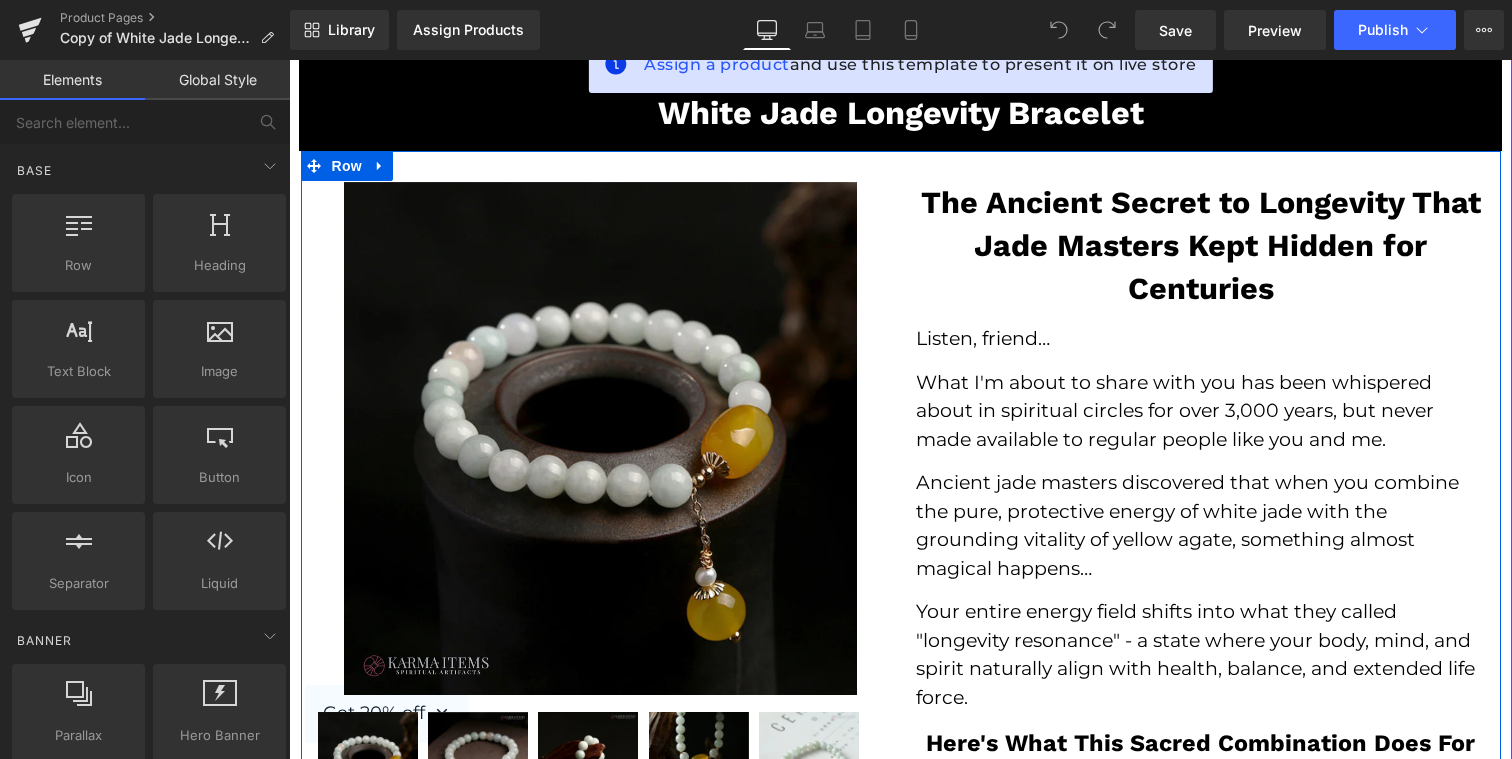 click on "What I'm about to share with you has been whispered about in spiritual circles for over 3,000 years, but never made available to regular people like you and me." at bounding box center [1201, 412] 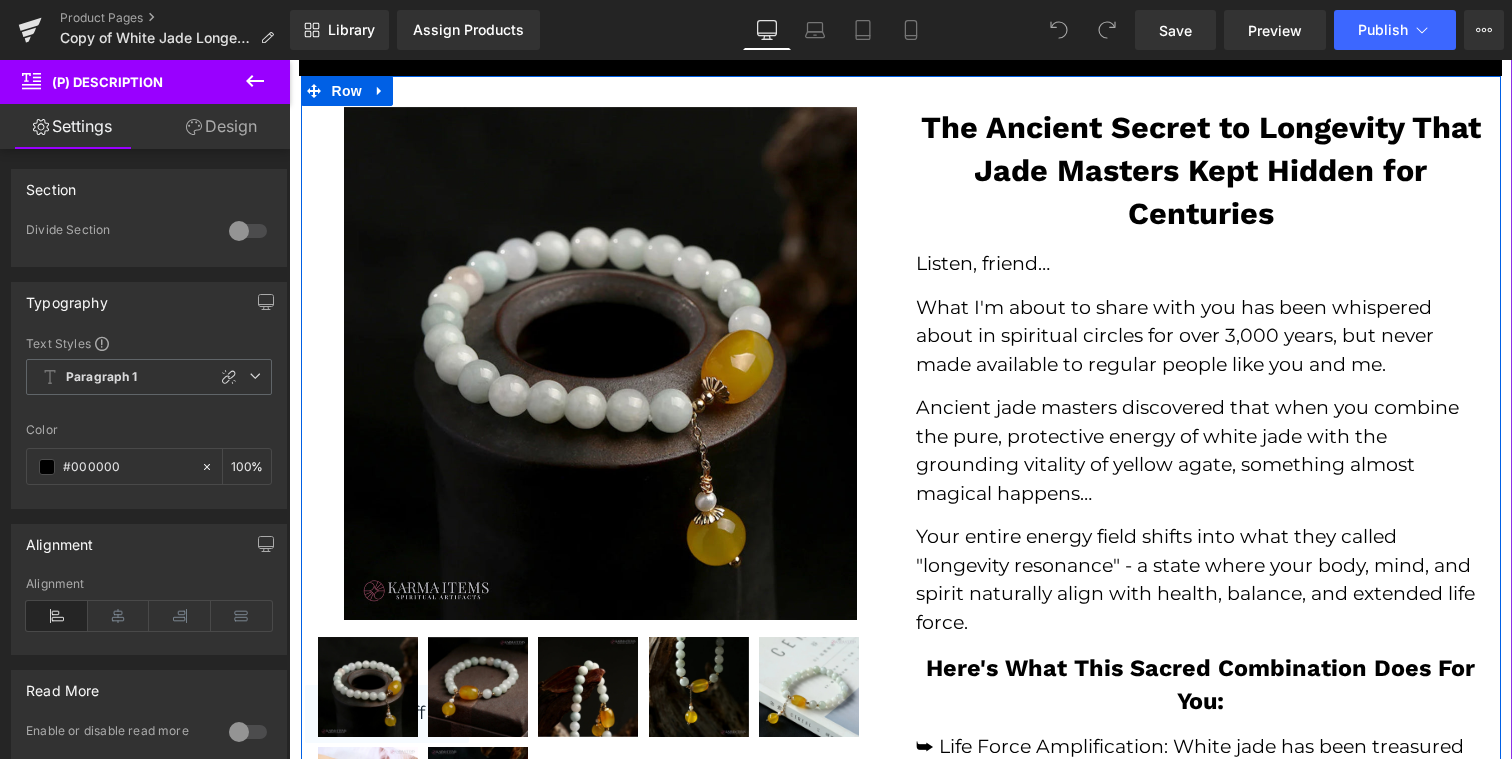 scroll, scrollTop: 5, scrollLeft: 0, axis: vertical 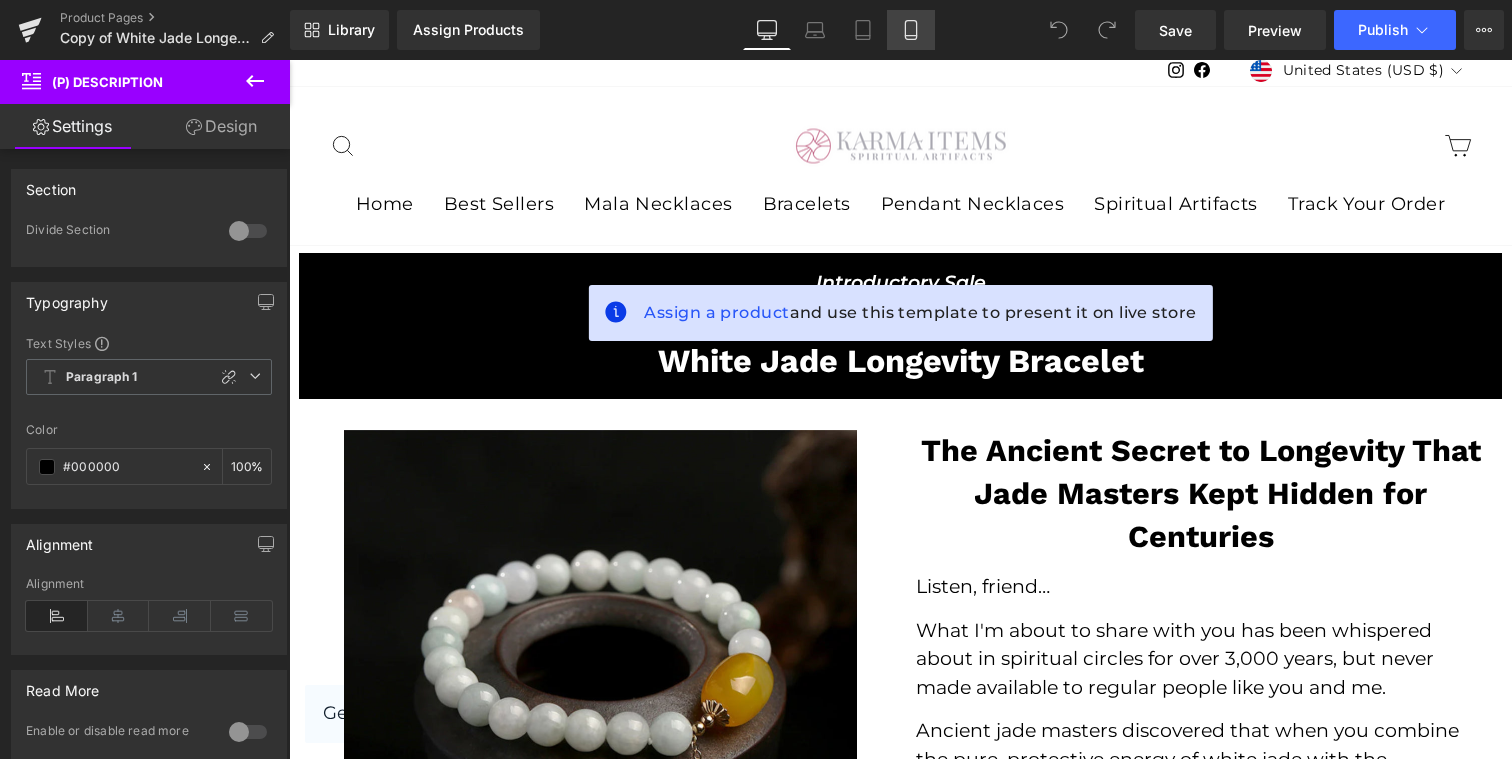 click on "Mobile" at bounding box center (911, 30) 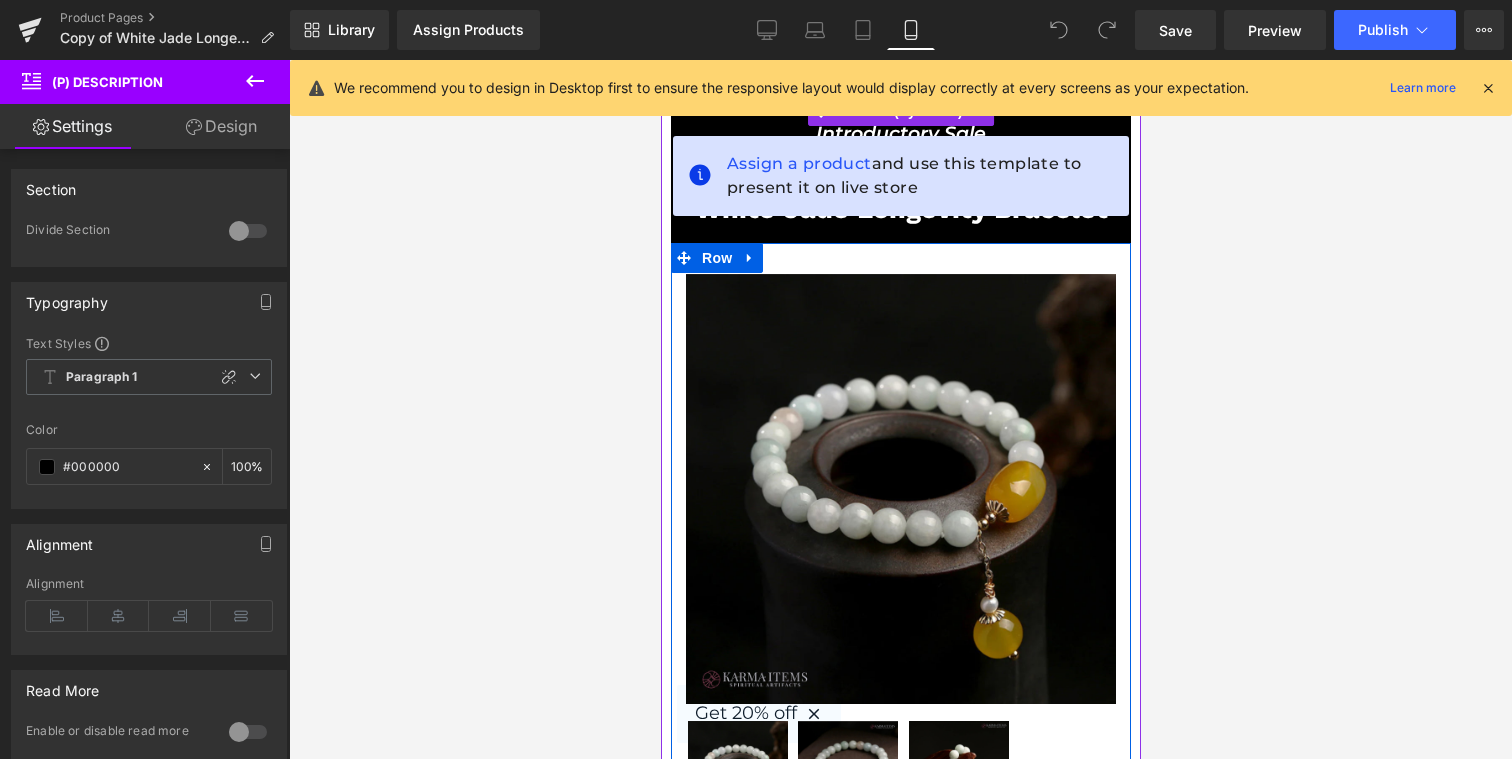 scroll, scrollTop: 0, scrollLeft: 0, axis: both 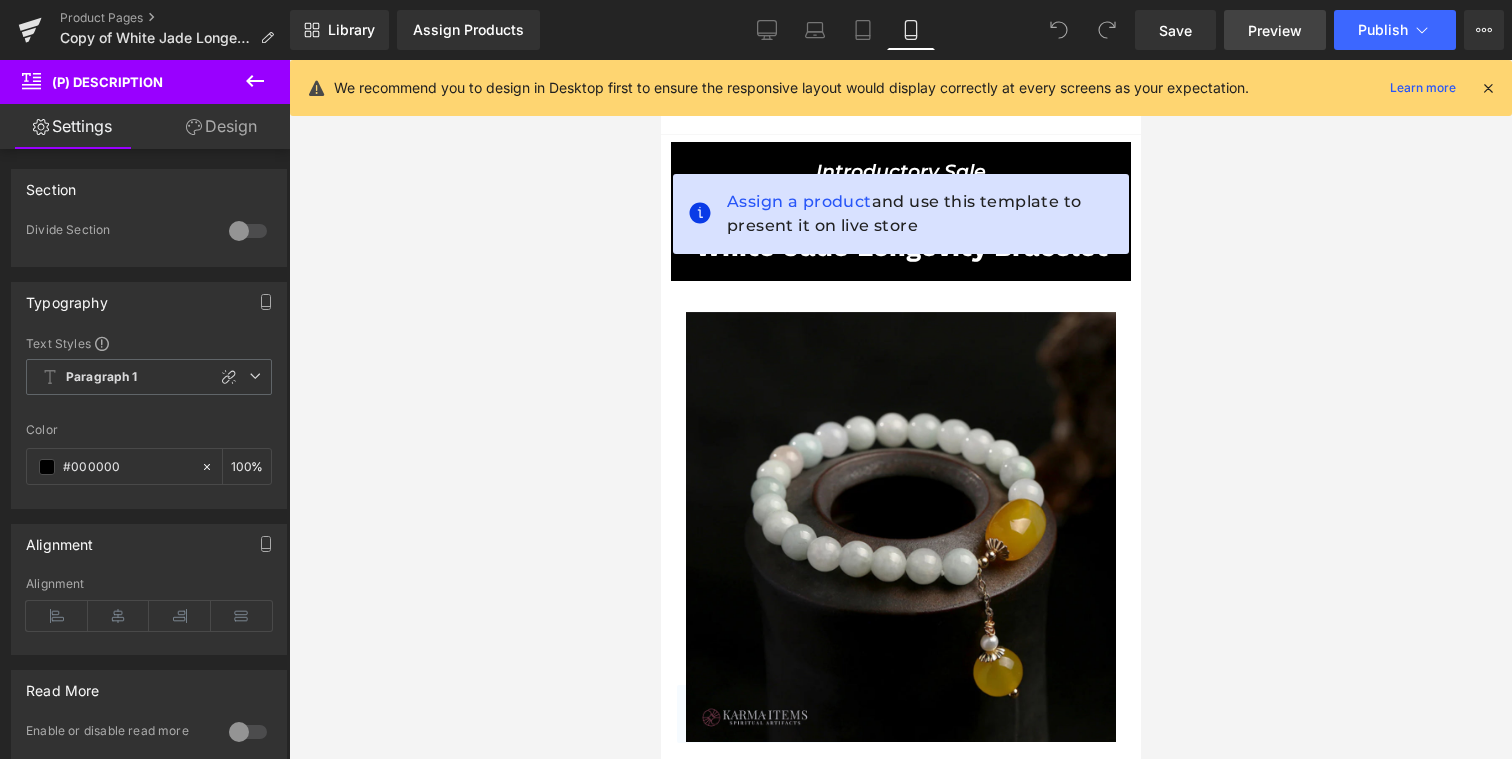 click on "Preview" at bounding box center [1275, 30] 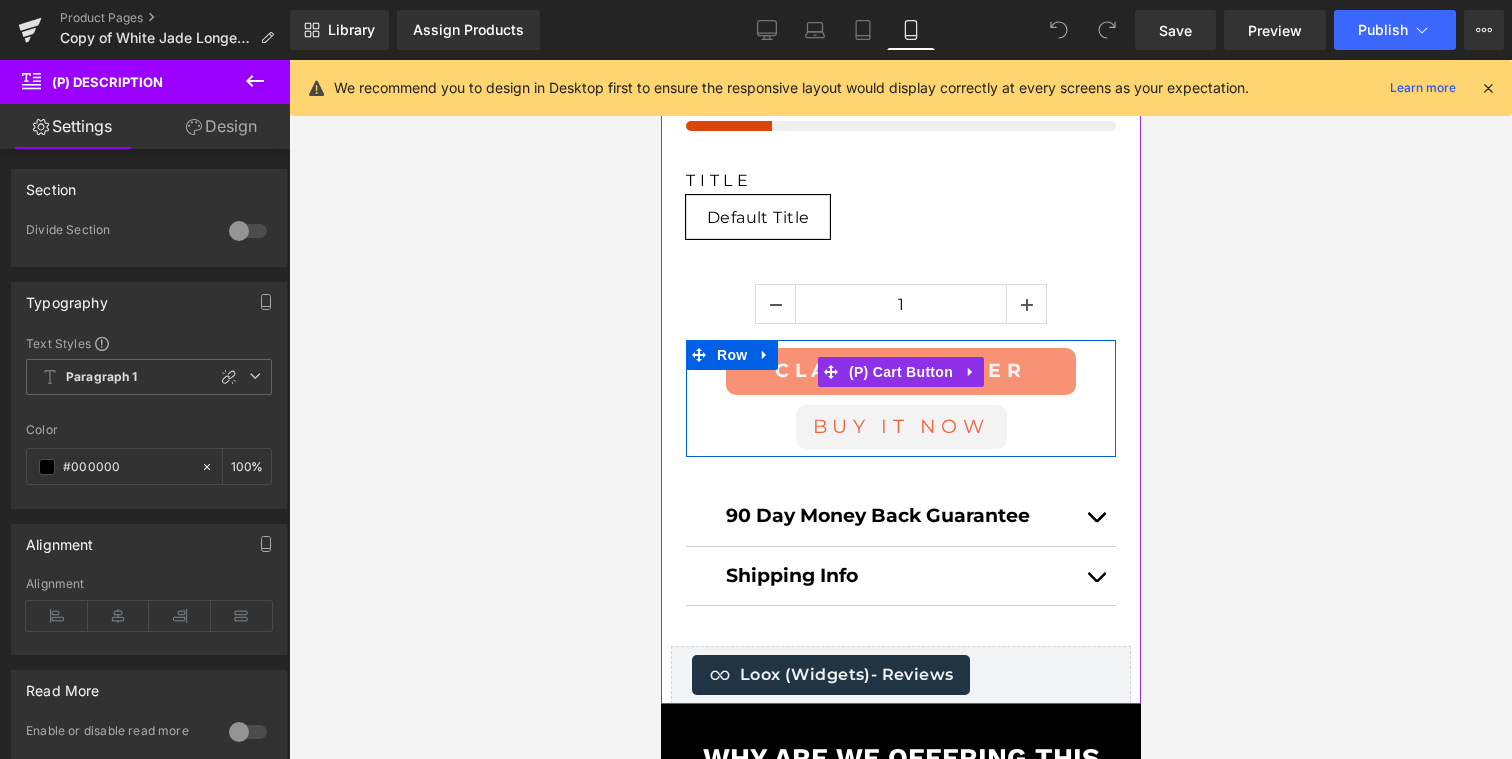 scroll, scrollTop: 3288, scrollLeft: 0, axis: vertical 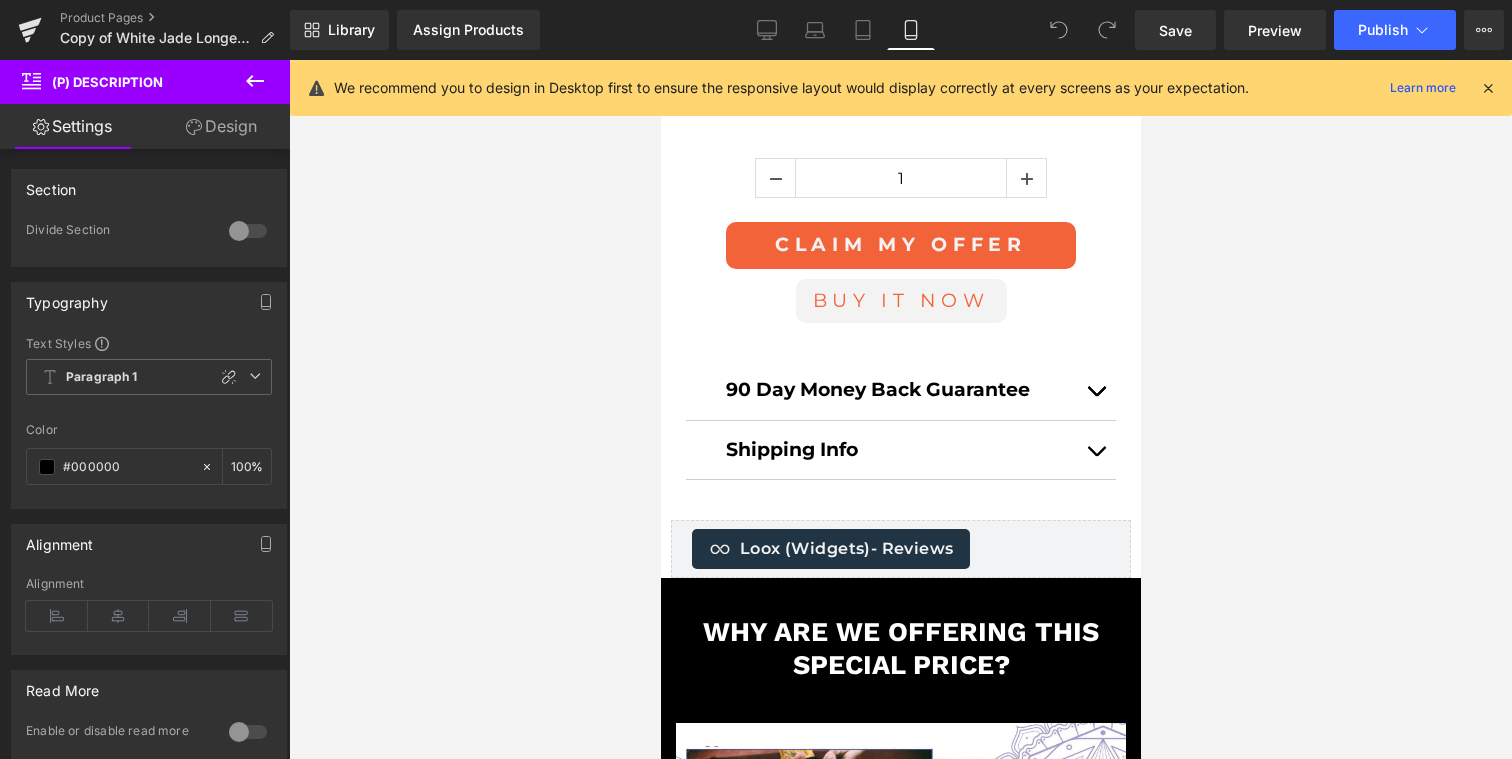 click 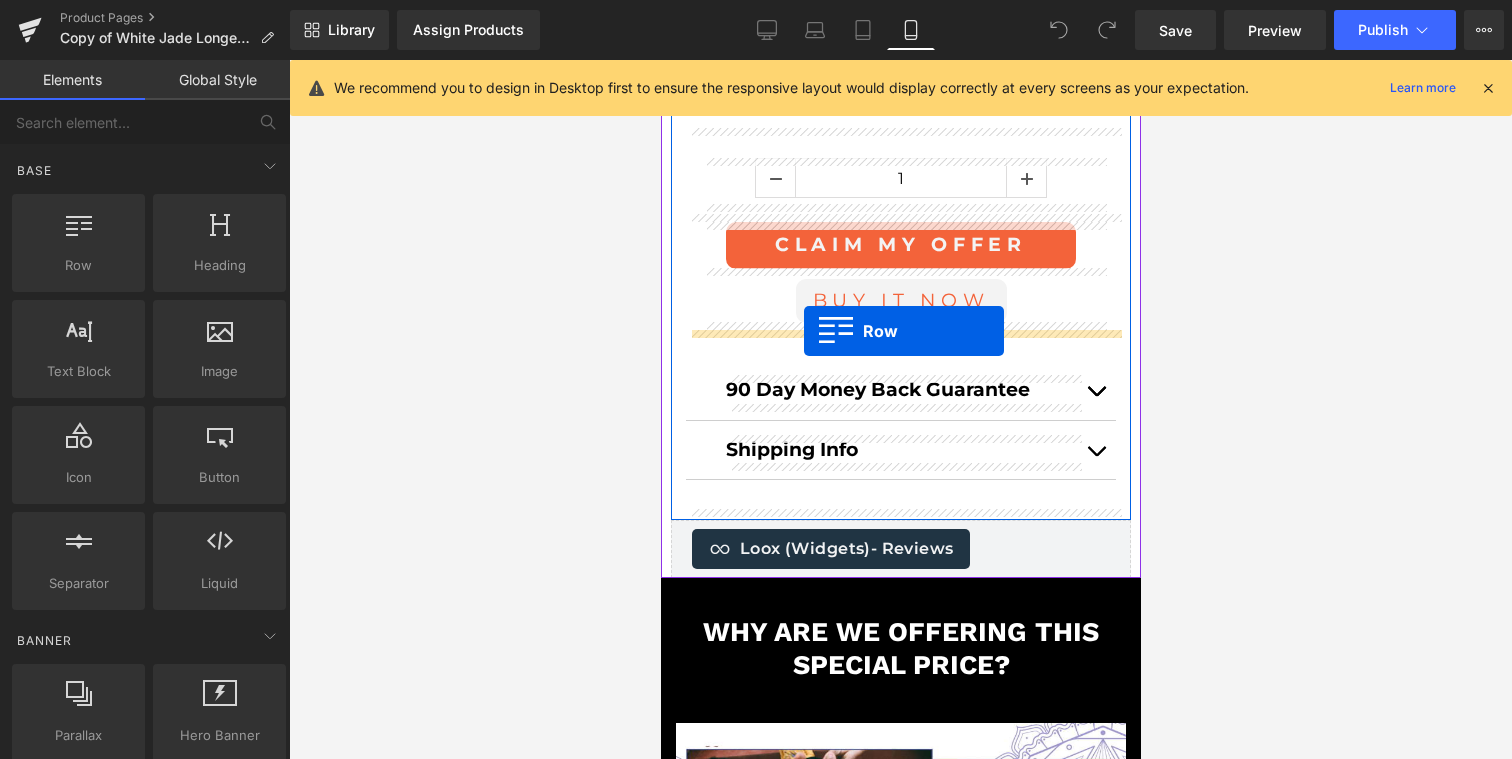 drag, startPoint x: 748, startPoint y: 316, endPoint x: 803, endPoint y: 331, distance: 57.00877 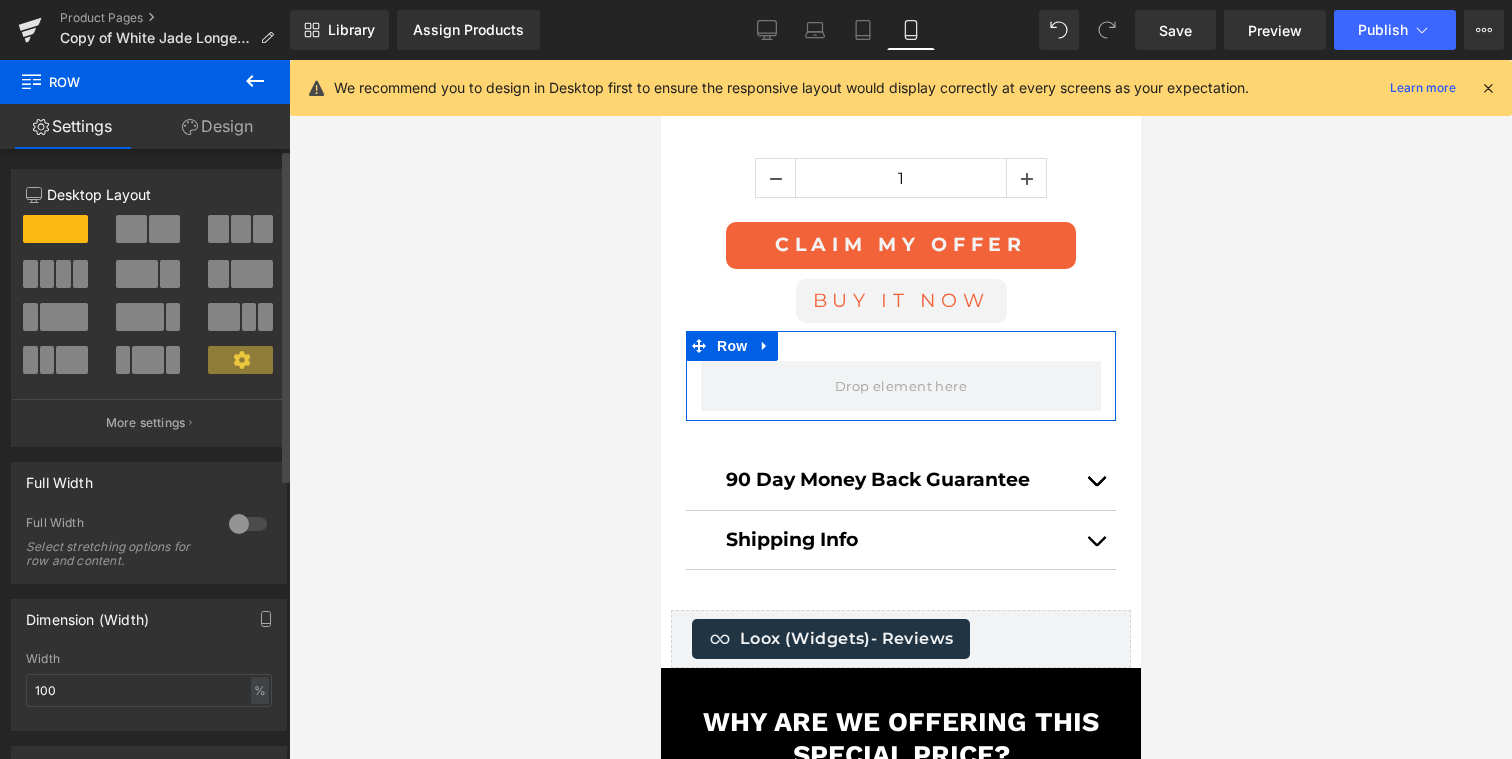 click at bounding box center (164, 229) 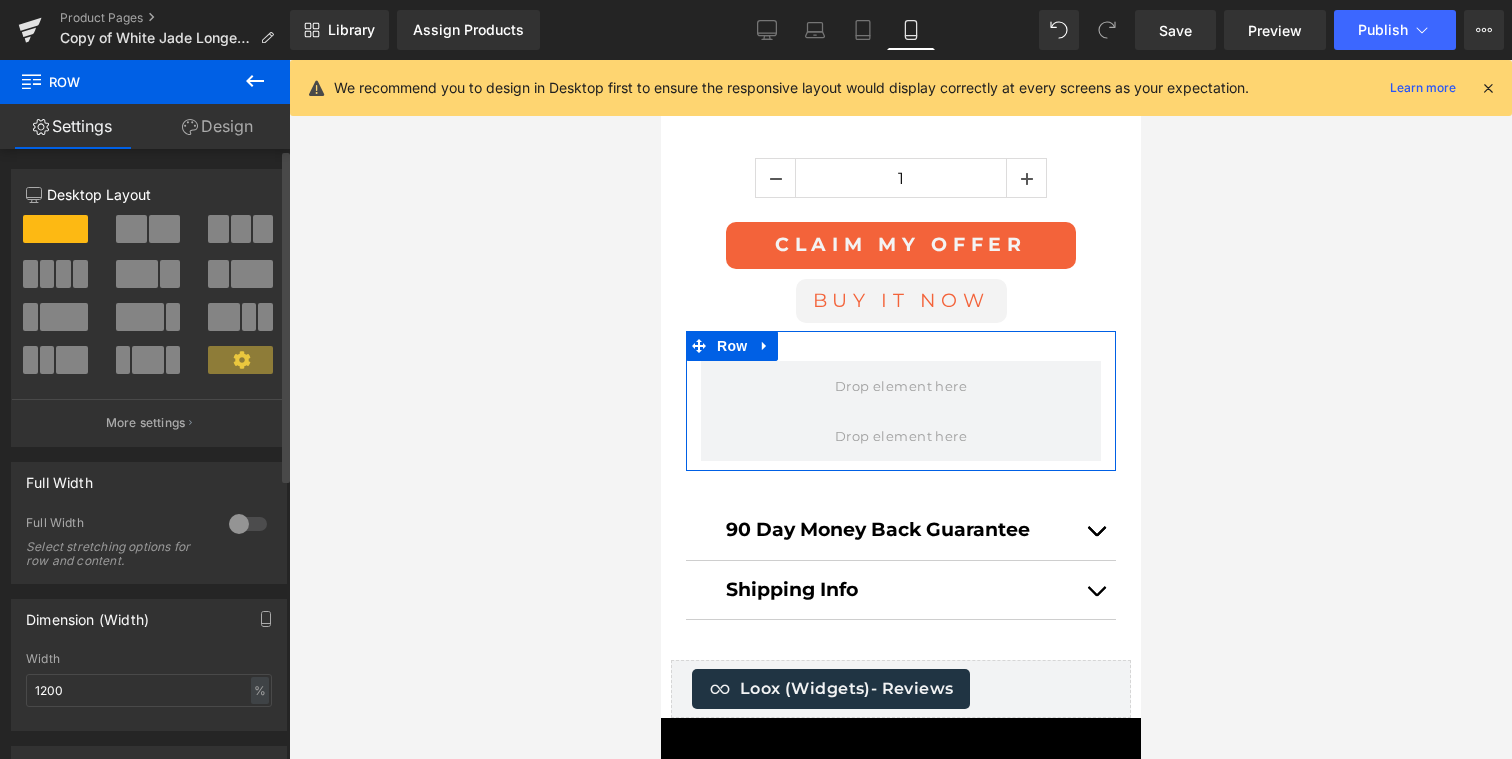 scroll, scrollTop: 2390, scrollLeft: 0, axis: vertical 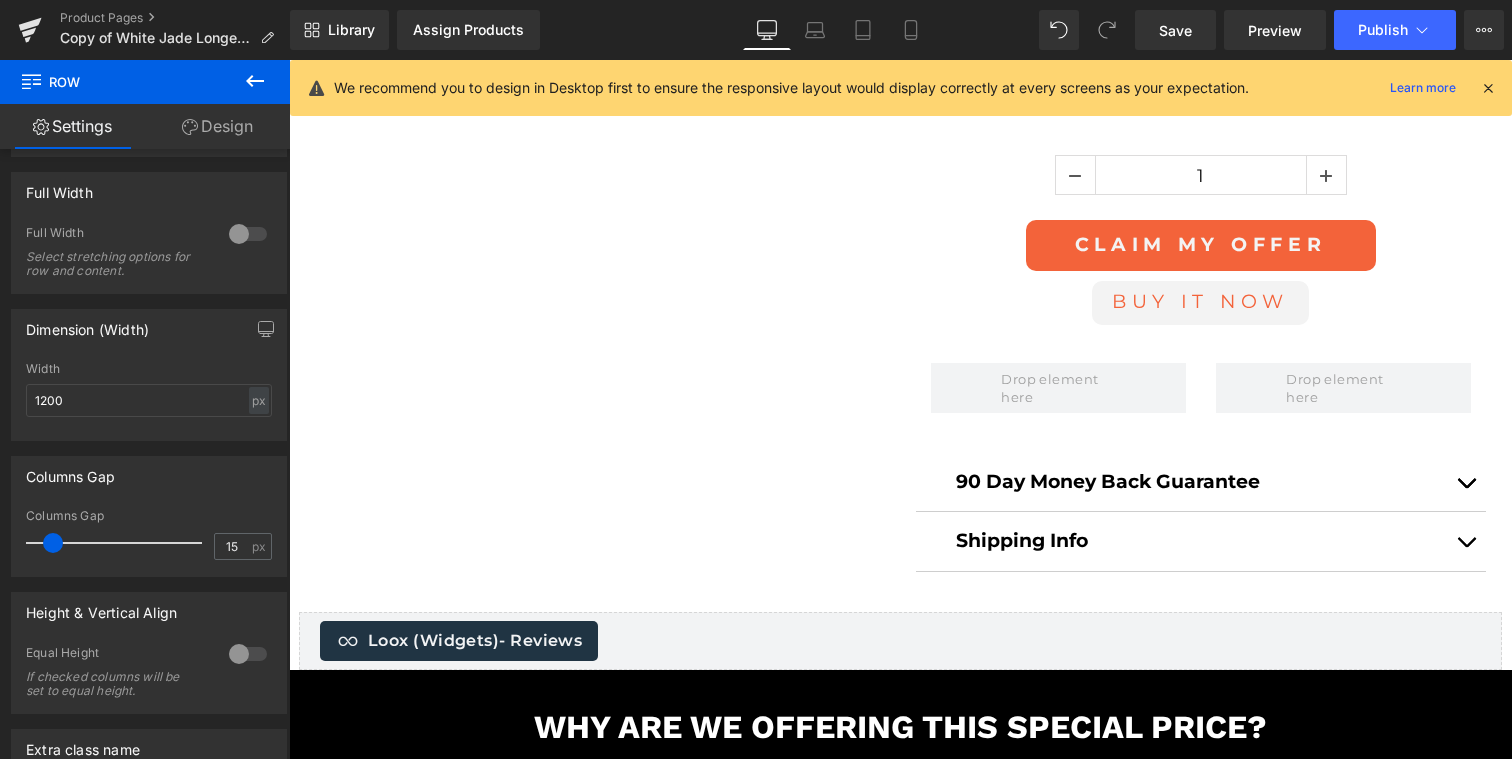 click 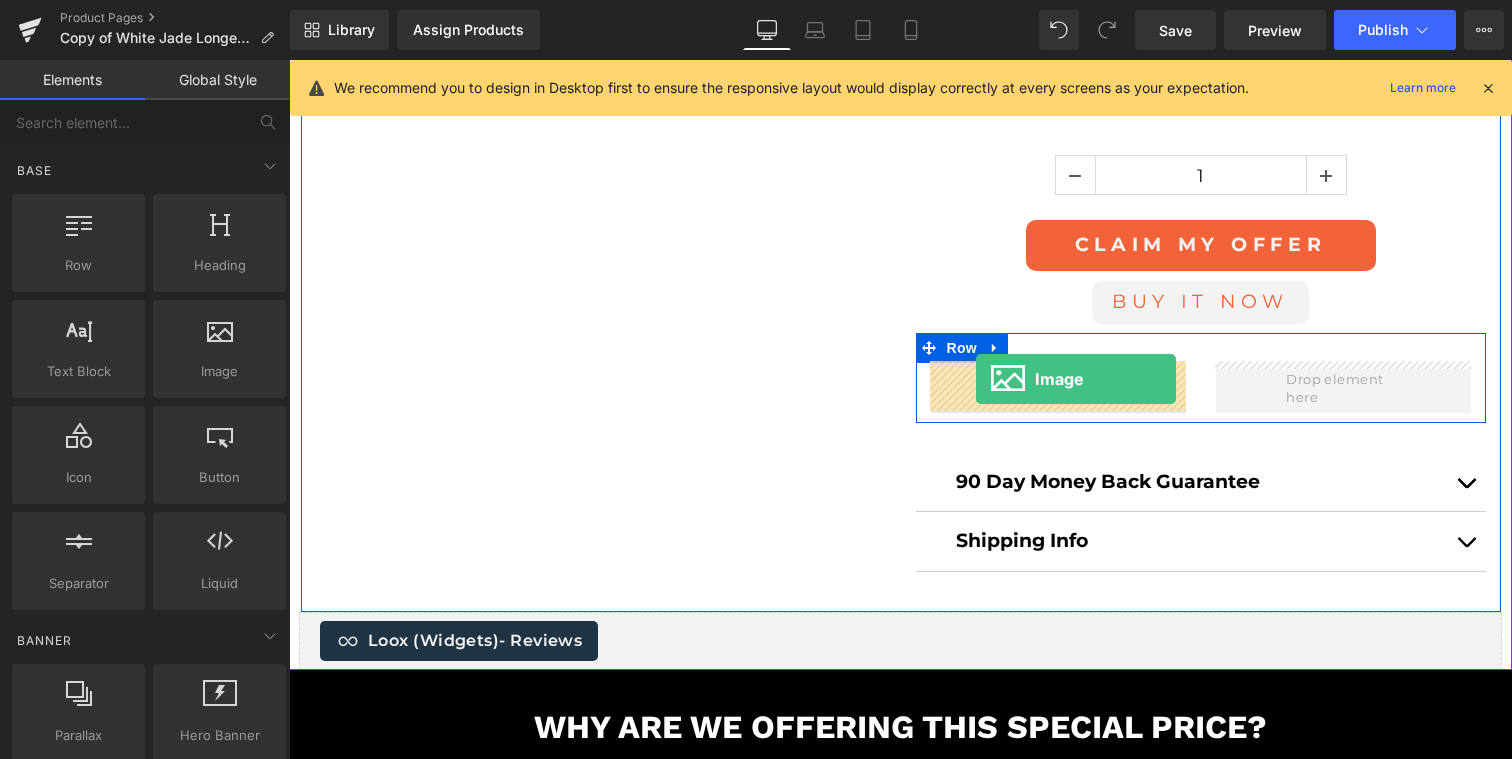 drag, startPoint x: 495, startPoint y: 416, endPoint x: 976, endPoint y: 379, distance: 482.421 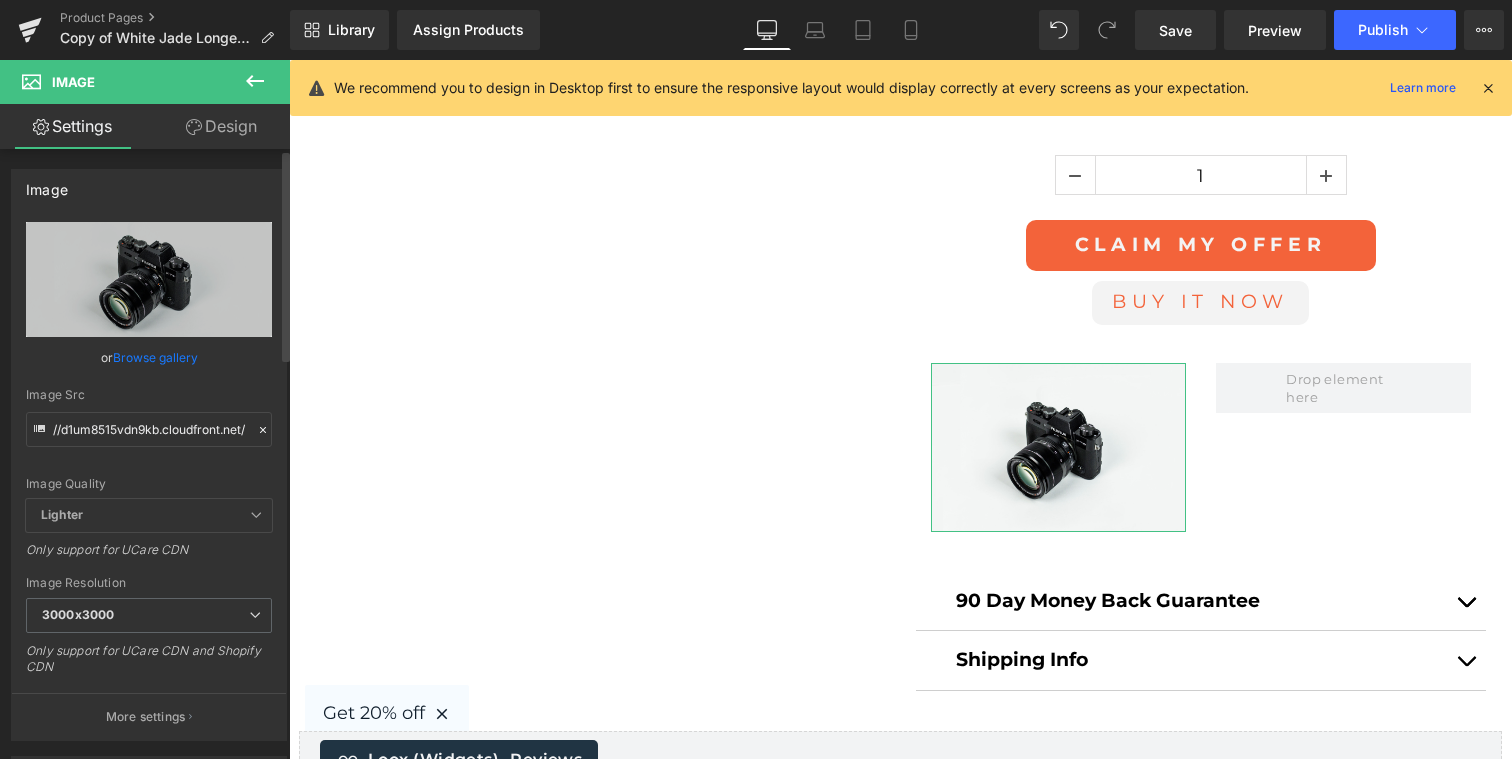 click on "Browse gallery" at bounding box center [155, 357] 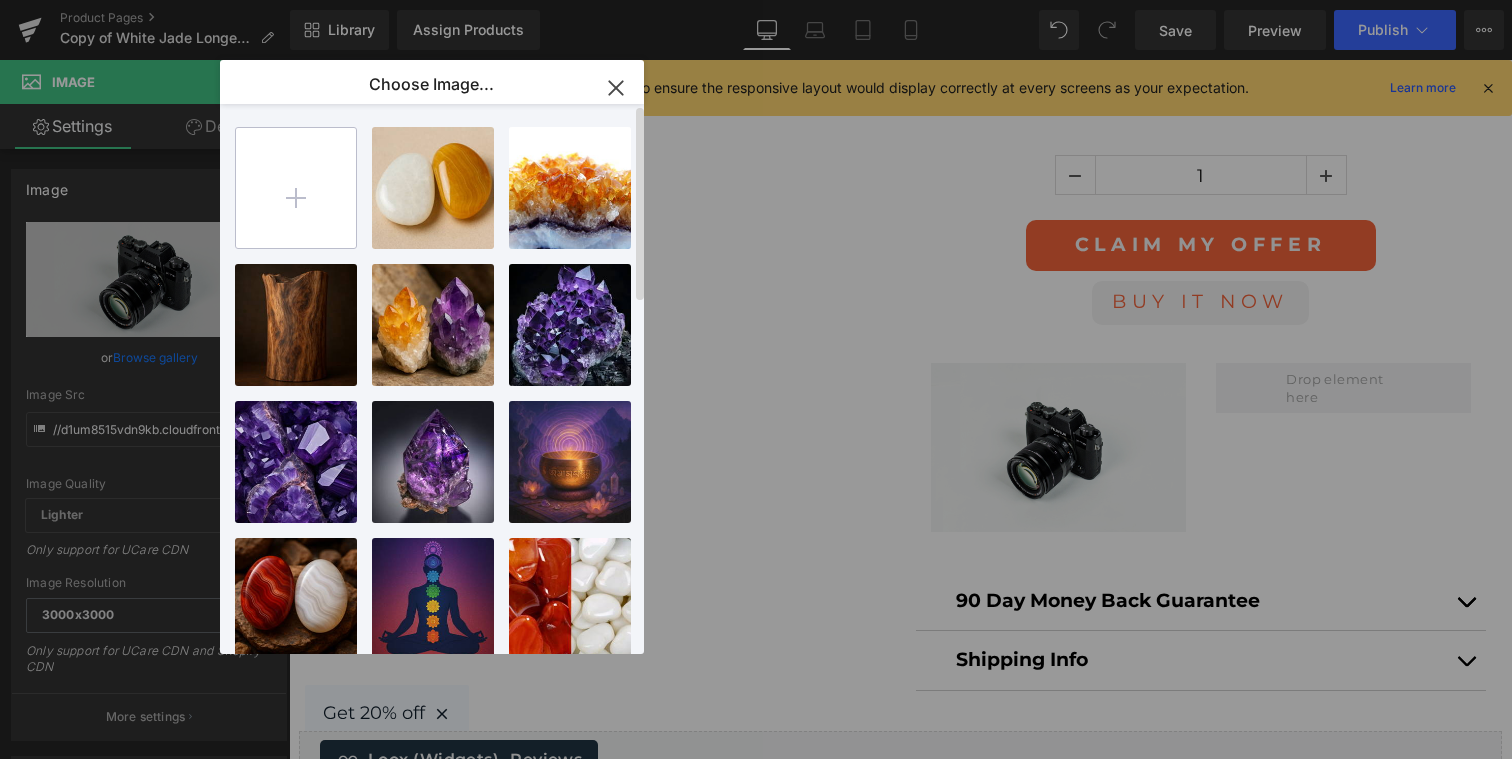 click at bounding box center (296, 188) 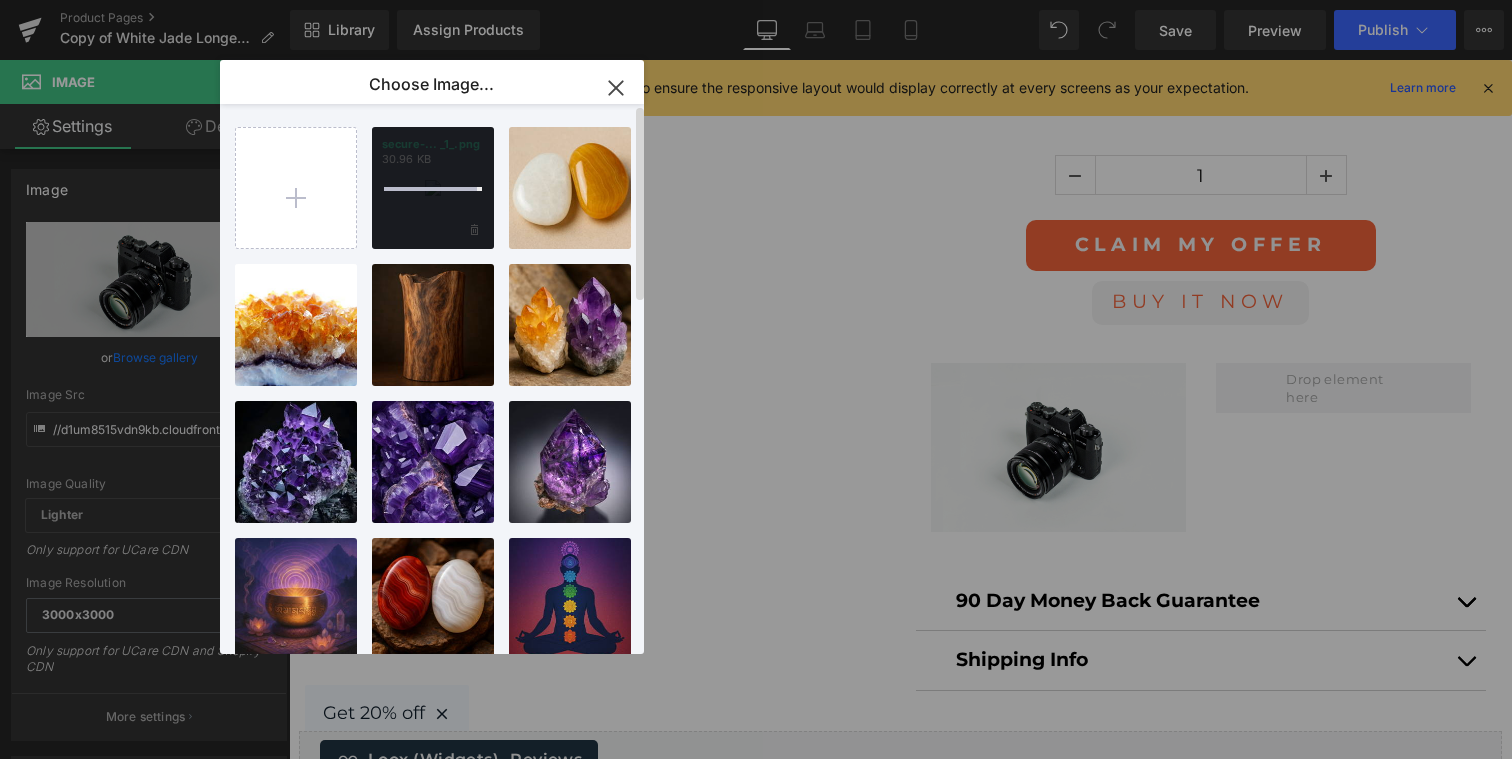 type 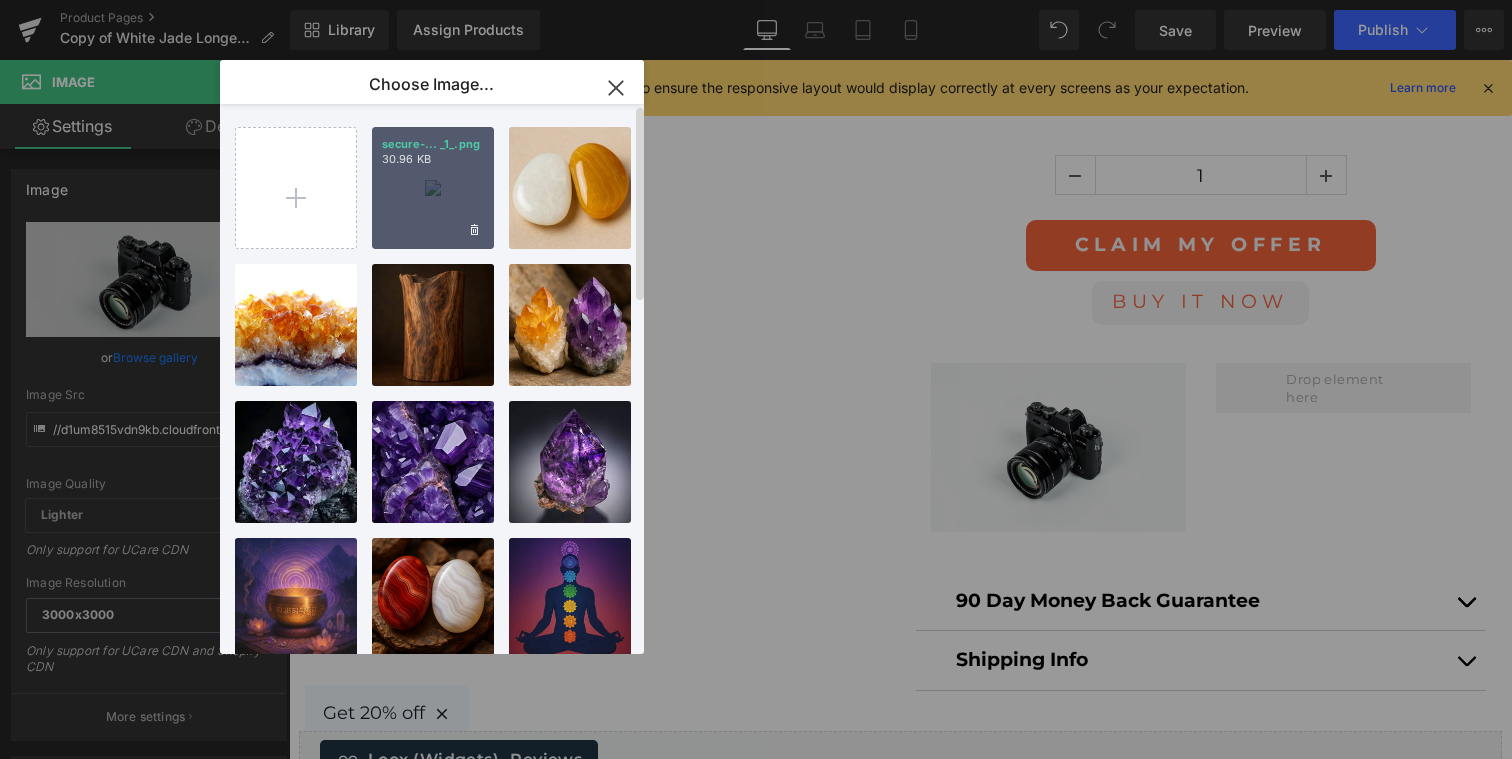 click on "secure-... _1_.png 30.96 KB" at bounding box center [433, 188] 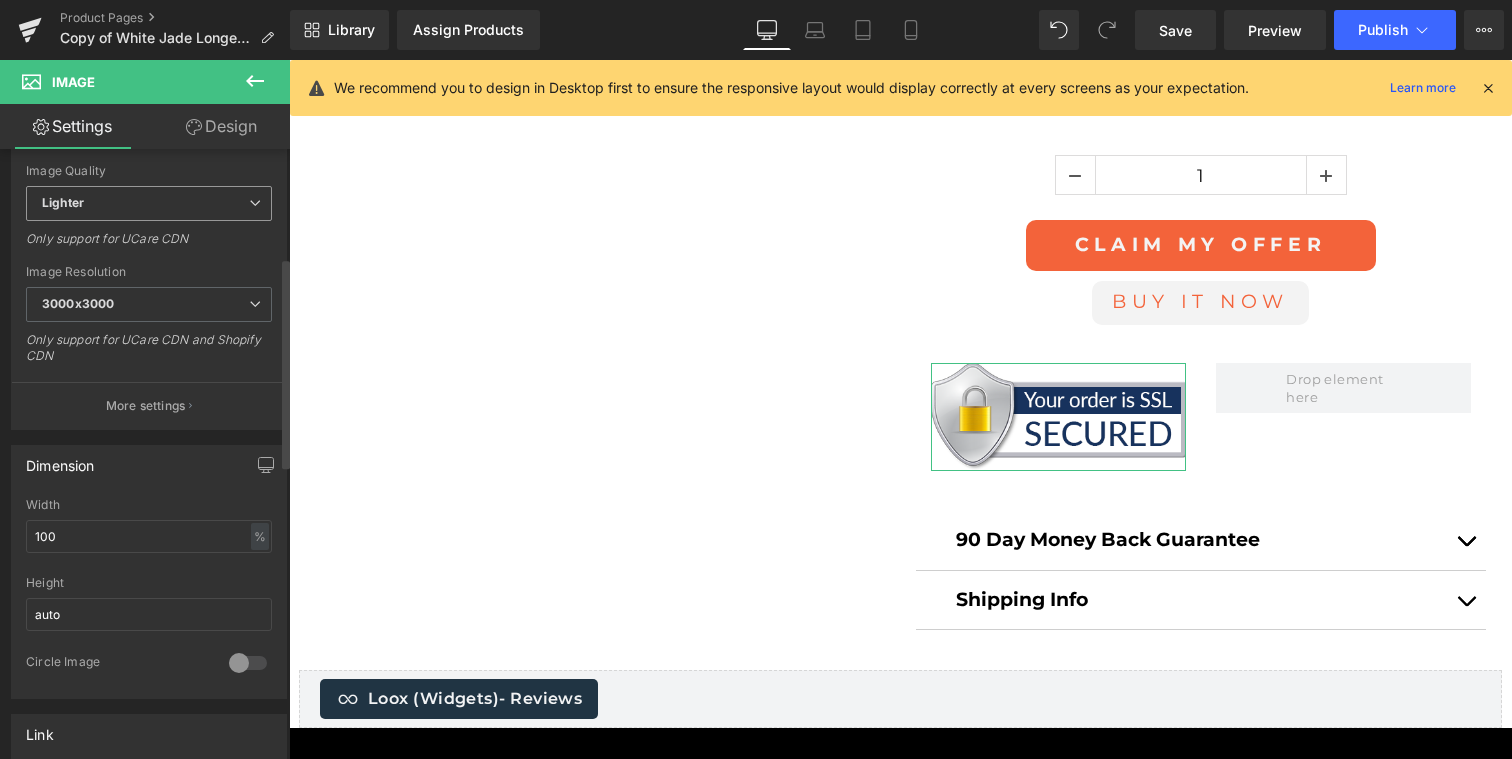 scroll, scrollTop: 341, scrollLeft: 0, axis: vertical 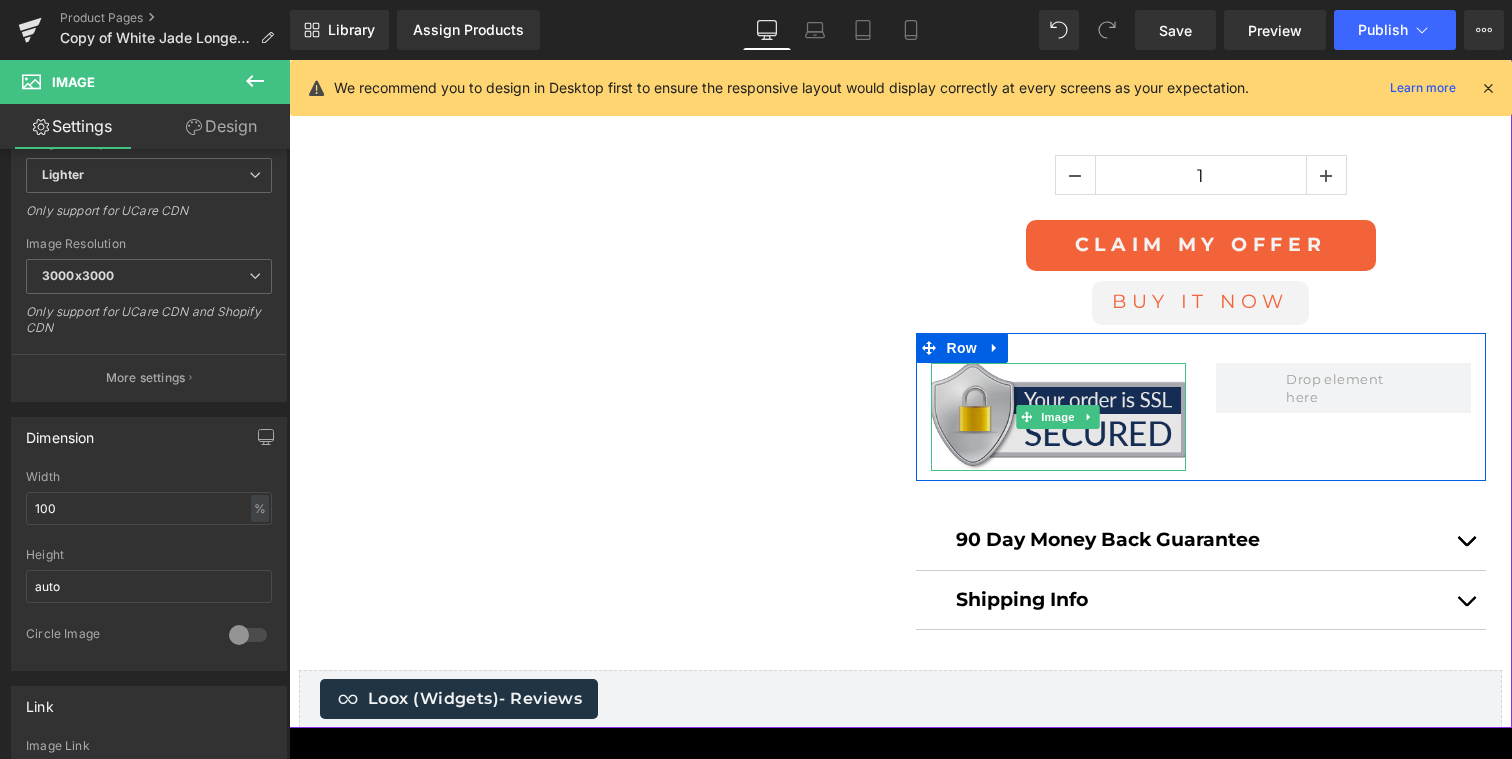 click at bounding box center [1058, 417] 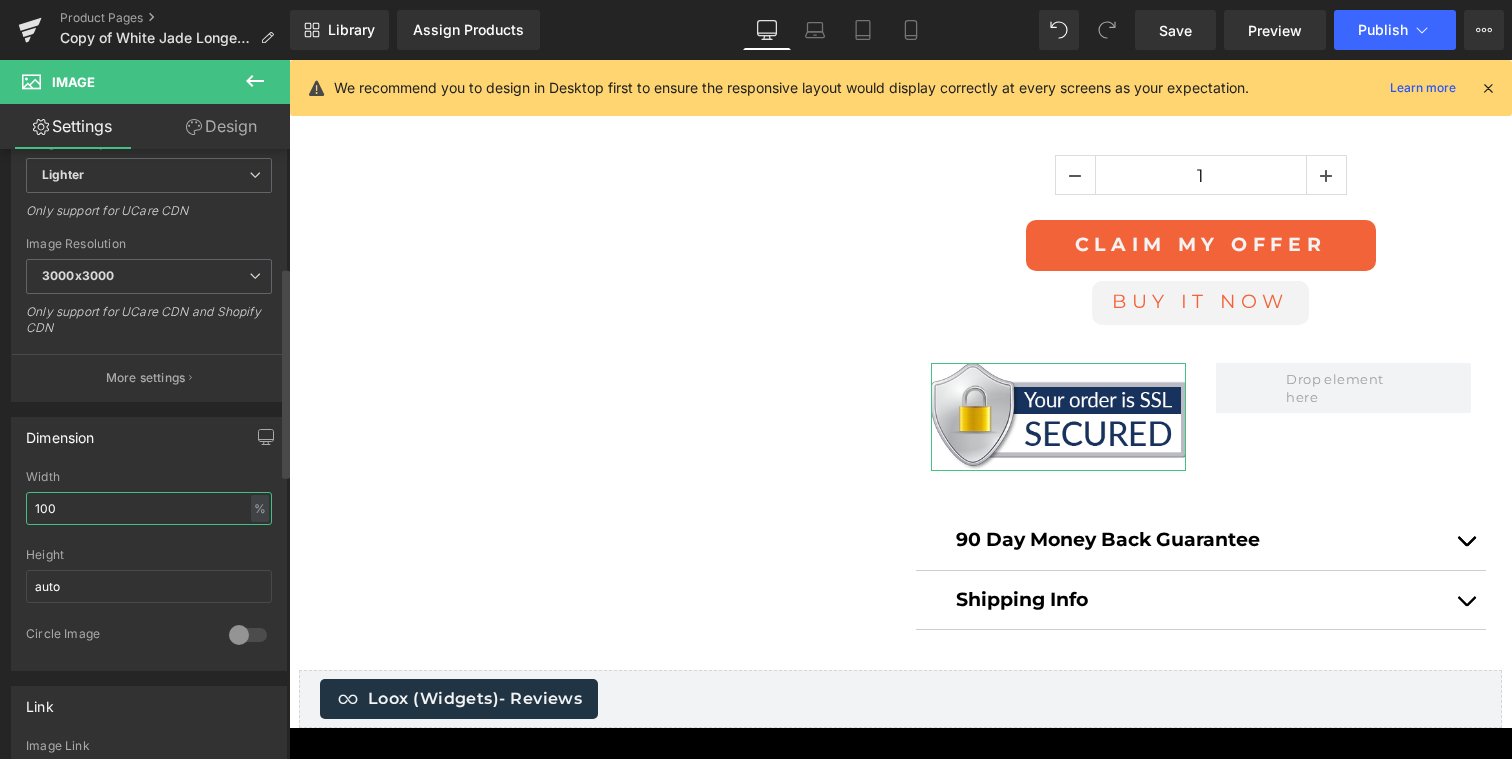 click on "100" at bounding box center (149, 508) 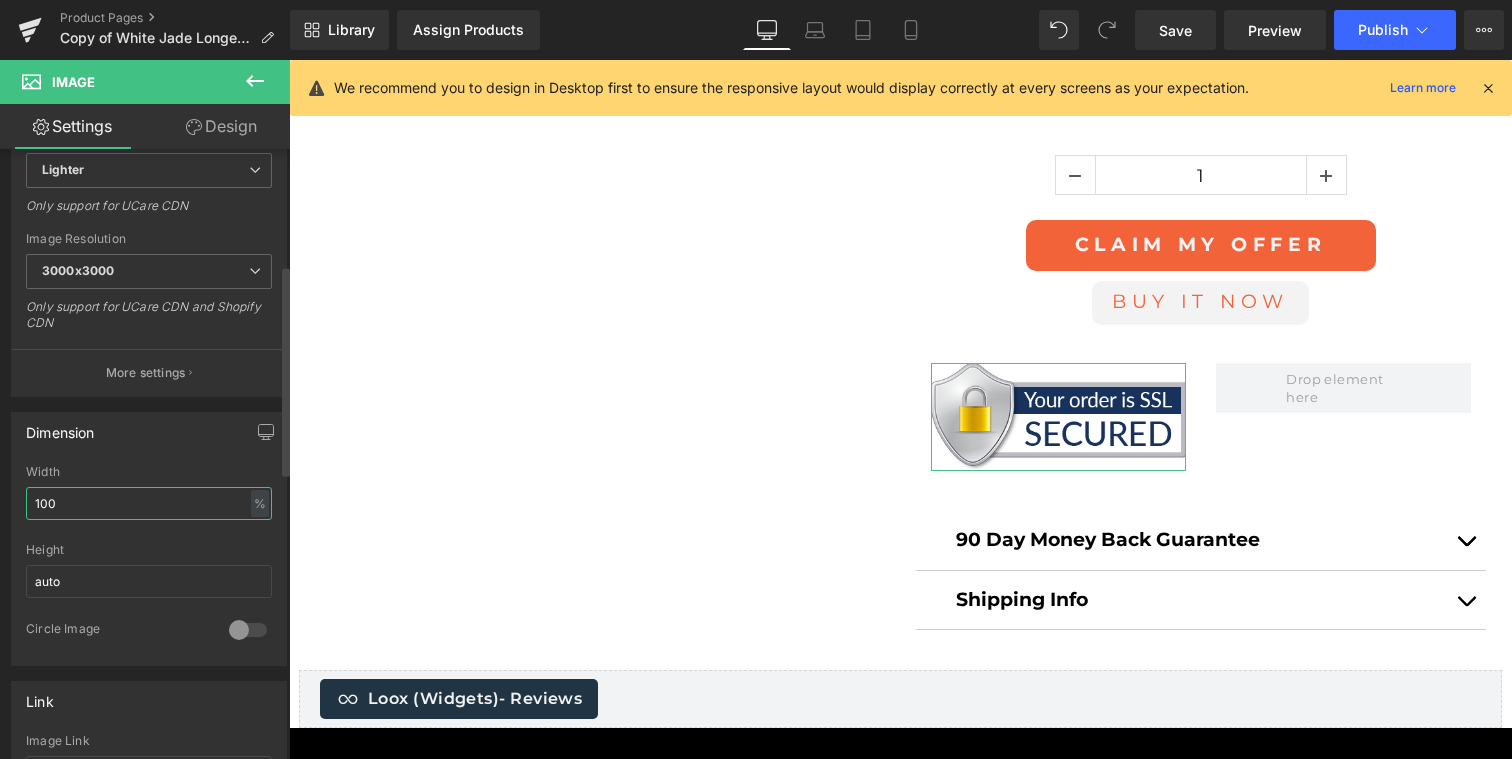 scroll, scrollTop: 352, scrollLeft: 0, axis: vertical 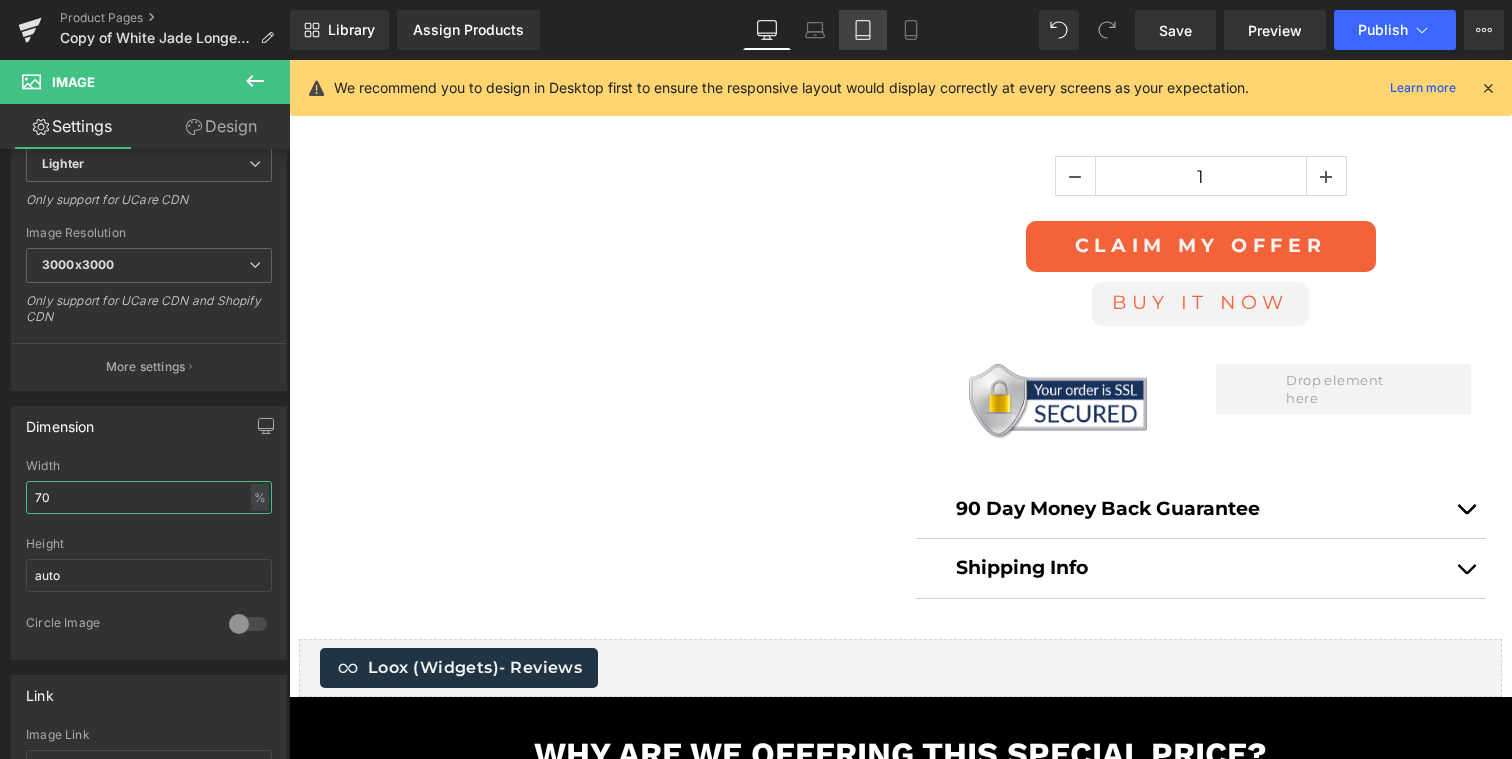 type on "70" 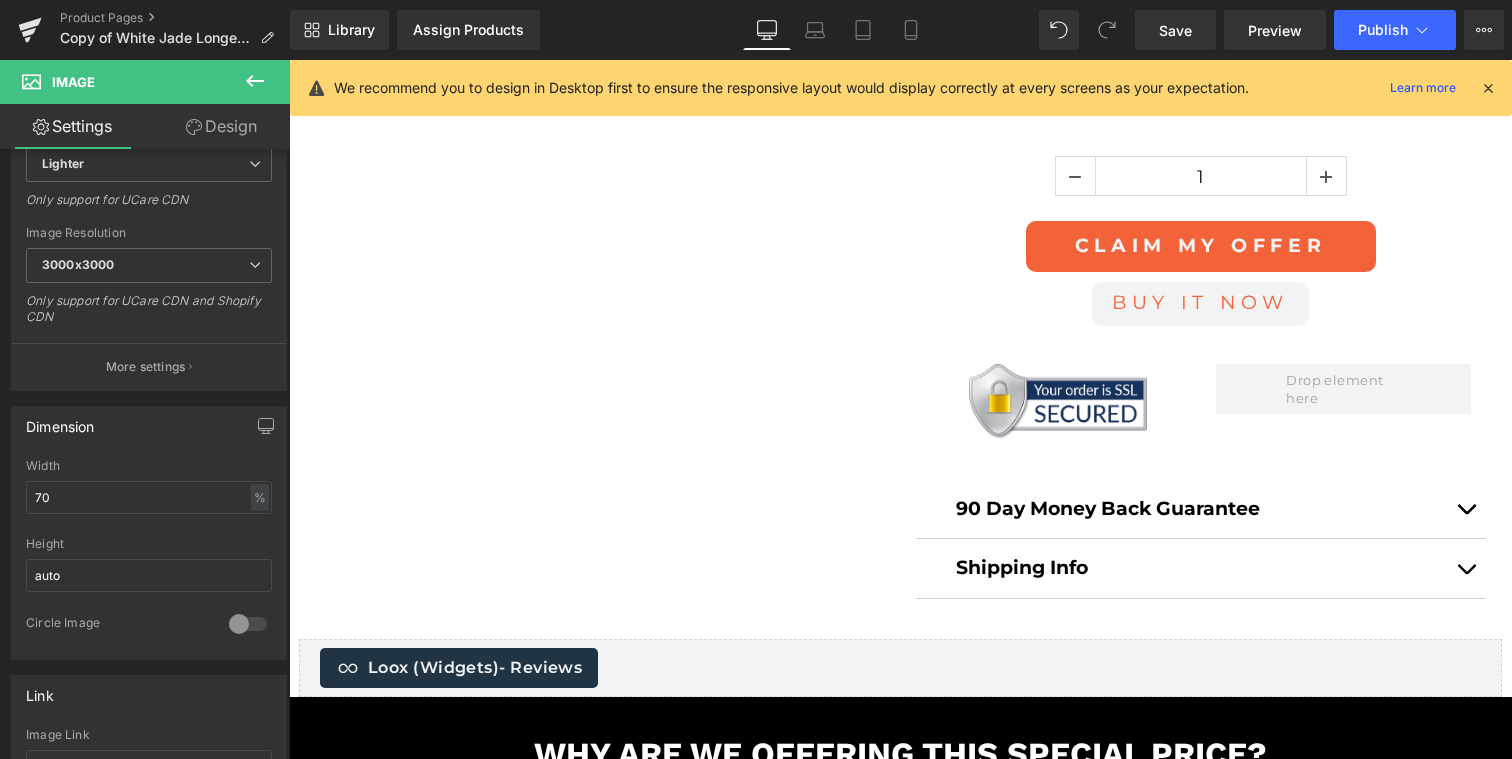 click 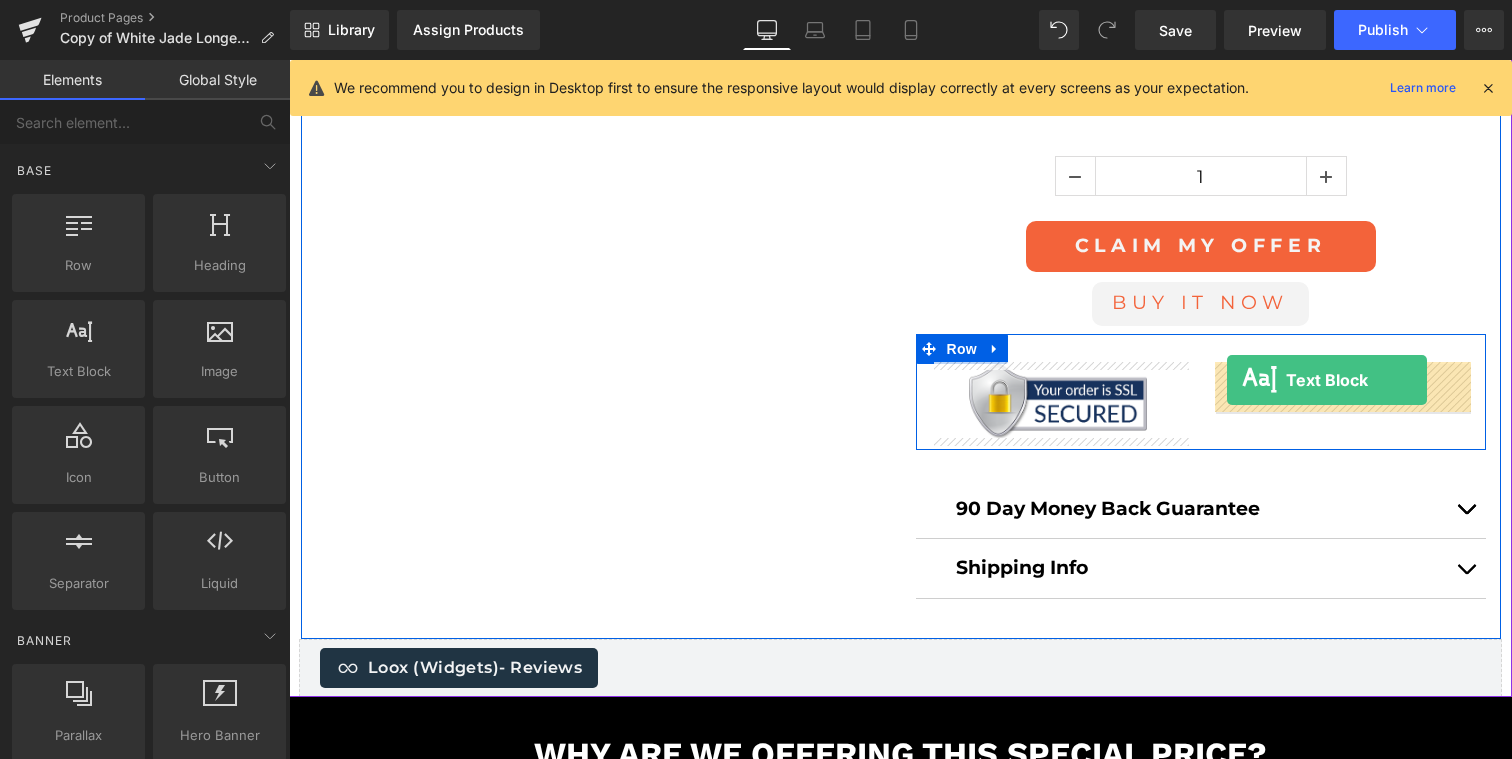 drag, startPoint x: 386, startPoint y: 411, endPoint x: 1227, endPoint y: 380, distance: 841.57117 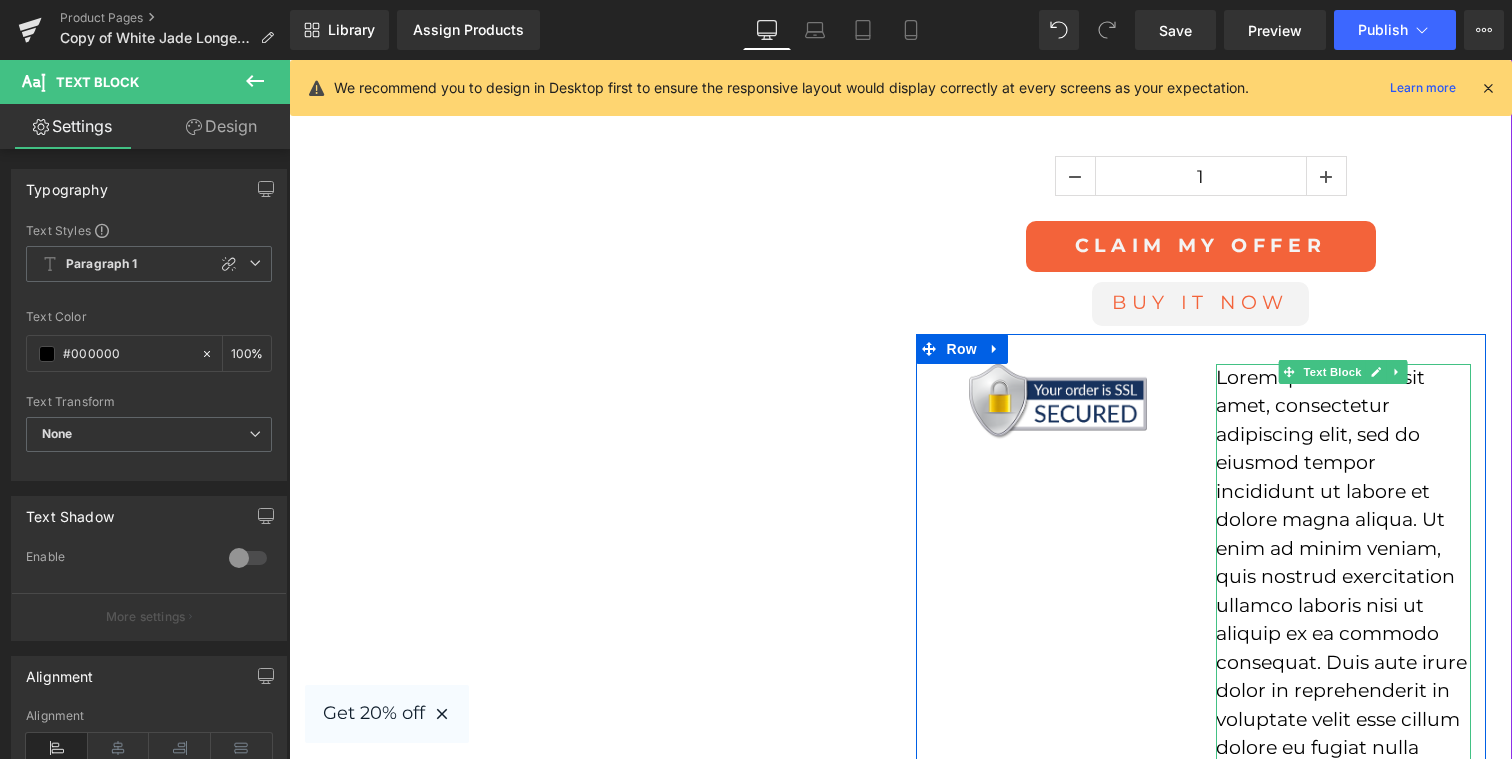 click on "Lorem ipsum dolor sit amet, consectetur adipiscing elit, sed do eiusmod tempor incididunt ut labore et dolore magna aliqua. Ut enim ad minim veniam, quis nostrud exercitation ullamco laboris nisi ut aliquip ex ea commodo consequat. Duis aute irure dolor in reprehenderit in voluptate velit esse cillum dolore eu fugiat nulla pariatur. Excepteur sint occaecat cupidatat non proident, sunt in culpa qui officia deserunt mollit anim id est laborum." at bounding box center (1343, 635) 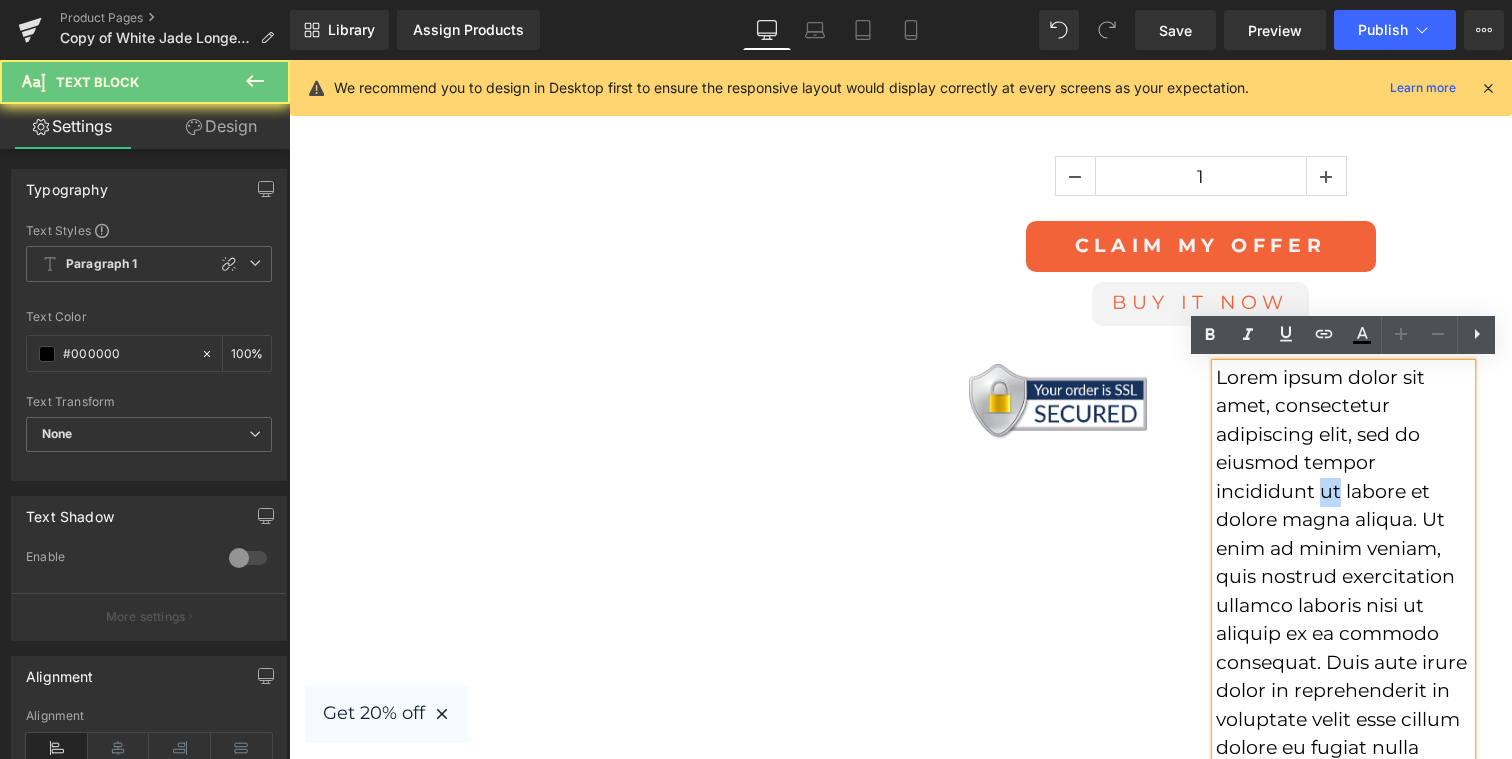 click on "Lorem ipsum dolor sit amet, consectetur adipiscing elit, sed do eiusmod tempor incididunt ut labore et dolore magna aliqua. Ut enim ad minim veniam, quis nostrud exercitation ullamco laboris nisi ut aliquip ex ea commodo consequat. Duis aute irure dolor in reprehenderit in voluptate velit esse cillum dolore eu fugiat nulla pariatur. Excepteur sint occaecat cupidatat non proident, sunt in culpa qui officia deserunt mollit anim id est laborum." at bounding box center [1343, 635] 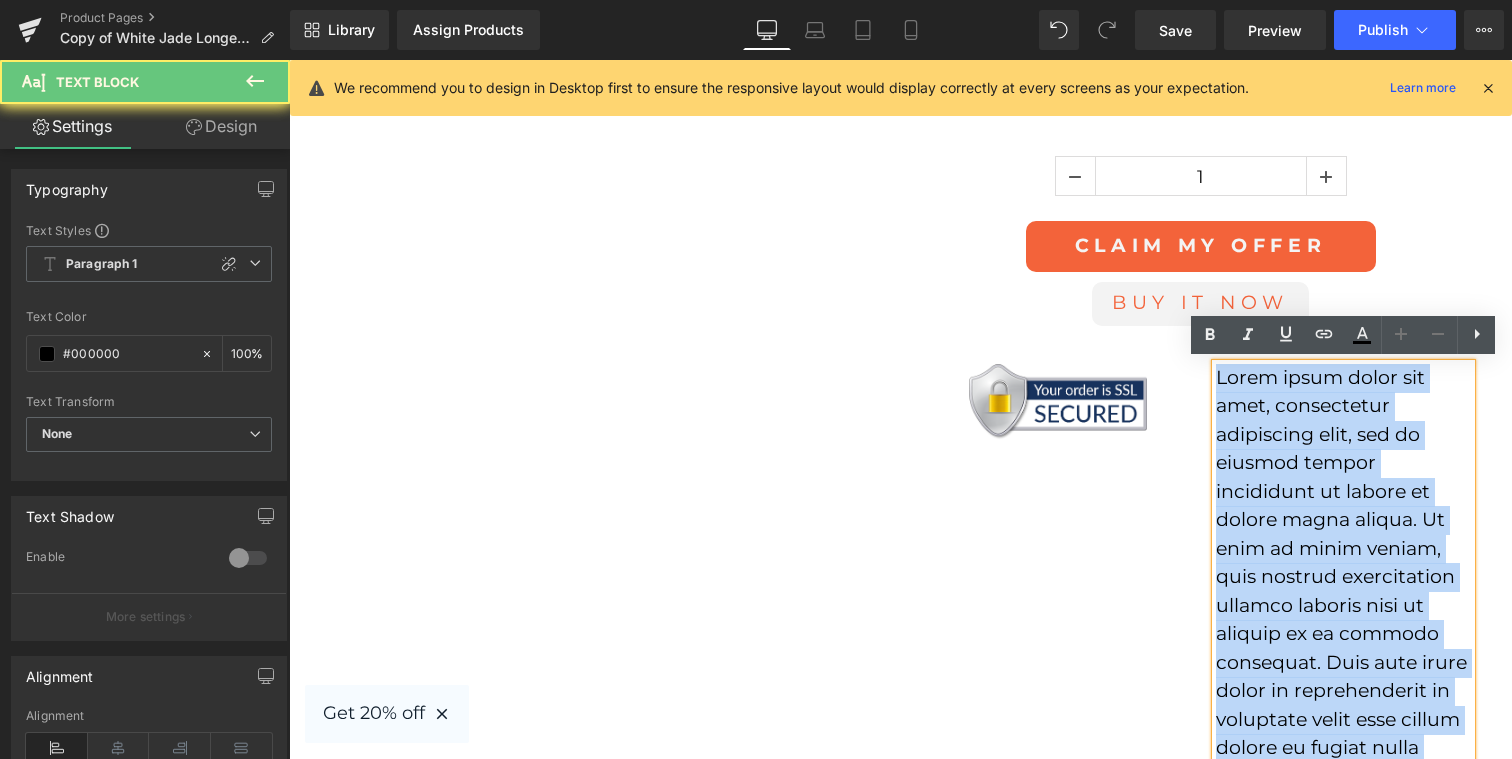 click on "Lorem ipsum dolor sit amet, consectetur adipiscing elit, sed do eiusmod tempor incididunt ut labore et dolore magna aliqua. Ut enim ad minim veniam, quis nostrud exercitation ullamco laboris nisi ut aliquip ex ea commodo consequat. Duis aute irure dolor in reprehenderit in voluptate velit esse cillum dolore eu fugiat nulla pariatur. Excepteur sint occaecat cupidatat non proident, sunt in culpa qui officia deserunt mollit anim id est laborum." at bounding box center [1343, 635] 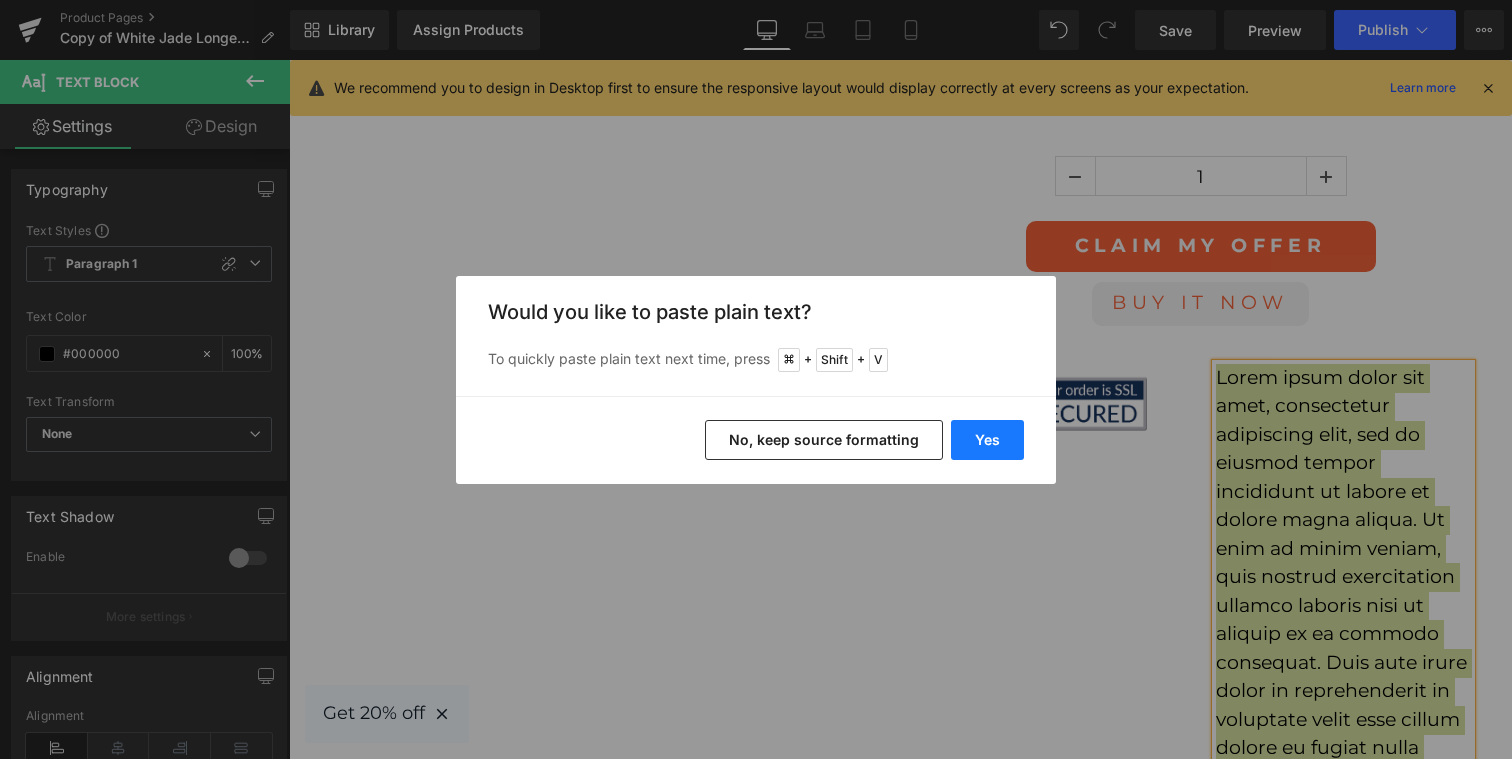 click on "Yes" at bounding box center (987, 440) 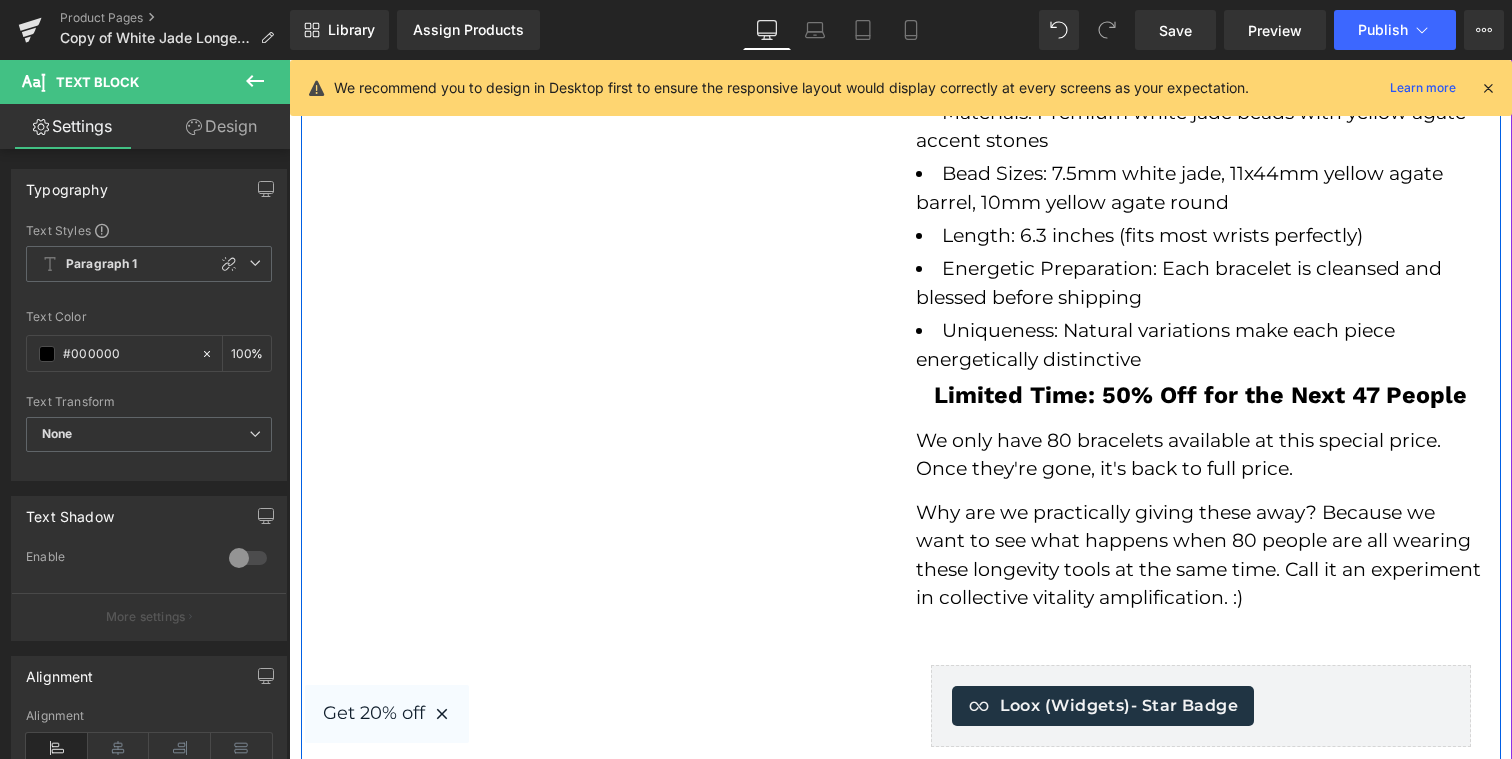 scroll, scrollTop: 1646, scrollLeft: 0, axis: vertical 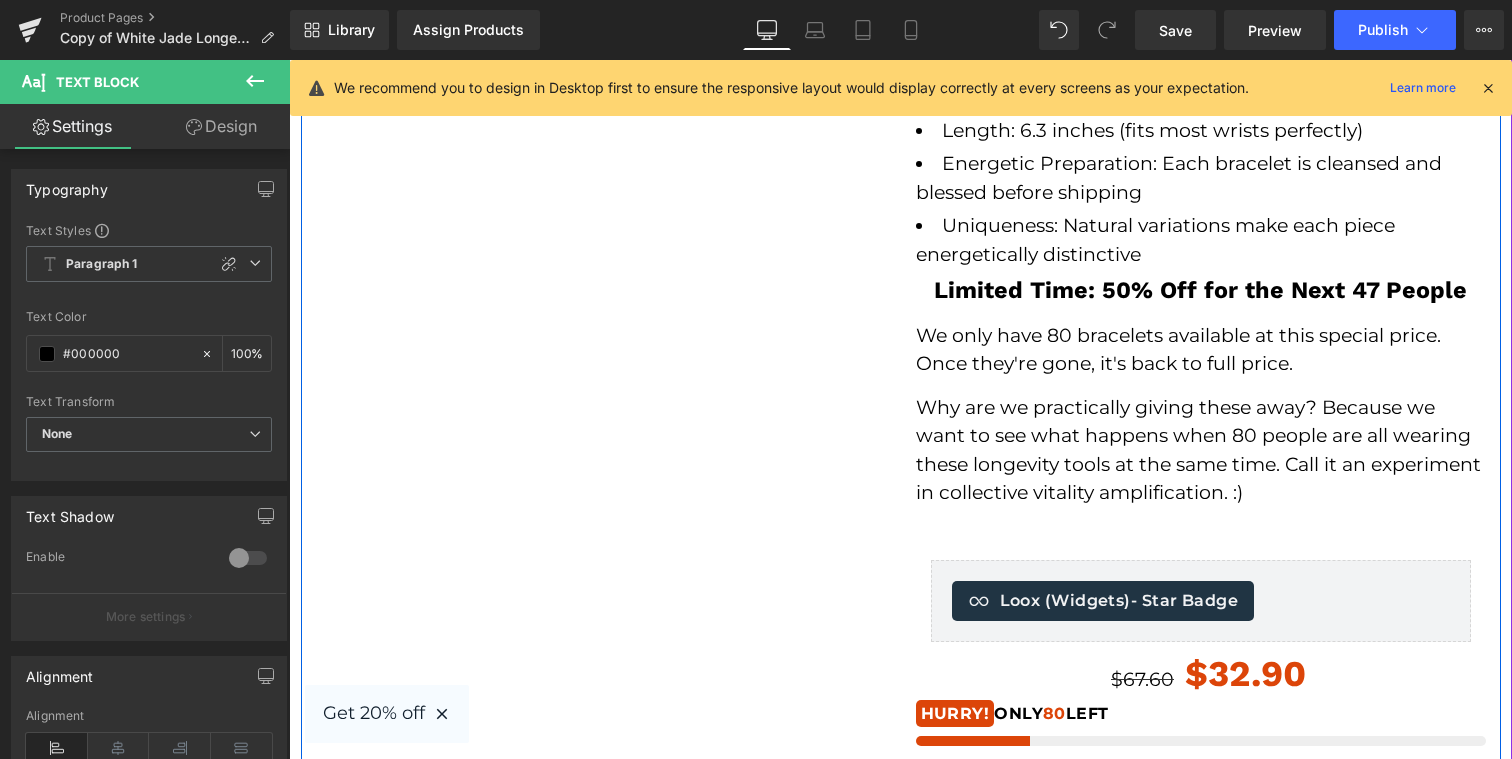 click on "The Ancient Secret to Longevity That Jade Masters Kept Hidden for Centuries
Listen, friend…
What I'm about to share with you has been whispered about in spiritual circles for over 3,000 years, but never made available to regular people like you and me.
Ancient jade masters discovered that when you combine the pure, protective energy of white jade with the grounding vitality of yellow agate, something almost magical happens…
Your entire energy field shifts into what they called "longevity resonance" - a state where your body, mind, and spirit naturally align with health, balance, and extended life force.
Here's What This Sacred Combination Does For You:
➥ Life Force Amplification: White jade has been treasured as the "stone of eternal youth" - it literally helps your energy field vibrate at the frequency of vitality and renewal
Product Details:
Materials: Premium white jade beads with yellow agate accent stones" at bounding box center [1201, -352] 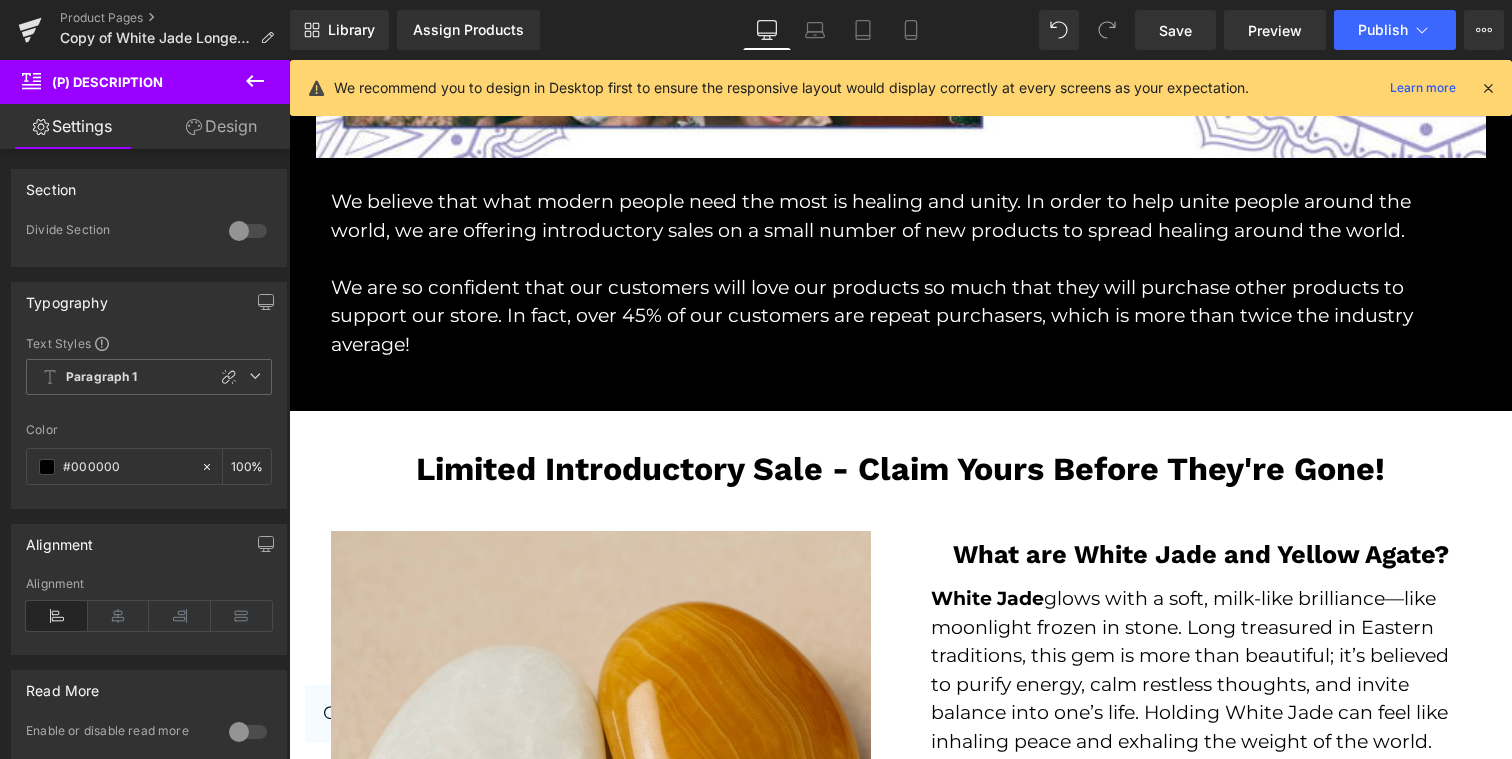 scroll, scrollTop: 3672, scrollLeft: 0, axis: vertical 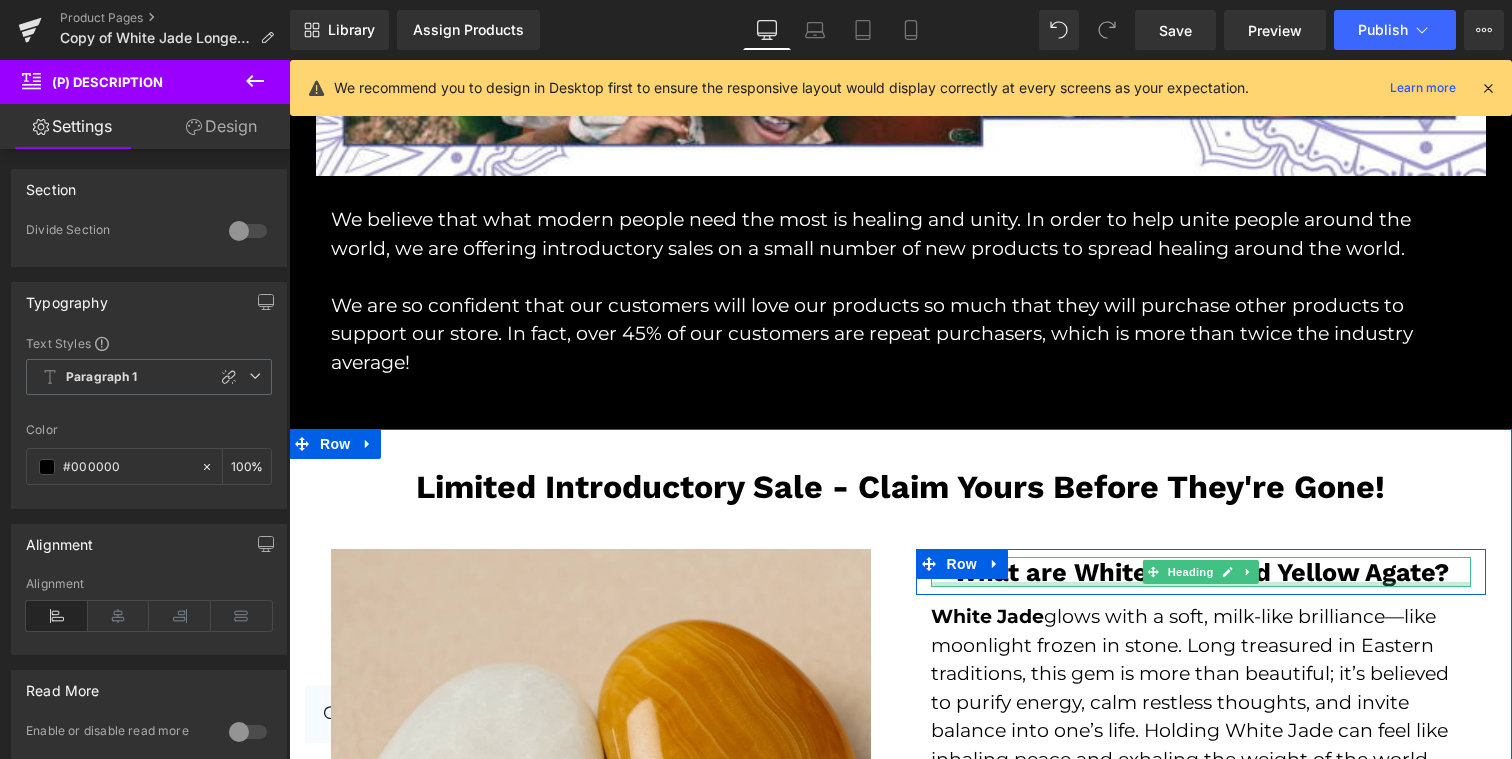 click at bounding box center [1201, 584] 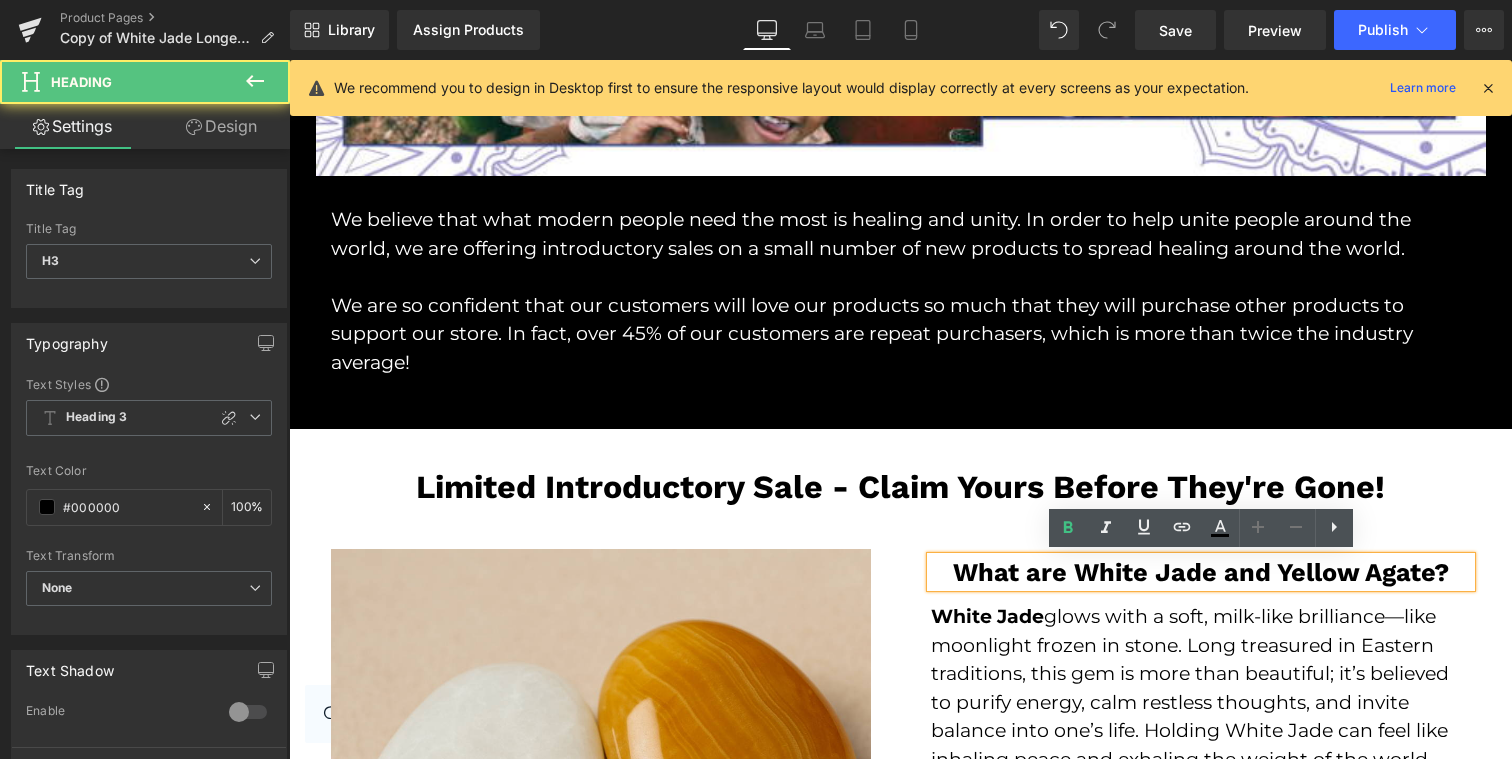 click on "What are White Jade and Yellow Agate?" at bounding box center [1201, 572] 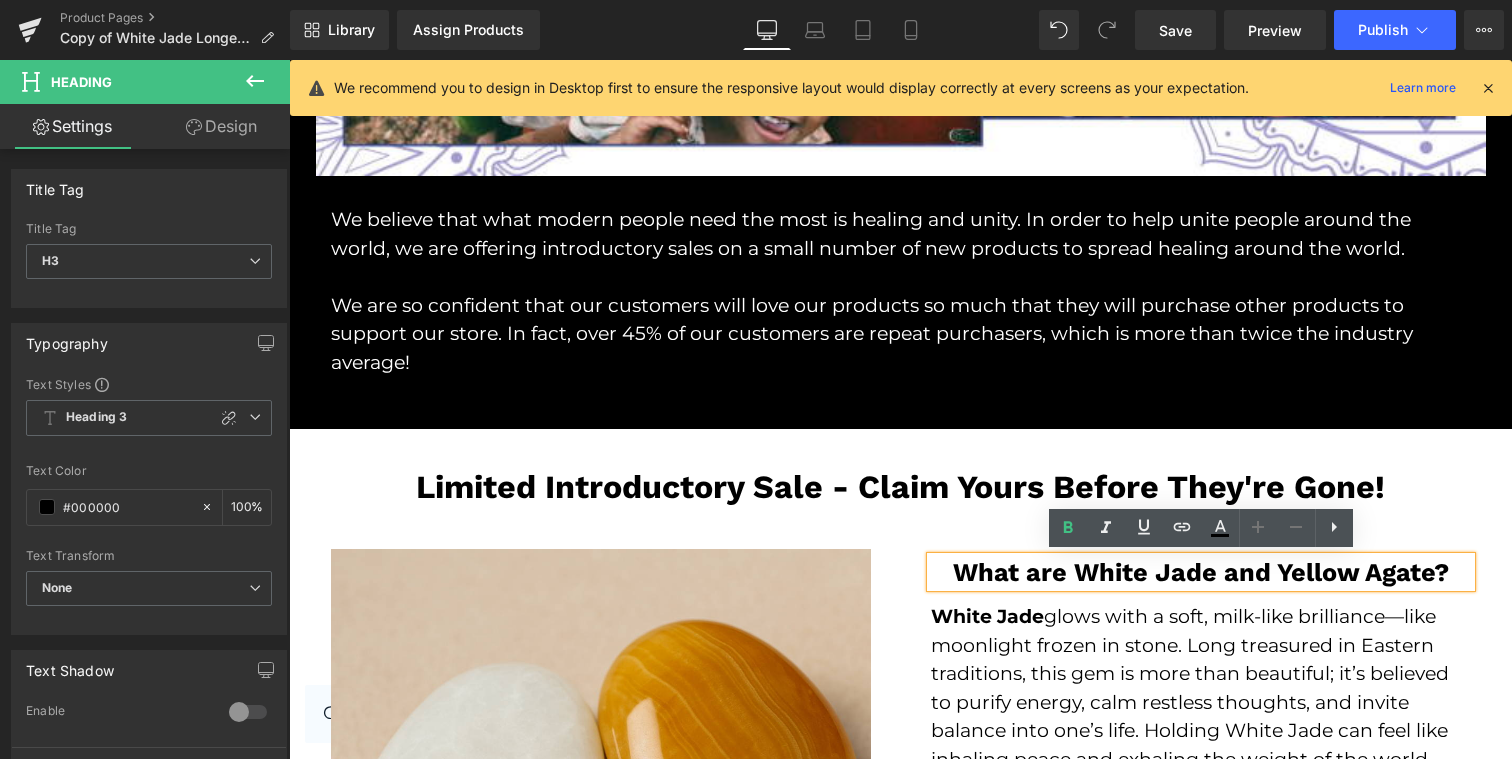 click on "White Jade  glows with a soft, milk-like brilliance—like moonlight frozen in stone. Long treasured in Eastern traditions, this gem is more than beautiful; it’s believed to purify energy, calm restless thoughts, and invite balance into one’s life. Holding White Jade can feel like inhaling peace and exhaling the weight of the world." at bounding box center [1201, 688] 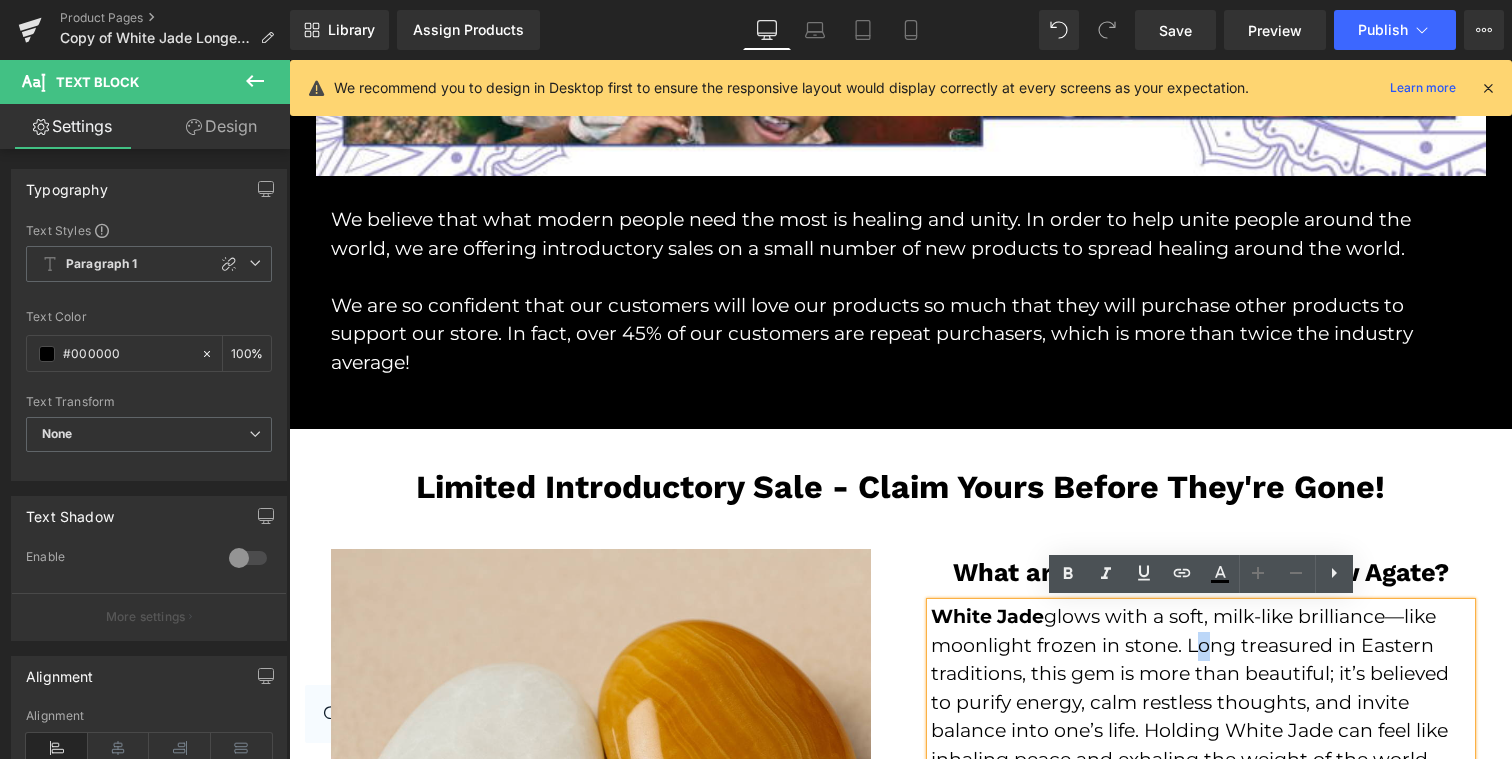 click on "What are White Jade and Yellow Agate? Heading" at bounding box center (1201, 572) 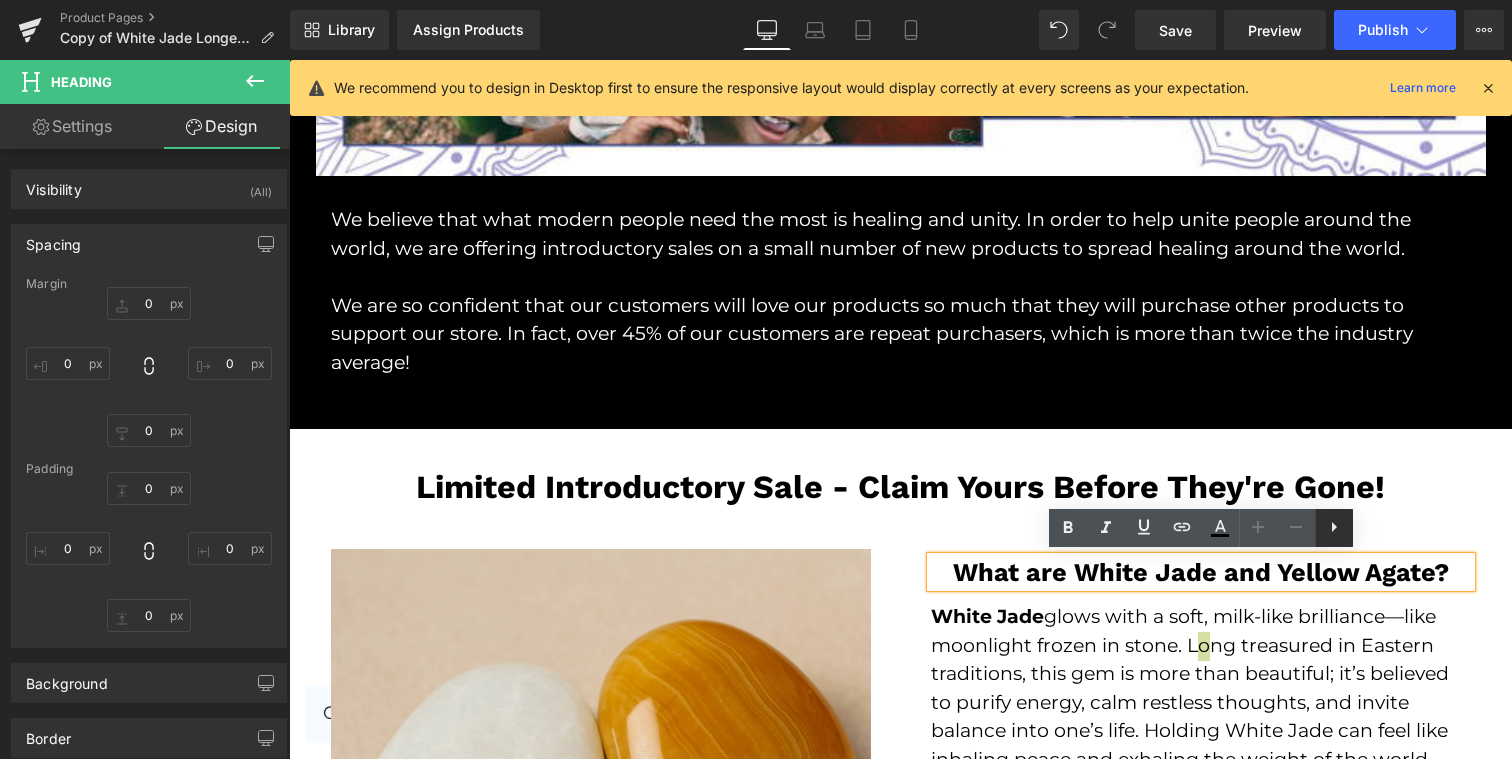 click 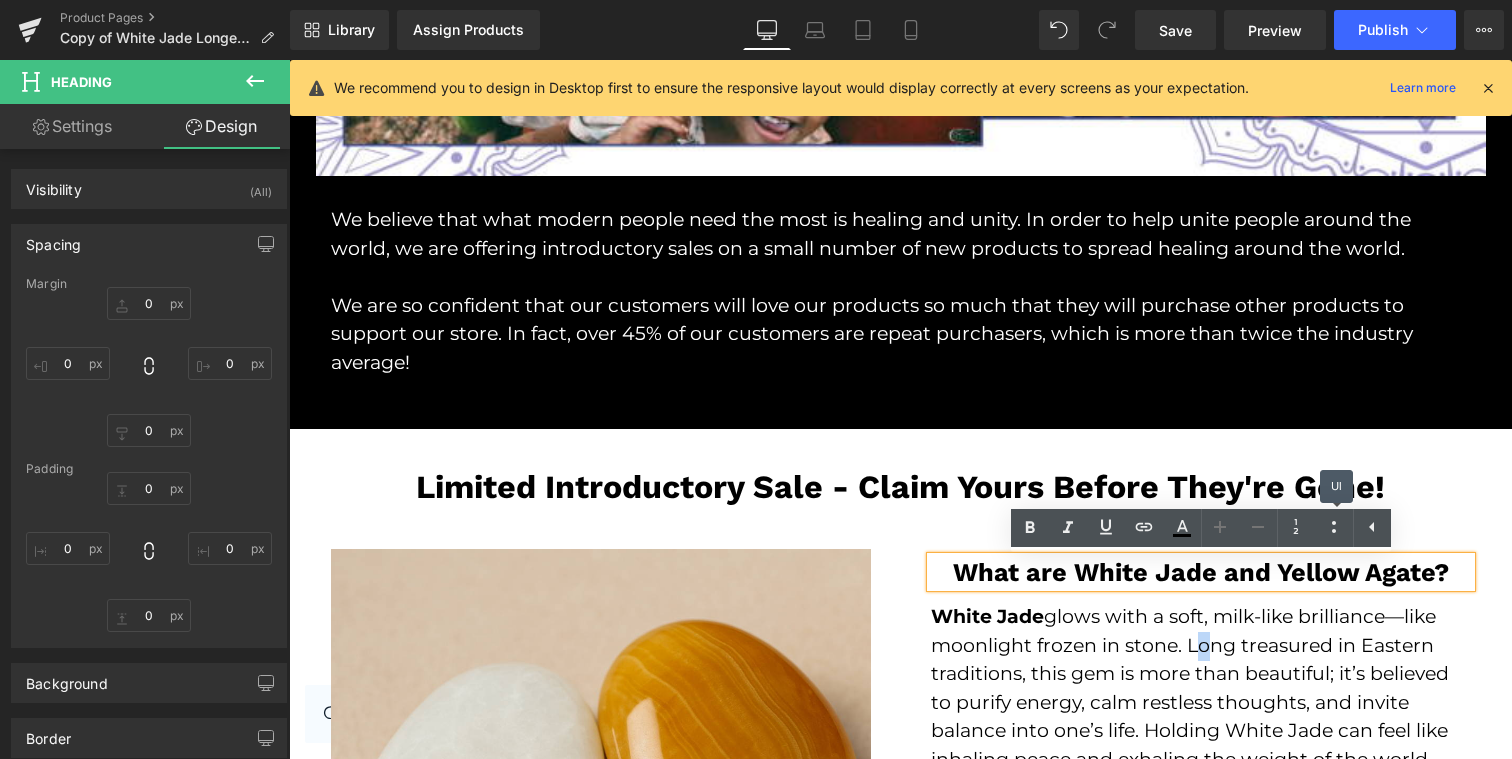 click on "White Jade  glows with a soft, milk-like brilliance—like moonlight frozen in stone. Long treasured in Eastern traditions, this gem is more than beautiful; it’s believed to purify energy, calm restless thoughts, and invite balance into one’s life. Holding White Jade can feel like inhaling peace and exhaling the weight of the world." at bounding box center (1201, 688) 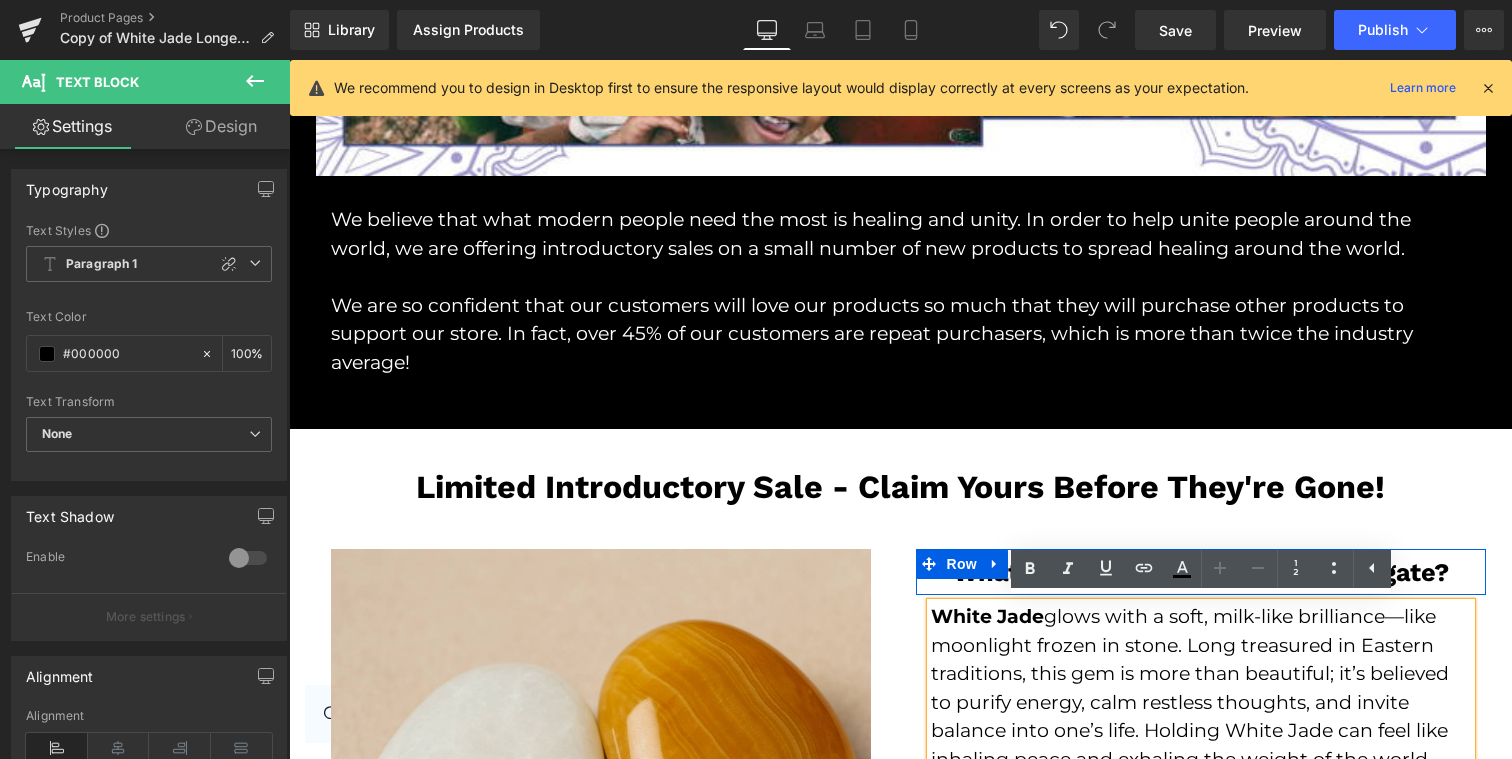 click at bounding box center [289, 60] 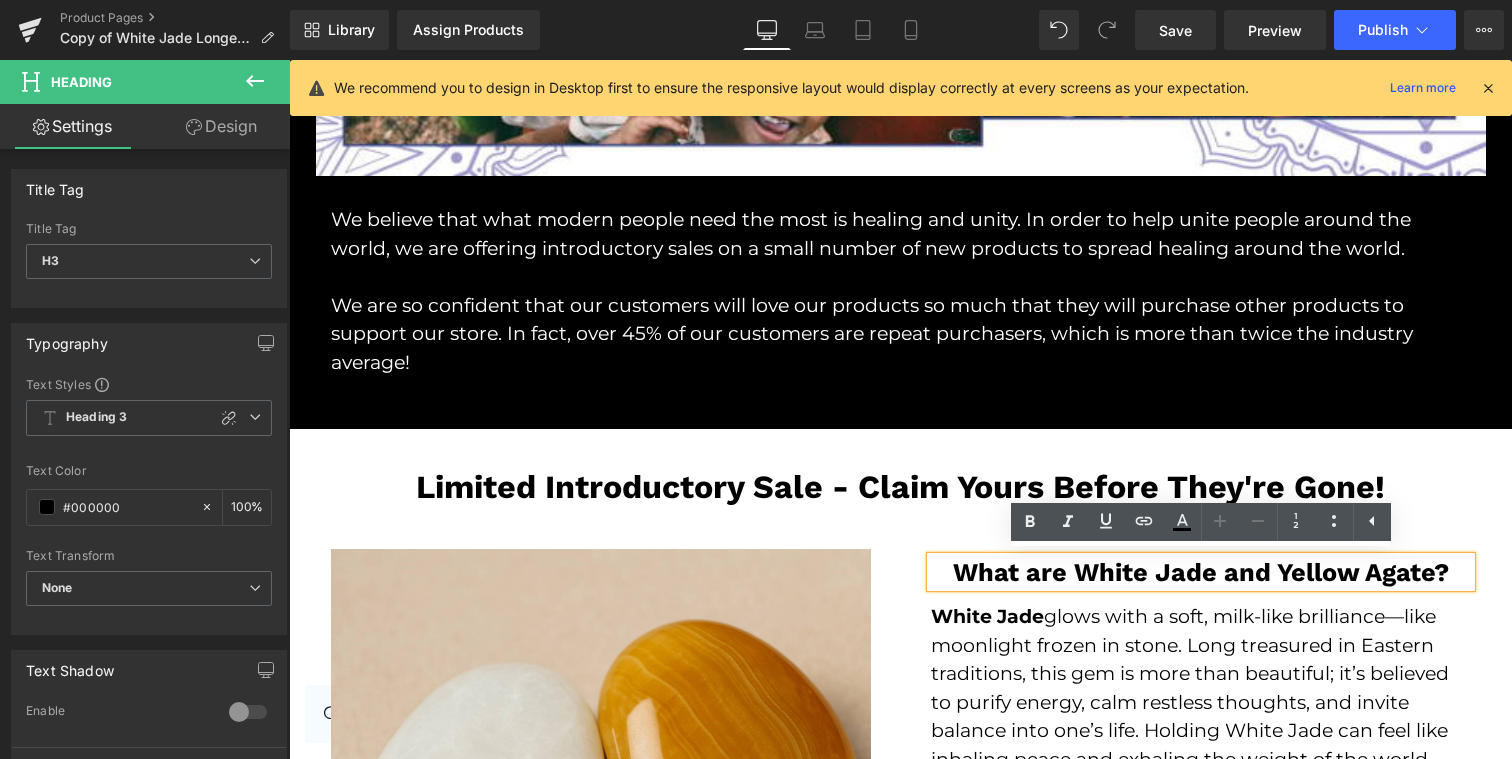 click on "What are White Jade and Yellow Agate? Heading         Row         White Jade  glows with a soft, milk-like brilliance—like moonlight frozen in stone. Long treasured in Eastern traditions, this gem is more than beautiful; it’s believed to purify energy, calm restless thoughts, and invite balance into one’s life. Holding White Jade can feel like inhaling peace and exhaling the weight of the world. Yellow Agate,  with its warm, honeyed swirls, looks like sunlight captured in stone. Often used as a grounding talisman, it’s thought to stabilize emotions, boost confidence, and draw in joyful energy. Ancient artisans prized it not only for its rich color, but for its power to warm the soul and clear the mind. Text Block         Row         Quick Shop Facts Heading         Row
Icon
All crystals are authentic and sustainably sourced Text Block" at bounding box center [1201, 919] 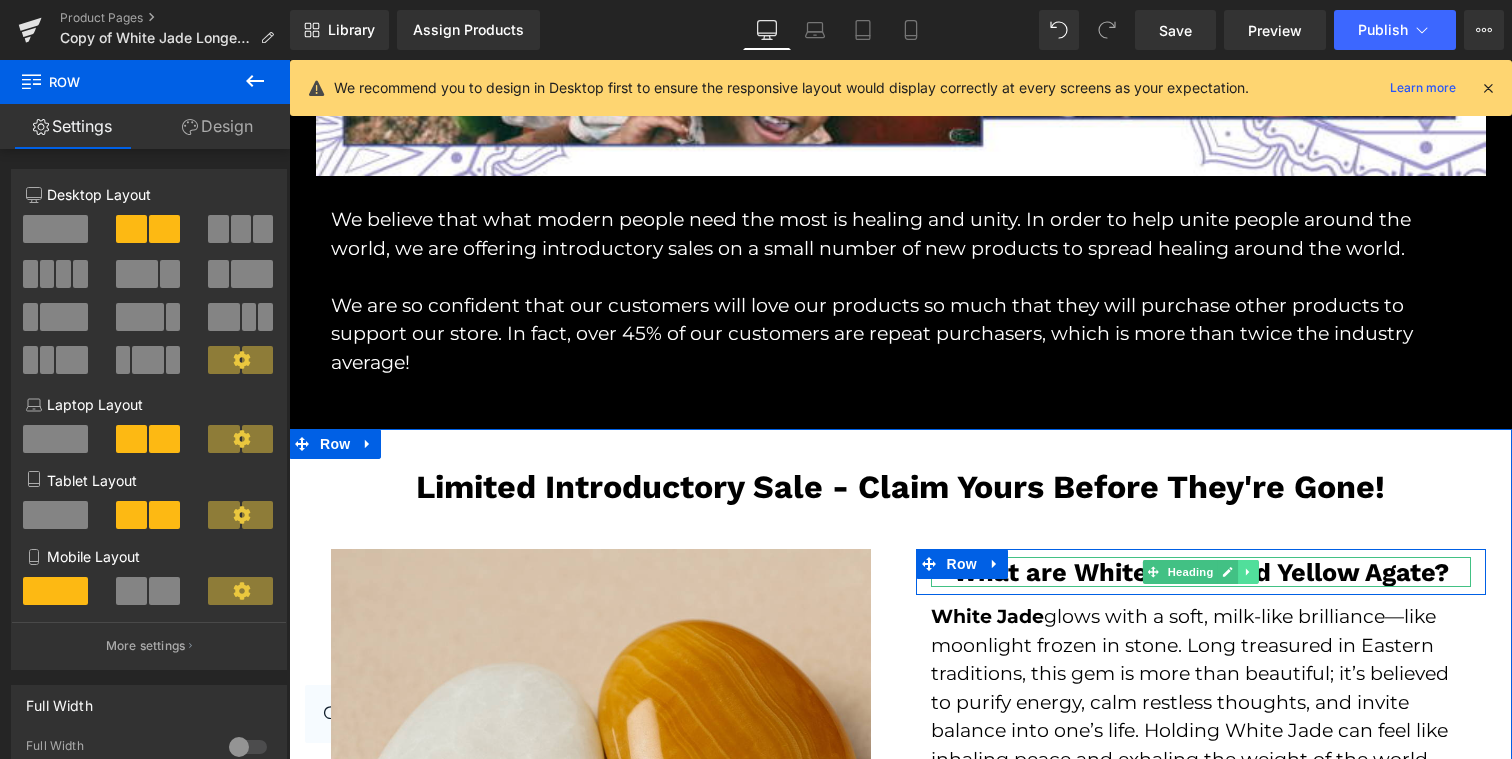 click 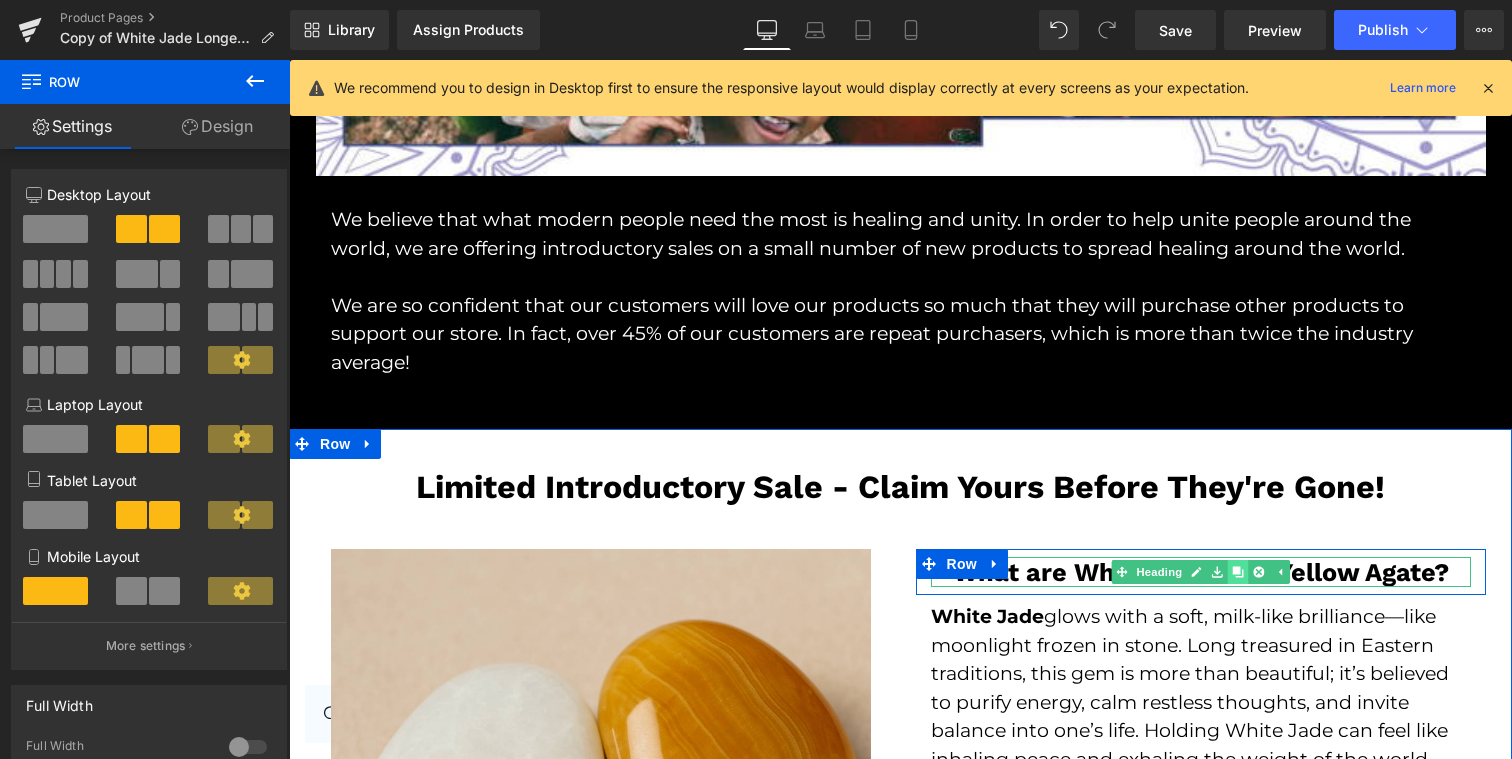 click 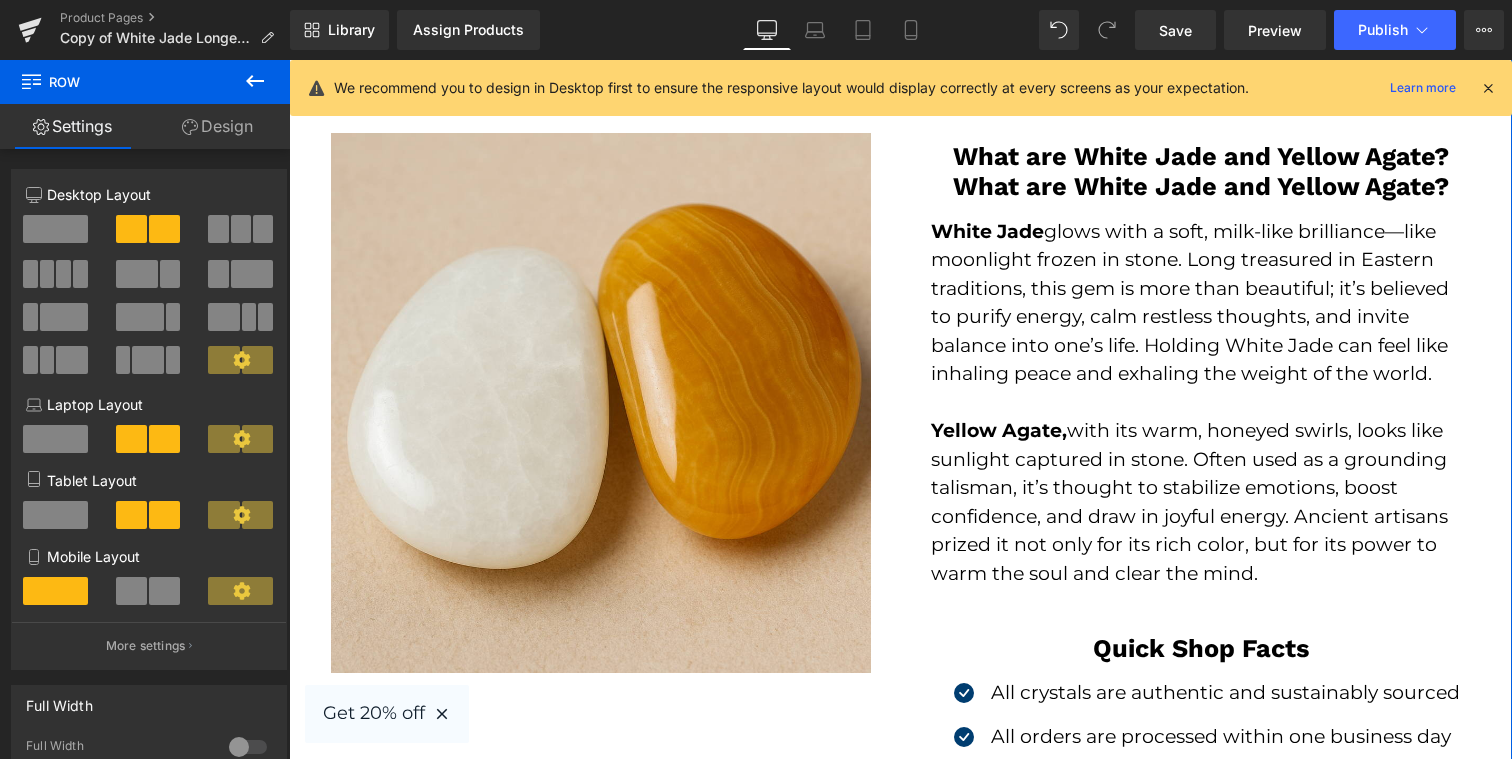 click on "Yellow Agate,  with its warm, honeyed swirls, looks like sunlight captured in stone. Often used as a grounding talisman, it’s thought to stabilize emotions, boost confidence, and draw in joyful energy. Ancient artisans prized it not only for its rich color, but for its power to warm the soul and clear the mind." at bounding box center (1201, 502) 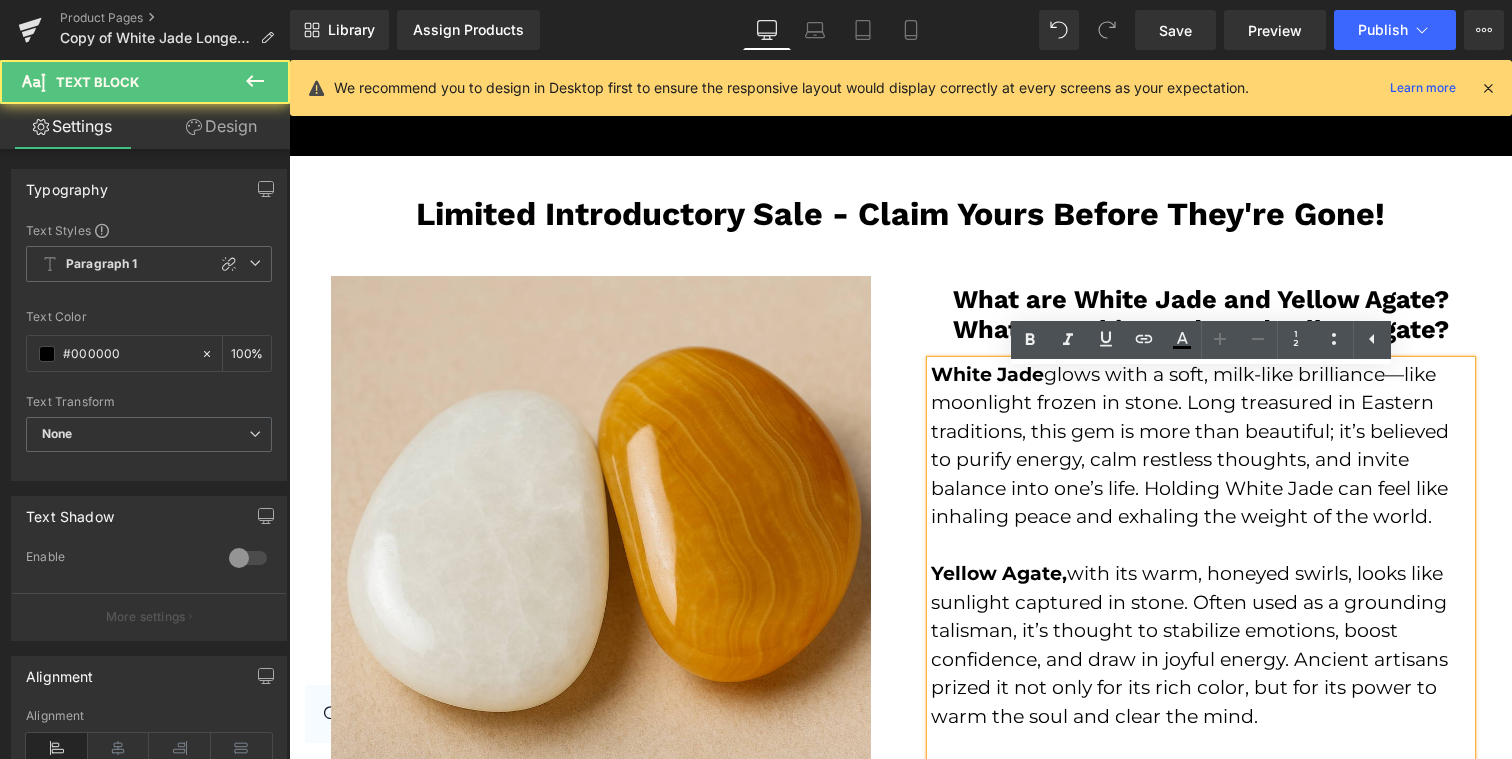 scroll, scrollTop: 3811, scrollLeft: 0, axis: vertical 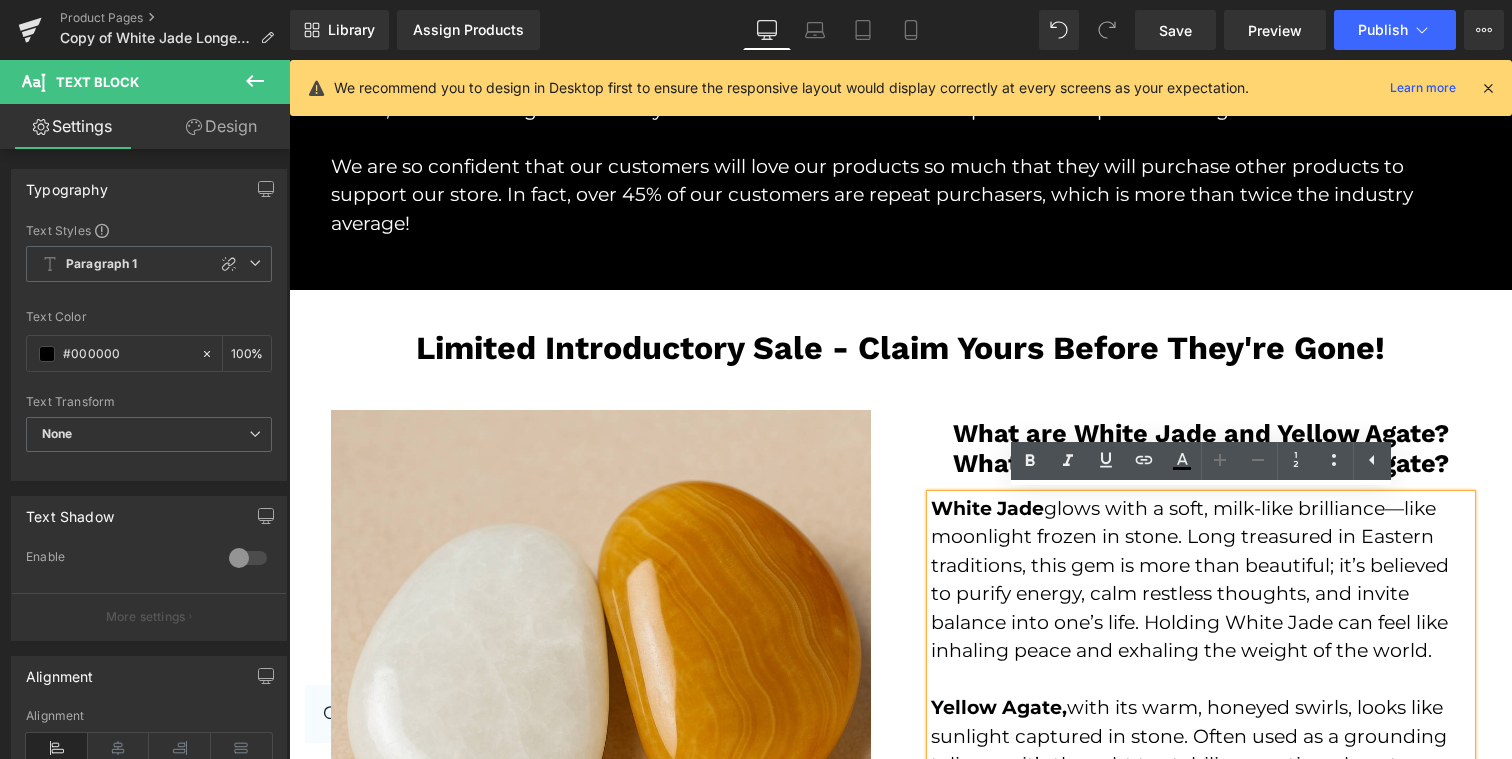 click on "What are White Jade and Yellow Agate?" at bounding box center (1201, 433) 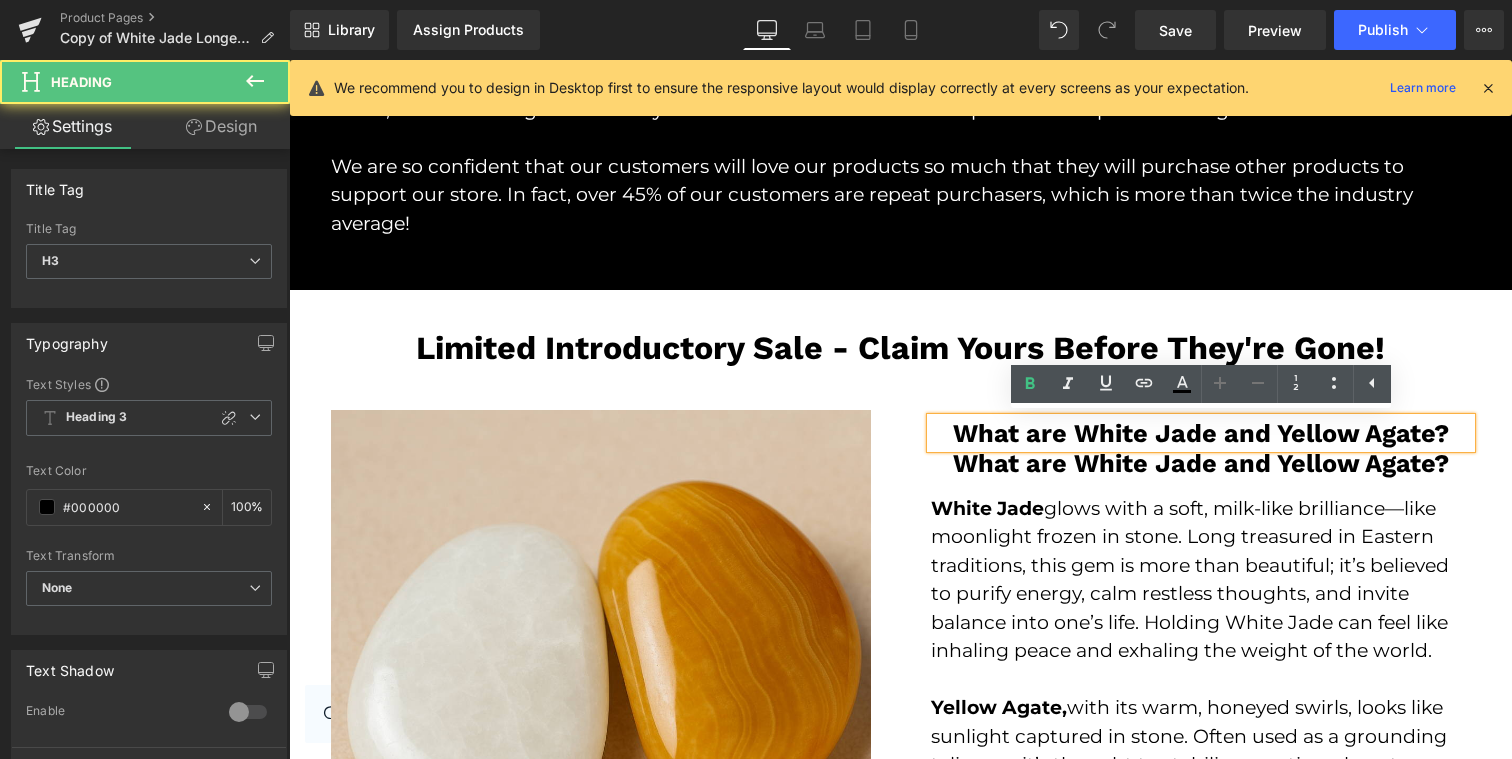 click on "White Jade  glows with a soft, milk-like brilliance—like moonlight frozen in stone. Long treasured in Eastern traditions, this gem is more than beautiful; it’s believed to purify energy, calm restless thoughts, and invite balance into one’s life. Holding White Jade can feel like inhaling peace and exhaling the weight of the world." at bounding box center (1201, 580) 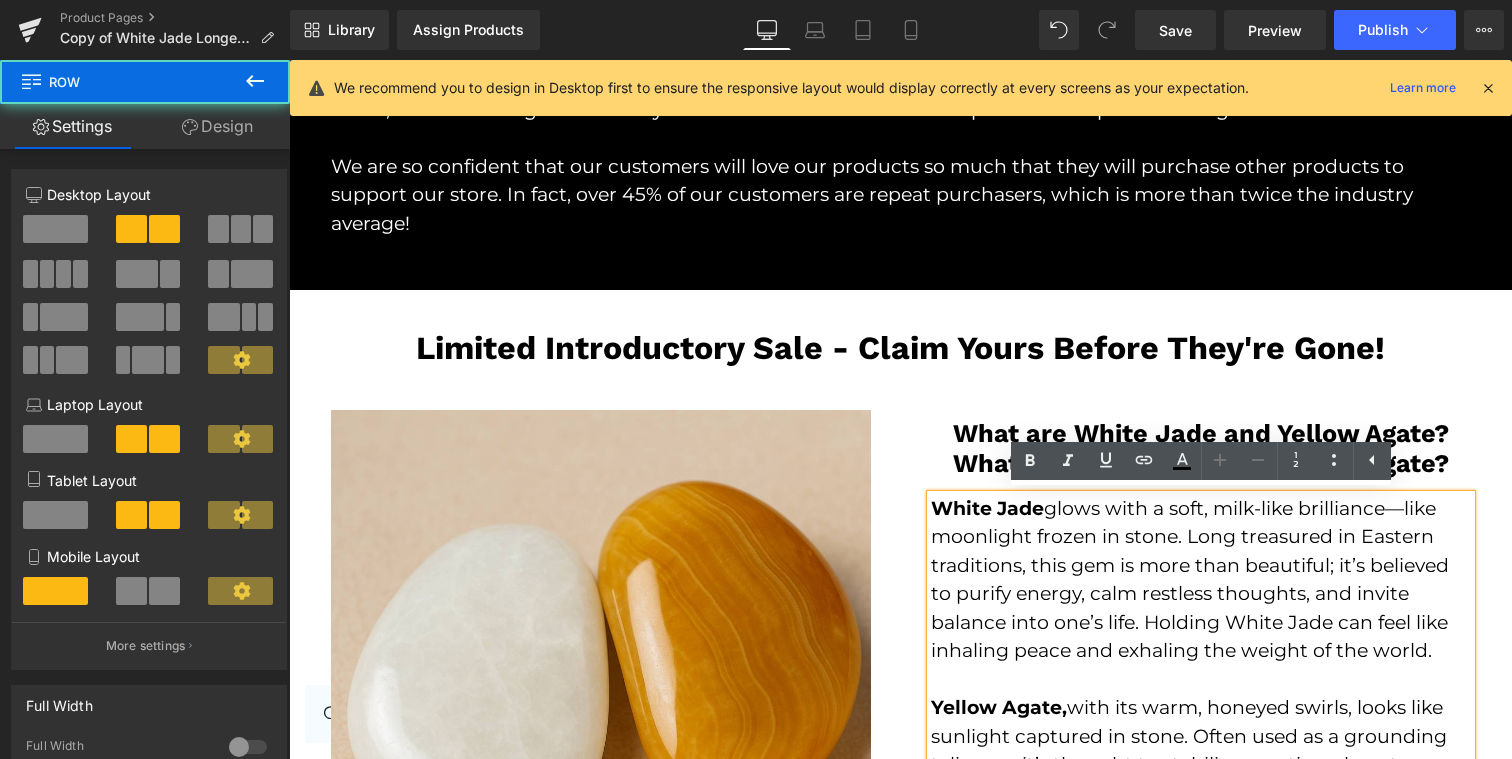 click on "Image         Row         What are White Jade and Yellow Agate? Heading         What are White Jade and Yellow Agate? Heading         Row         White Jade  glows with a soft, milk-like brilliance—like moonlight frozen in stone. Long treasured in Eastern traditions, this gem is more than beautiful; it’s believed to purify energy, calm restless thoughts, and invite balance into one’s life. Holding White Jade can feel like inhaling peace and exhaling the weight of the world. Yellow Agate,  with its warm, honeyed swirls, looks like sunlight captured in stone. Often used as a grounding talisman, it’s thought to stabilize emotions, boost confidence, and draw in joyful energy. Ancient artisans prized it not only for its rich color, but for its power to warm the soul and clear the mind. Text Block         Row         Quick Shop Facts Heading         Row
Icon
All crystals are authentic and sustainably sourced" at bounding box center (901, 784) 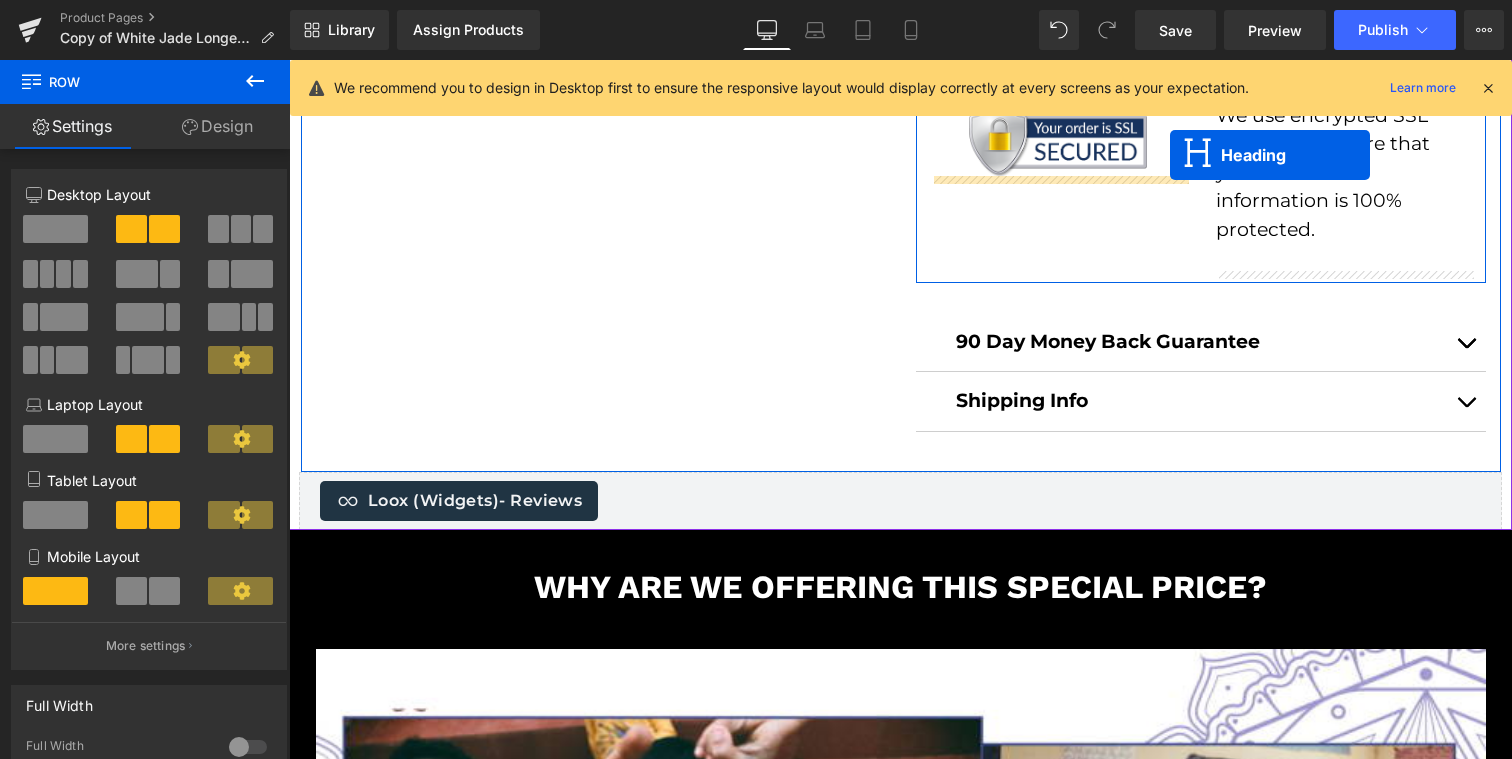 scroll, scrollTop: 2571, scrollLeft: 0, axis: vertical 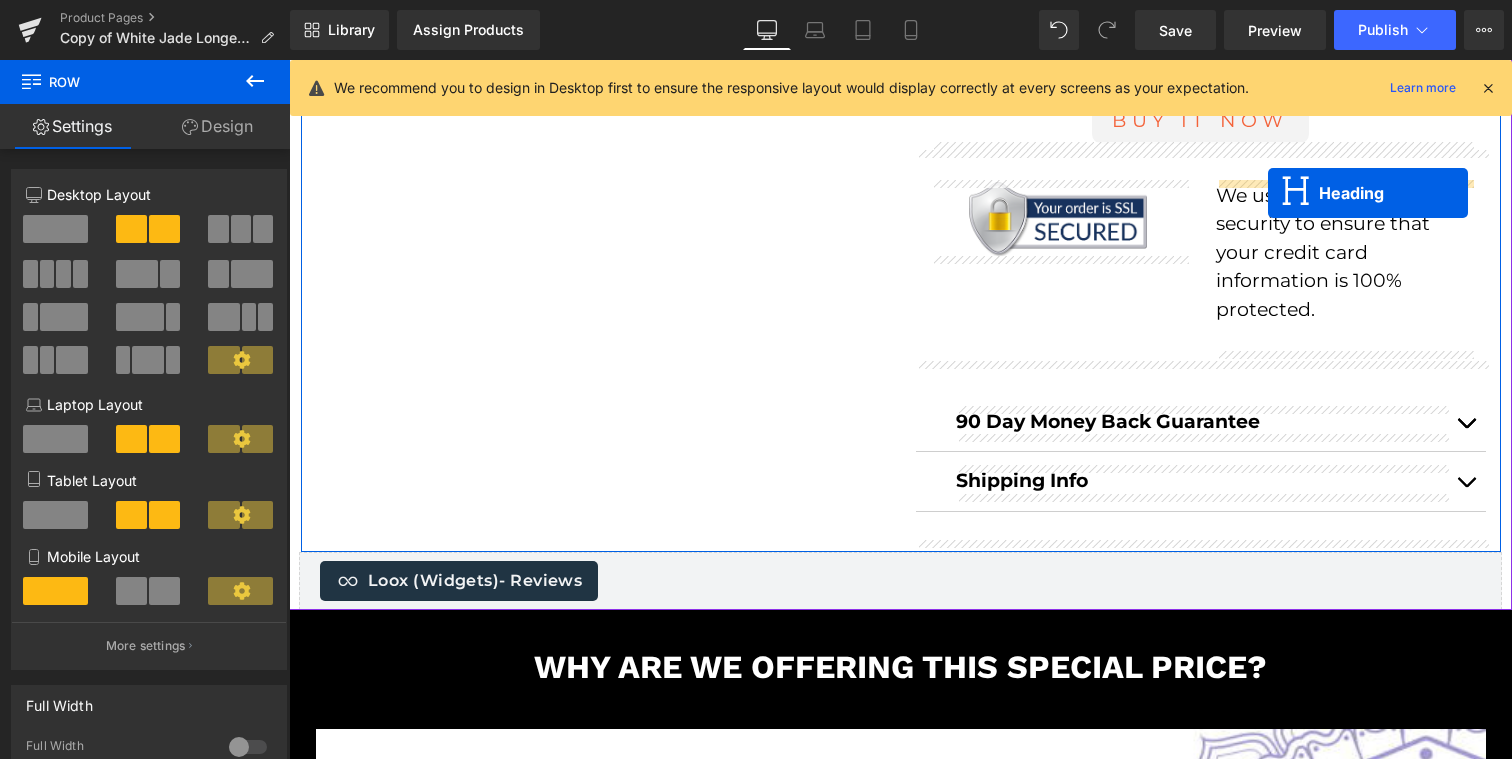 drag, startPoint x: 1124, startPoint y: 428, endPoint x: 1267, endPoint y: 193, distance: 275.08908 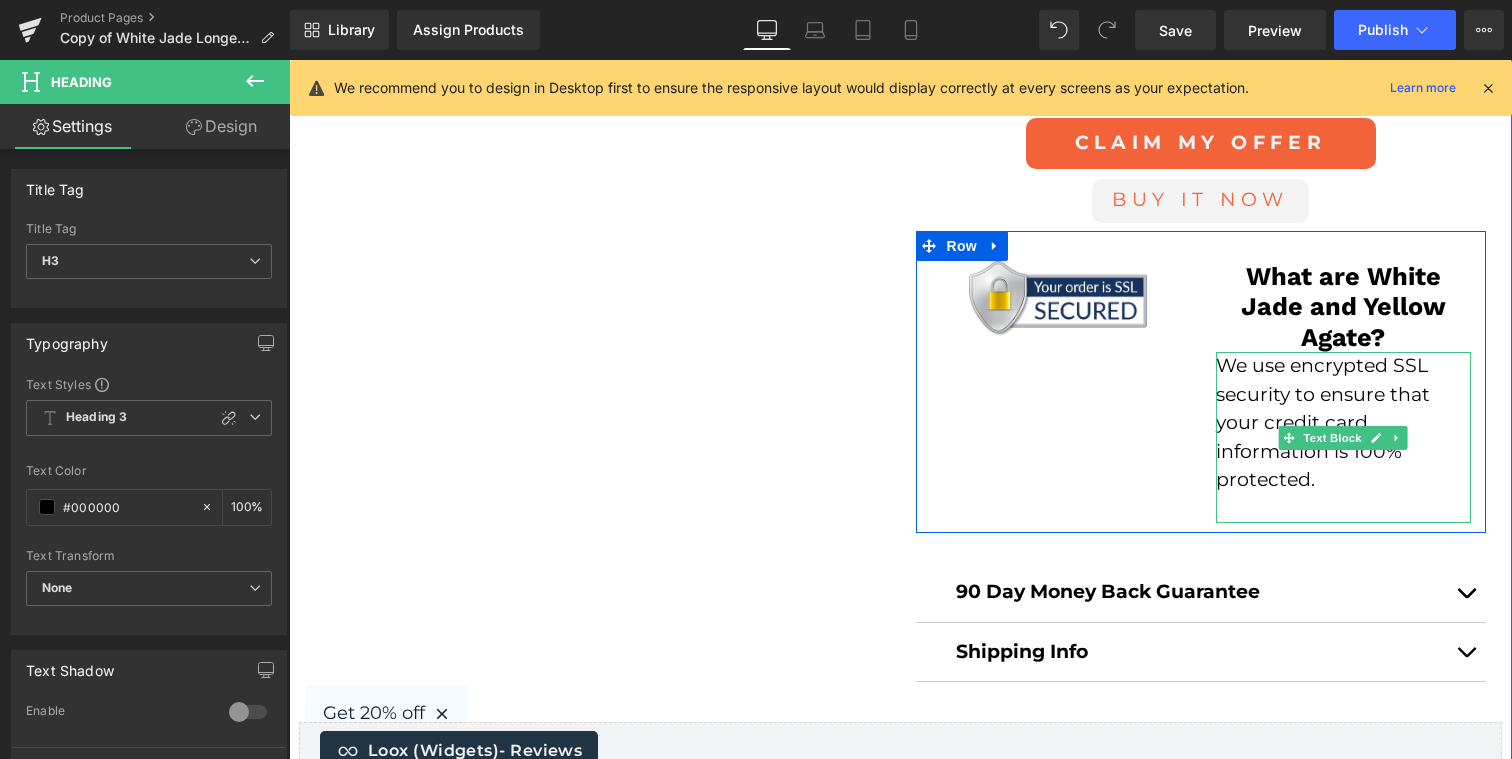 scroll, scrollTop: 2485, scrollLeft: 0, axis: vertical 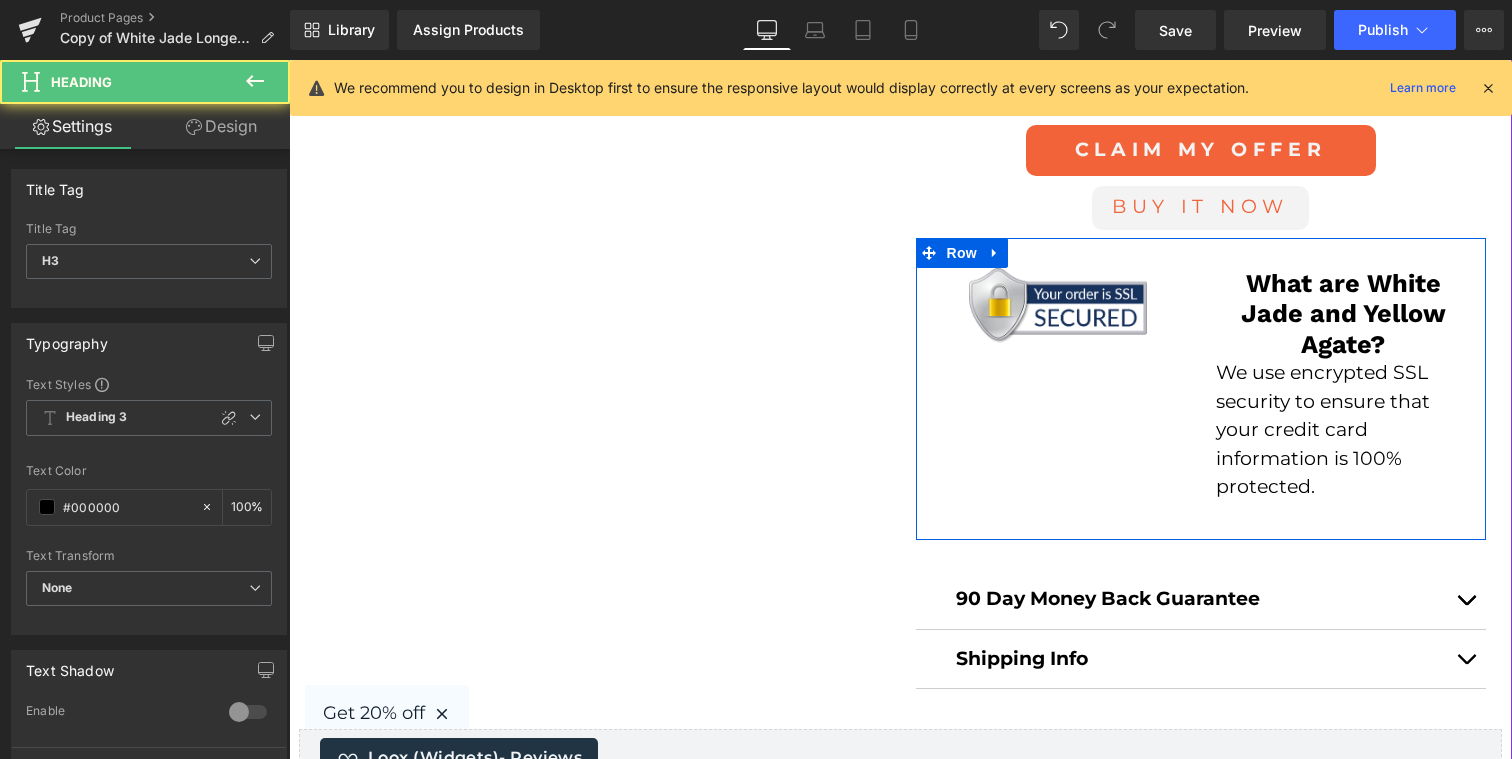 click on "What are White Jade and Yellow Agate?" at bounding box center [1343, 313] 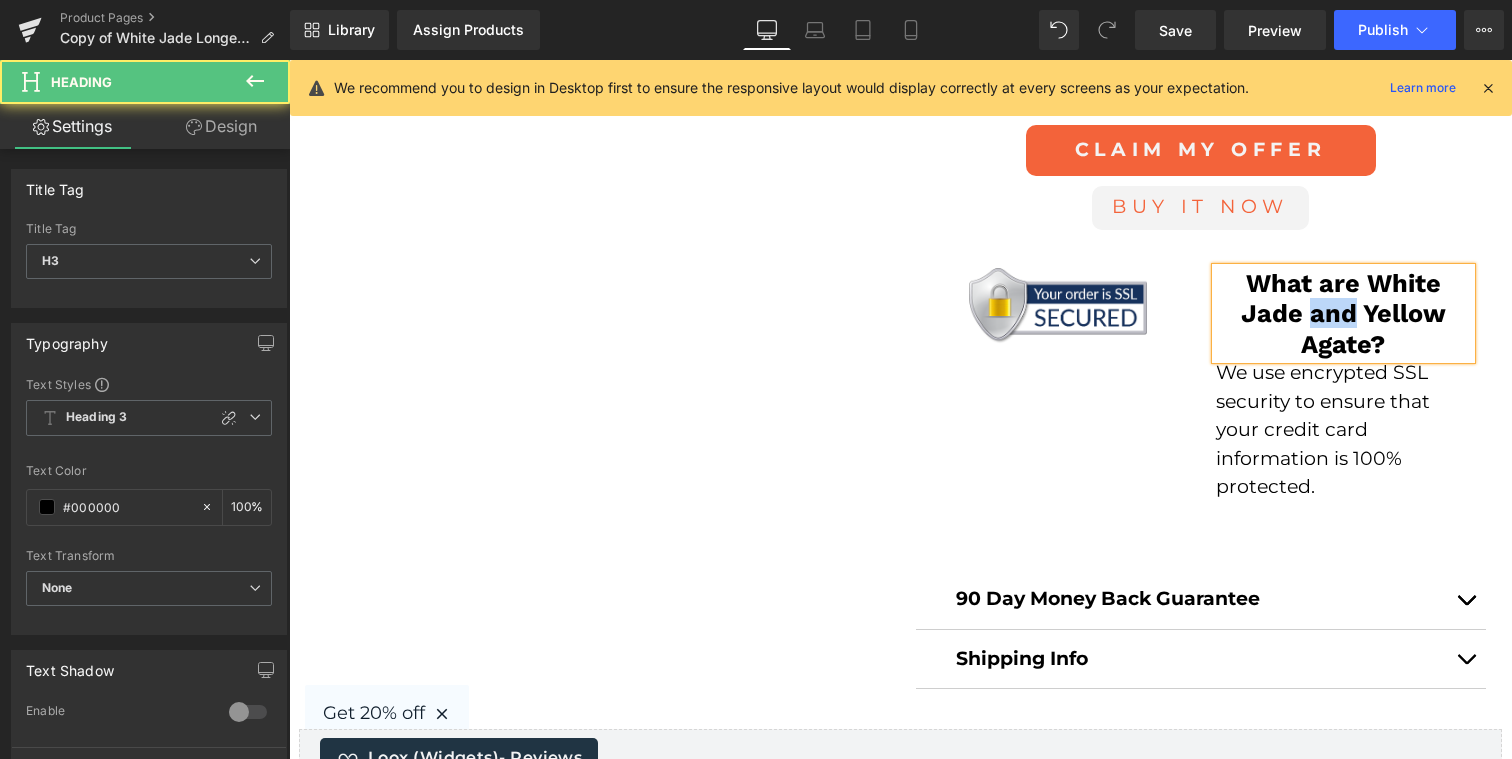 click on "What are White Jade and Yellow Agate?" at bounding box center (1343, 313) 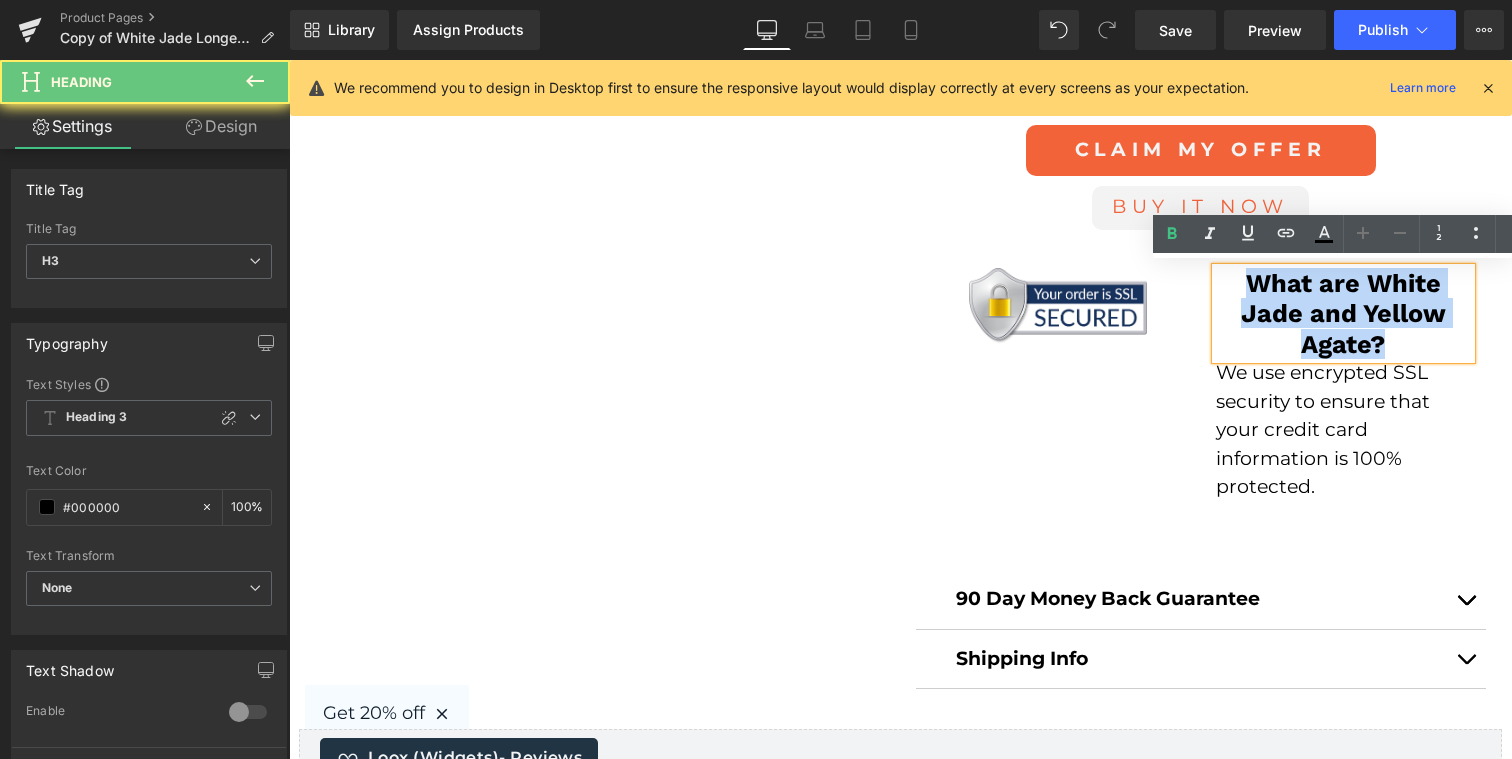 click on "What are White Jade and Yellow Agate?" at bounding box center (1343, 313) 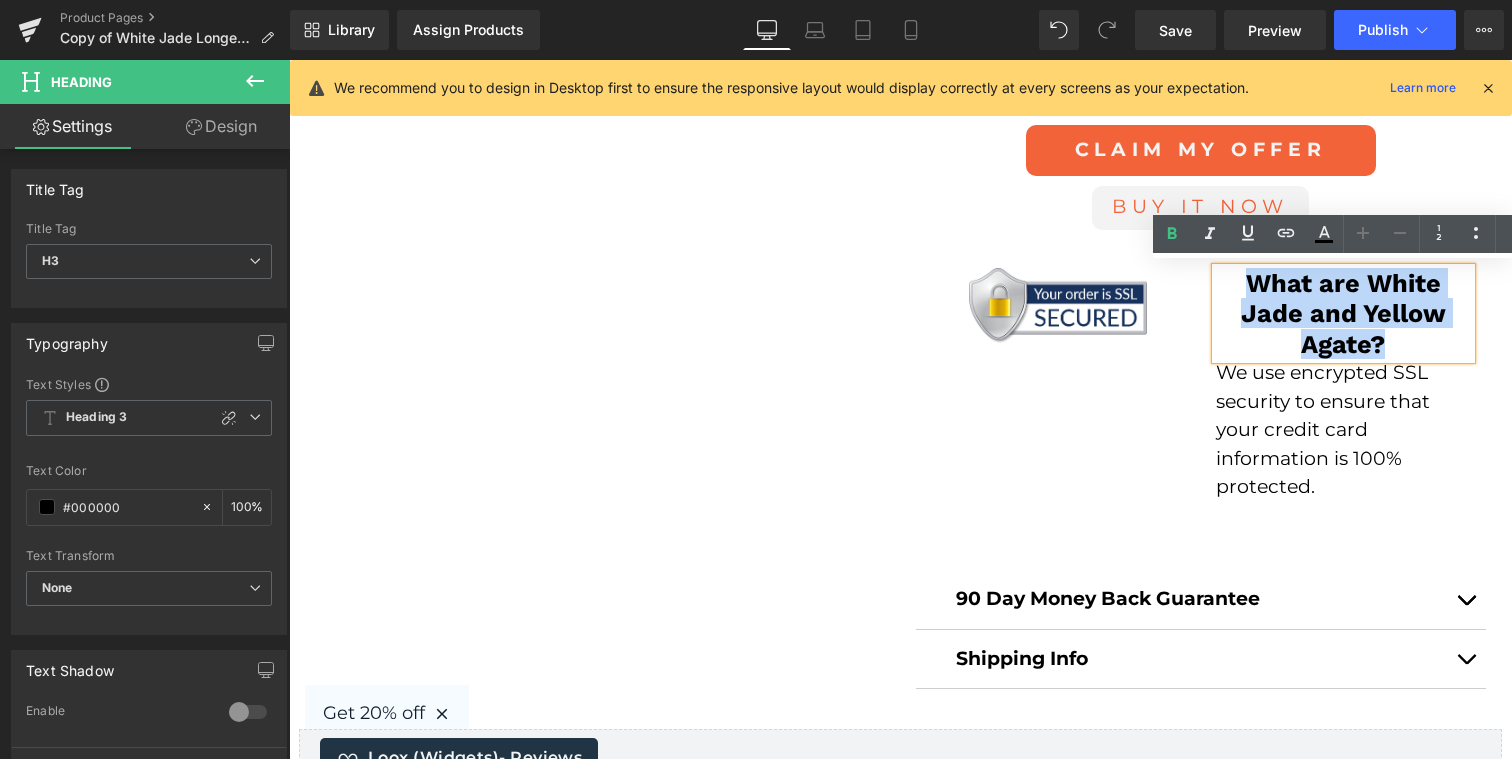 type 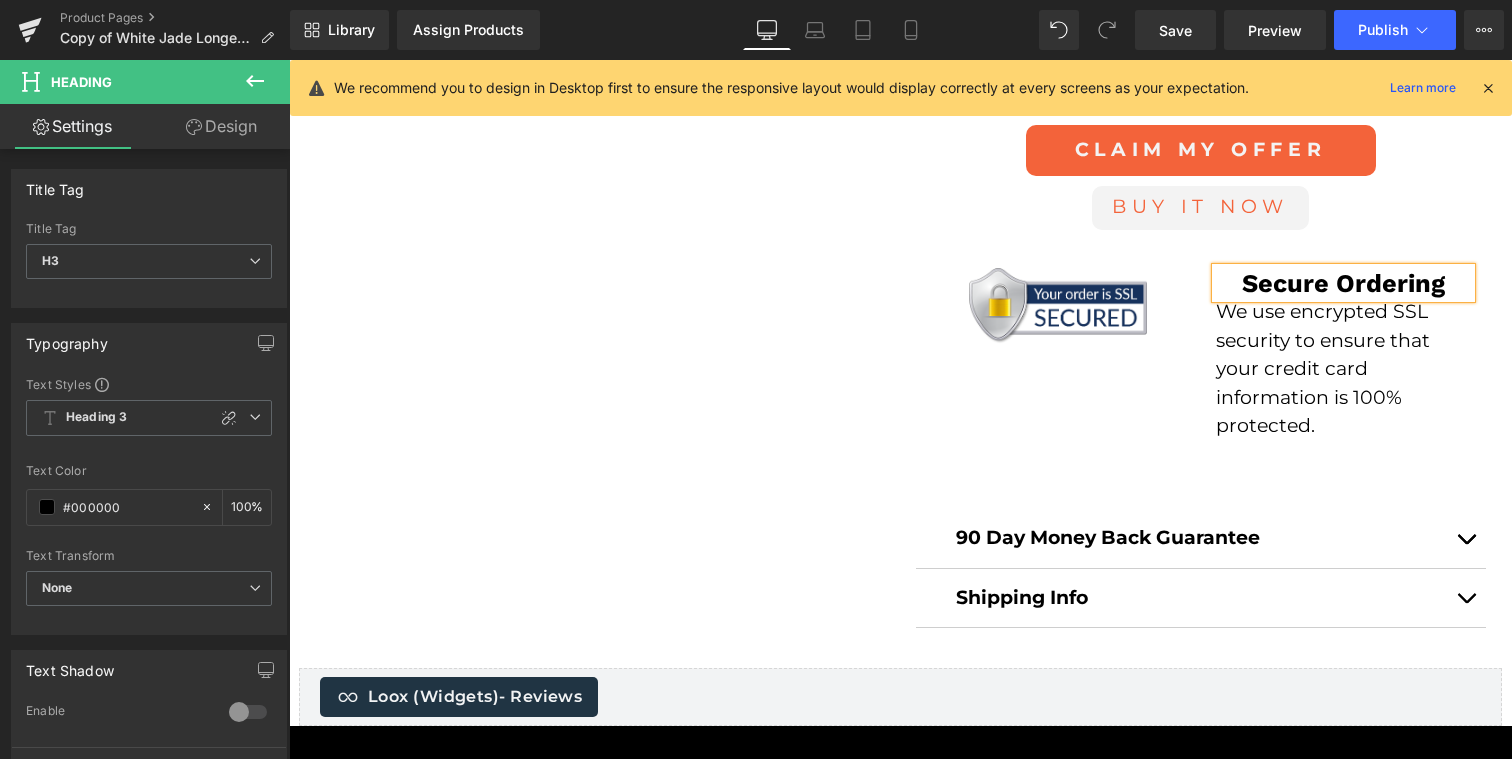 click on "Sale Off
(P) Image" at bounding box center (901, -707) 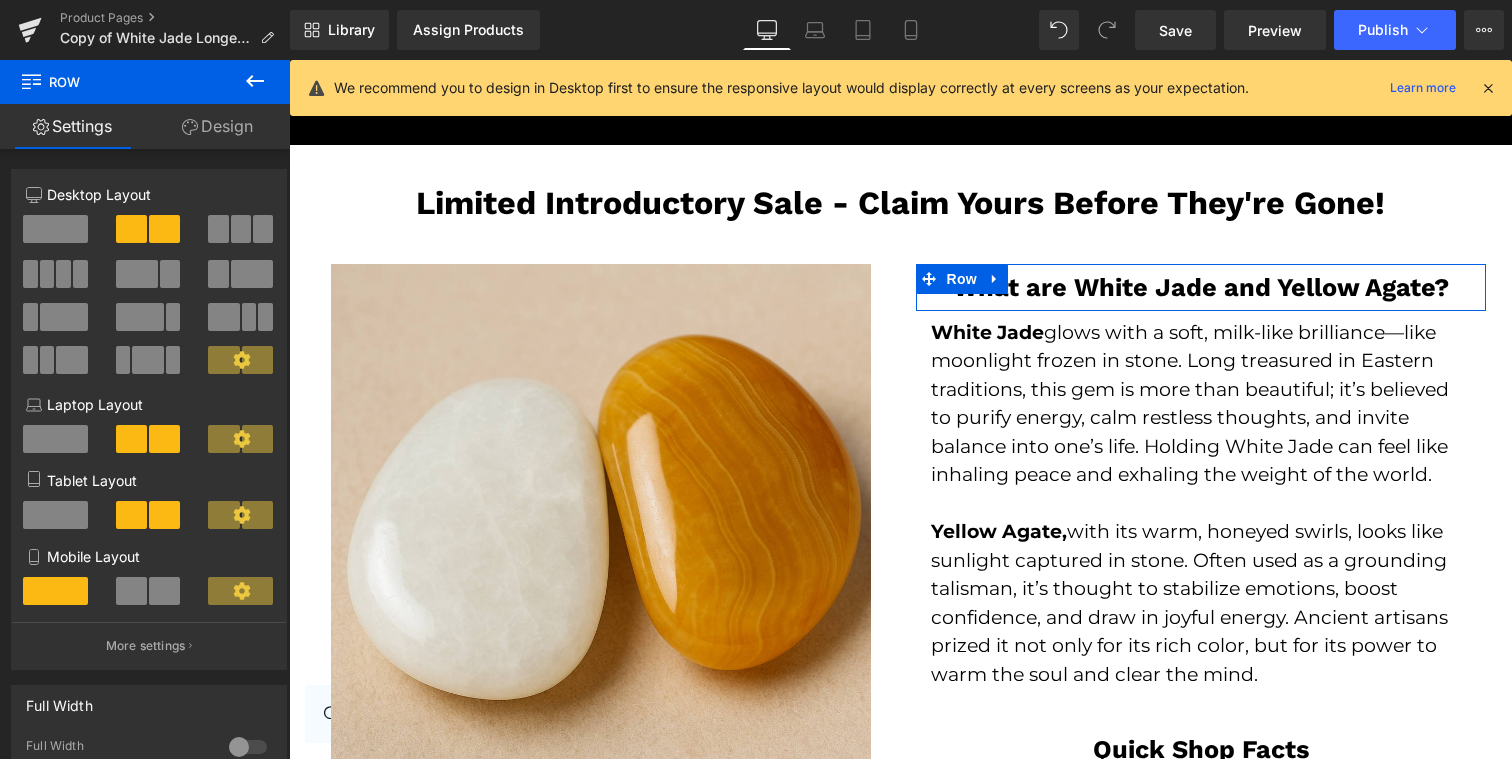 scroll, scrollTop: 3979, scrollLeft: 0, axis: vertical 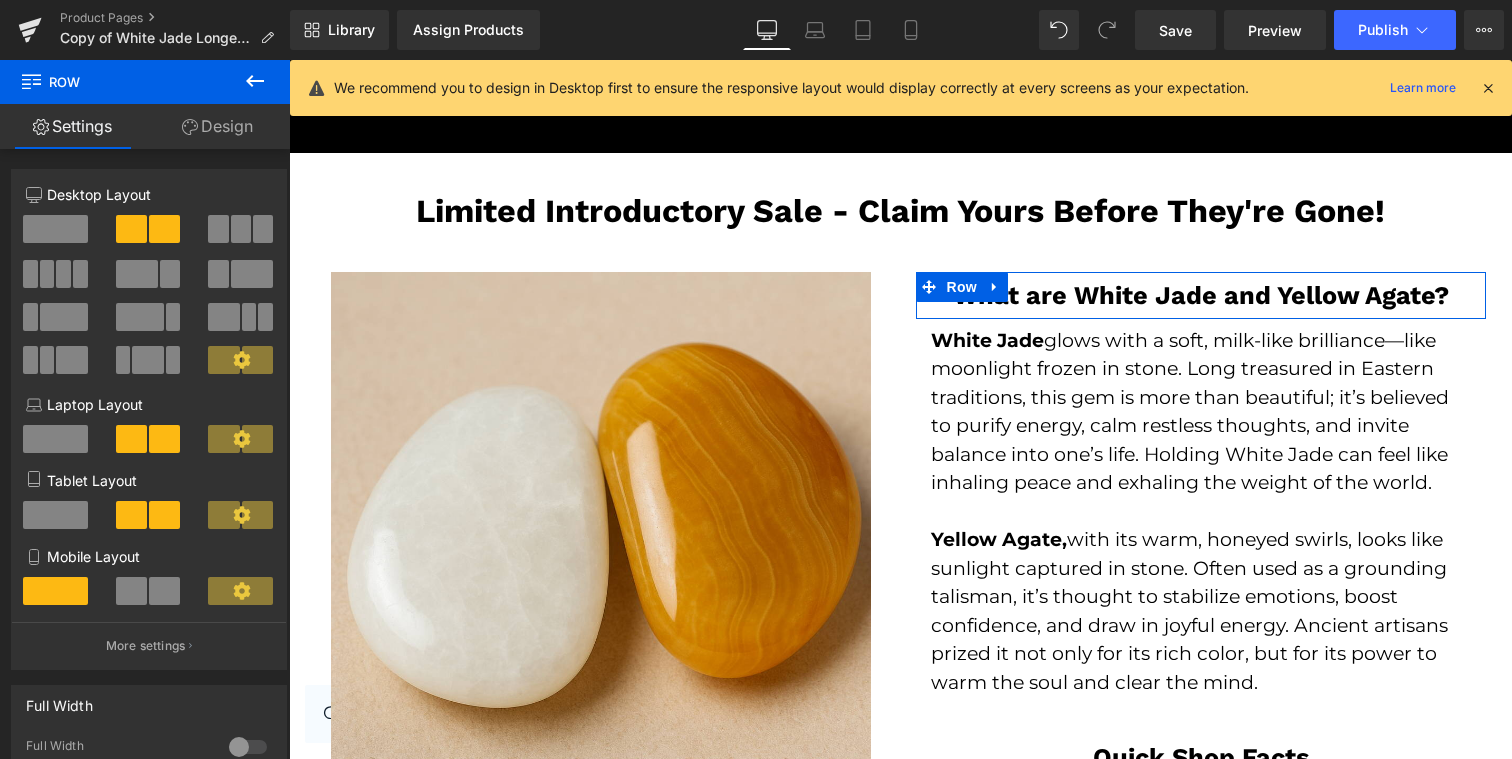 click on "White Jade  glows with a soft, milk-like brilliance—like moonlight frozen in stone. Long treasured in Eastern traditions, this gem is more than beautiful; it’s believed to purify energy, calm restless thoughts, and invite balance into one’s life. Holding White Jade can feel like inhaling peace and exhaling the weight of the world." at bounding box center [1201, 412] 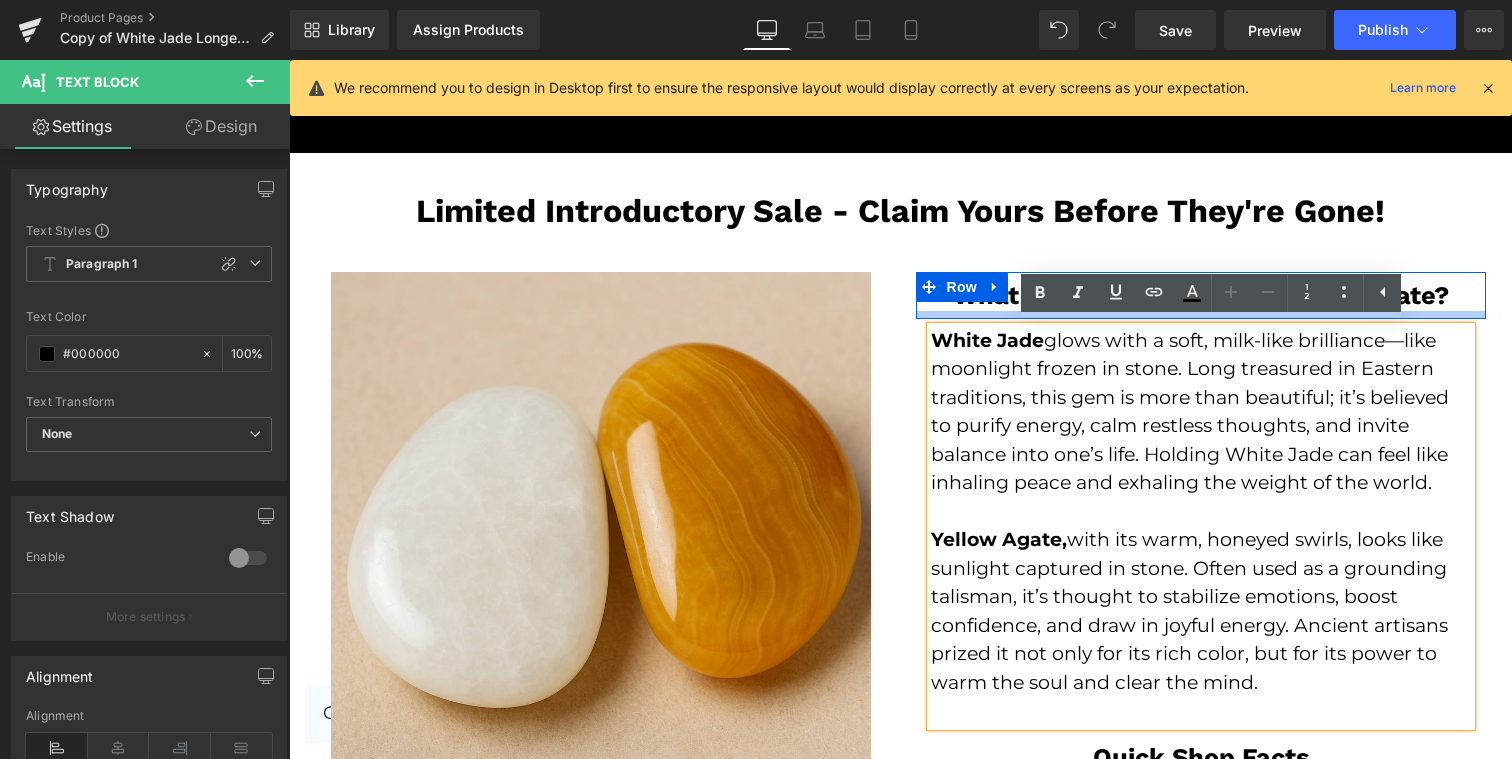 click at bounding box center [1201, 315] 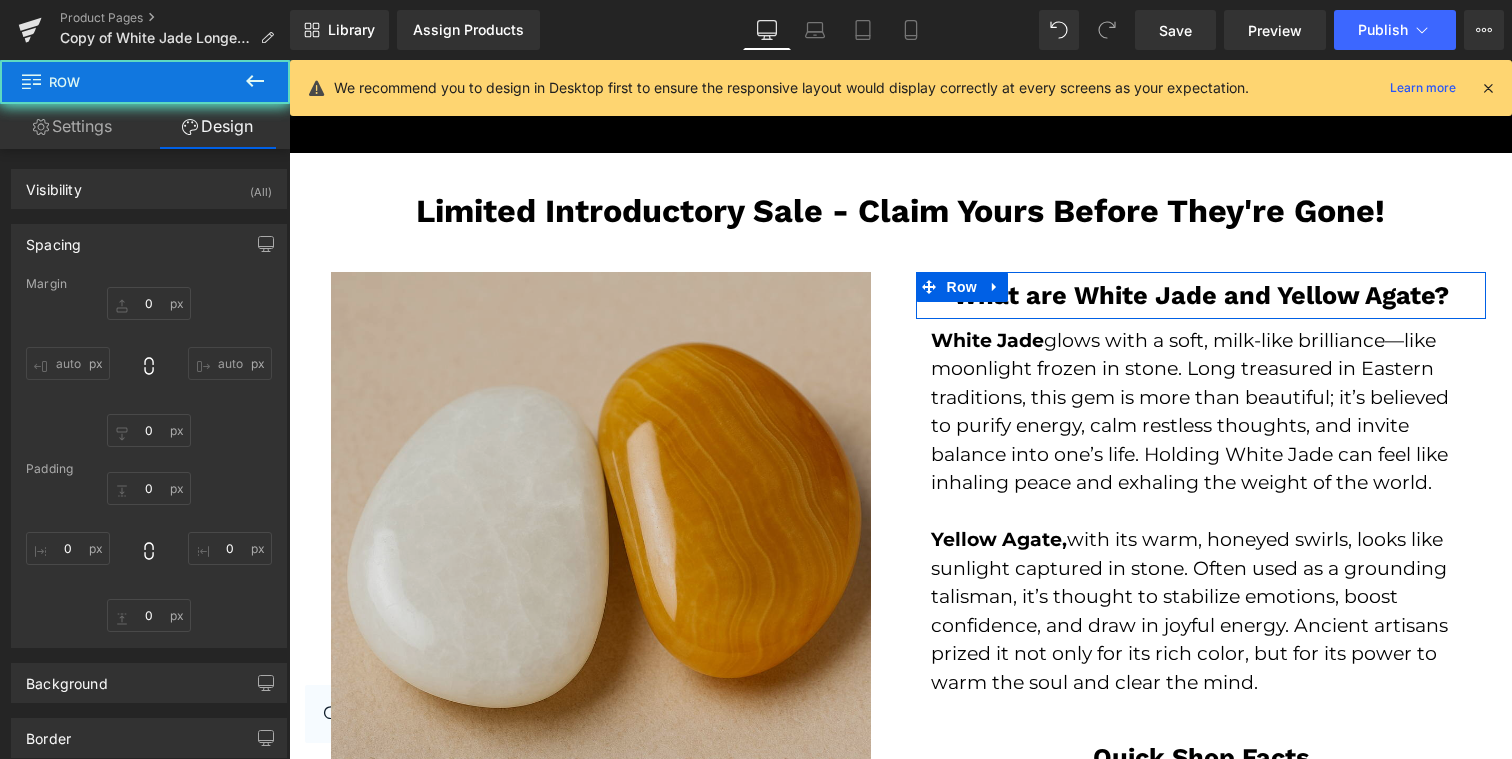 type on "0" 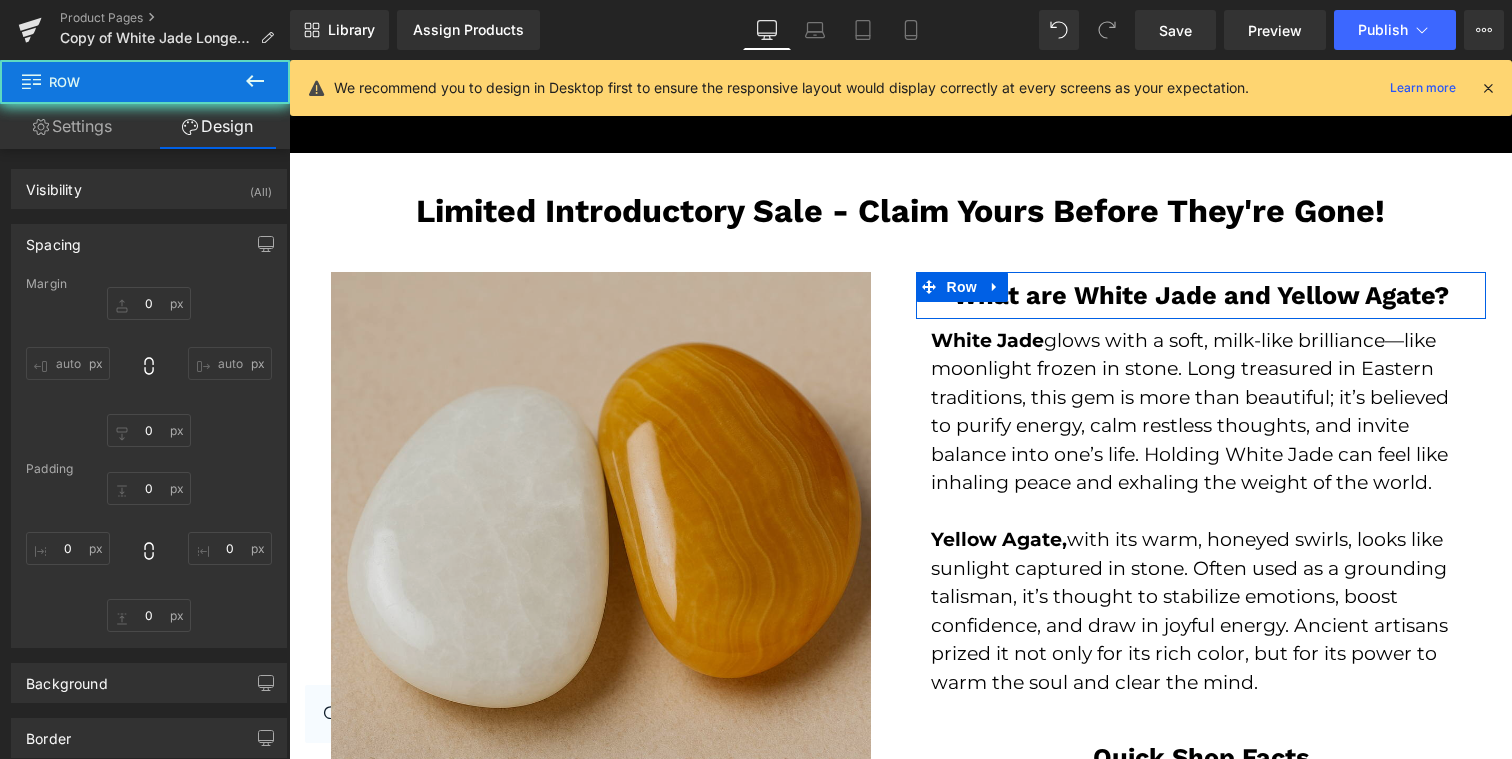 type on "0" 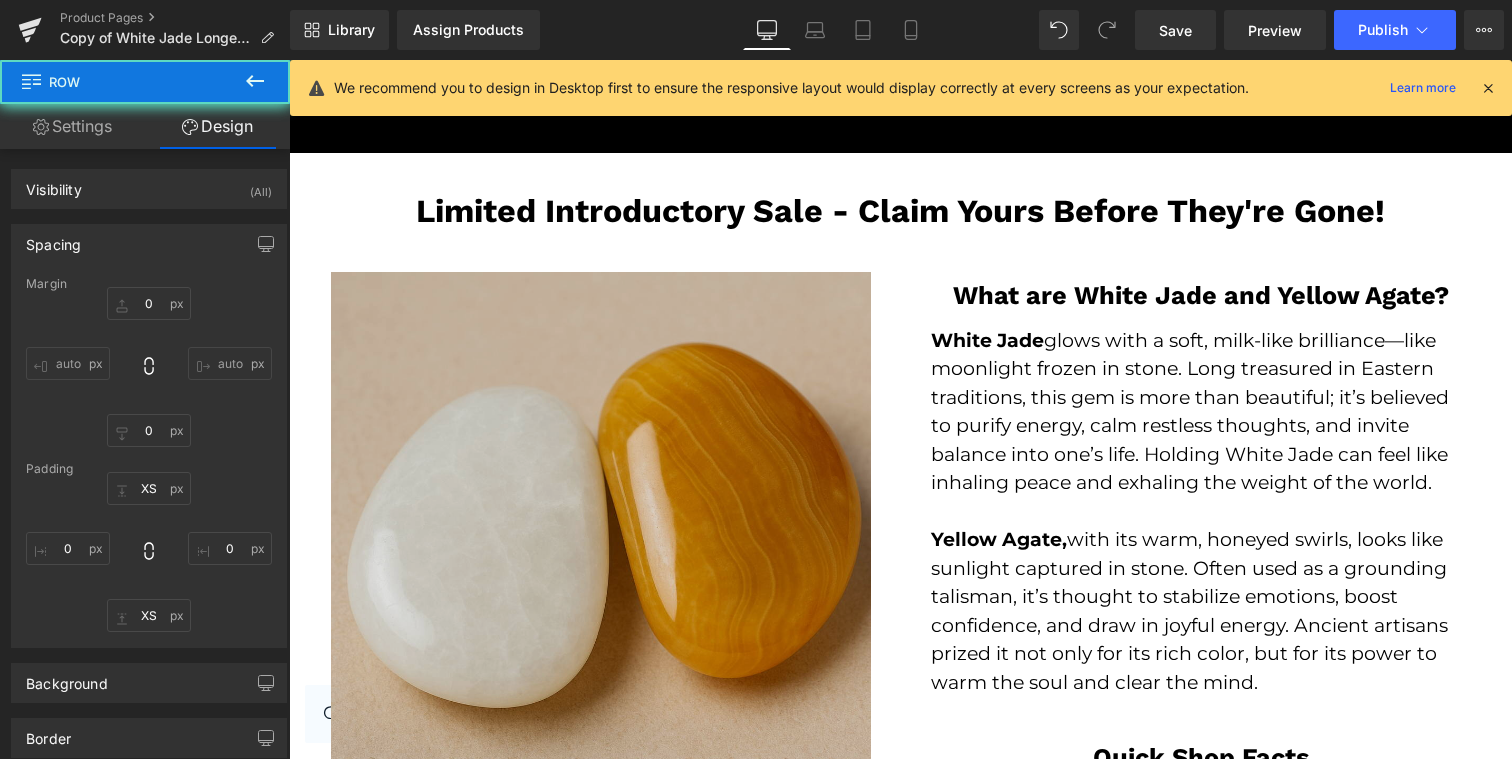 click at bounding box center [601, 558] 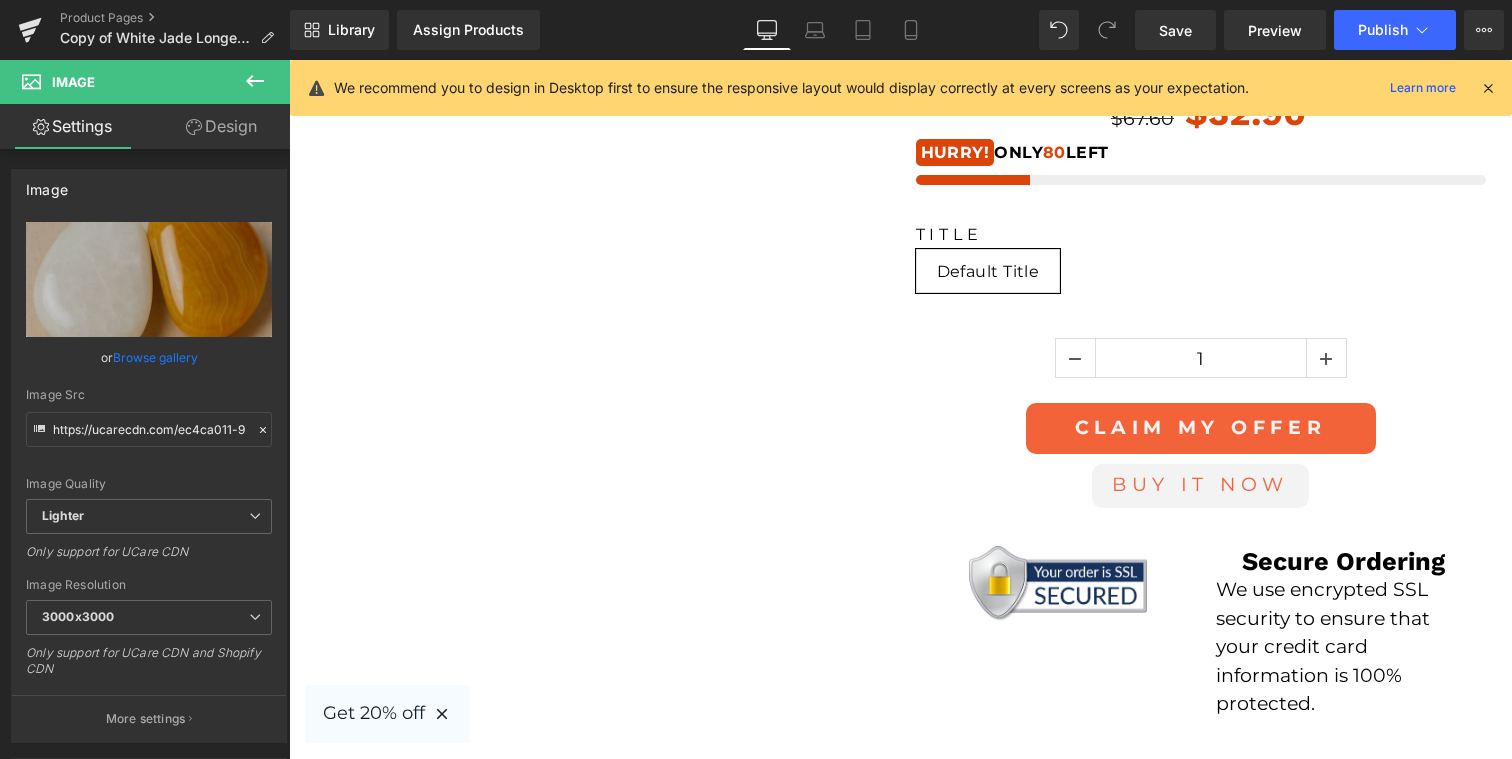 scroll, scrollTop: 2215, scrollLeft: 0, axis: vertical 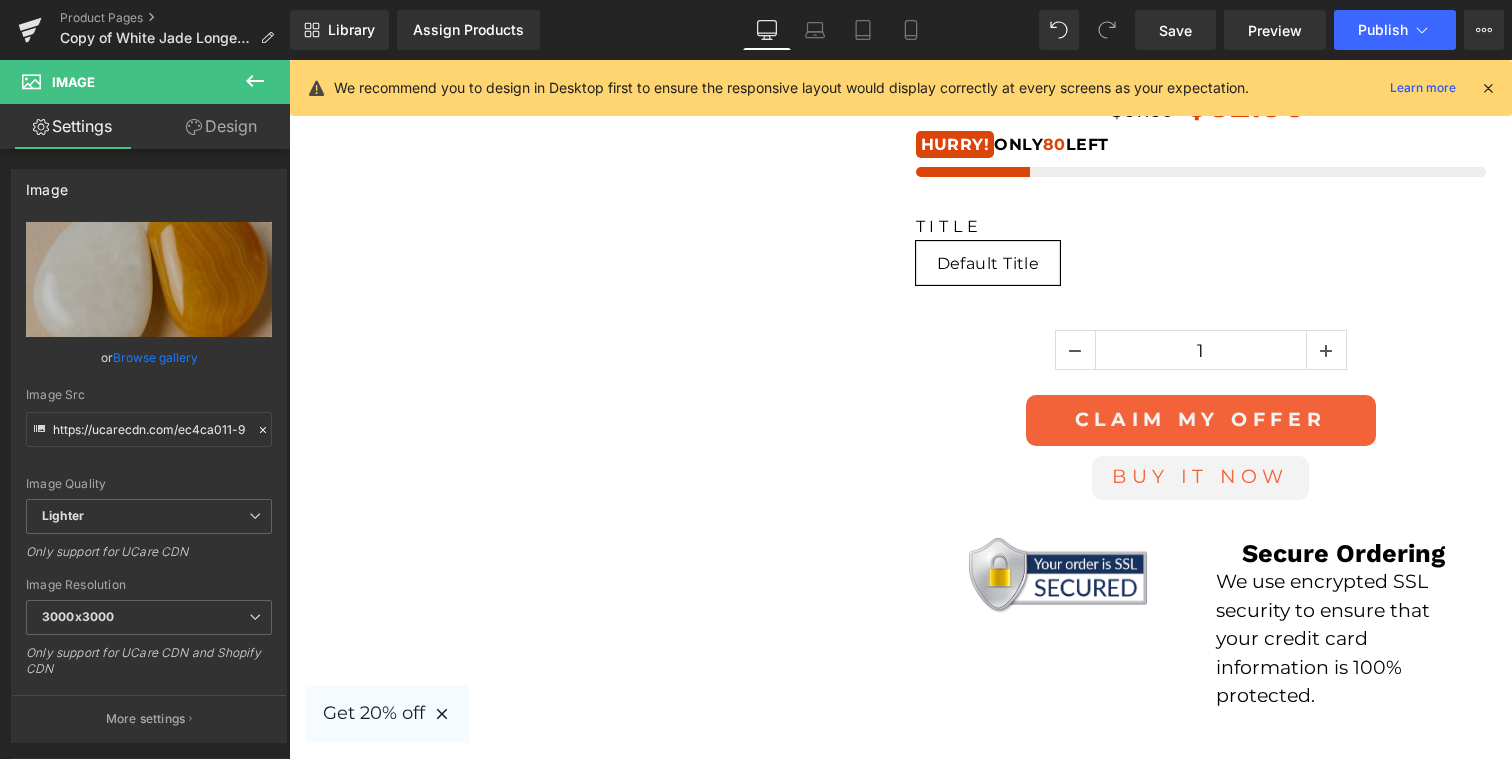 click 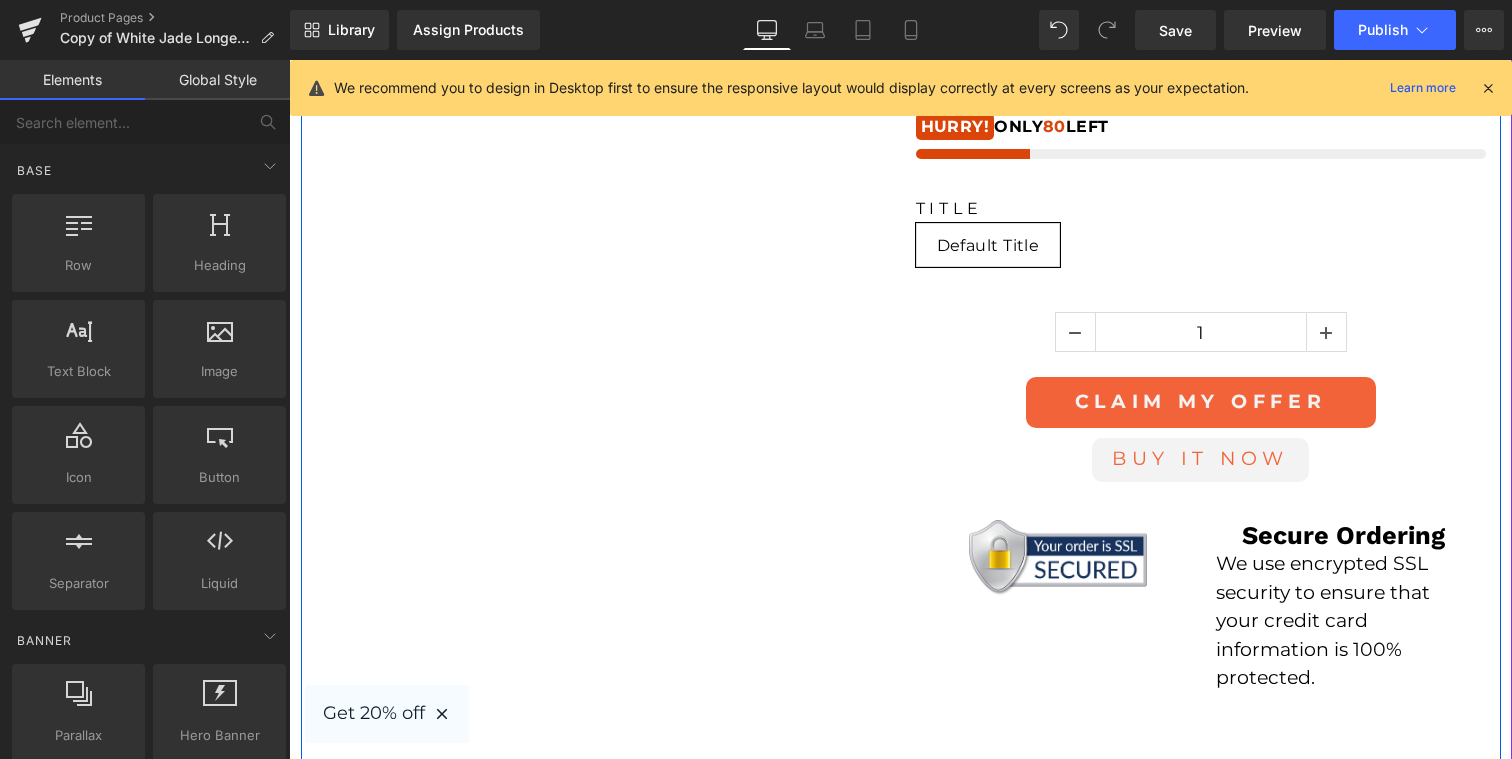 scroll, scrollTop: 2239, scrollLeft: 0, axis: vertical 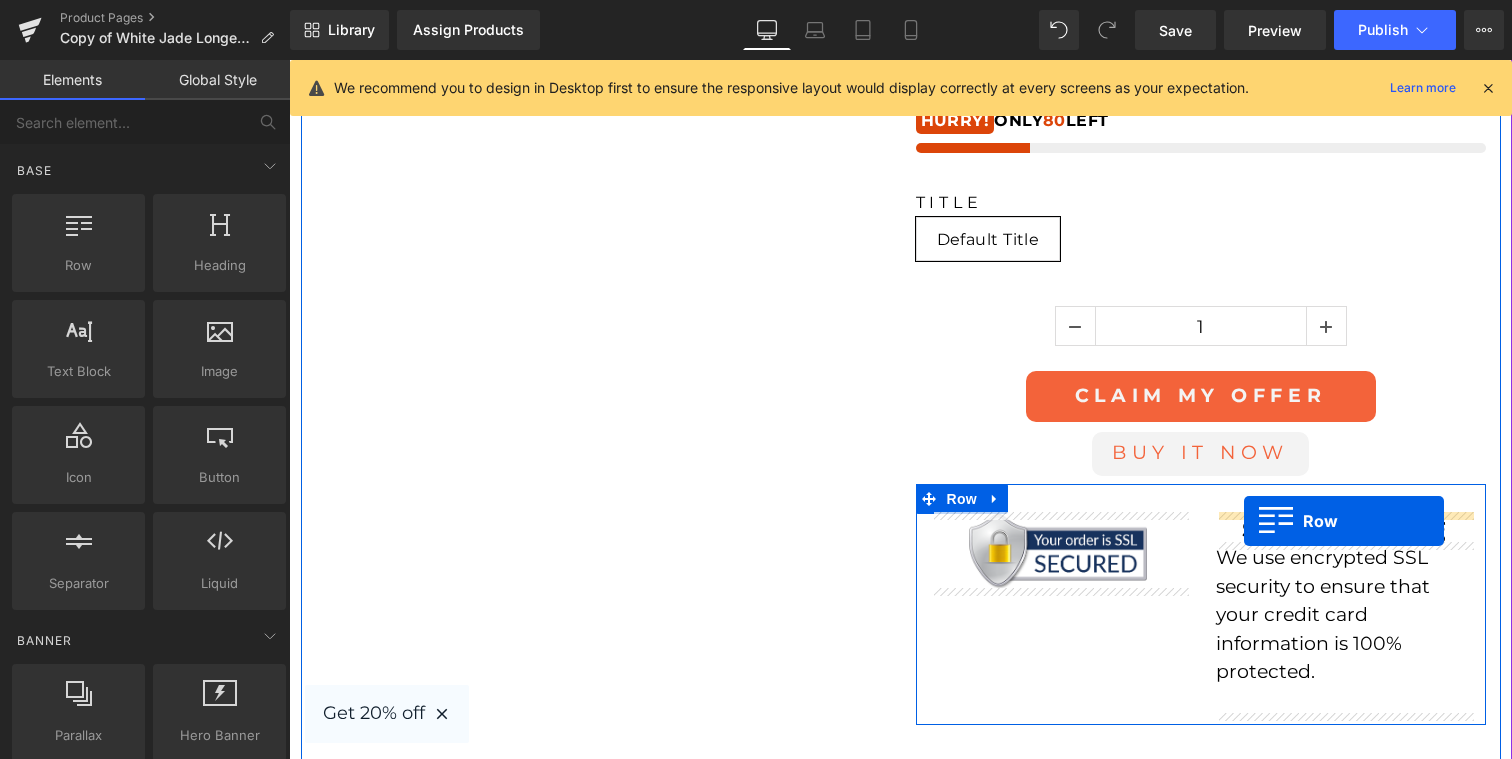 drag, startPoint x: 331, startPoint y: 283, endPoint x: 1244, endPoint y: 521, distance: 943.511 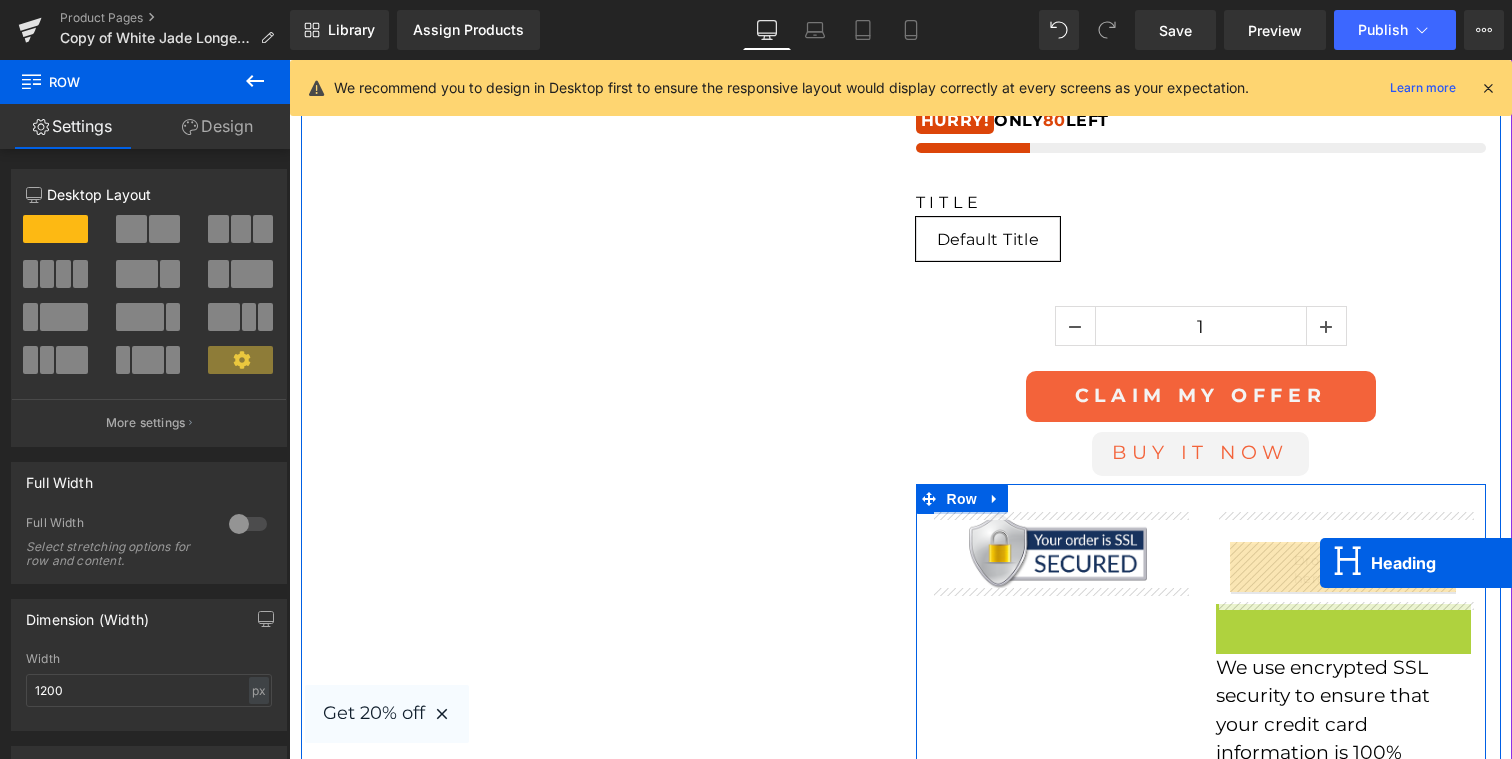 drag, startPoint x: 1339, startPoint y: 622, endPoint x: 1320, endPoint y: 563, distance: 61.983868 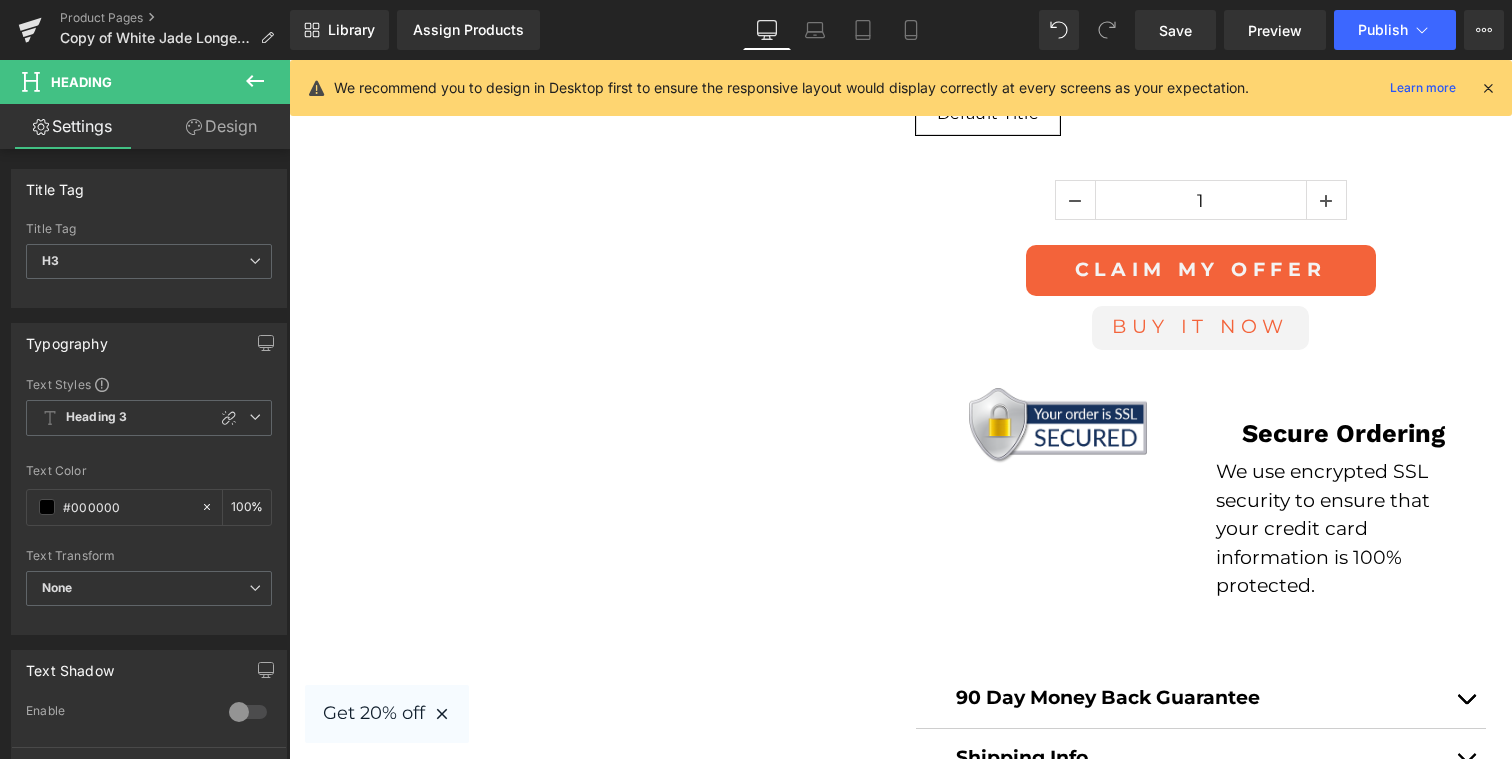 scroll, scrollTop: 2361, scrollLeft: 0, axis: vertical 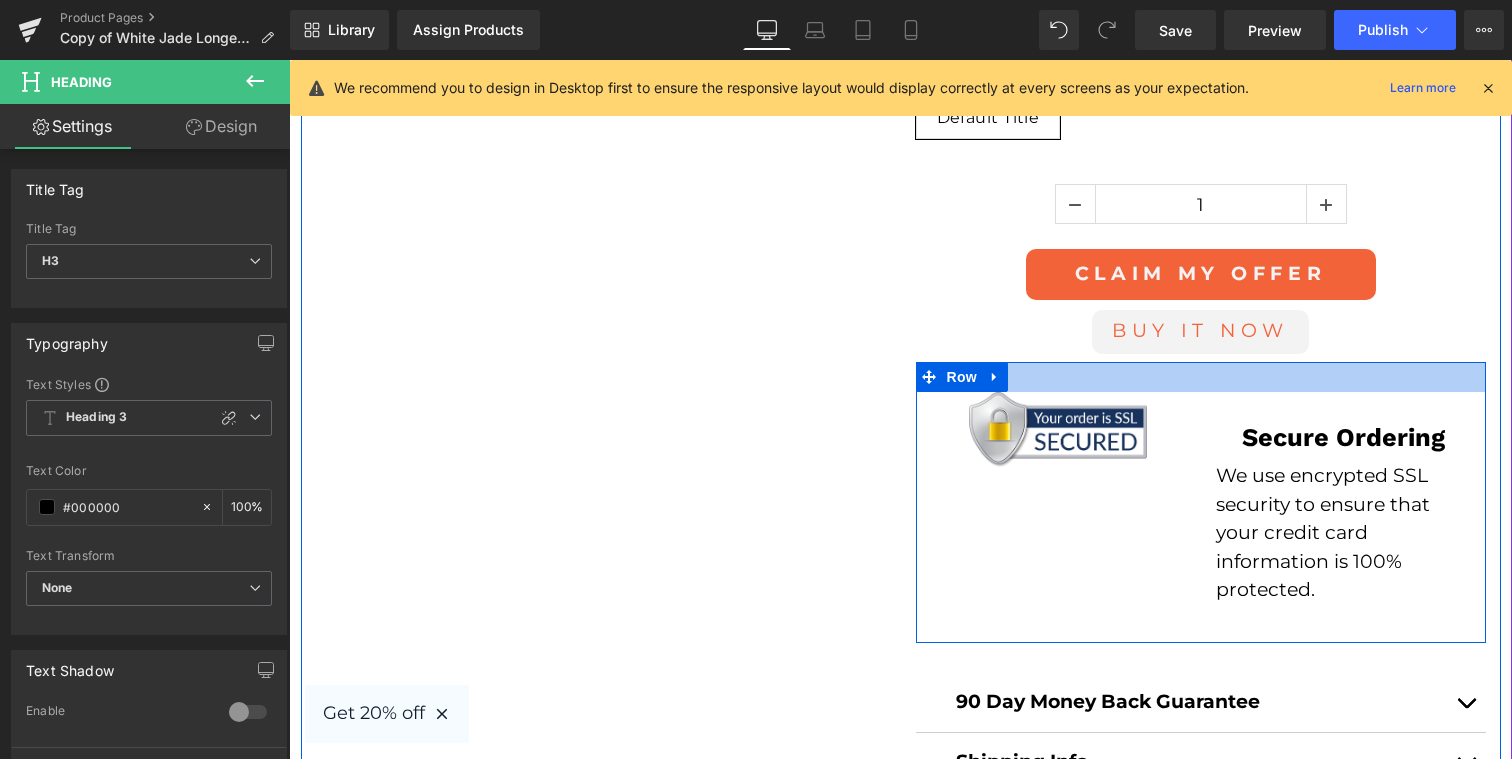 click at bounding box center [1201, 377] 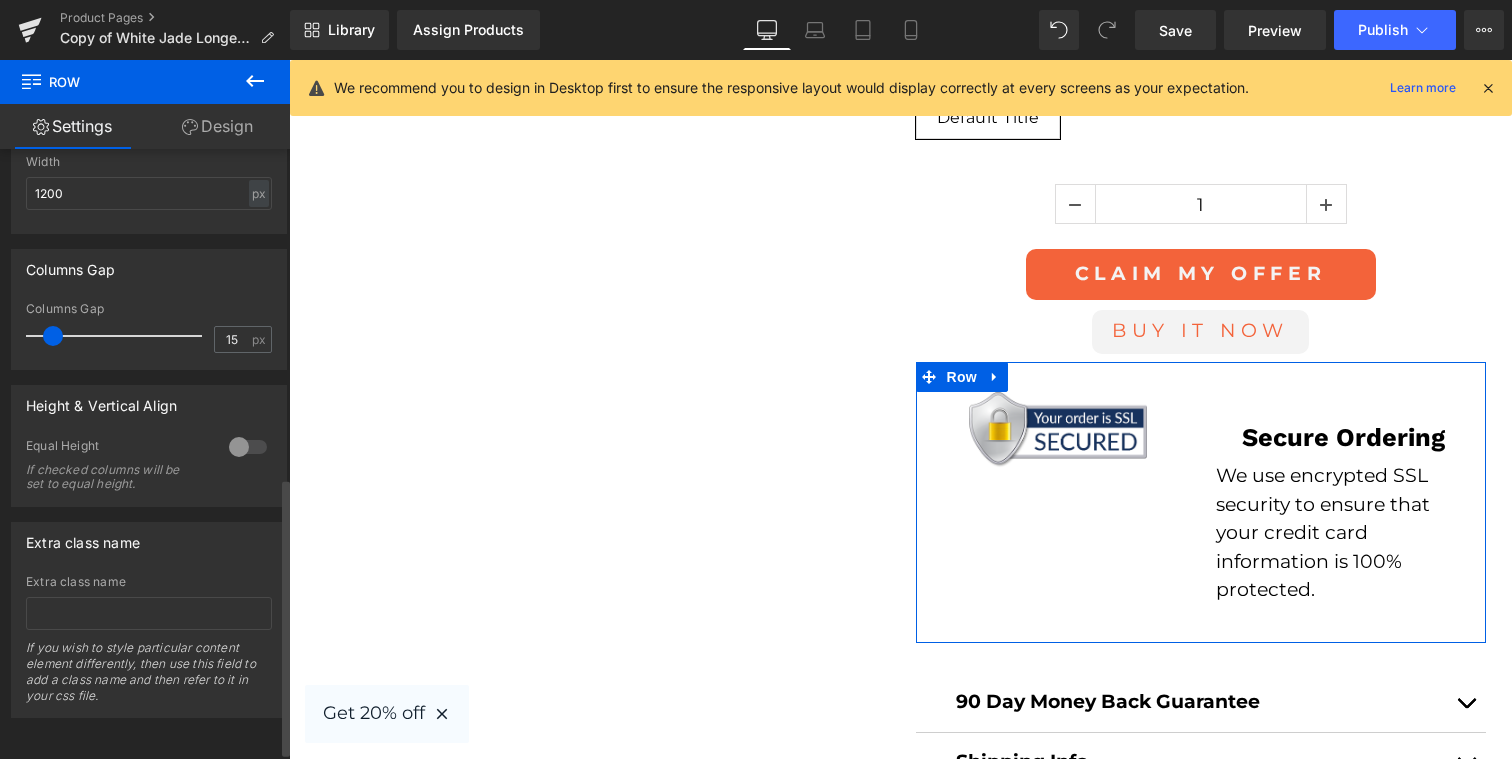 scroll, scrollTop: 0, scrollLeft: 0, axis: both 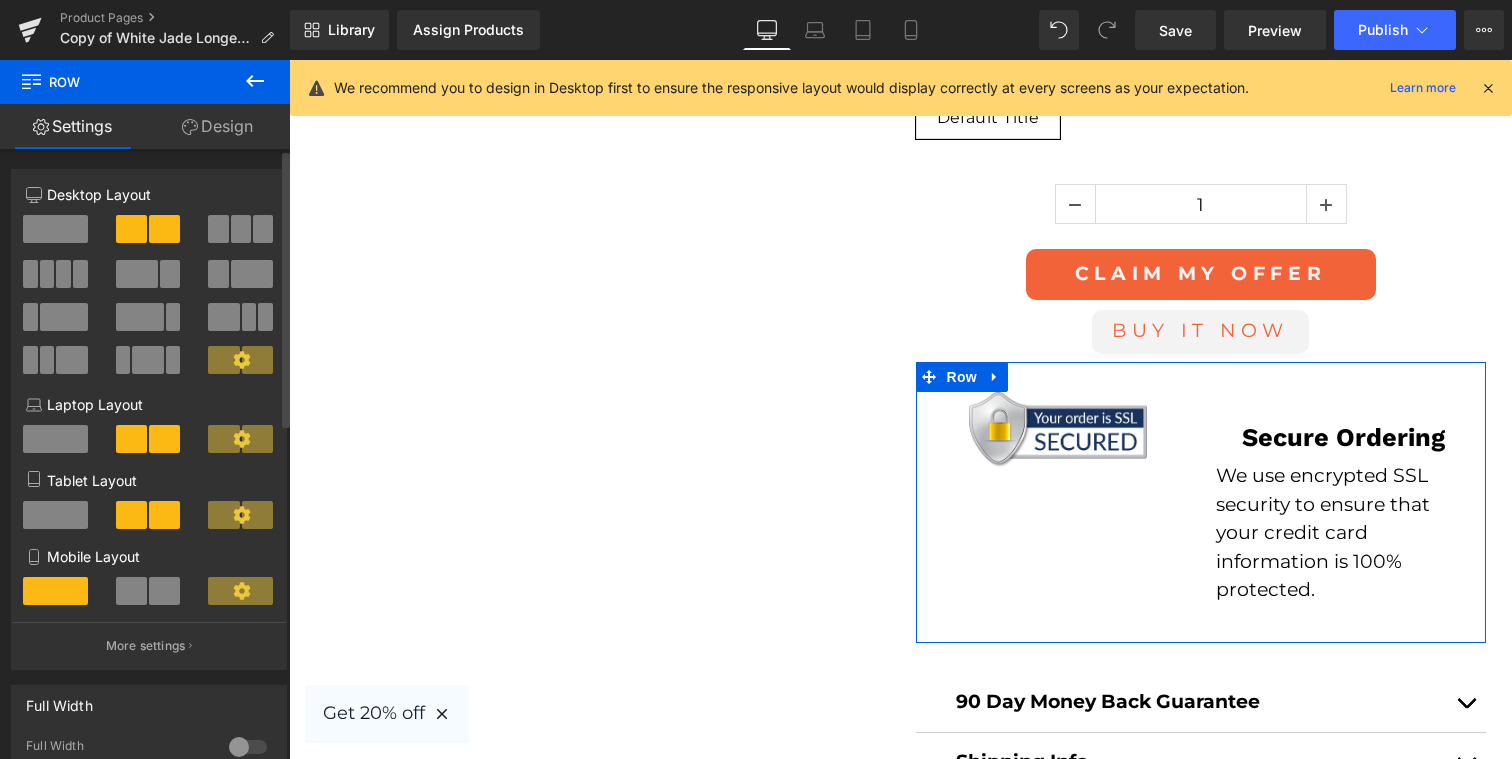 click at bounding box center (252, 274) 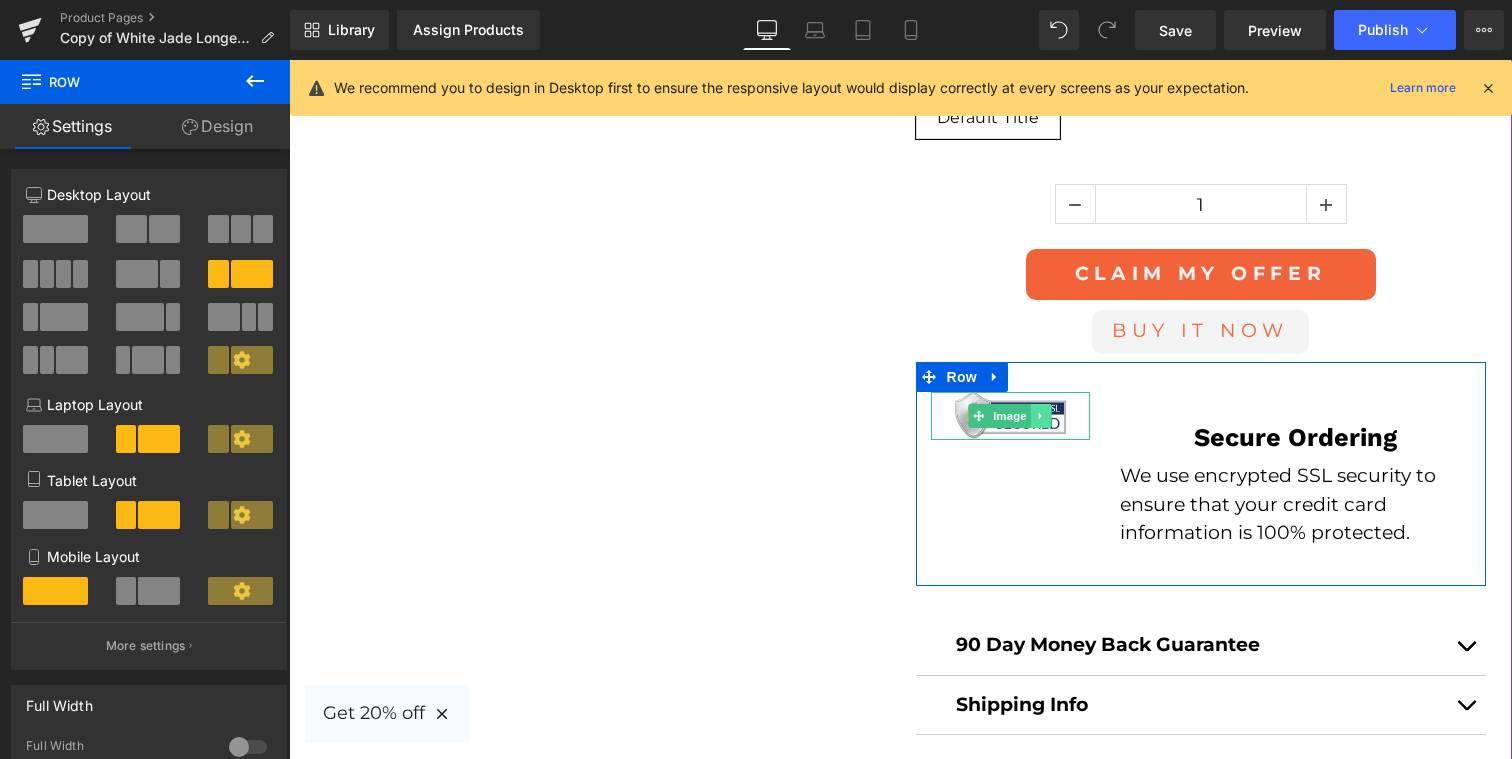 click 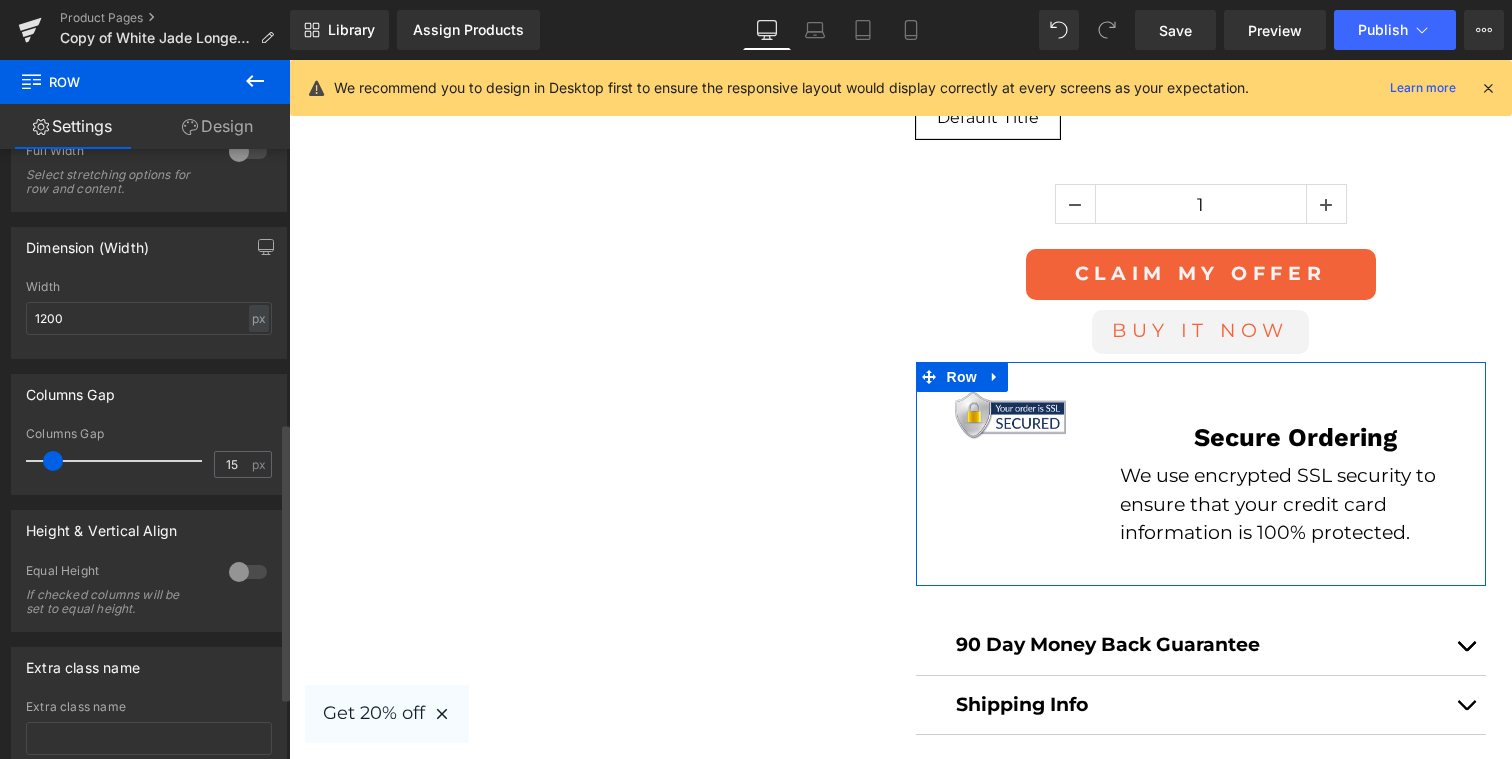 scroll, scrollTop: 601, scrollLeft: 0, axis: vertical 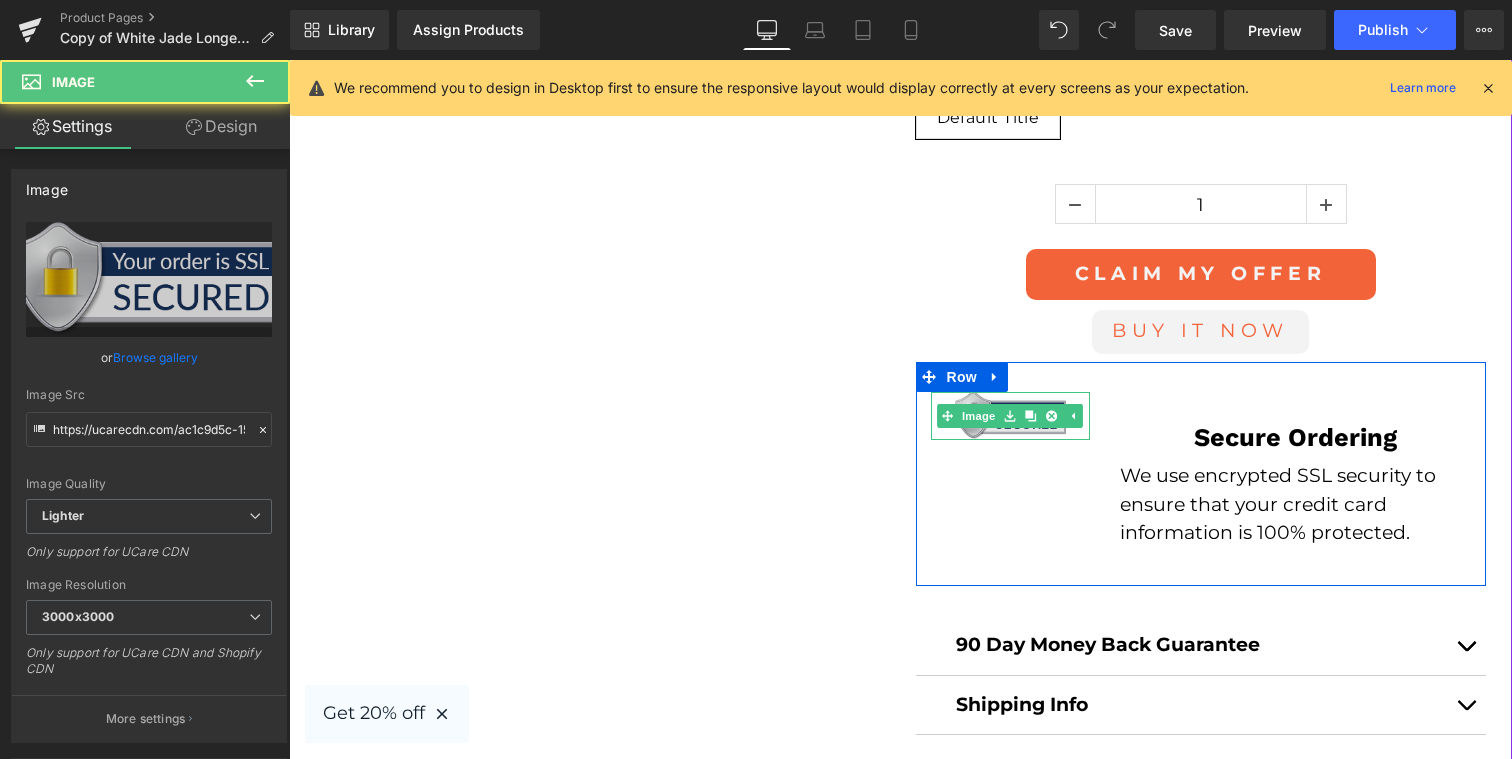 click at bounding box center [1011, 416] 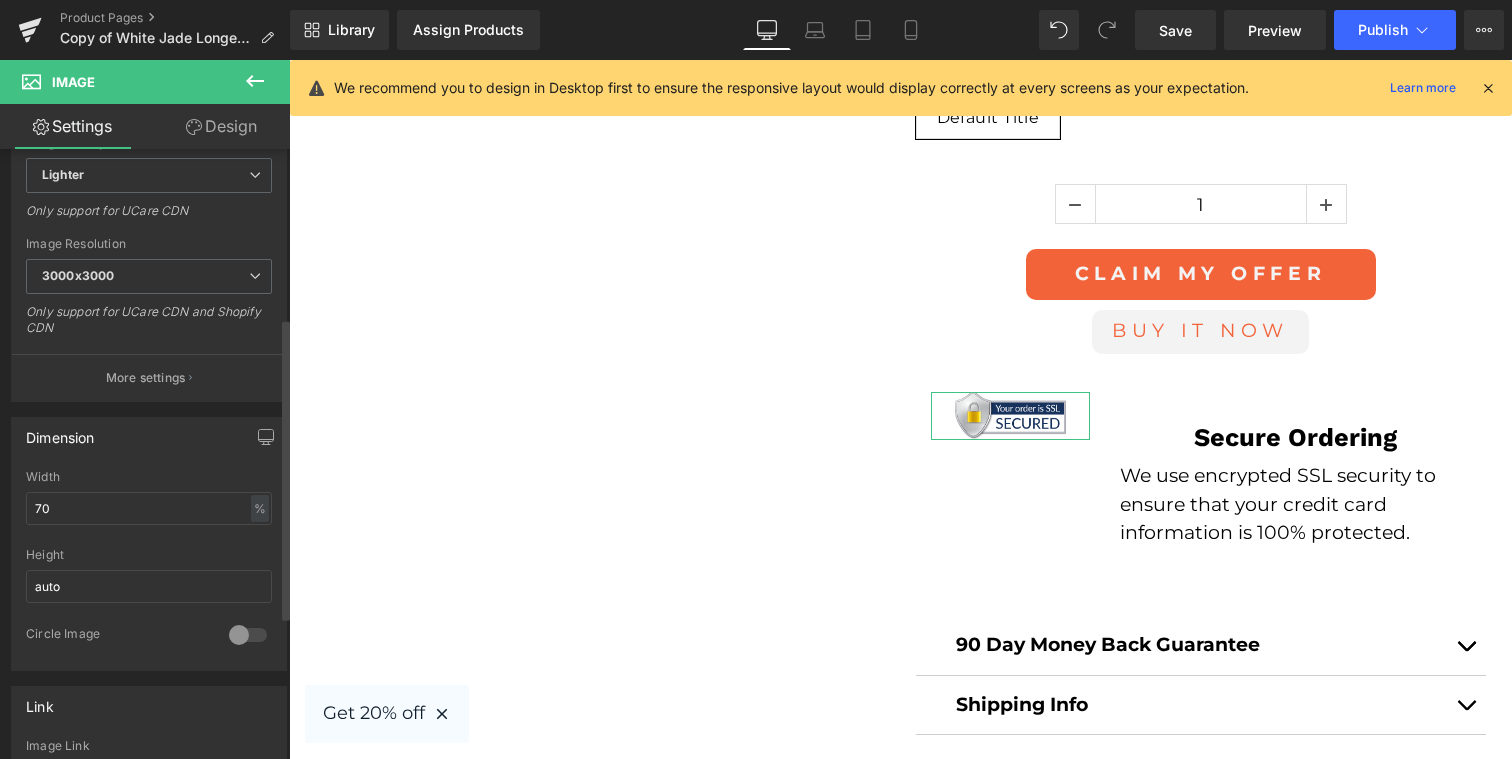 scroll, scrollTop: 373, scrollLeft: 0, axis: vertical 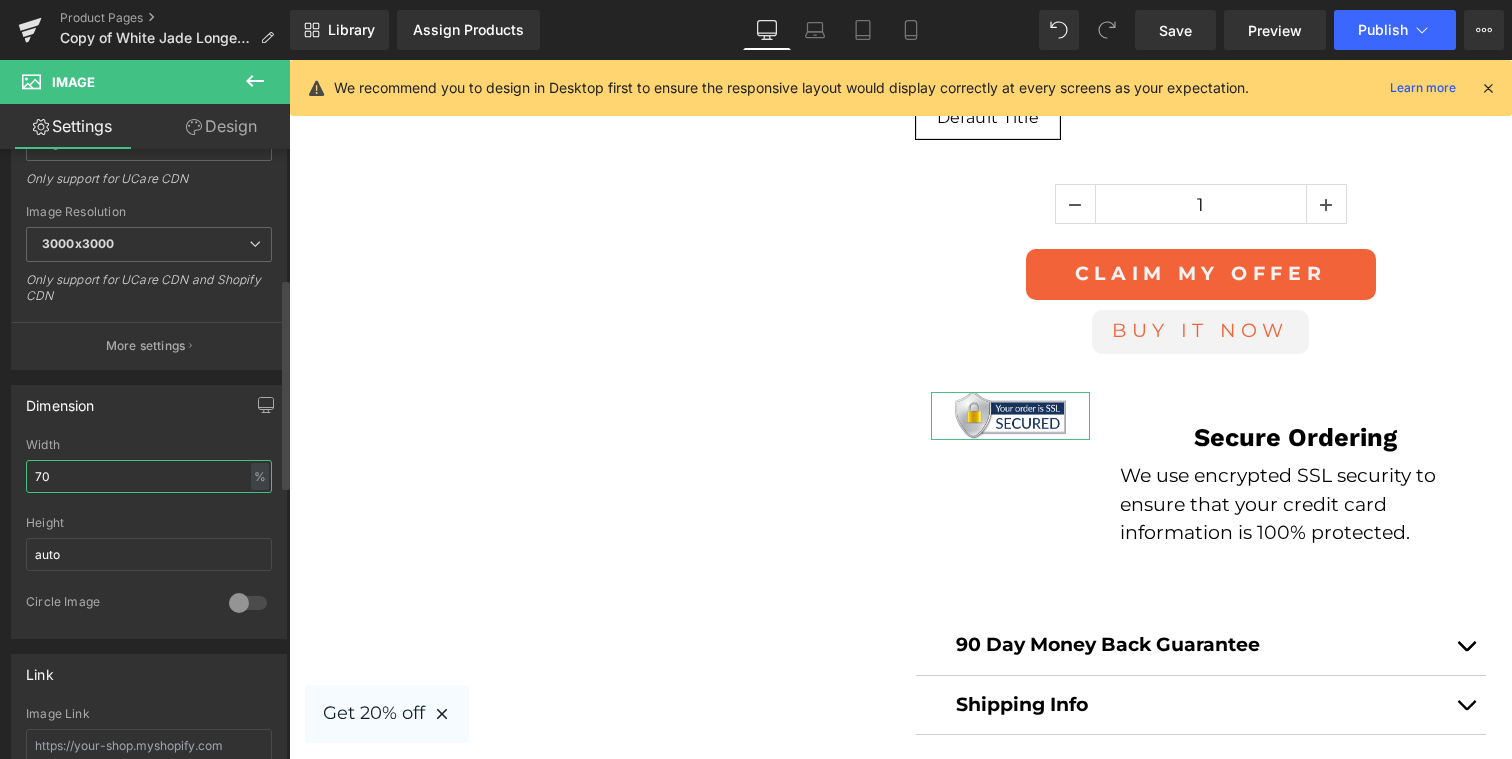 click on "70" at bounding box center (149, 476) 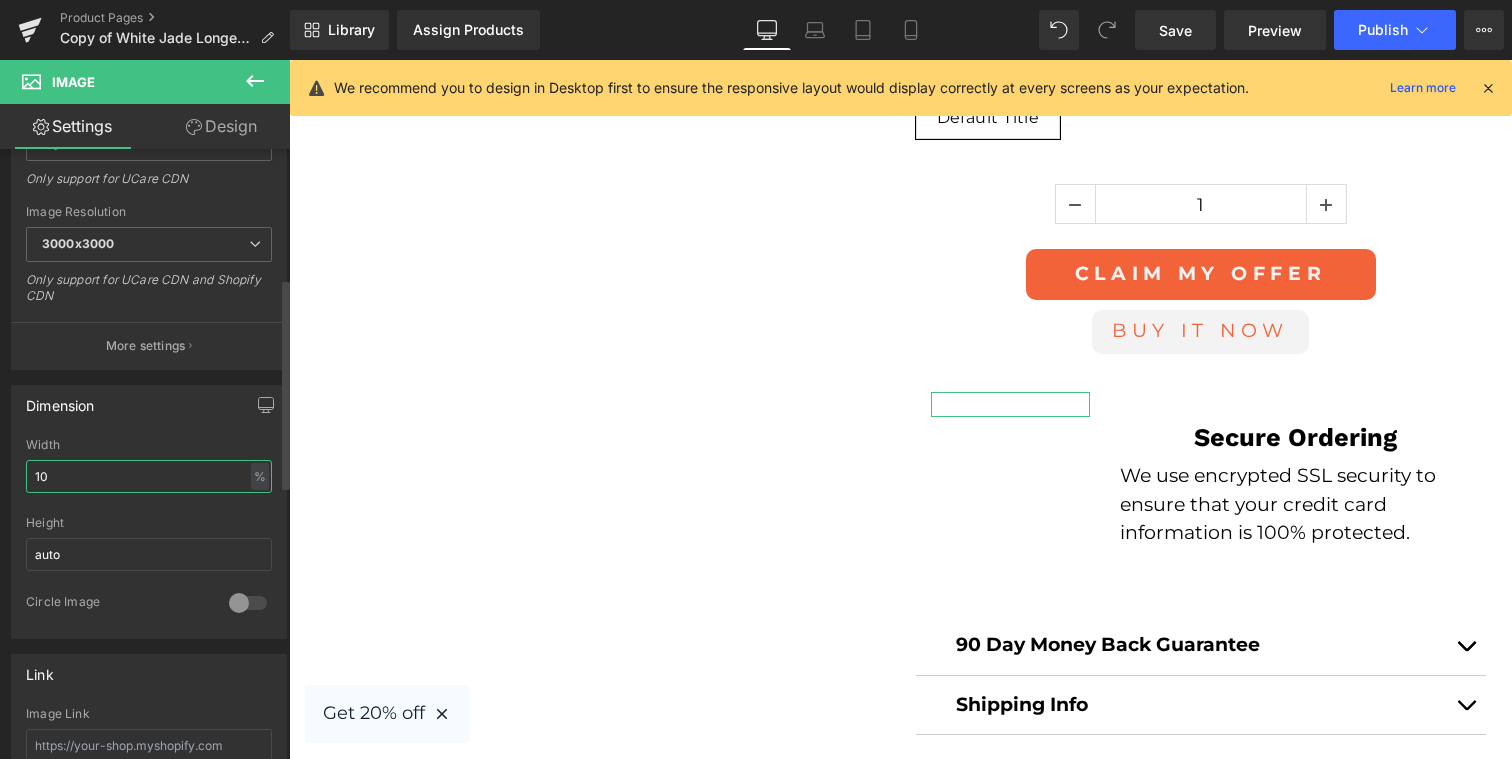 type on "100" 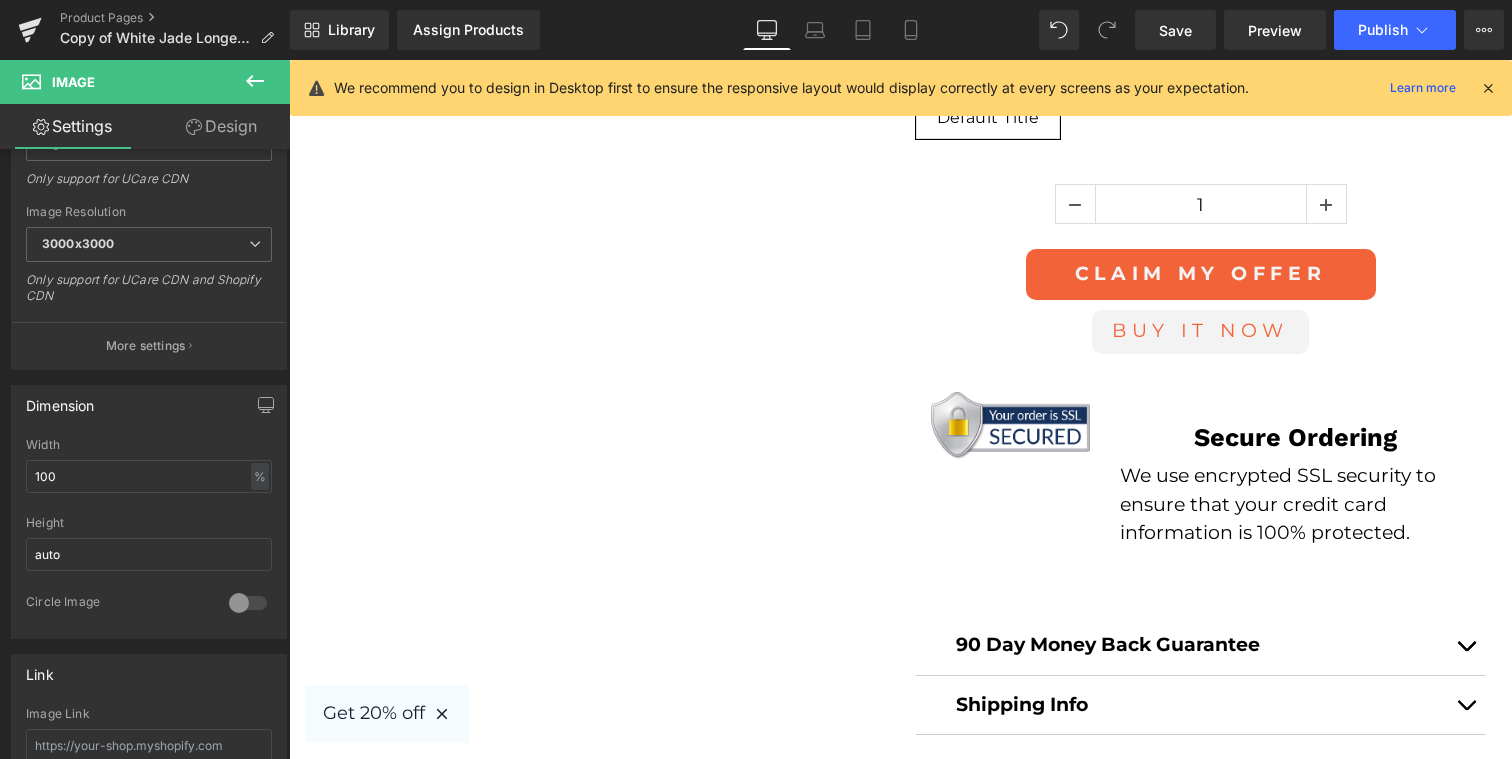 click on "Sale Off
(P) Image" at bounding box center [901, -591] 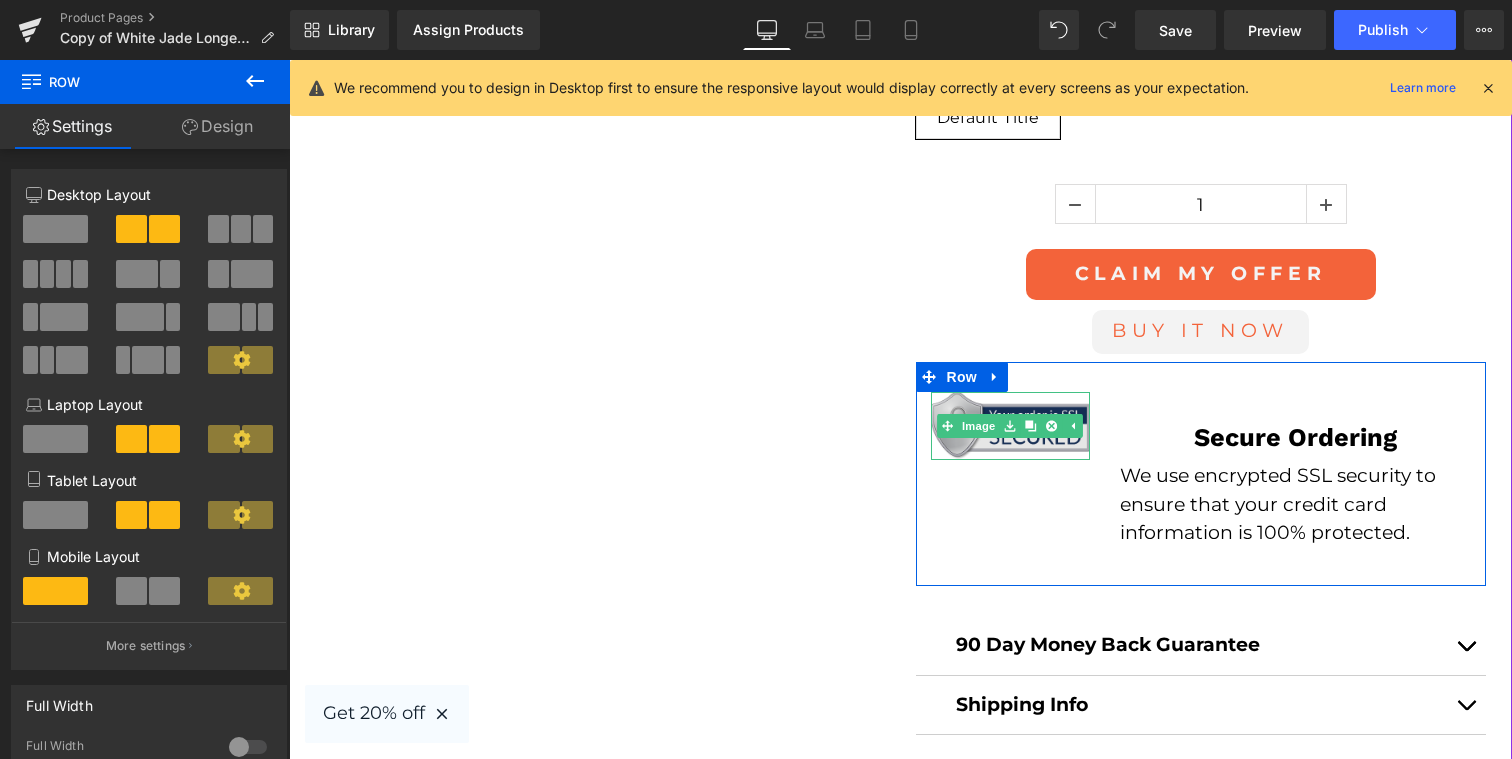 click at bounding box center [1011, 426] 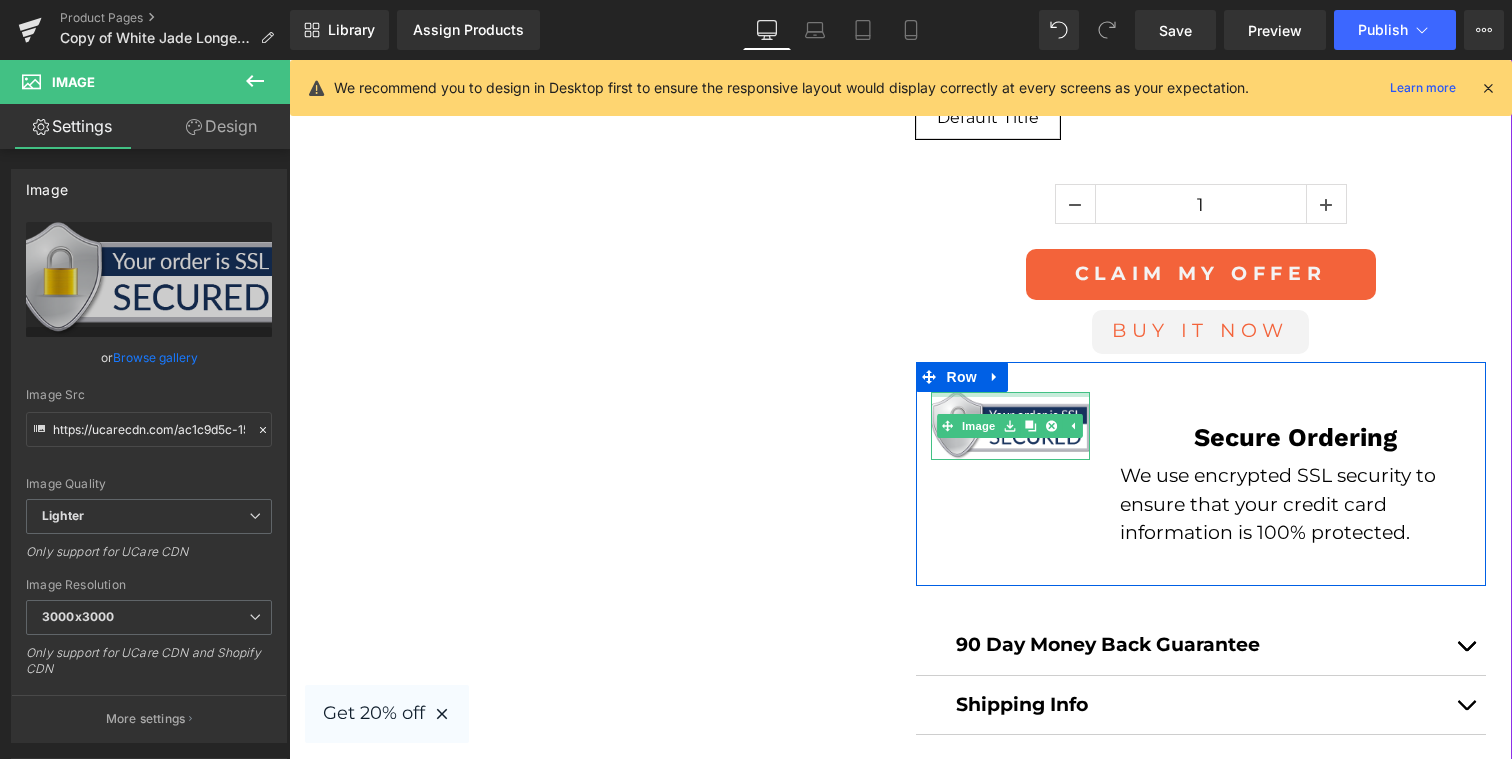 click at bounding box center [1011, 394] 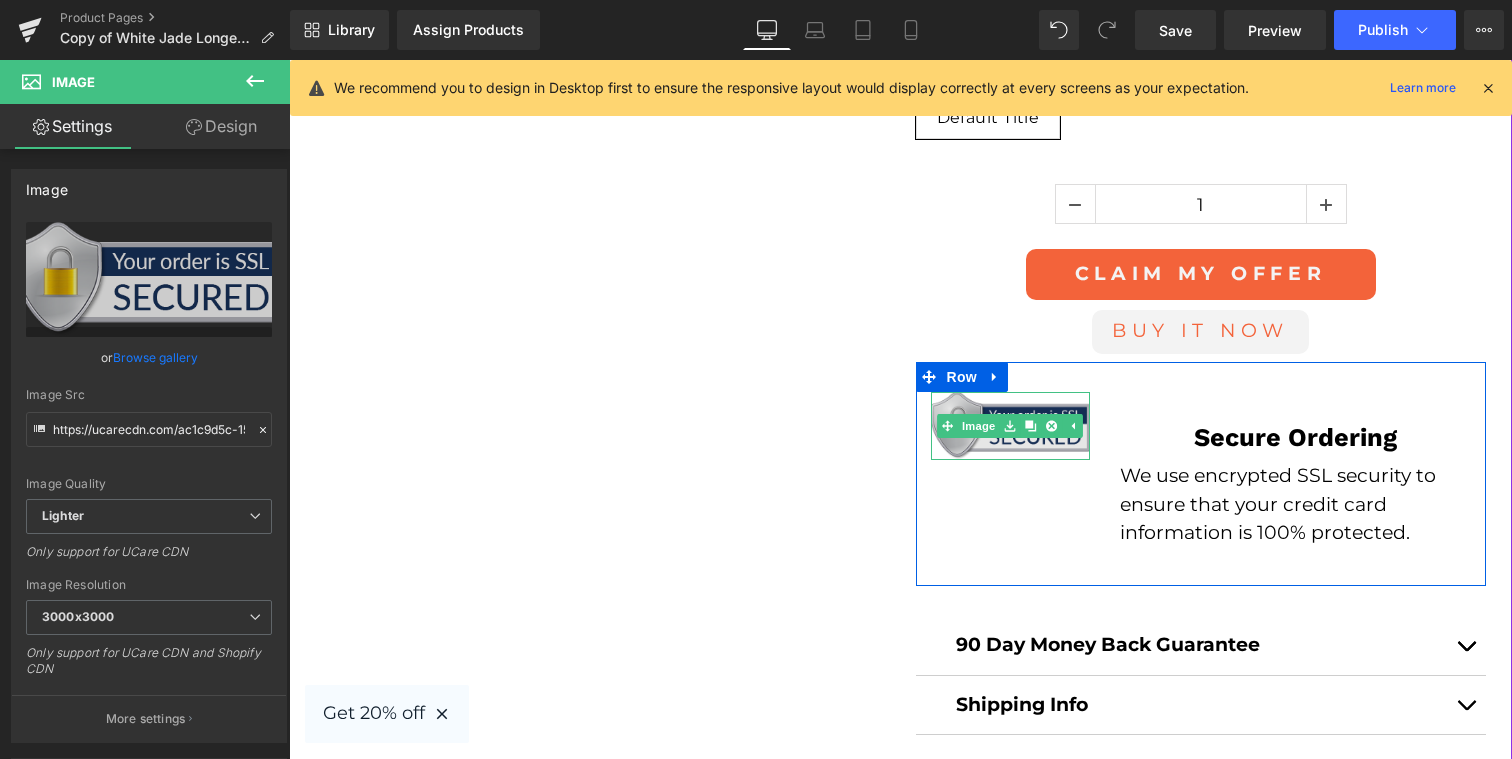 click at bounding box center [1011, 426] 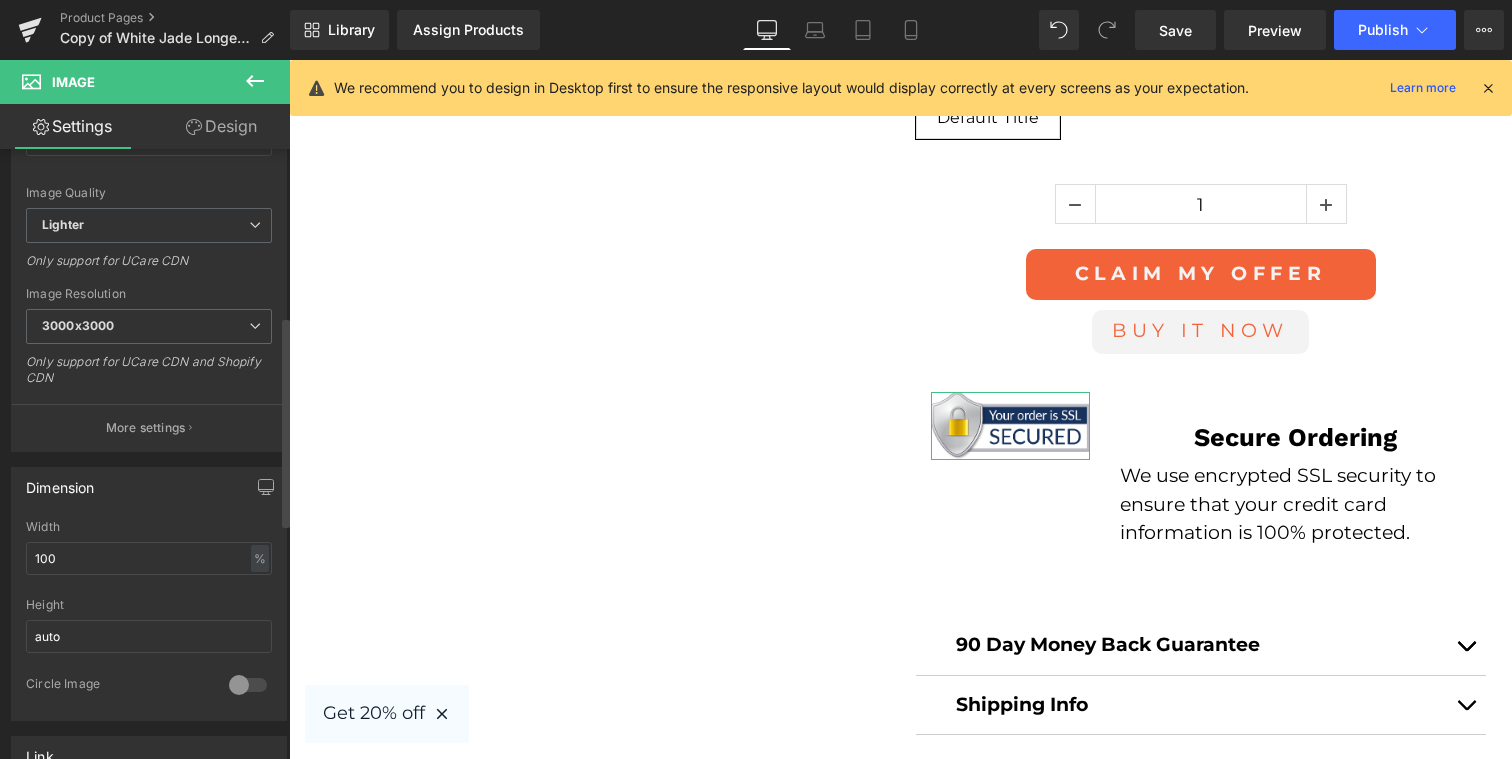 scroll, scrollTop: 0, scrollLeft: 0, axis: both 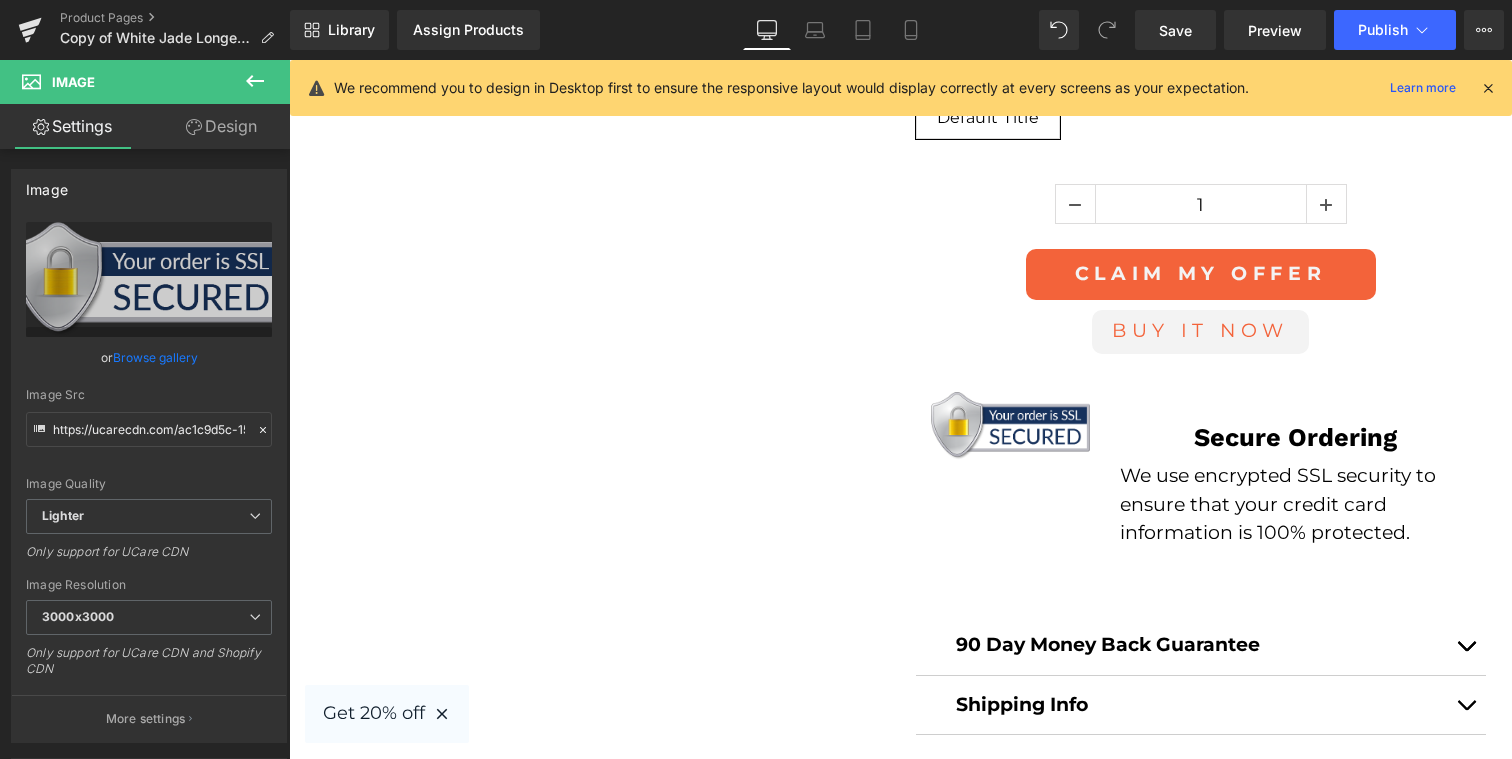 click 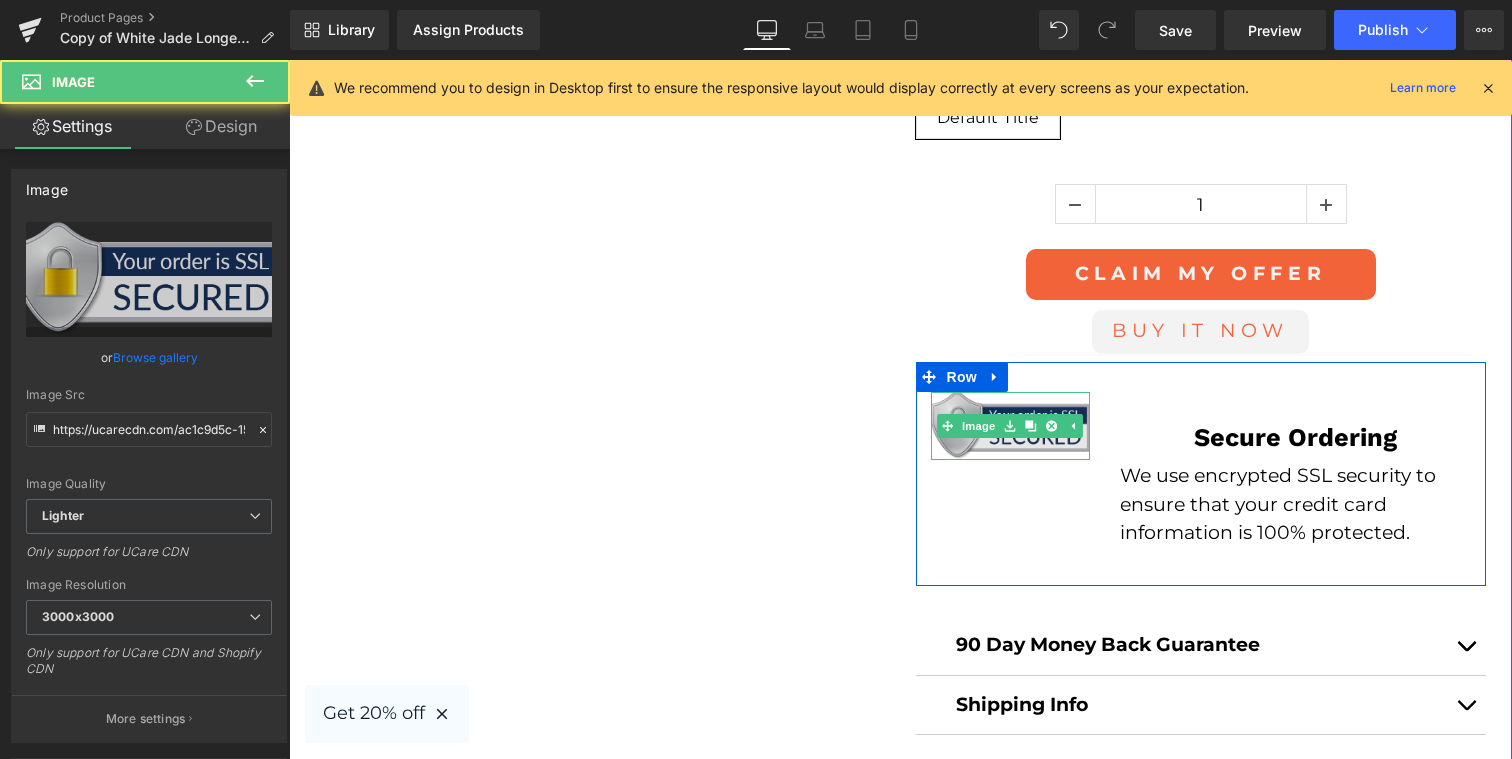 click at bounding box center [1011, 426] 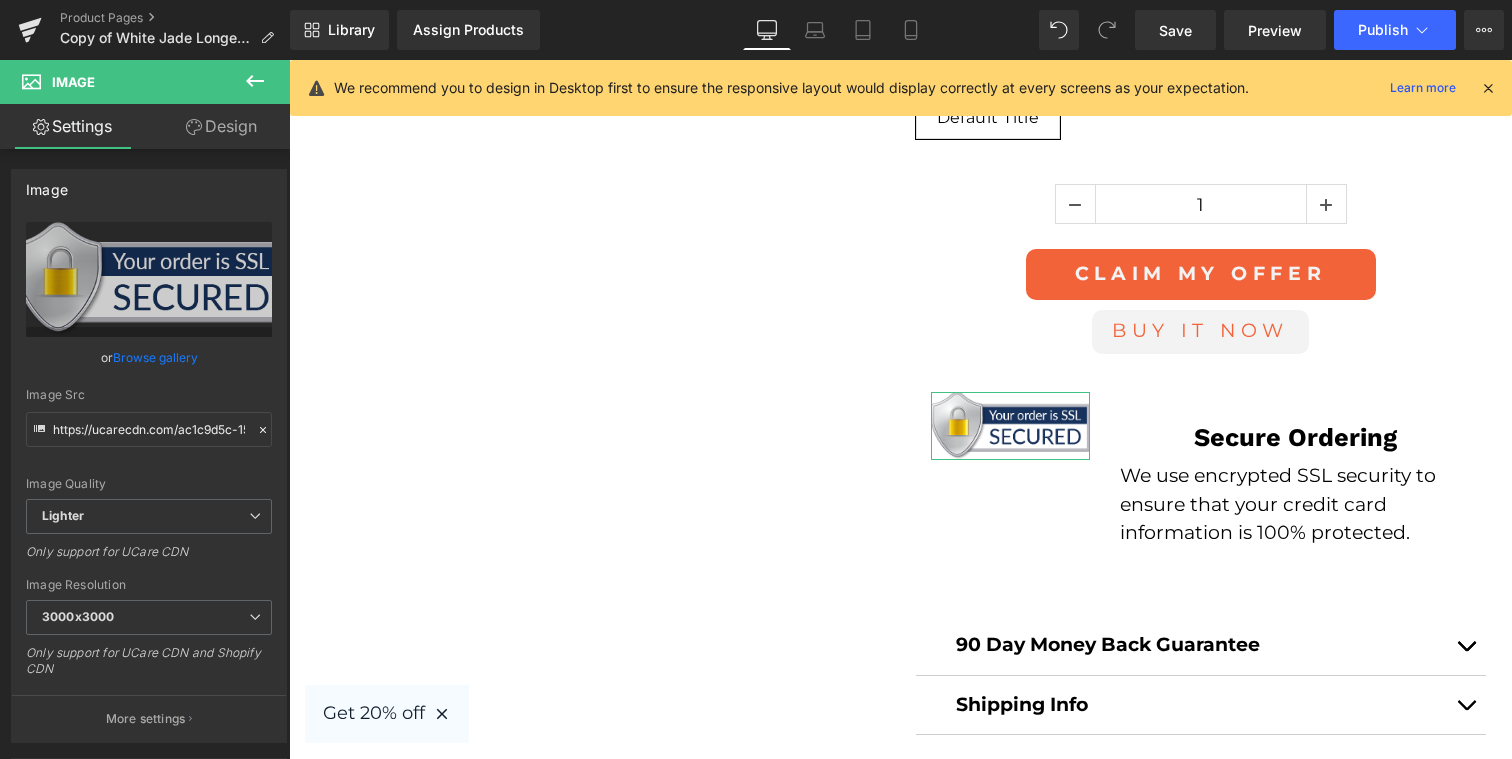 click on "Design" at bounding box center (221, 126) 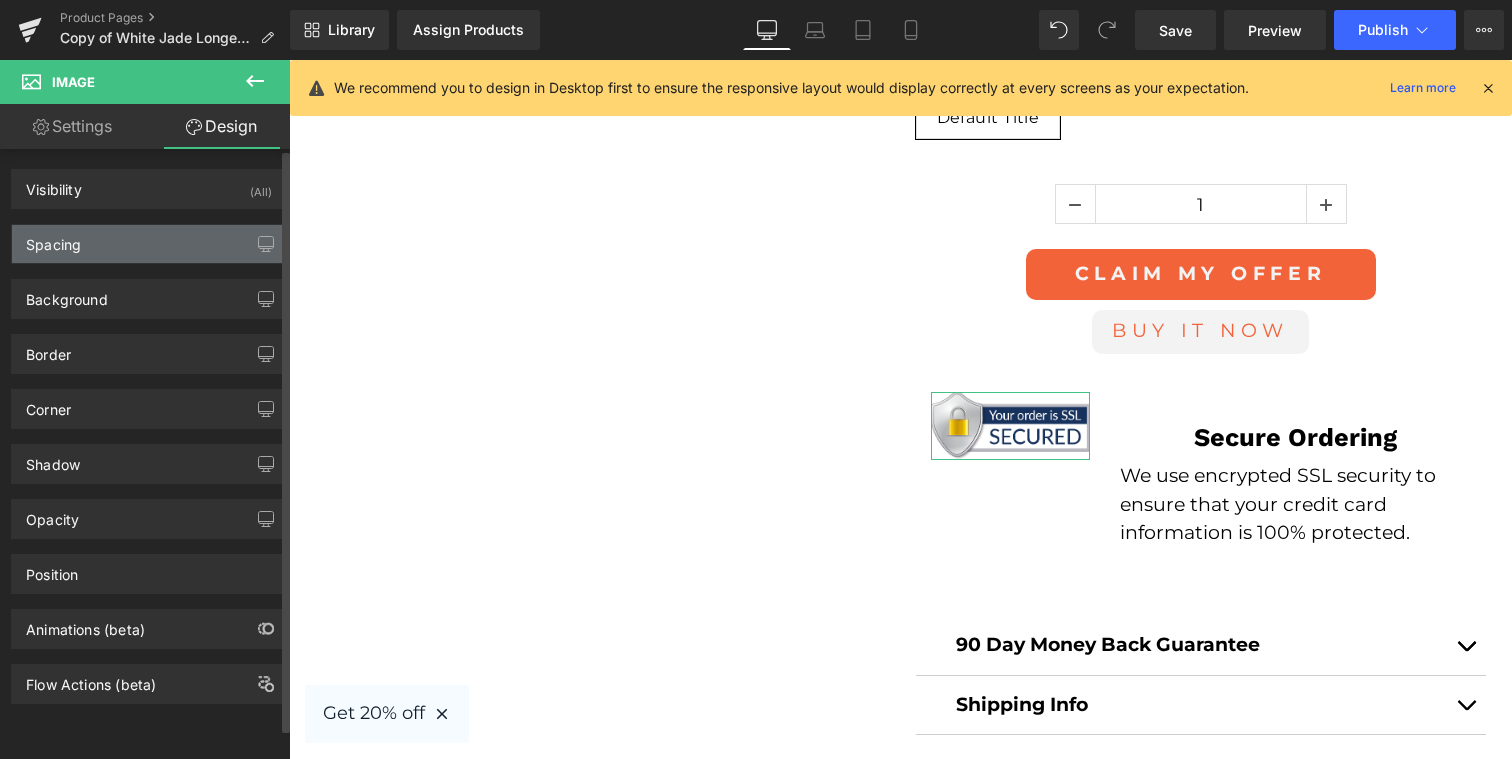 click on "Spacing" at bounding box center (149, 244) 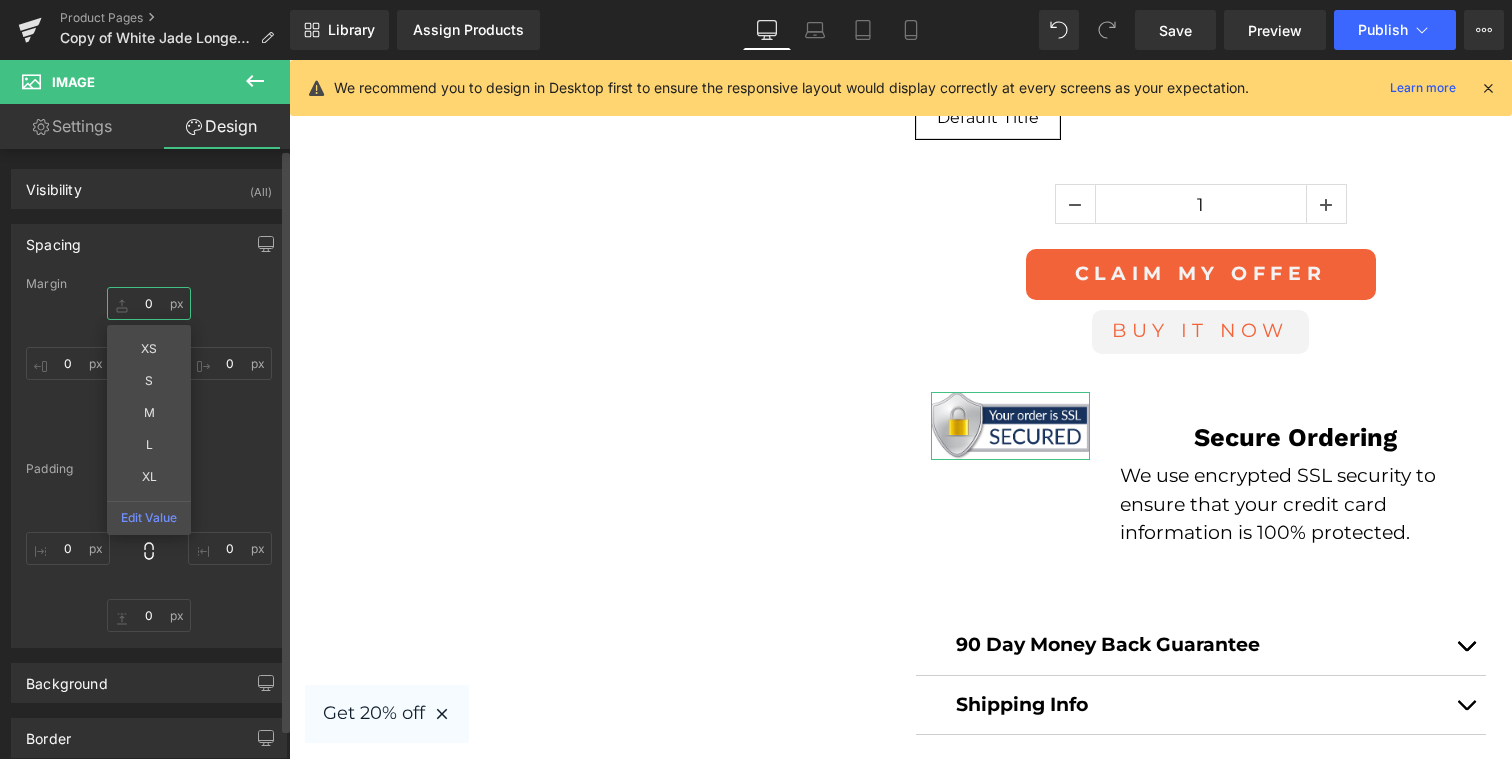 click on "0" at bounding box center [149, 303] 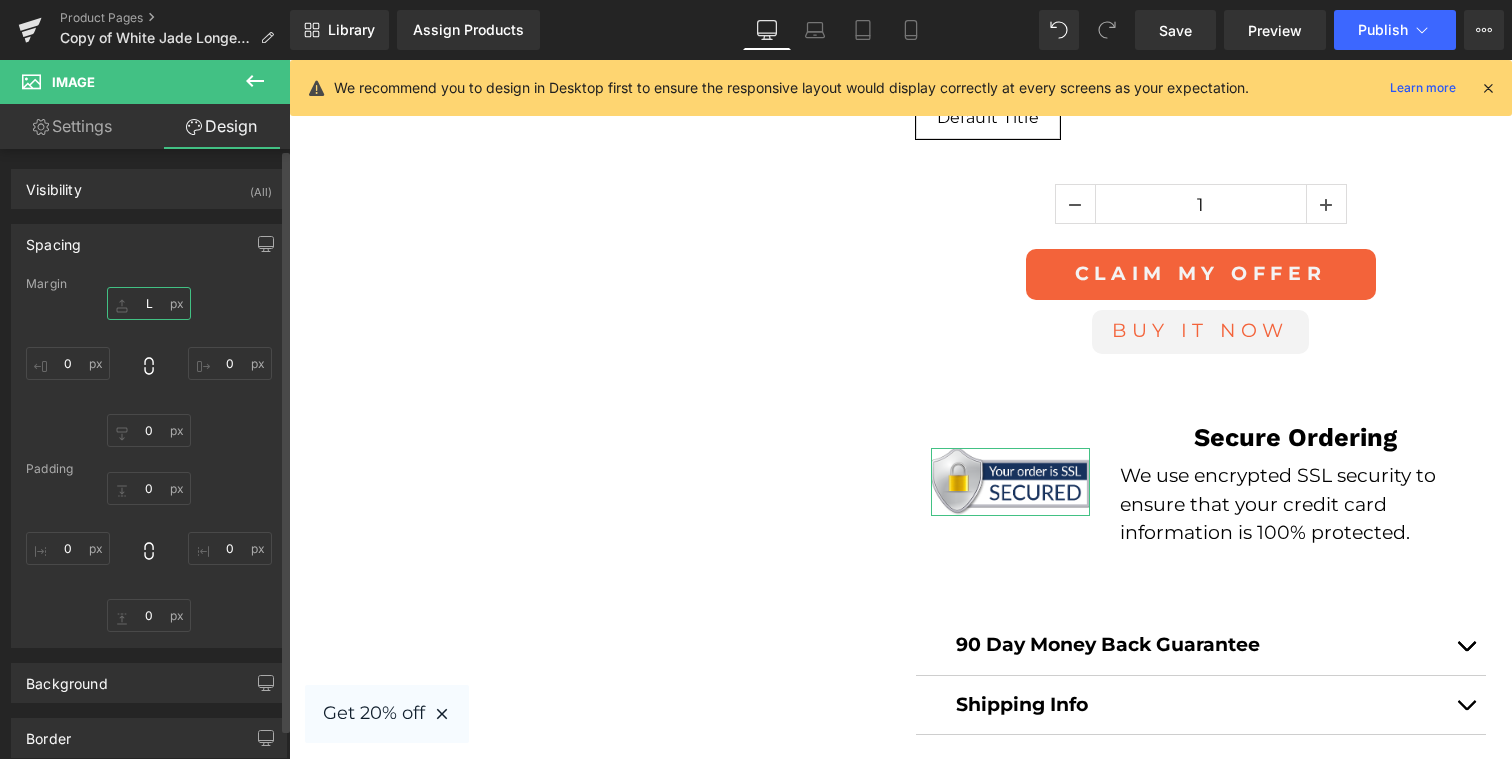 click on "L" at bounding box center [149, 303] 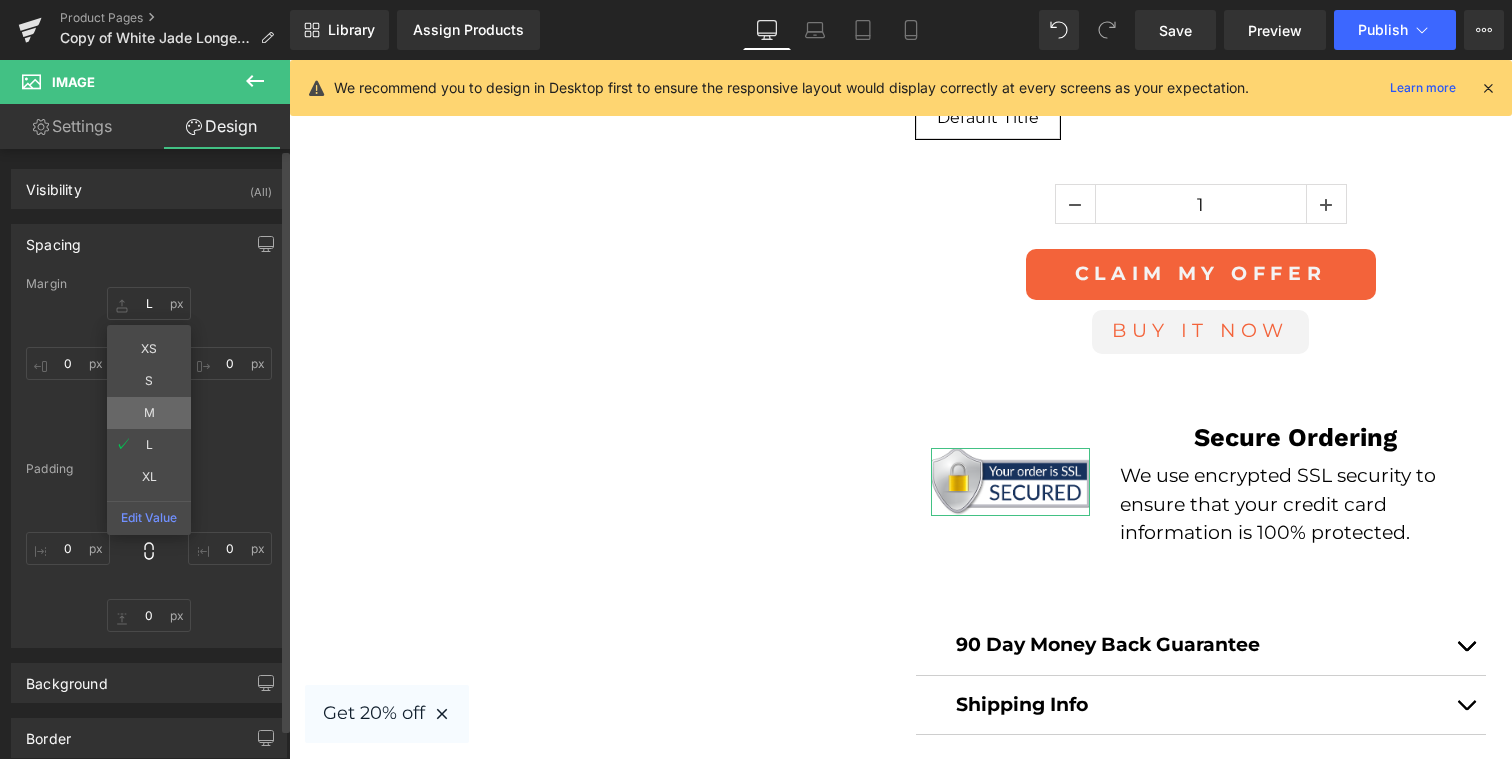 type on "M" 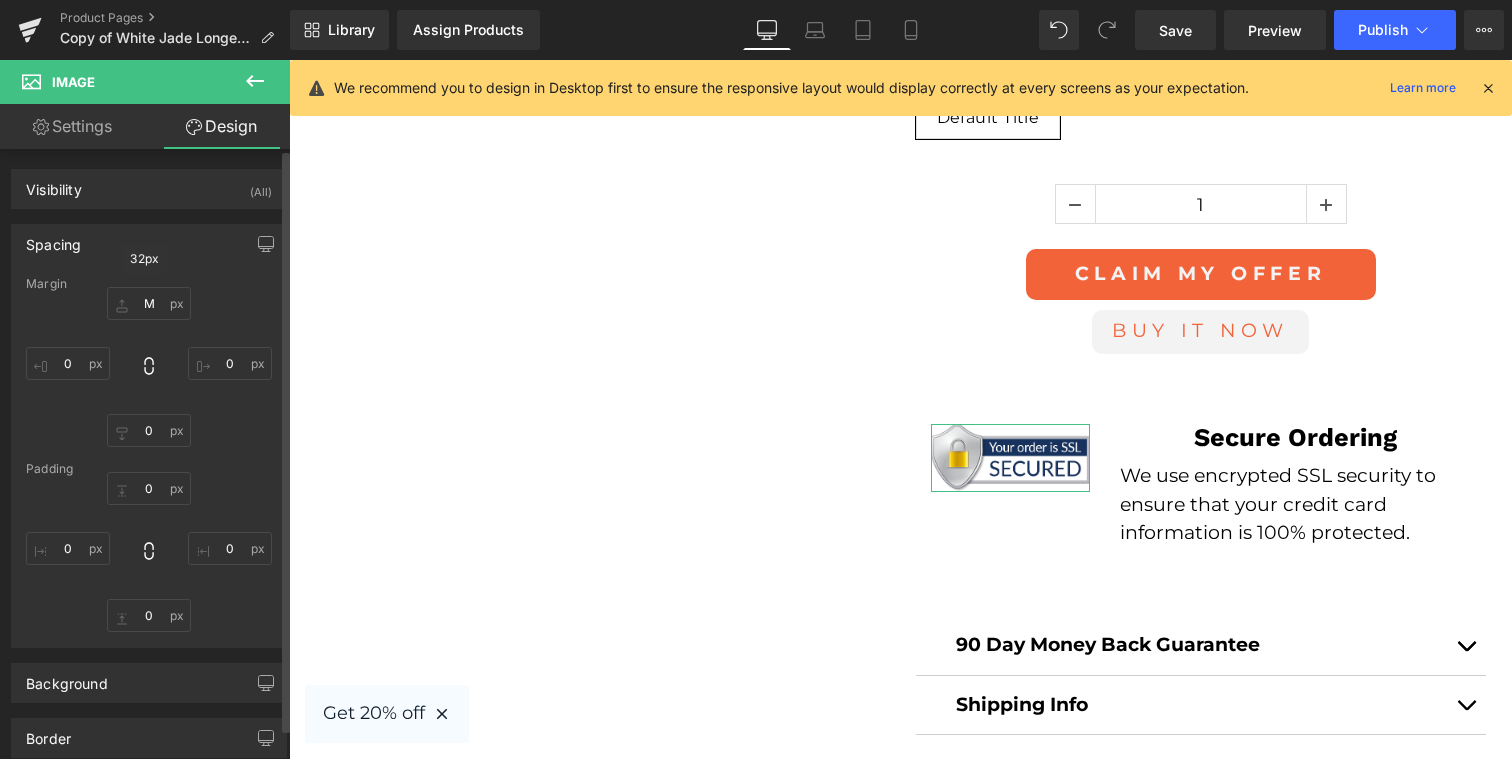 click on "Sale Off
(P) Image" at bounding box center [901, -591] 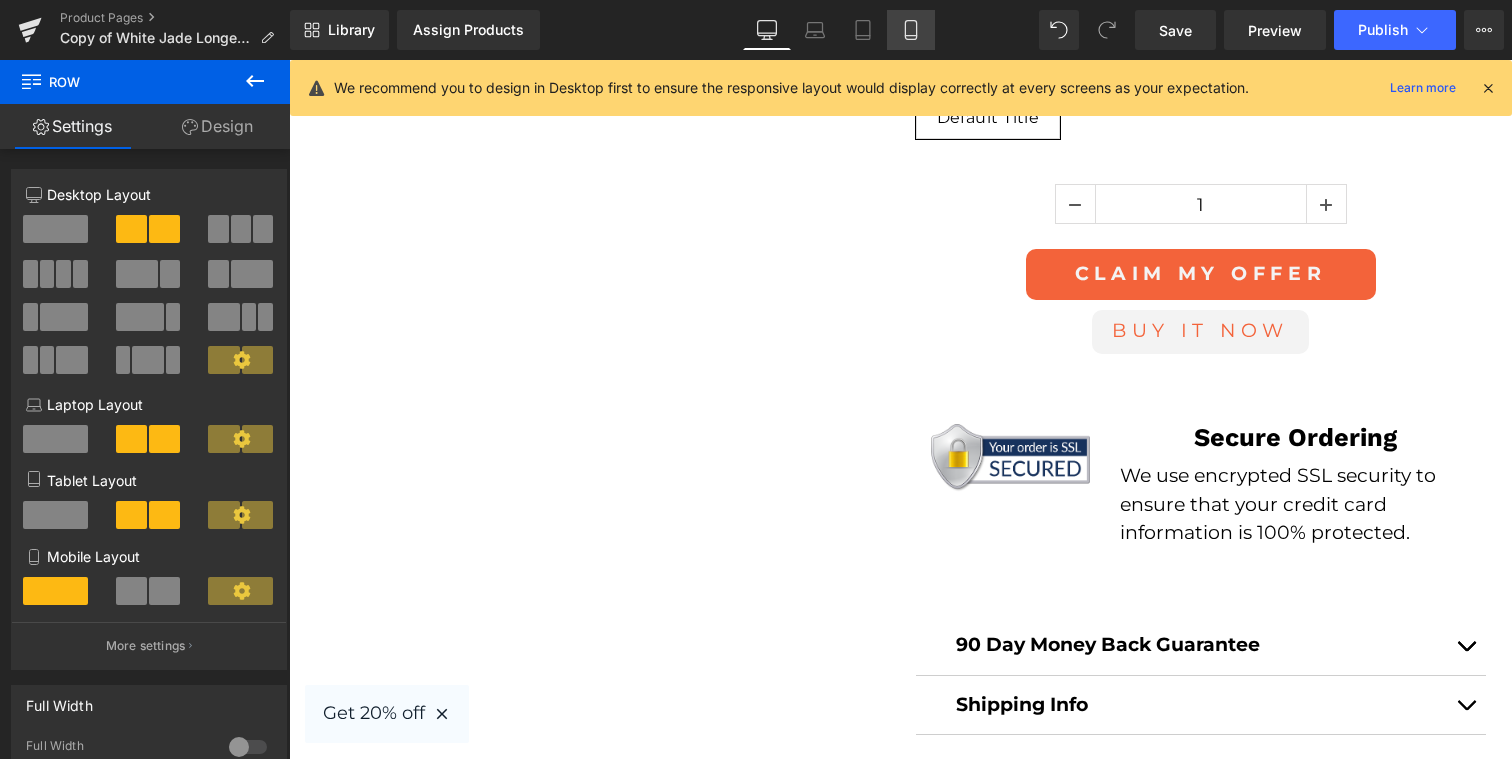click on "Mobile" at bounding box center (911, 30) 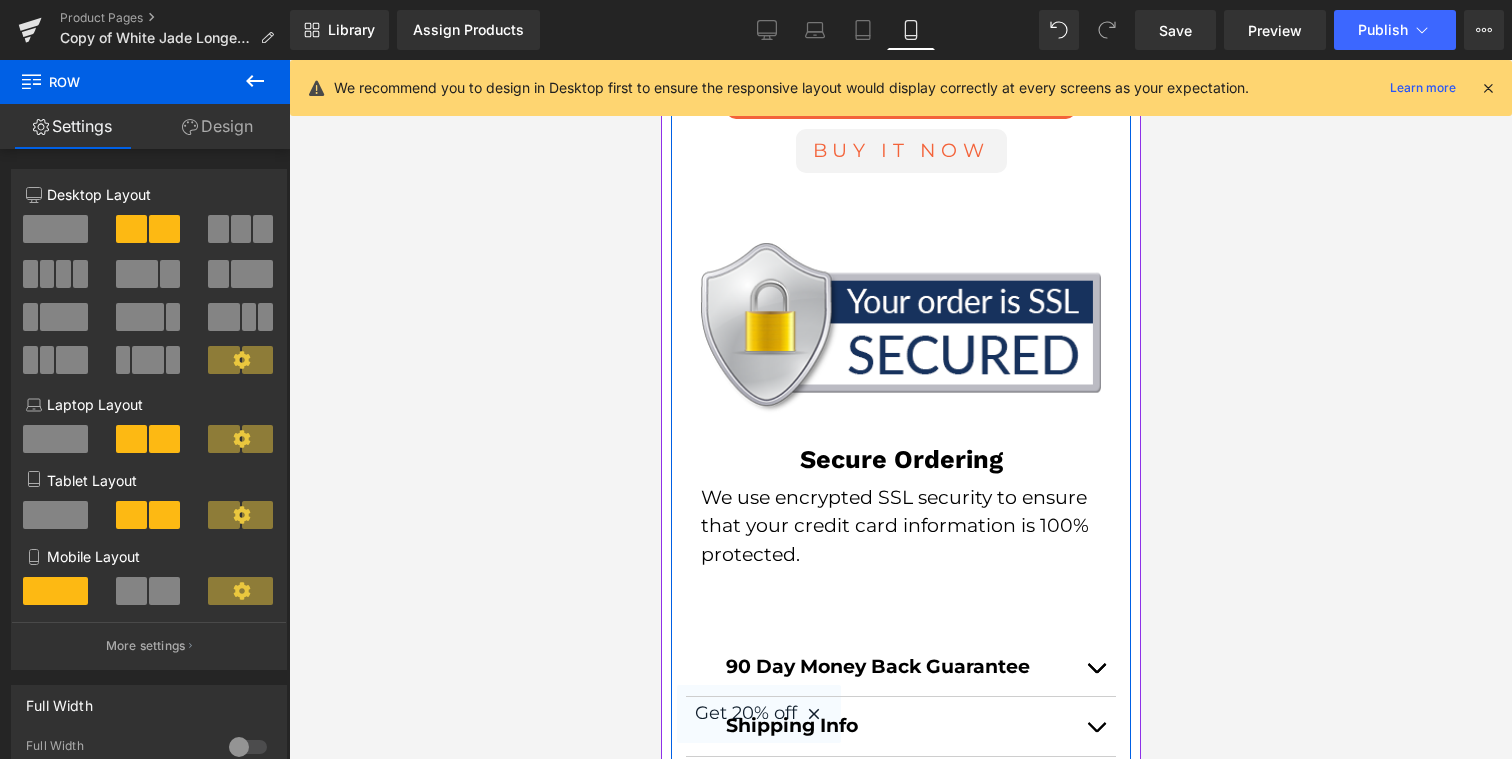 scroll, scrollTop: 3562, scrollLeft: 0, axis: vertical 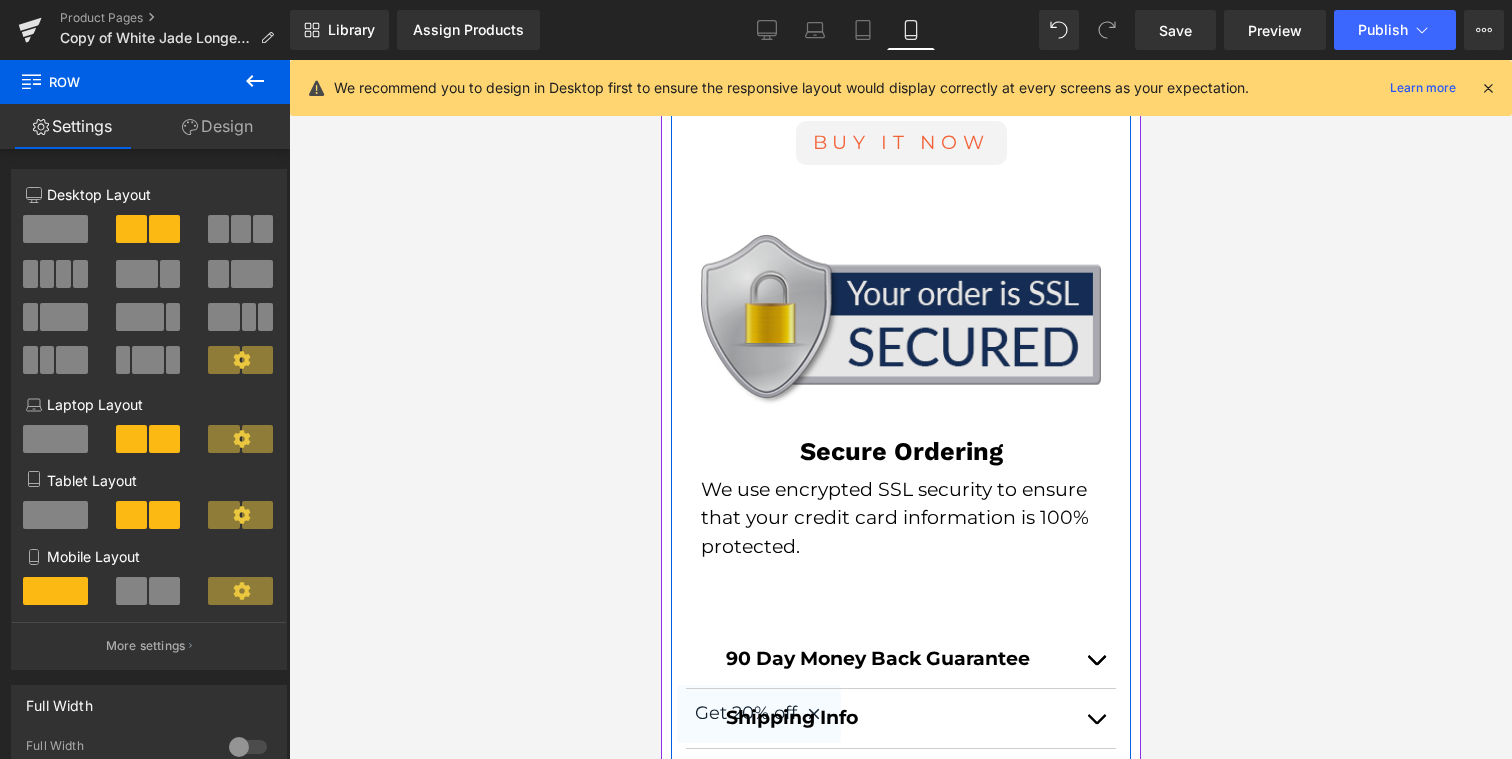 click at bounding box center (900, 320) 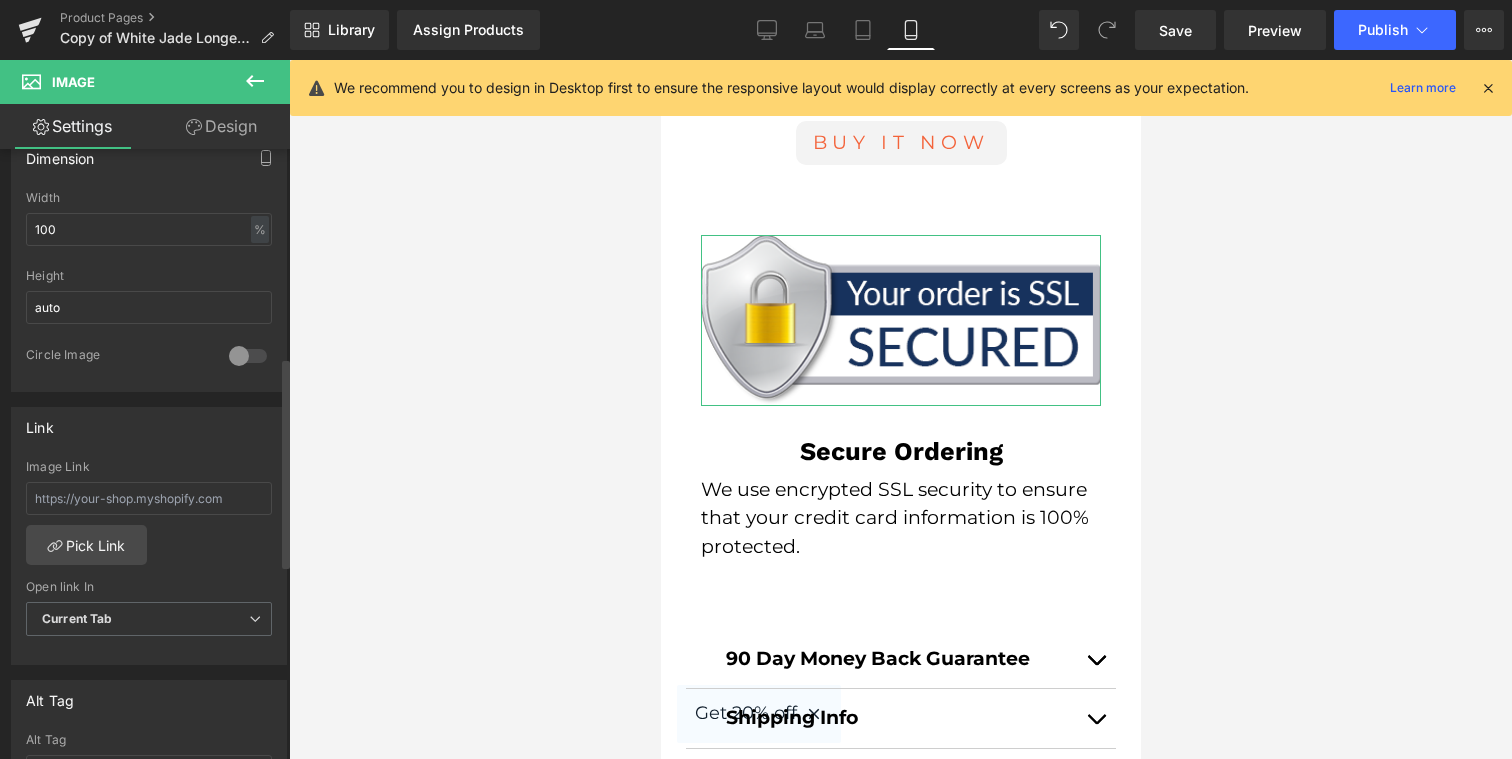 scroll, scrollTop: 583, scrollLeft: 0, axis: vertical 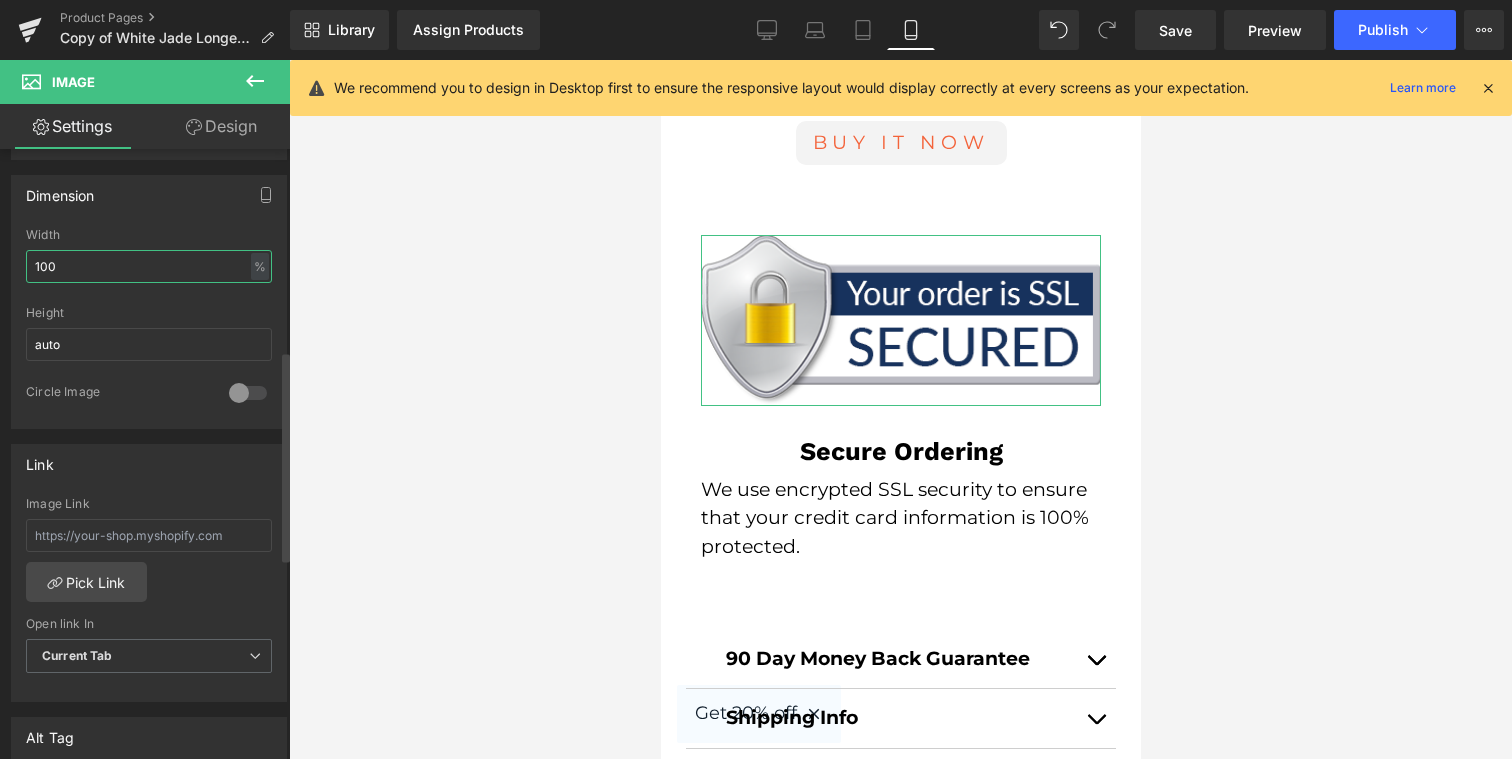click on "100" at bounding box center (149, 266) 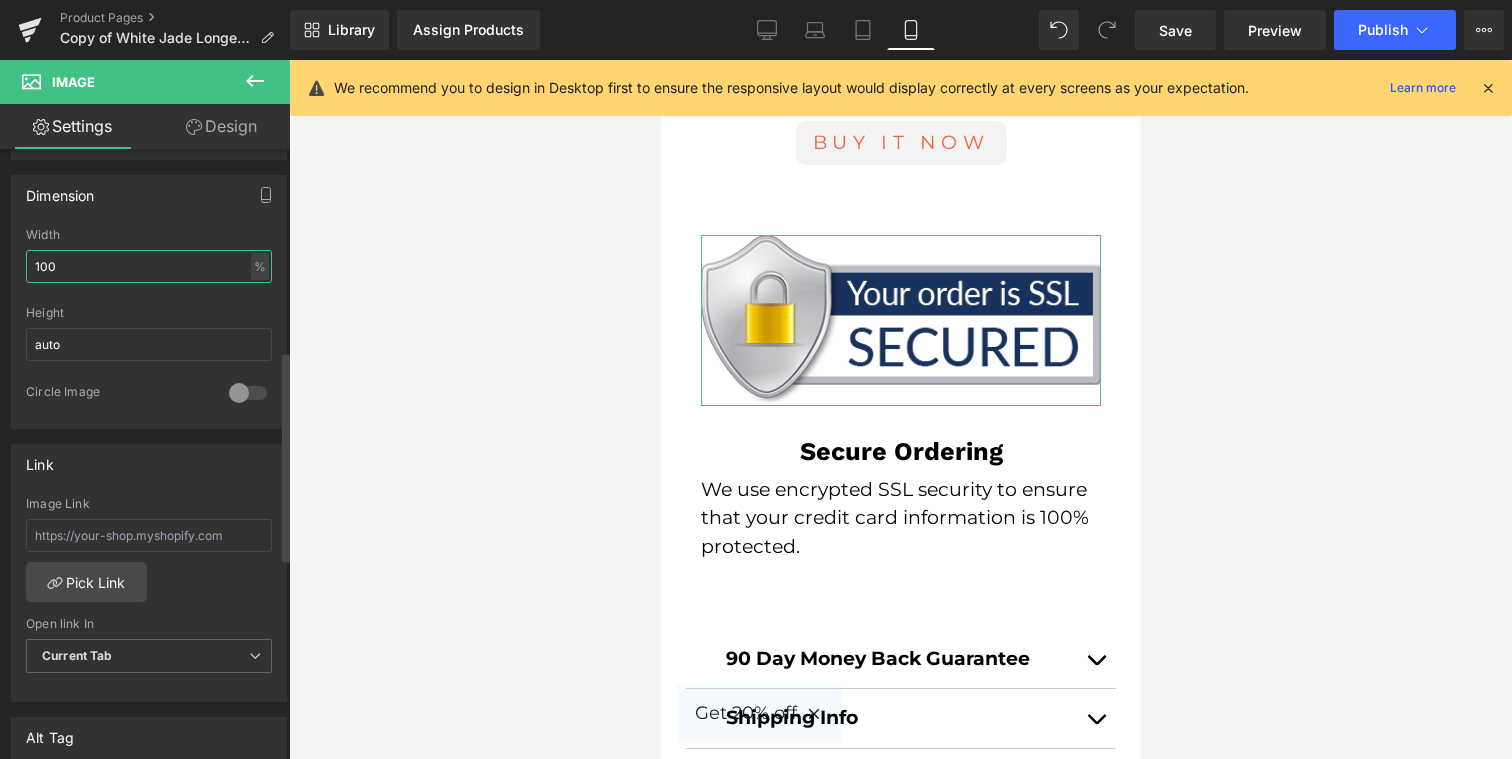 click on "100" at bounding box center (149, 266) 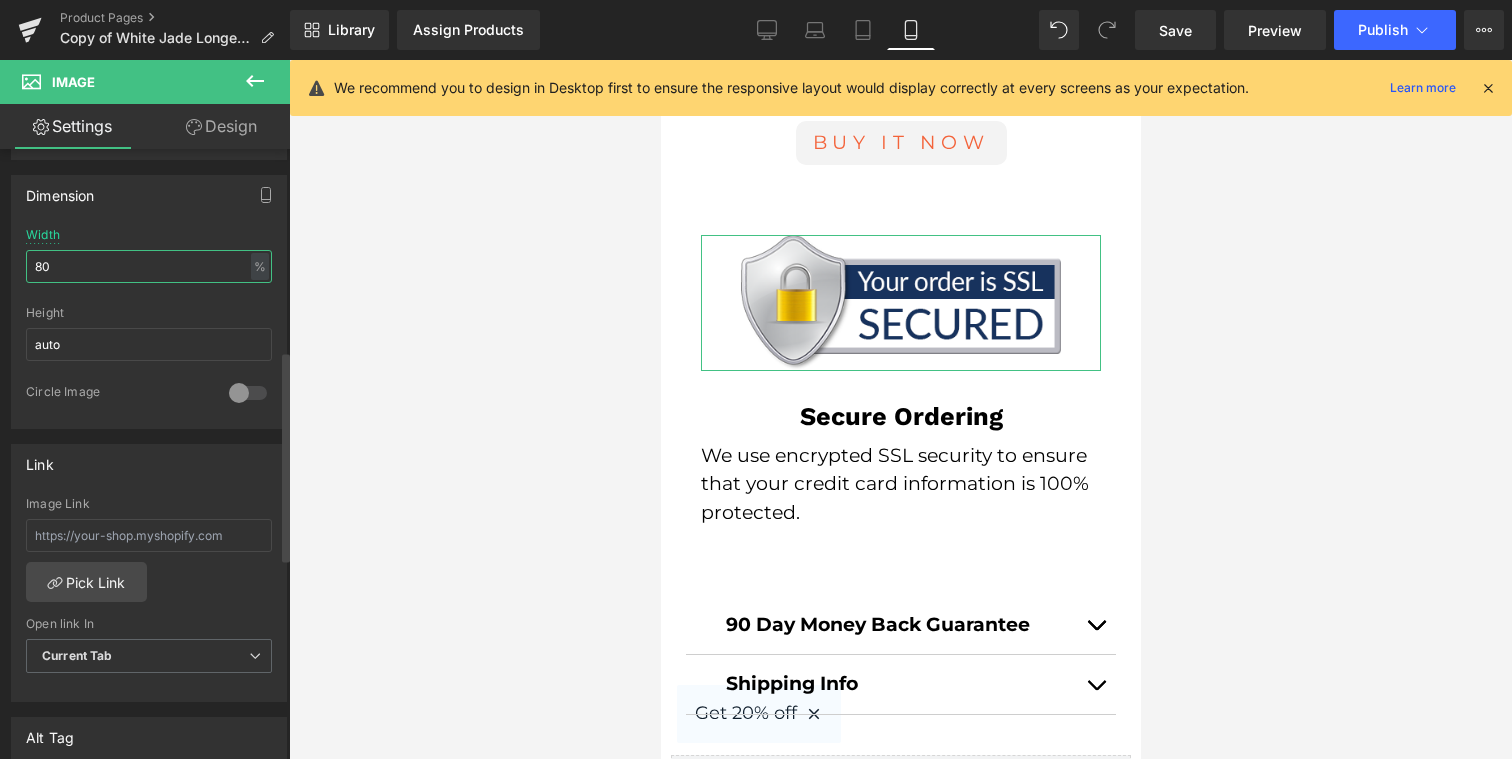 type on "8" 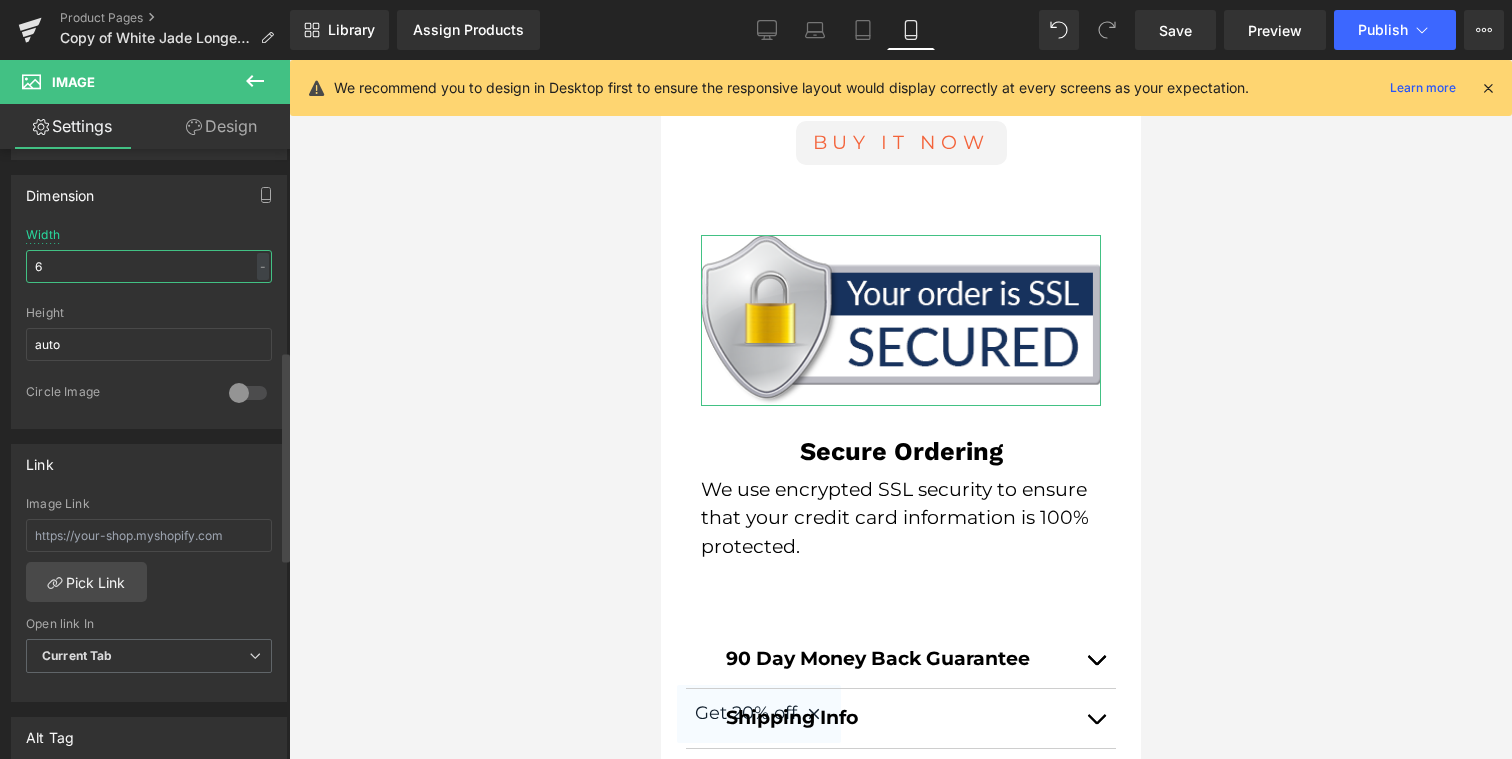 type on "60" 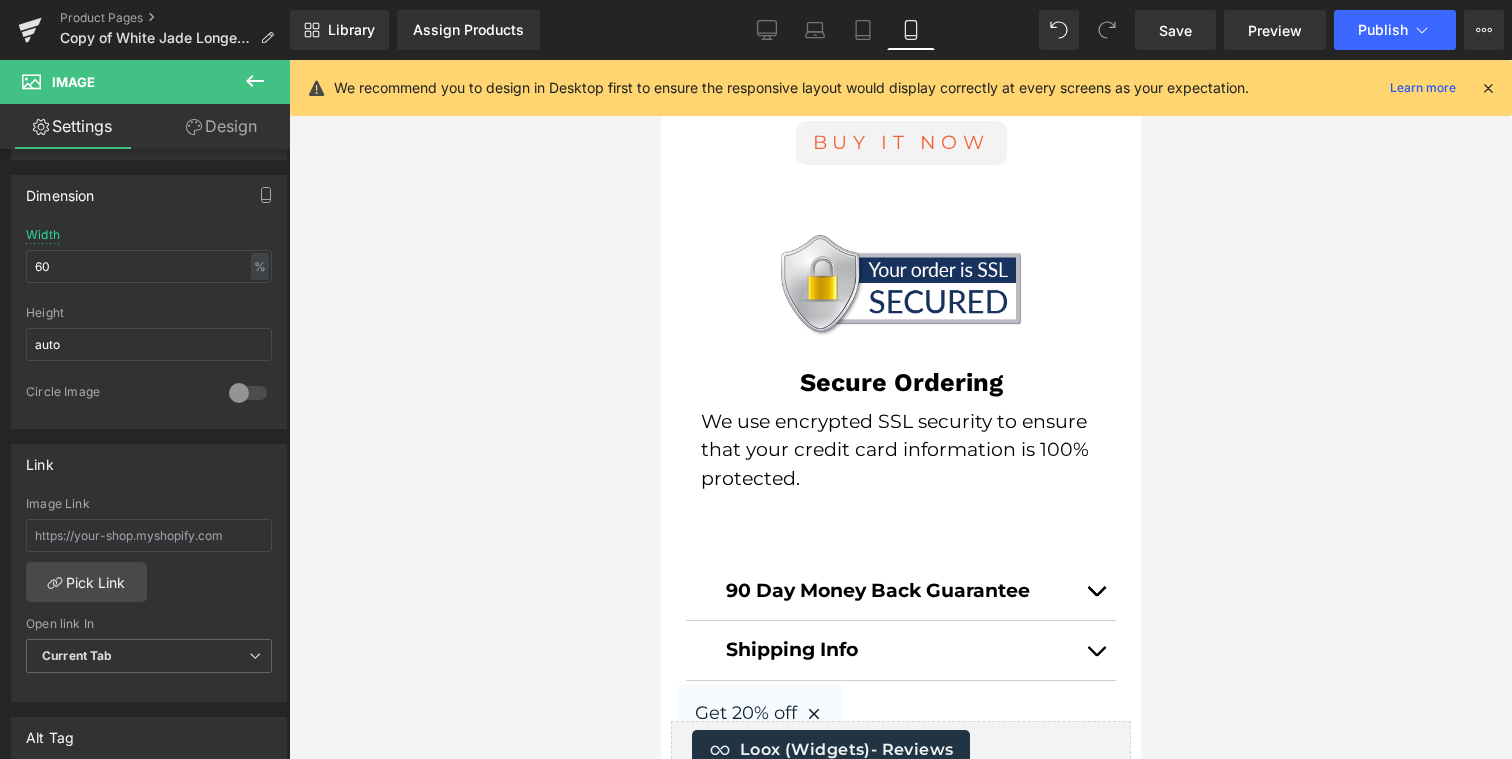 click at bounding box center (900, 409) 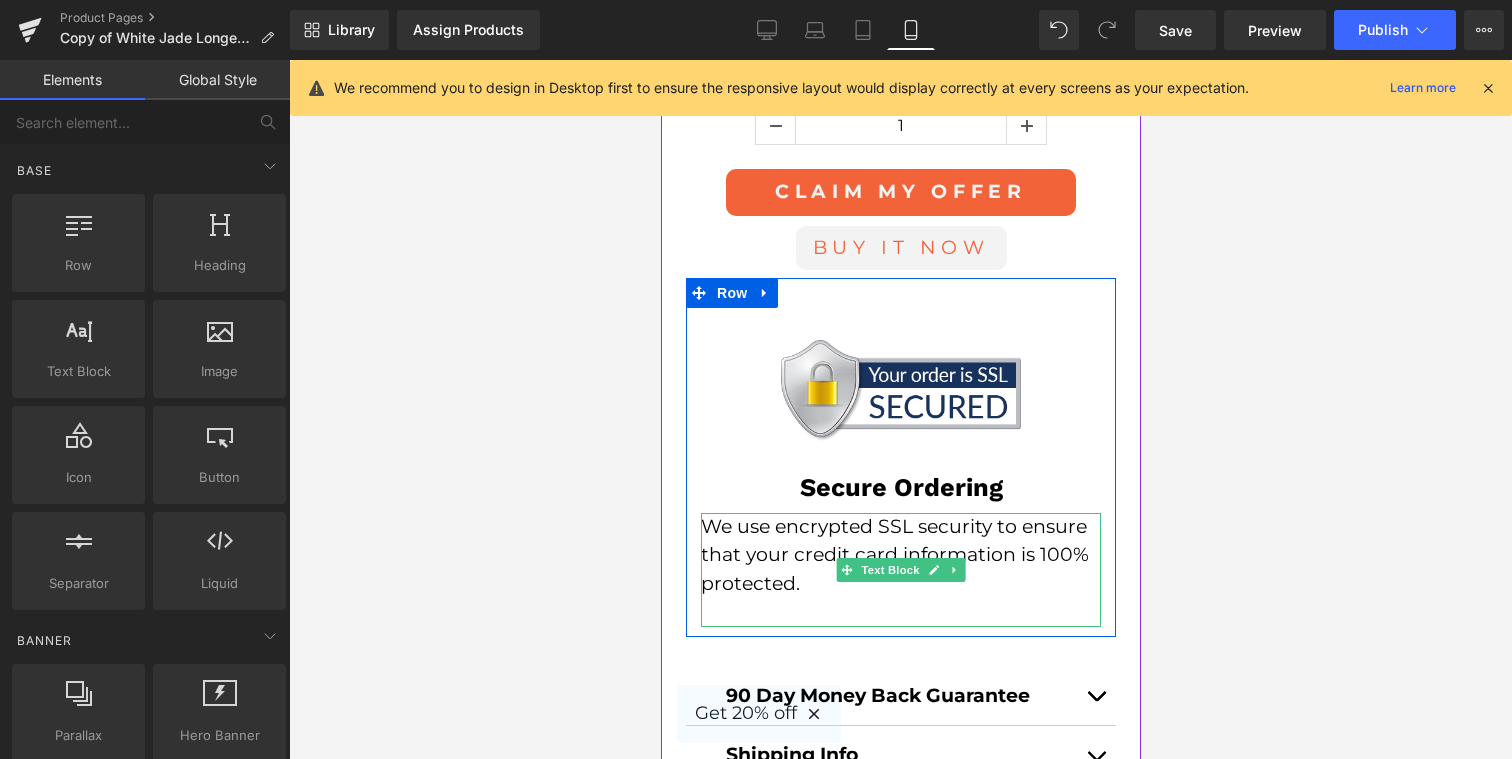 scroll, scrollTop: 3444, scrollLeft: 0, axis: vertical 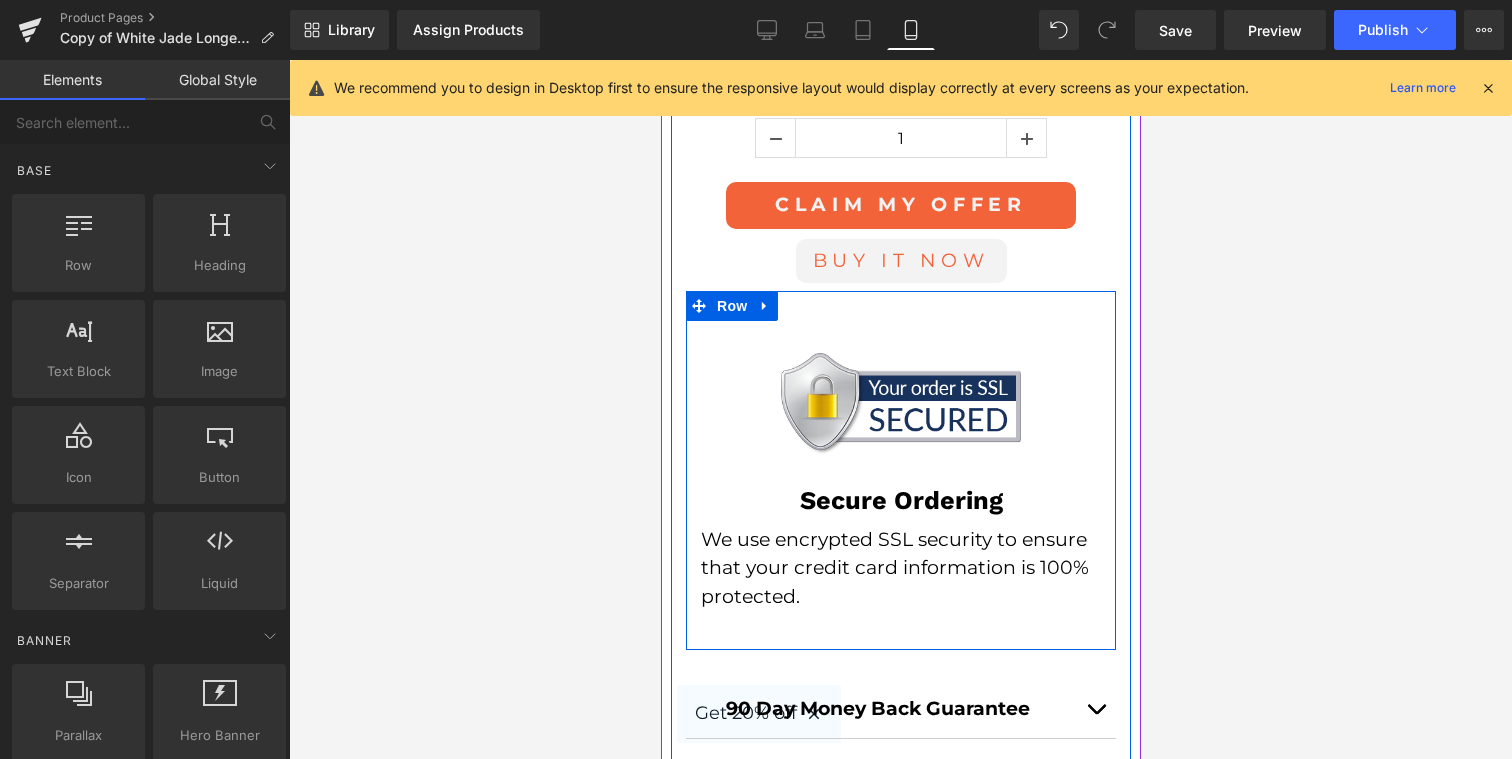 click on "Image" at bounding box center (900, 388) 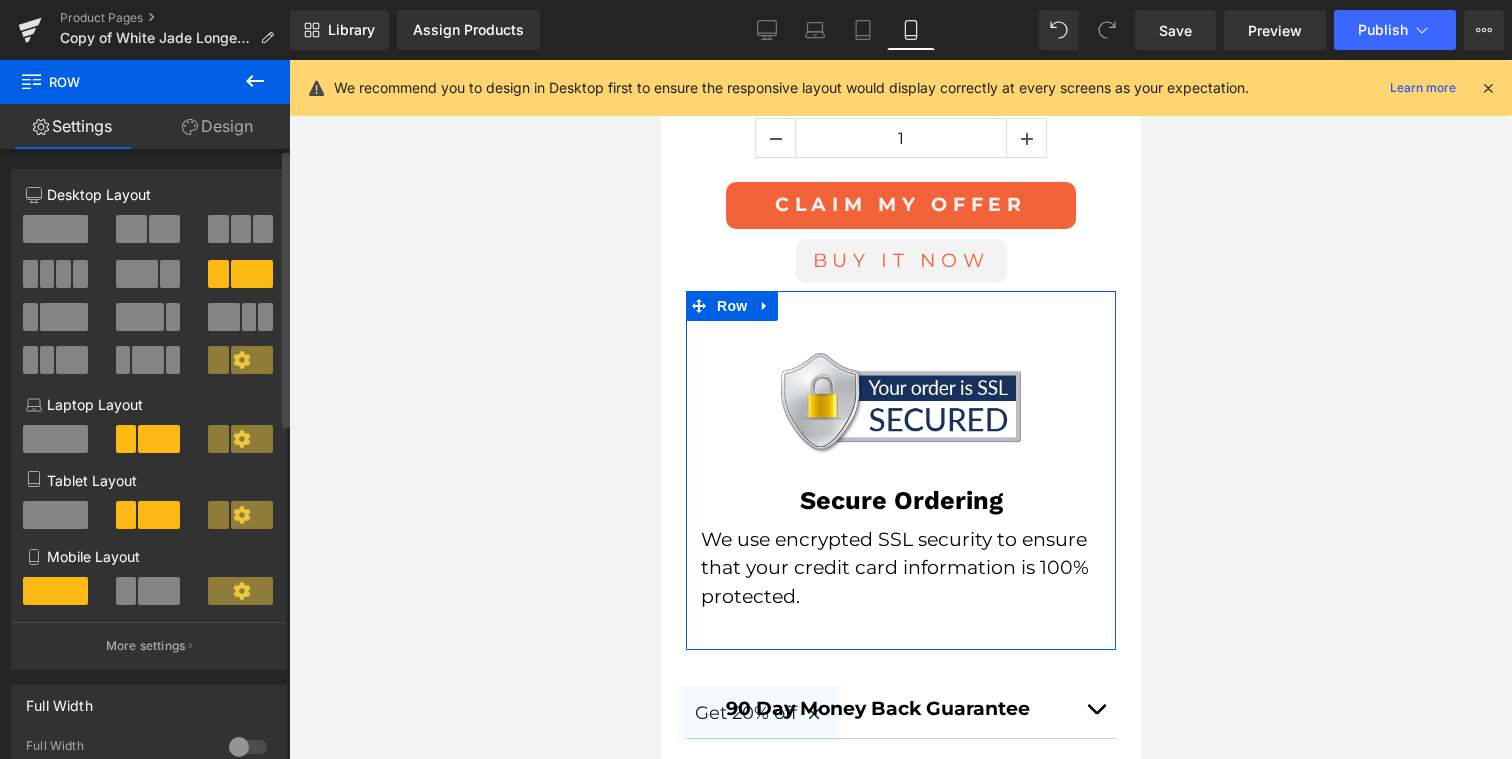 click at bounding box center (149, 236) 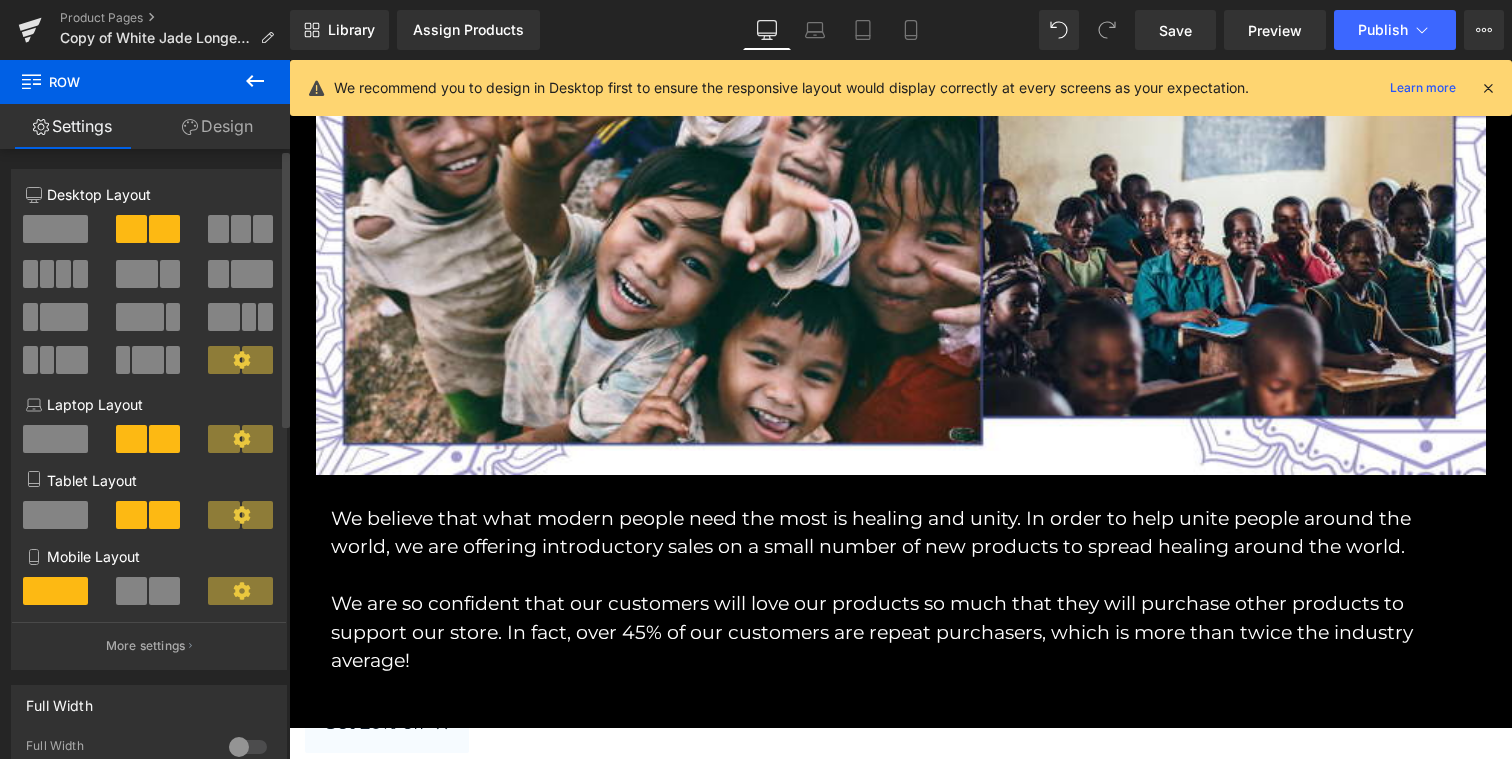 scroll, scrollTop: 2430, scrollLeft: 0, axis: vertical 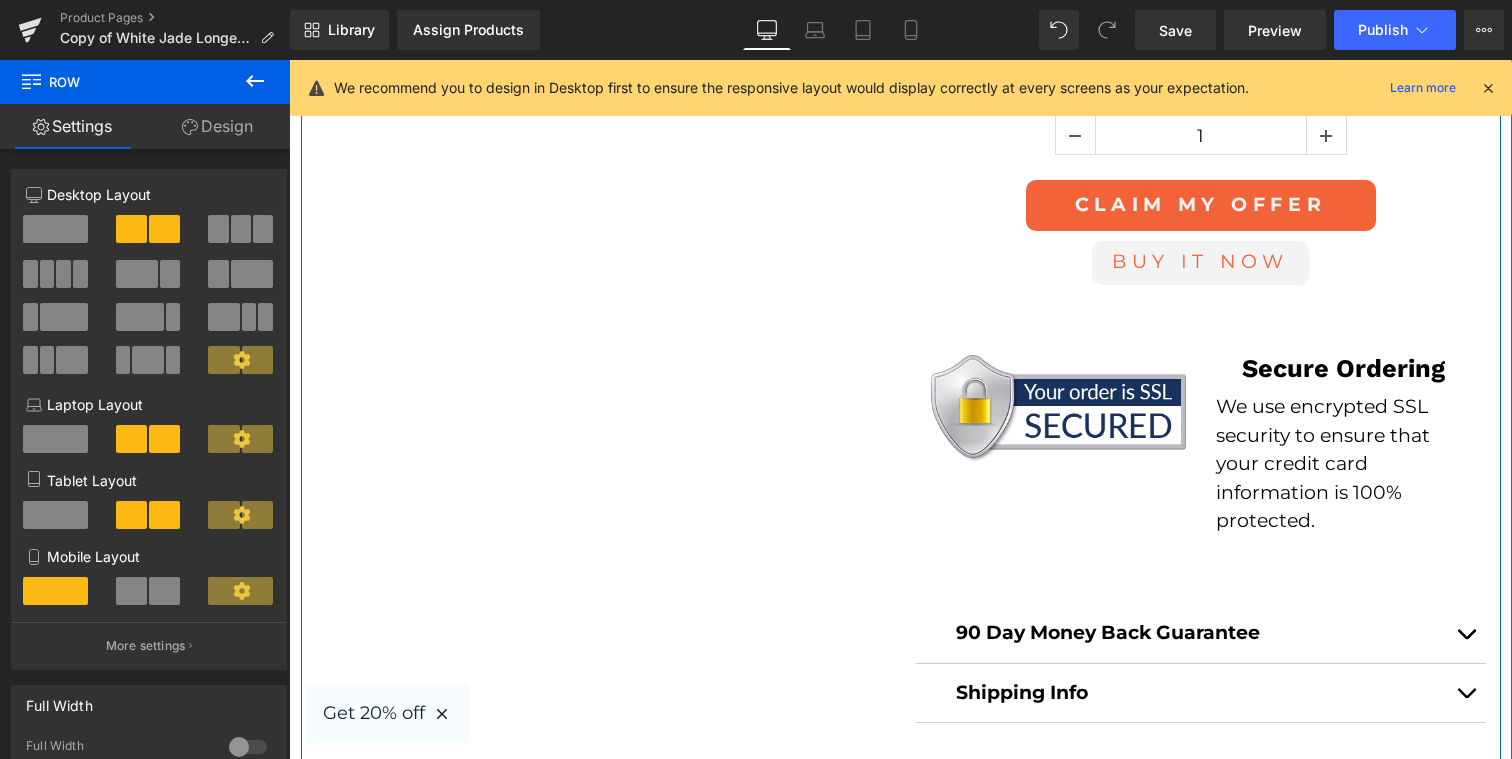 click on "Sale Off
(P) Image" at bounding box center [901, -632] 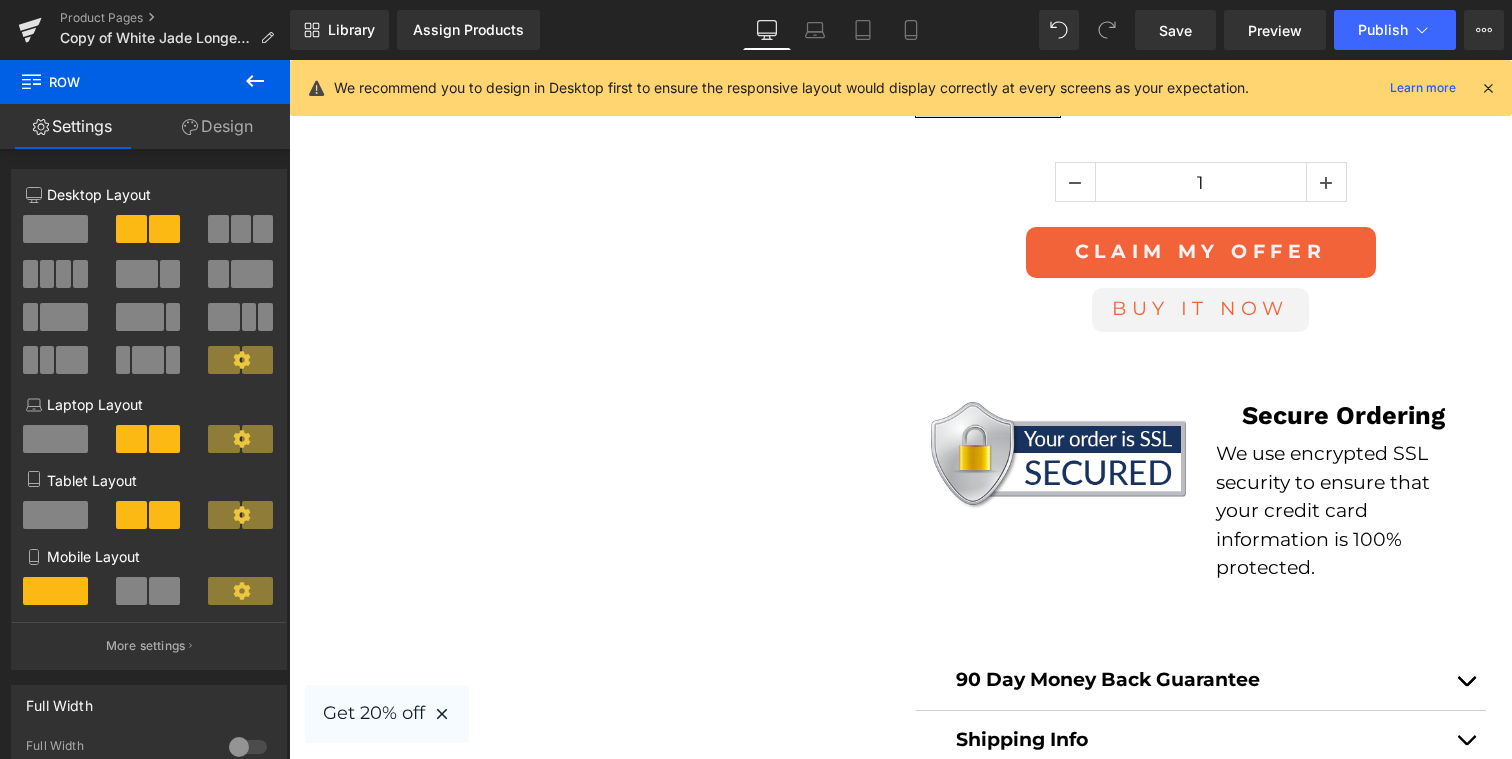 scroll, scrollTop: 2363, scrollLeft: 0, axis: vertical 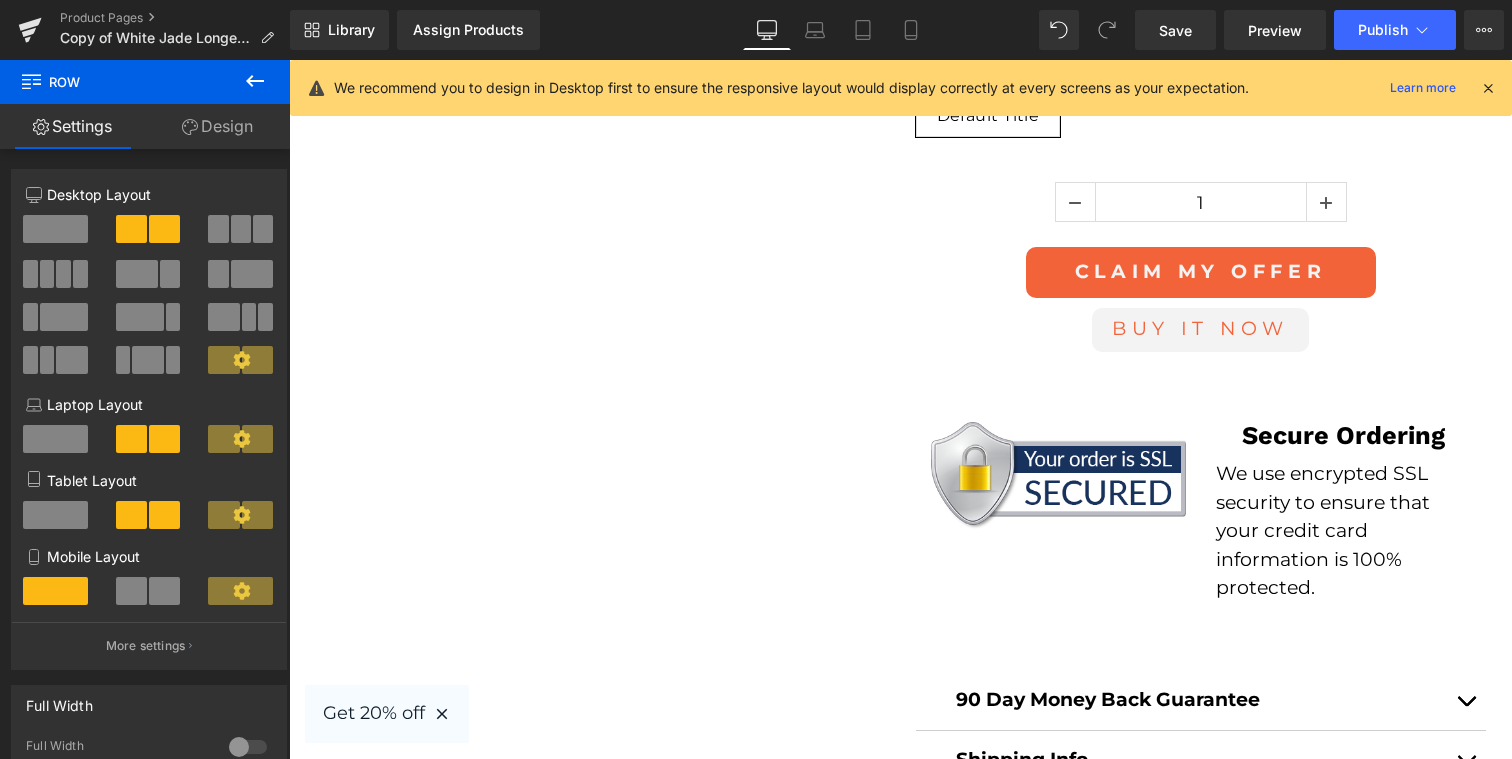 click 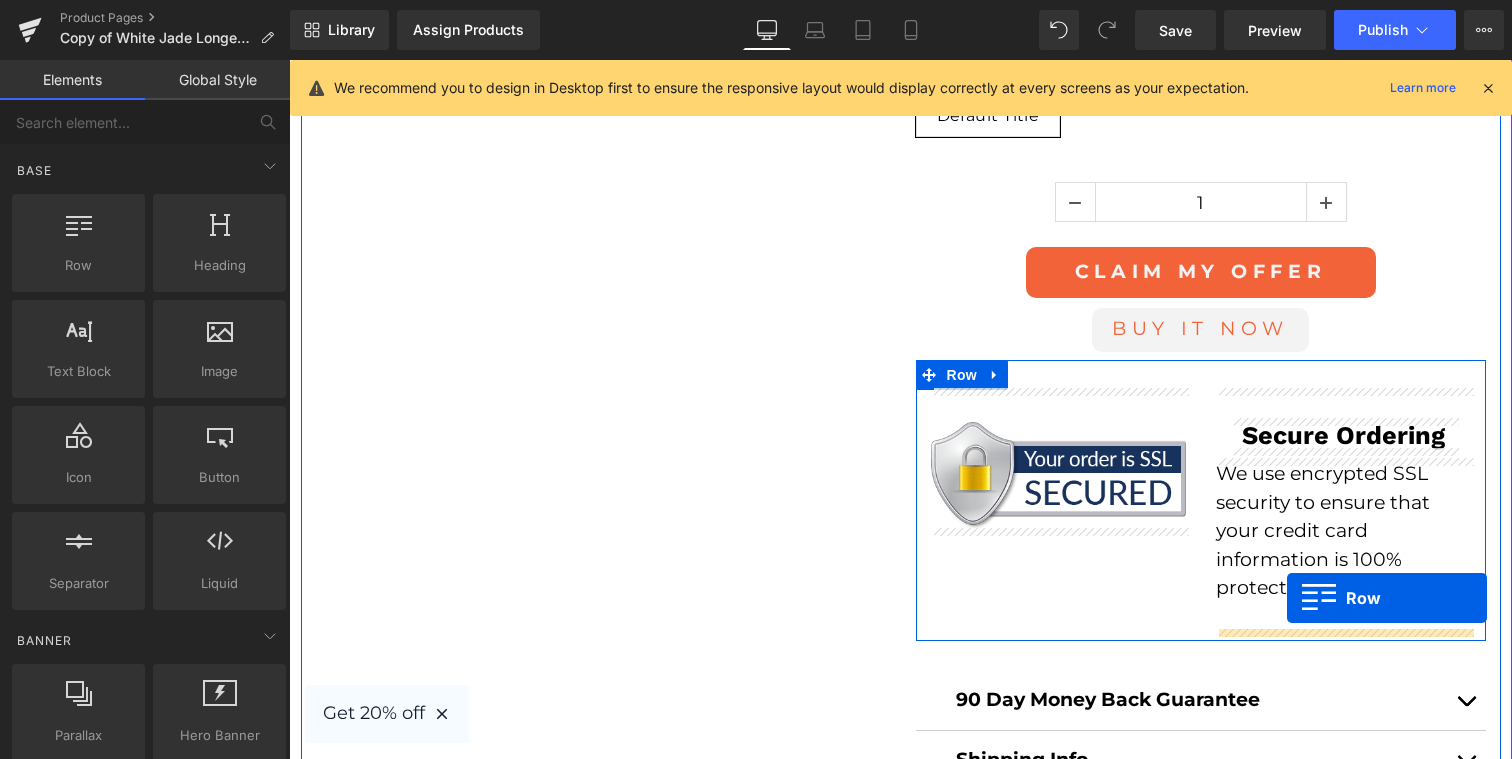 drag, startPoint x: 369, startPoint y: 324, endPoint x: 1287, endPoint y: 597, distance: 957.7333 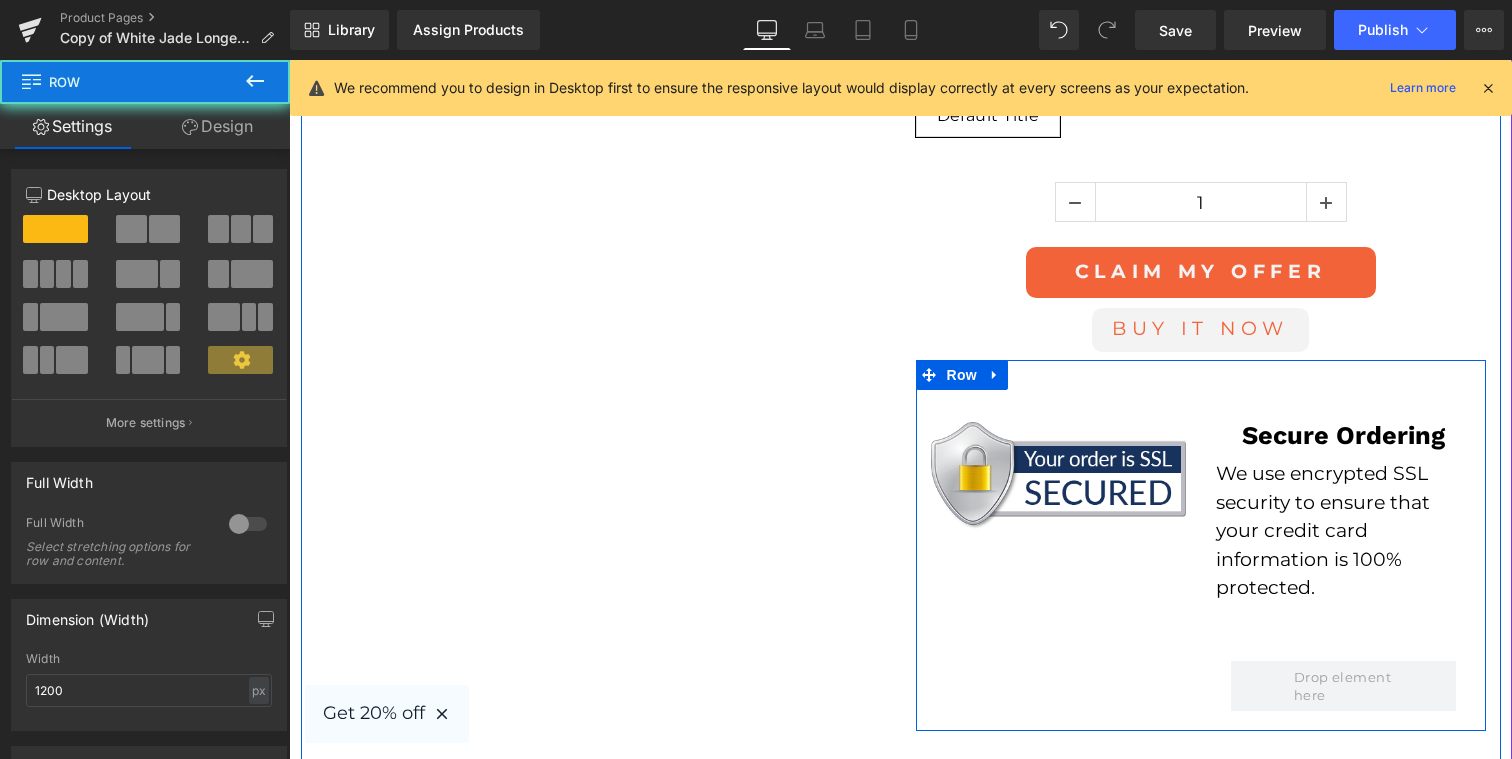 click on "Row" at bounding box center [1343, 676] 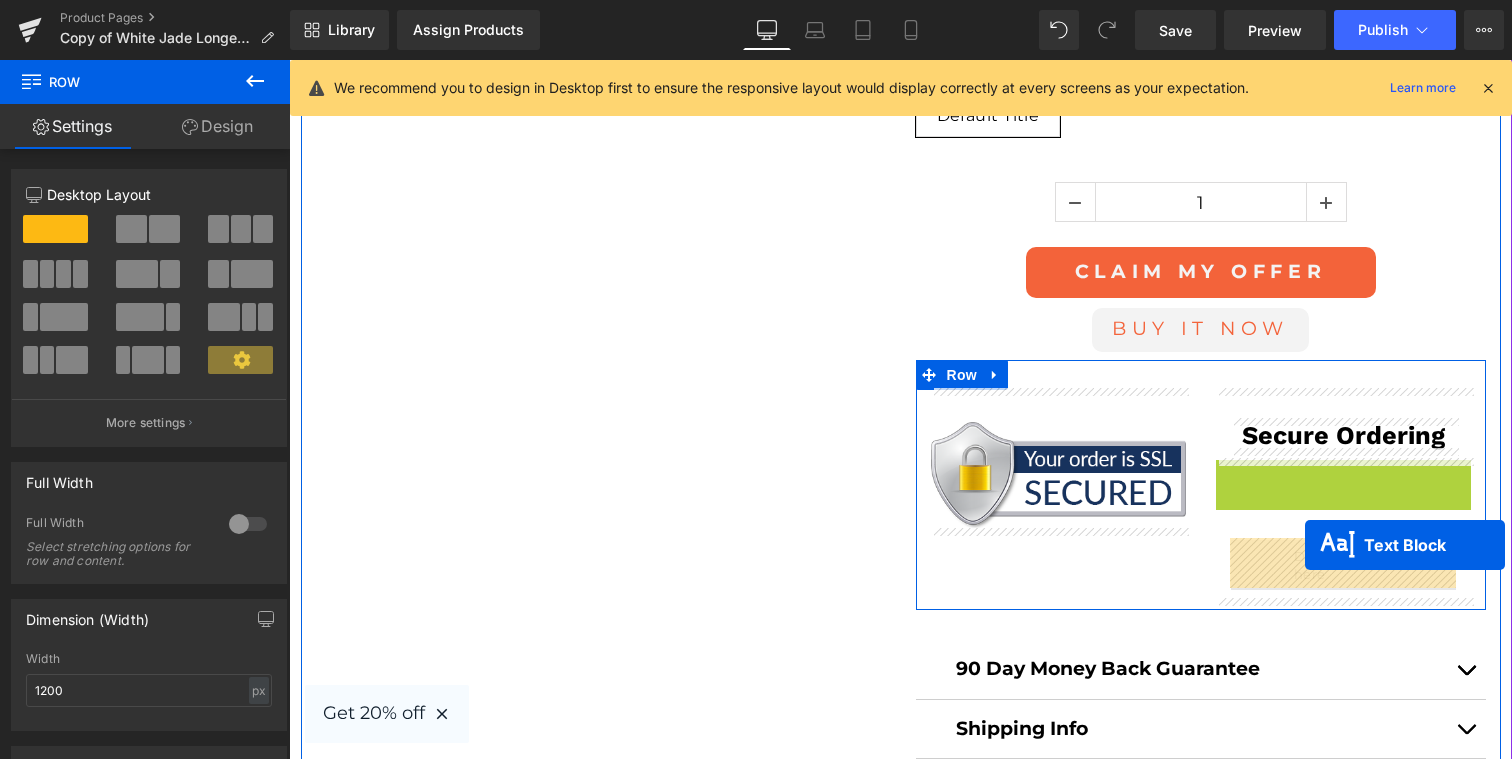 drag, startPoint x: 1292, startPoint y: 541, endPoint x: 1305, endPoint y: 545, distance: 13.601471 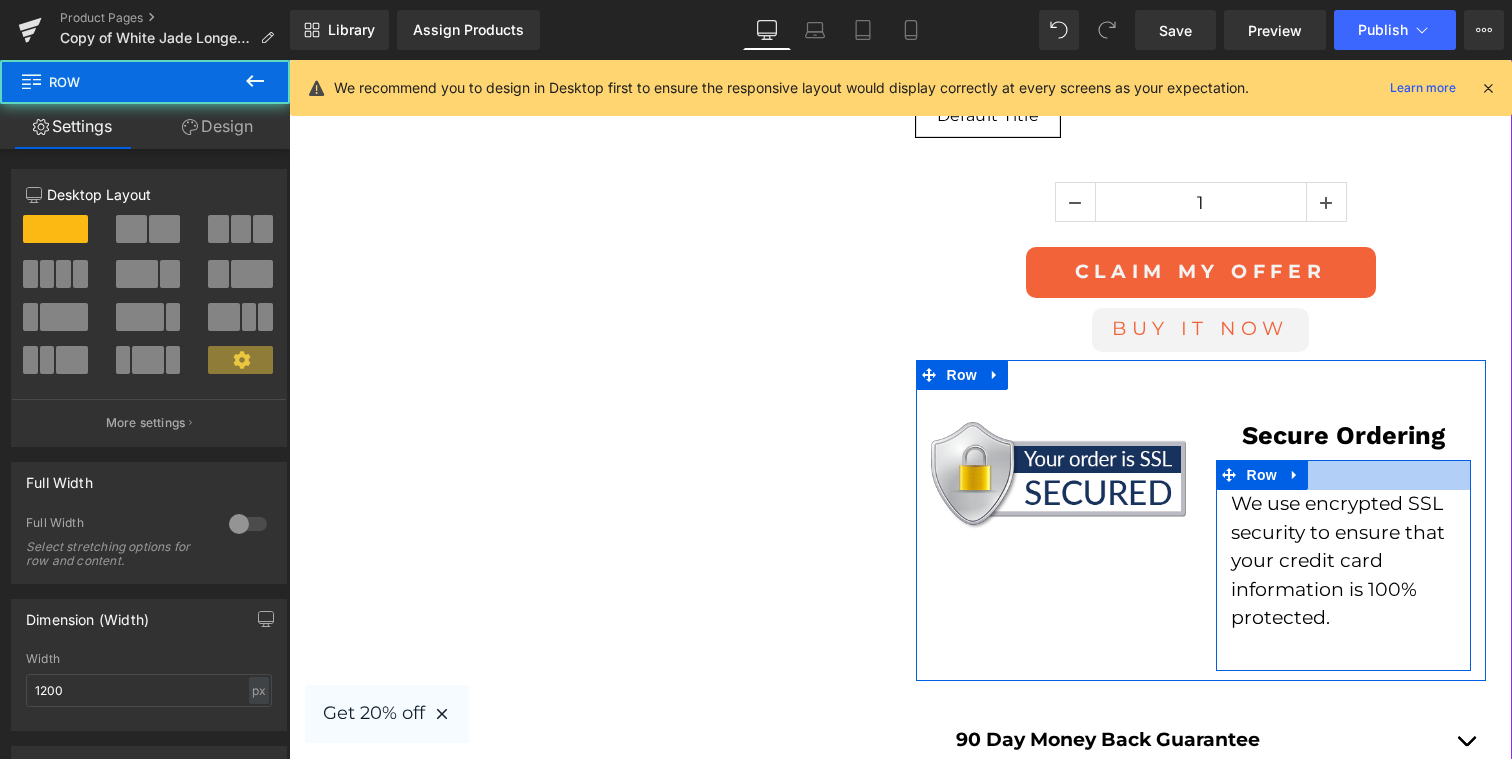 click at bounding box center (1343, 475) 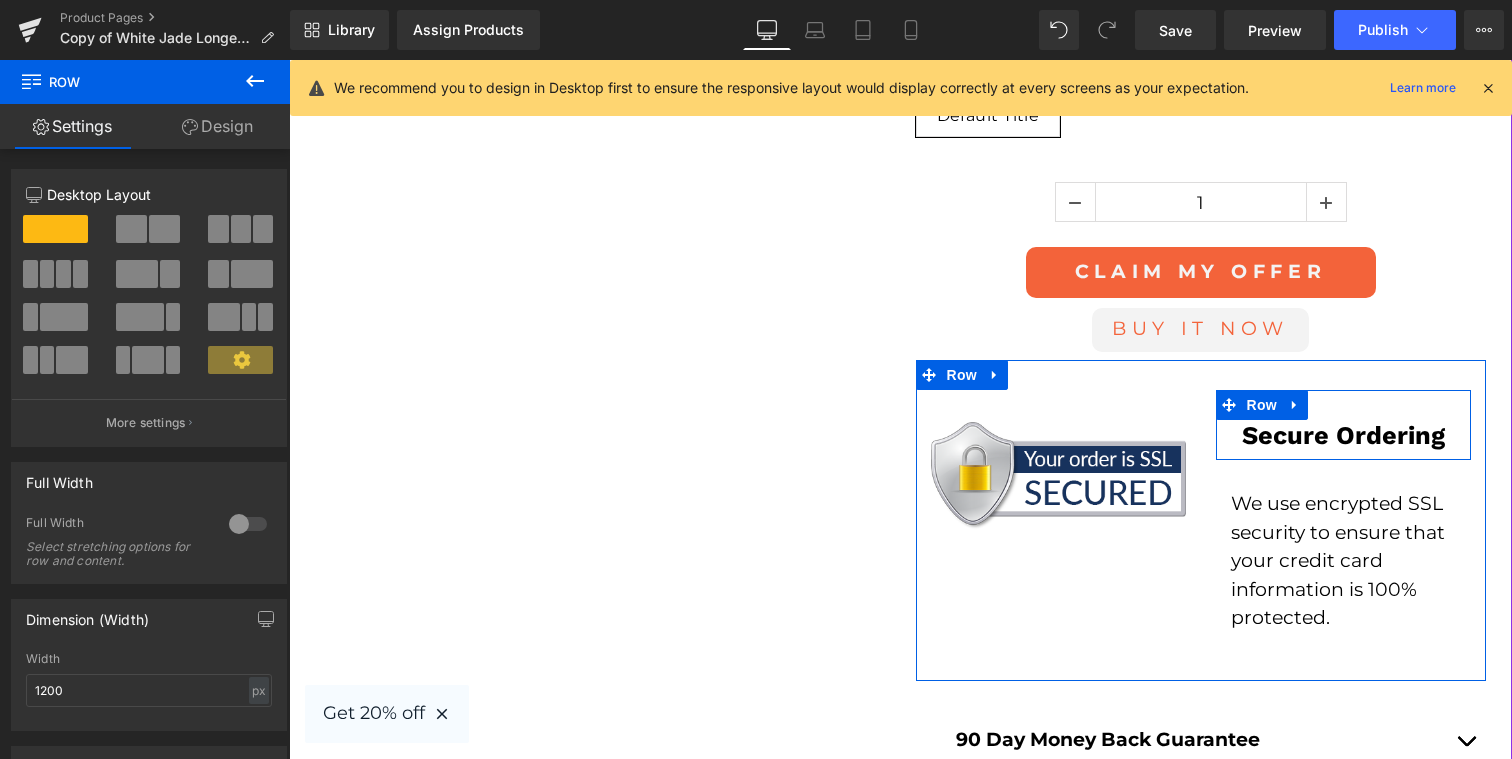 click on "Secure Ordering Heading
Row" at bounding box center (1343, 425) 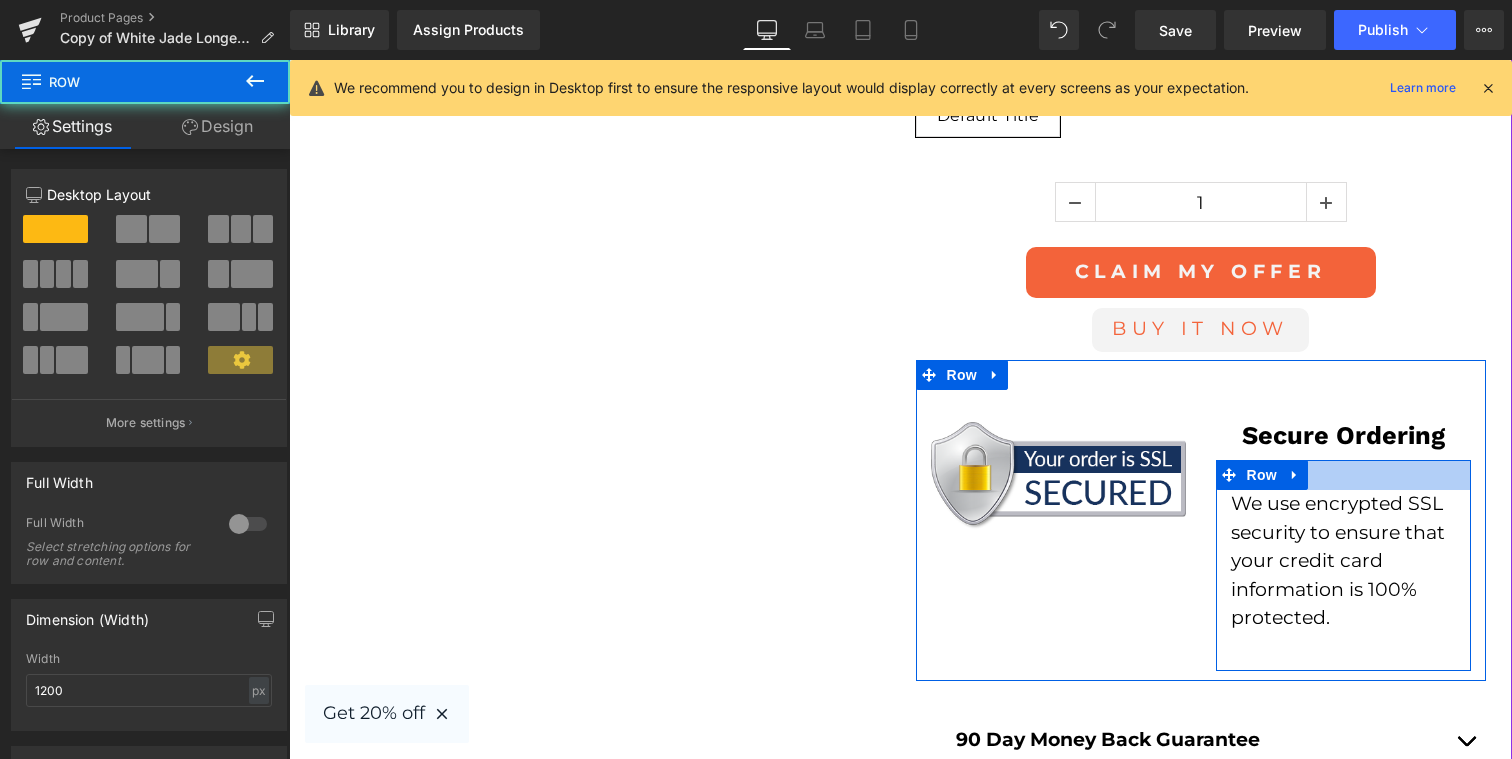 click on "We use encrypted SSL security to ensure that your credit card information is 100% protected." at bounding box center (1343, 561) 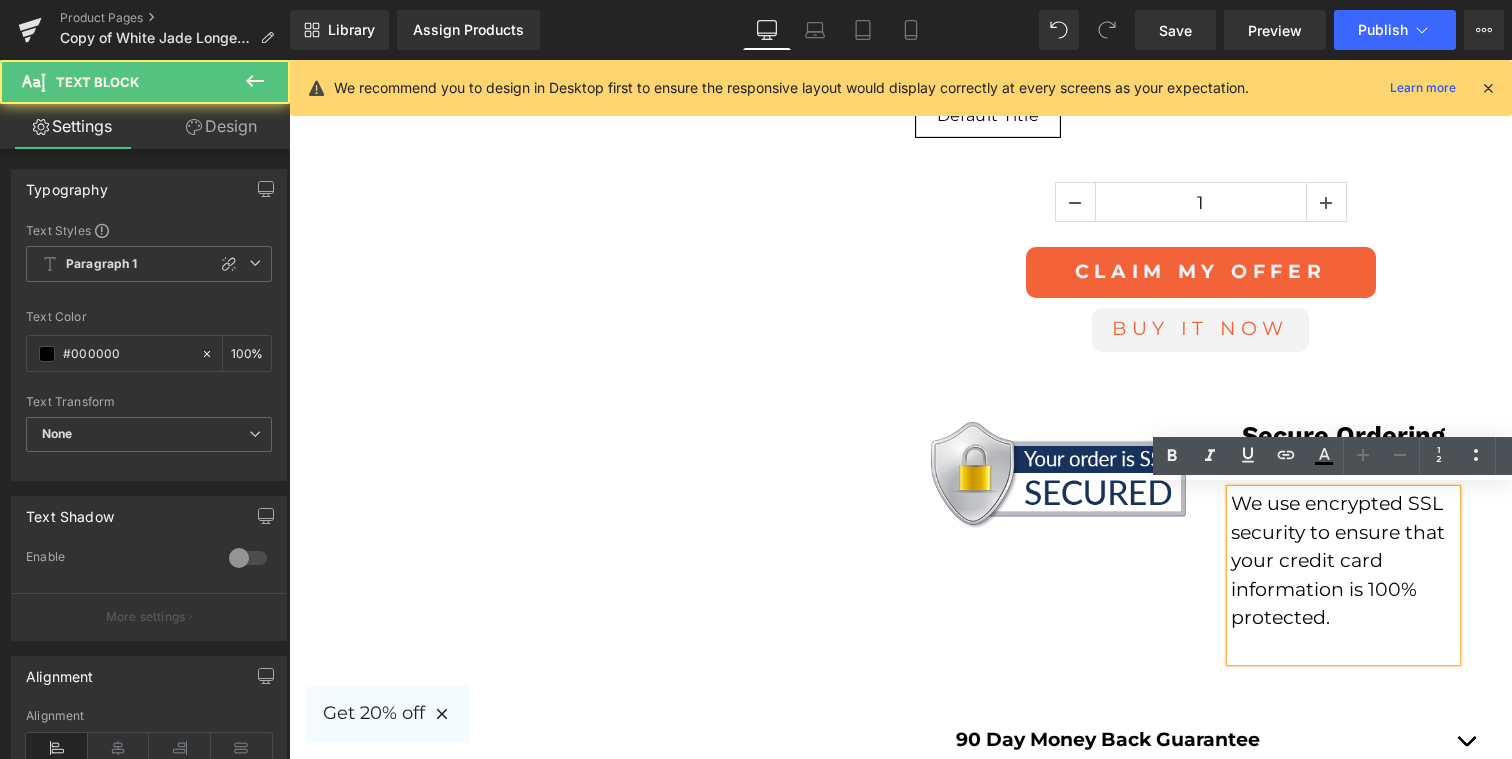 click on "Image
Secure Ordering Heading
Row
We use encrypted SSL security to ensure that your credit card information is 100% protected.
Text Block
Row
Row" at bounding box center (1201, 520) 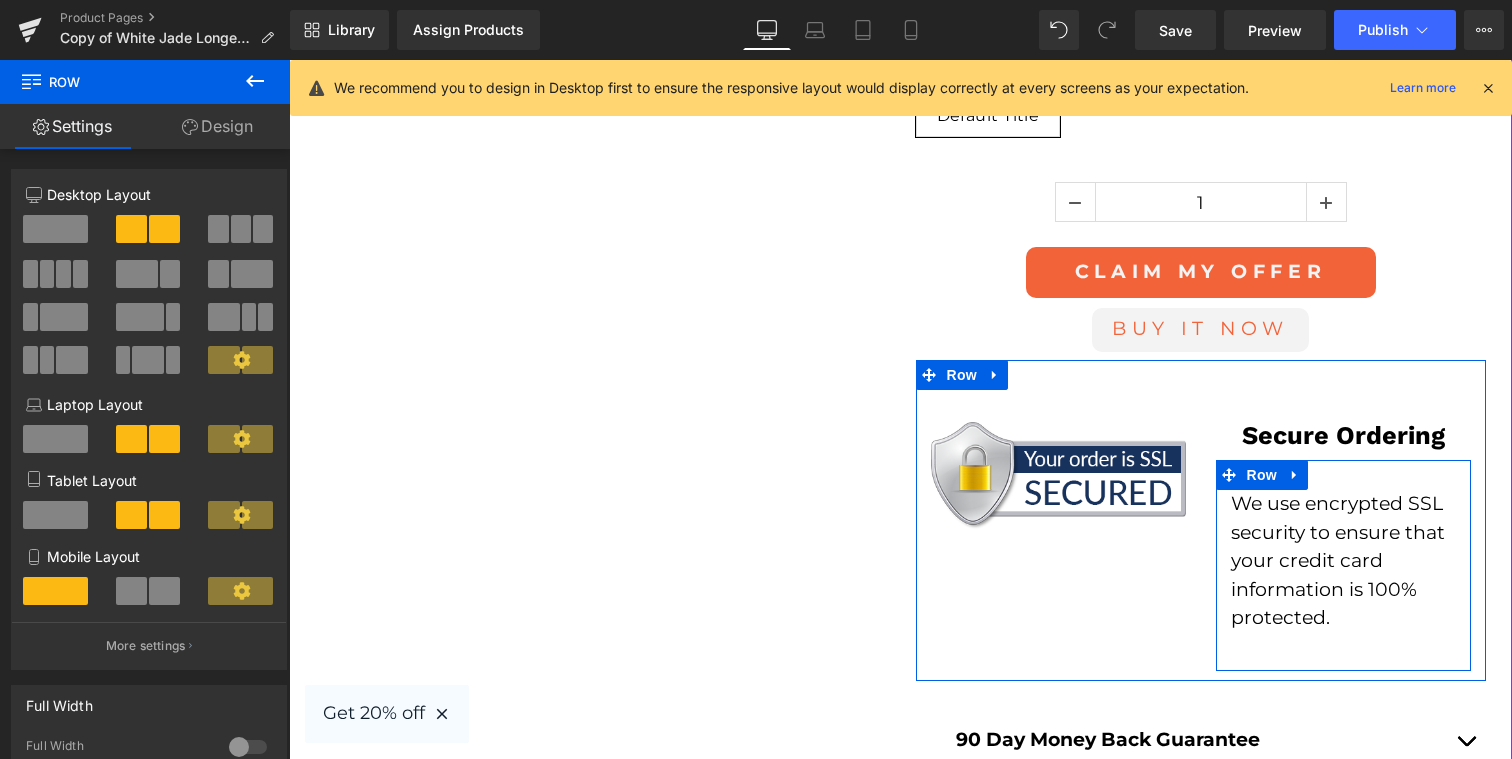 click on "We use encrypted SSL security to ensure that your credit card information is 100% protected.
Text Block" at bounding box center (1343, 575) 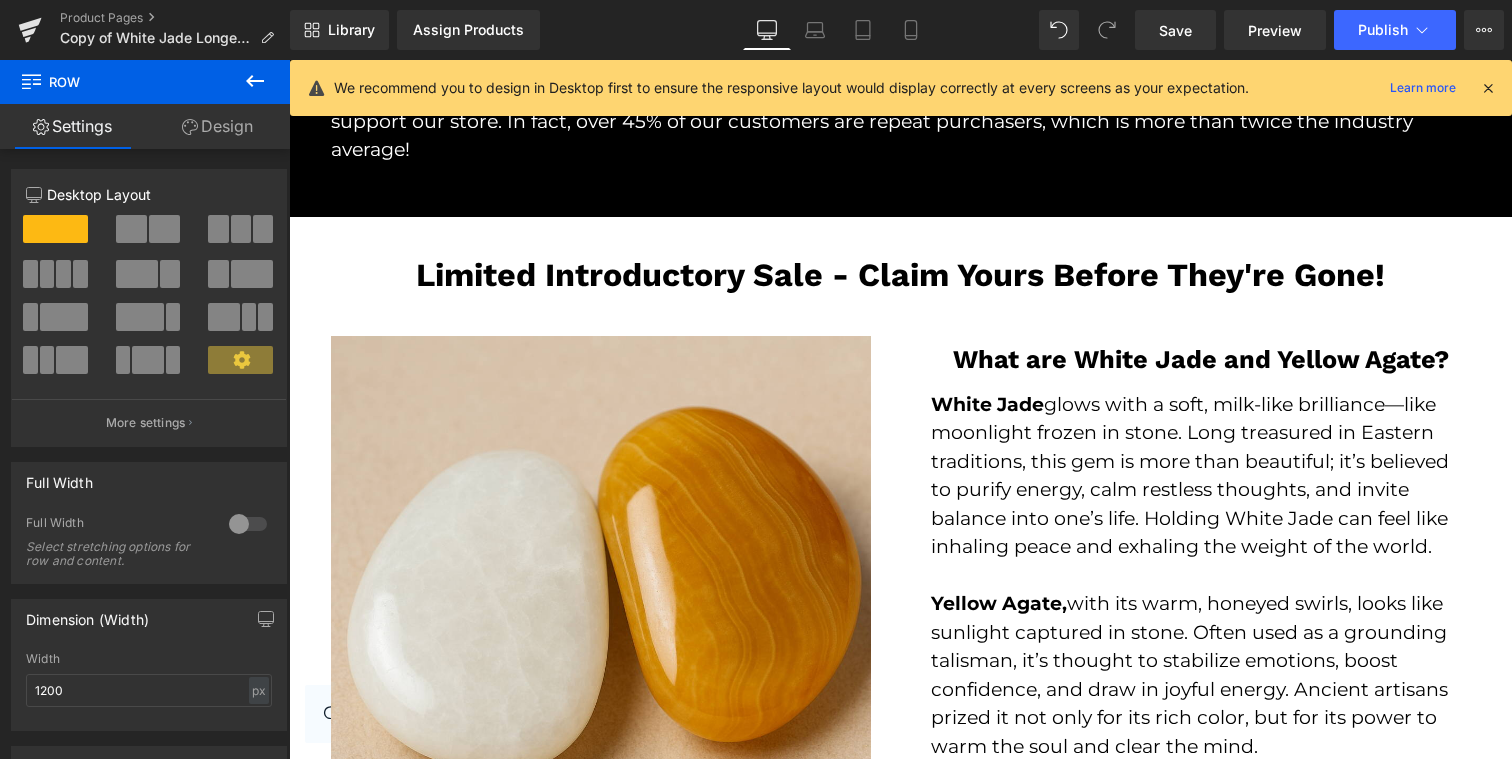 scroll, scrollTop: 3962, scrollLeft: 0, axis: vertical 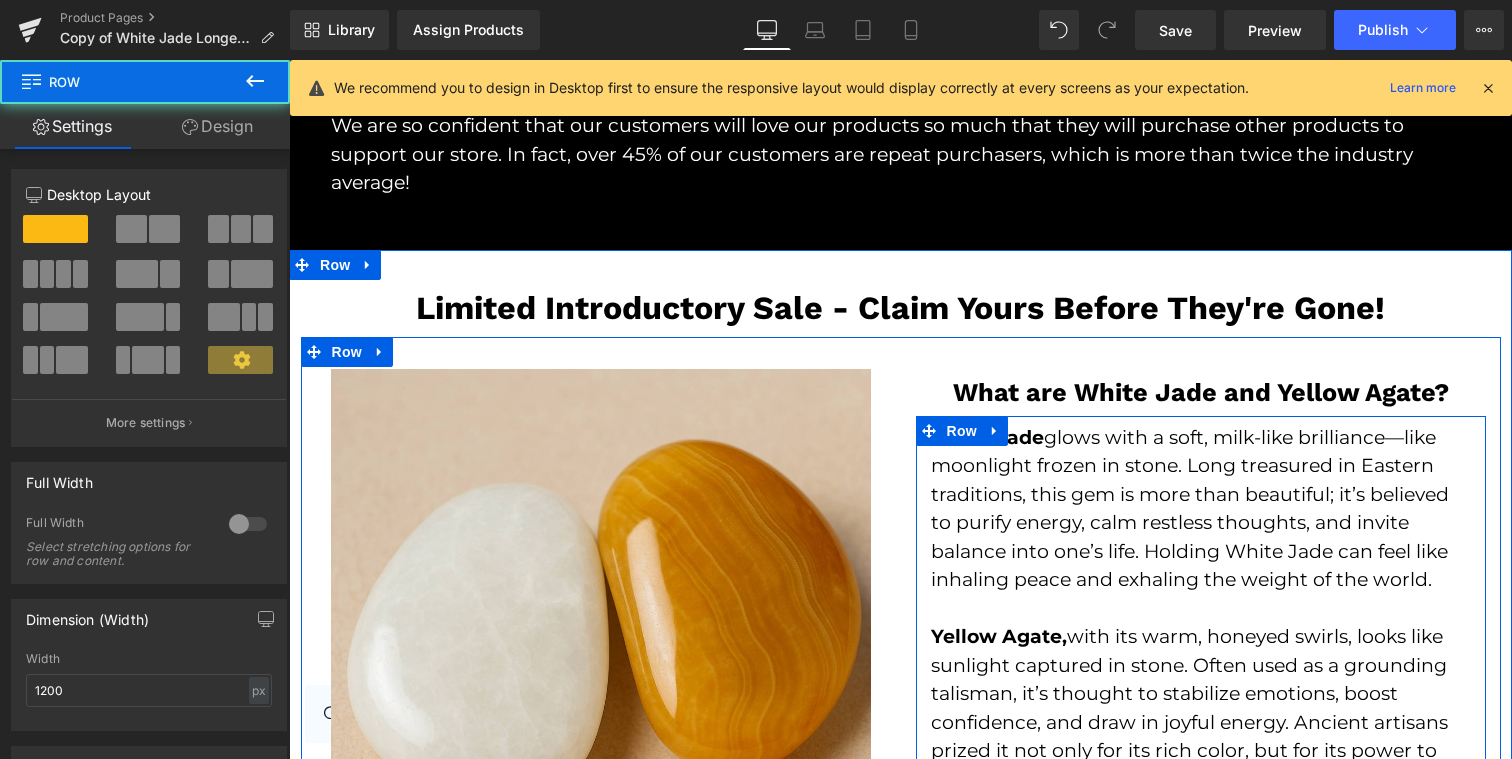click on "White Jade  glows with a soft, milk-like brilliance—like moonlight frozen in stone. Long treasured in Eastern traditions, this gem is more than beautiful; it’s believed to purify energy, calm restless thoughts, and invite balance into one’s life. Holding White Jade can feel like inhaling peace and exhaling the weight of the world. Yellow Agate,  with its warm, honeyed swirls, looks like sunlight captured in stone. Often used as a grounding talisman, it’s thought to stabilize emotions, boost confidence, and draw in joyful energy. Ancient artisans prized it not only for its rich color, but for its power to warm the soul and clear the mind. Text Block" at bounding box center [1201, 623] 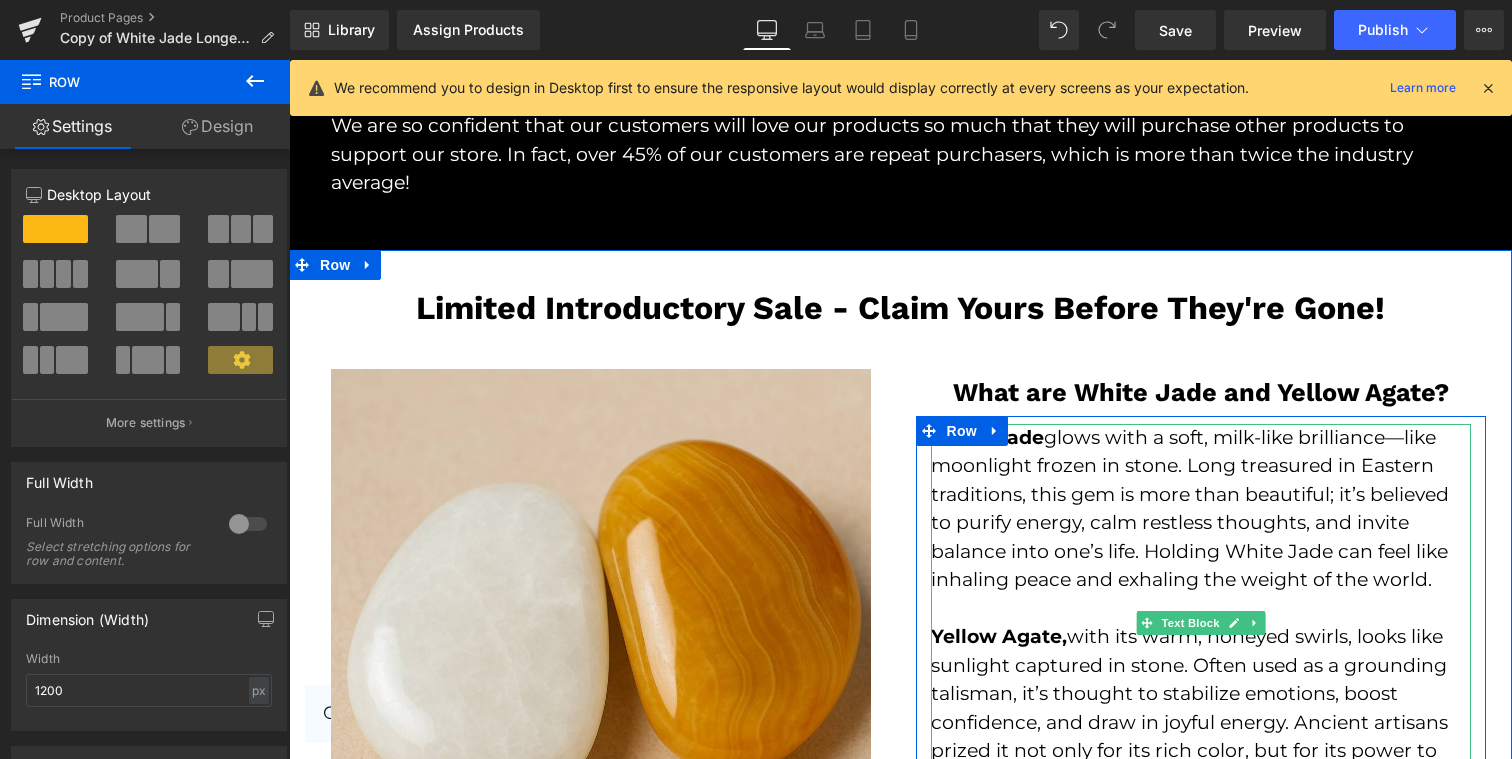 click on "White Jade  glows with a soft, milk-like brilliance—like moonlight frozen in stone. Long treasured in Eastern traditions, this gem is more than beautiful; it’s believed to purify energy, calm restless thoughts, and invite balance into one’s life. Holding White Jade can feel like inhaling peace and exhaling the weight of the world." at bounding box center [1201, 509] 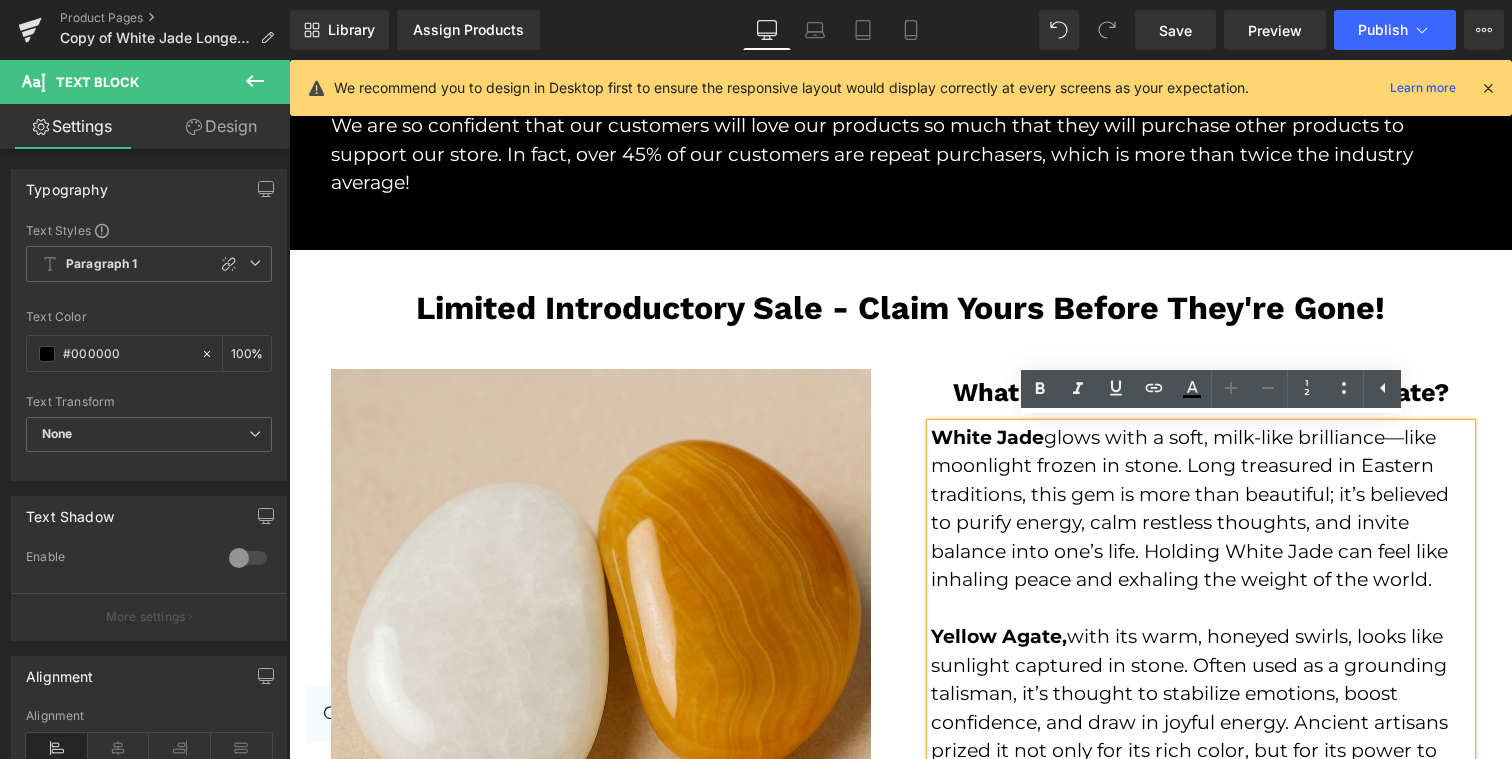 click on "White Jade  glows with a soft, milk-like brilliance—like moonlight frozen in stone. Long treasured in Eastern traditions, this gem is more than beautiful; it’s believed to purify energy, calm restless thoughts, and invite balance into one’s life. Holding White Jade can feel like inhaling peace and exhaling the weight of the world. Yellow Agate,  with its warm, honeyed swirls, looks like sunlight captured in stone. Often used as a grounding talisman, it’s thought to stabilize emotions, boost confidence, and draw in joyful energy. Ancient artisans prized it not only for its rich color, but for its power to warm the soul and clear the mind. Text Block" at bounding box center (1201, 623) 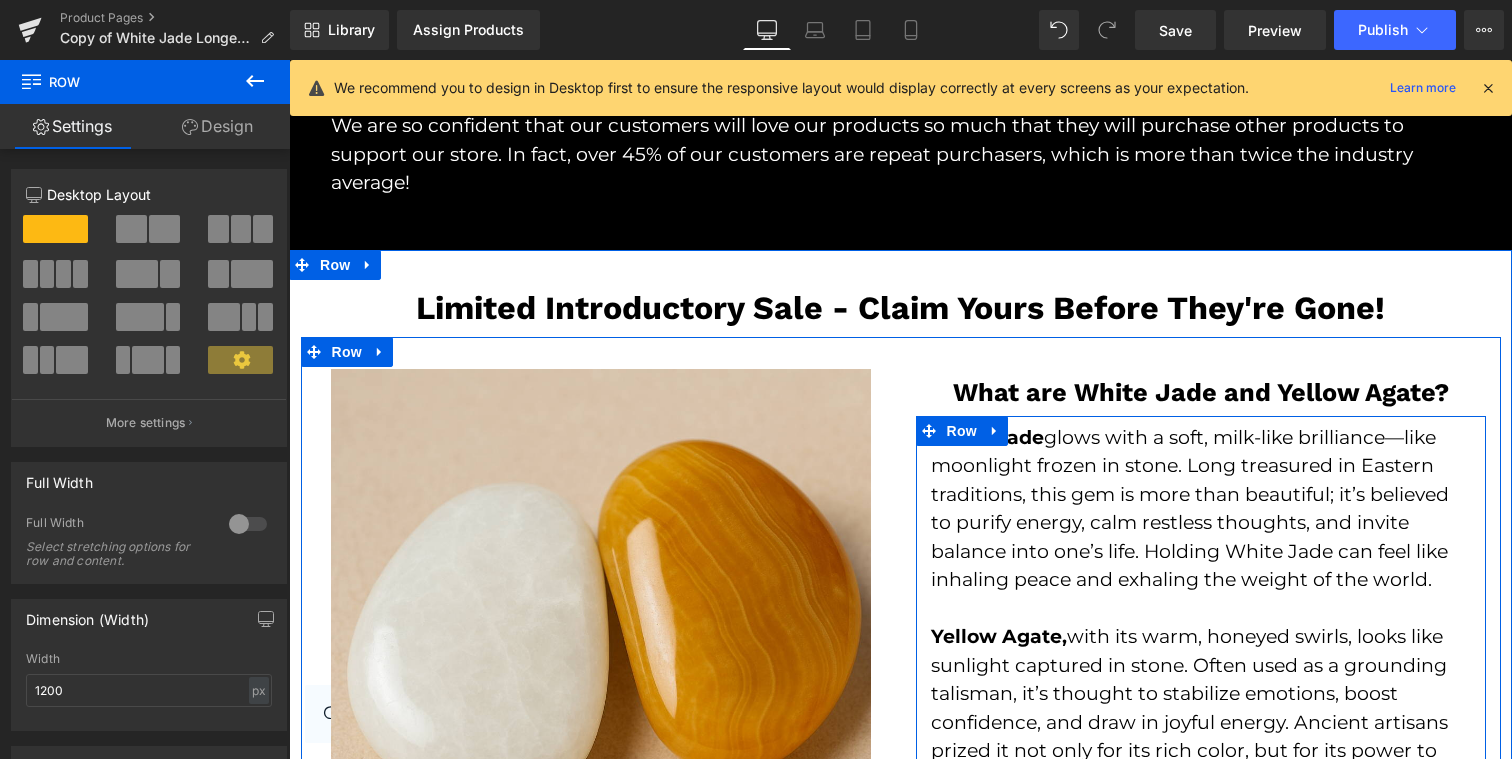 click on "White Jade  glows with a soft, milk-like brilliance—like moonlight frozen in stone. Long treasured in Eastern traditions, this gem is more than beautiful; it’s believed to purify energy, calm restless thoughts, and invite balance into one’s life. Holding White Jade can feel like inhaling peace and exhaling the weight of the world. Yellow Agate,  with its warm, honeyed swirls, looks like sunlight captured in stone. Often used as a grounding talisman, it’s thought to stabilize emotions, boost confidence, and draw in joyful energy. Ancient artisans prized it not only for its rich color, but for its power to warm the soul and clear the mind. Text Block" at bounding box center [1201, 623] 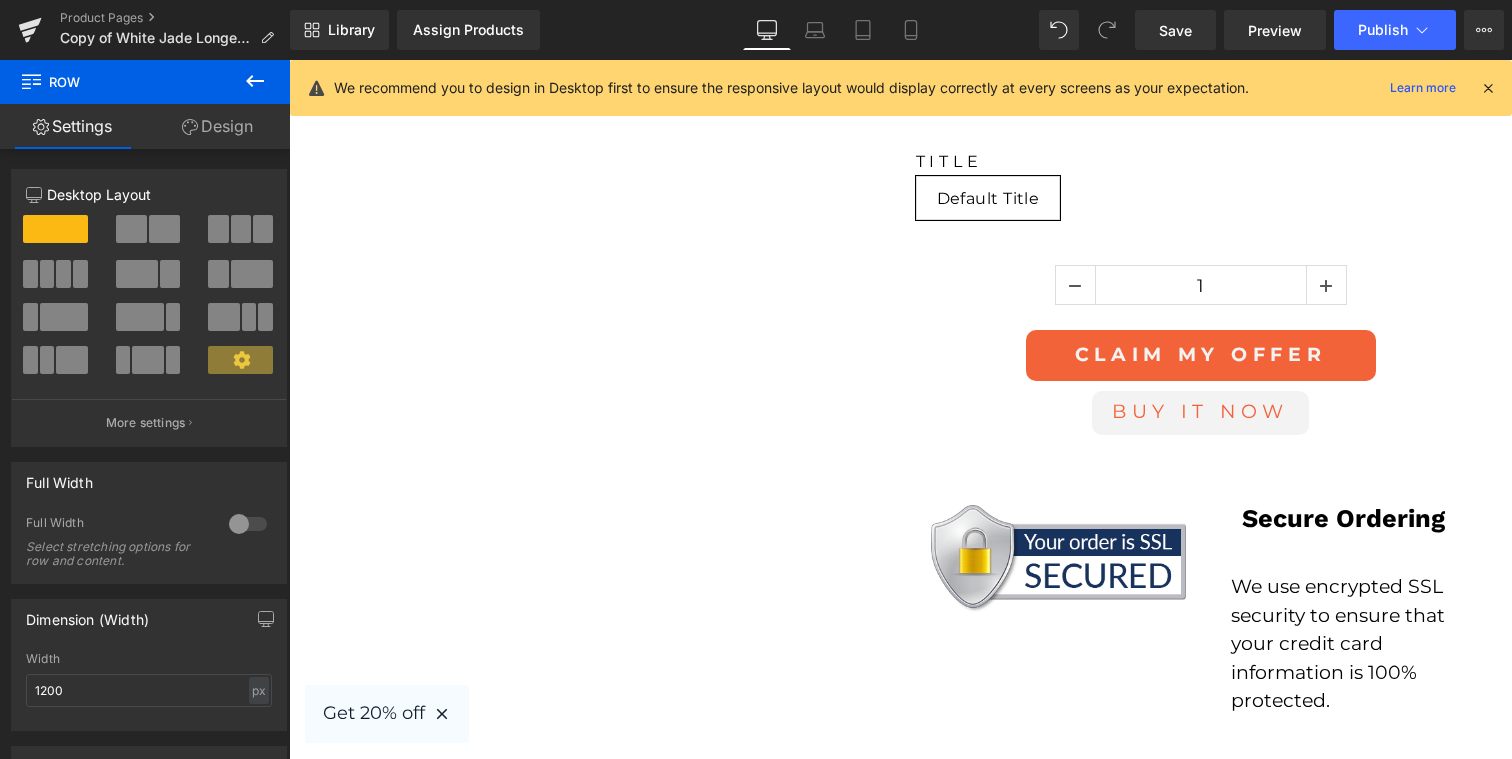 scroll, scrollTop: 2294, scrollLeft: 0, axis: vertical 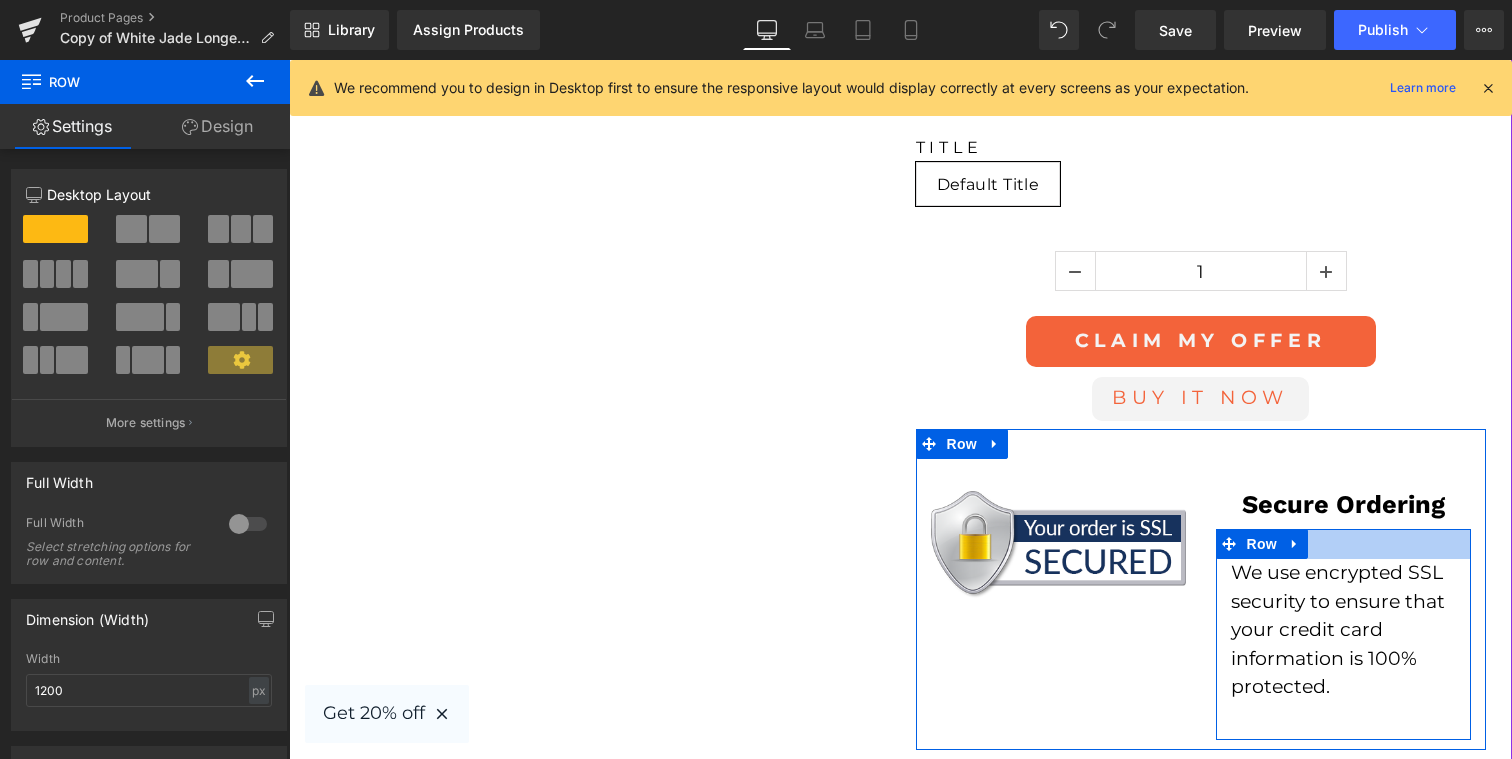 click at bounding box center (1343, 544) 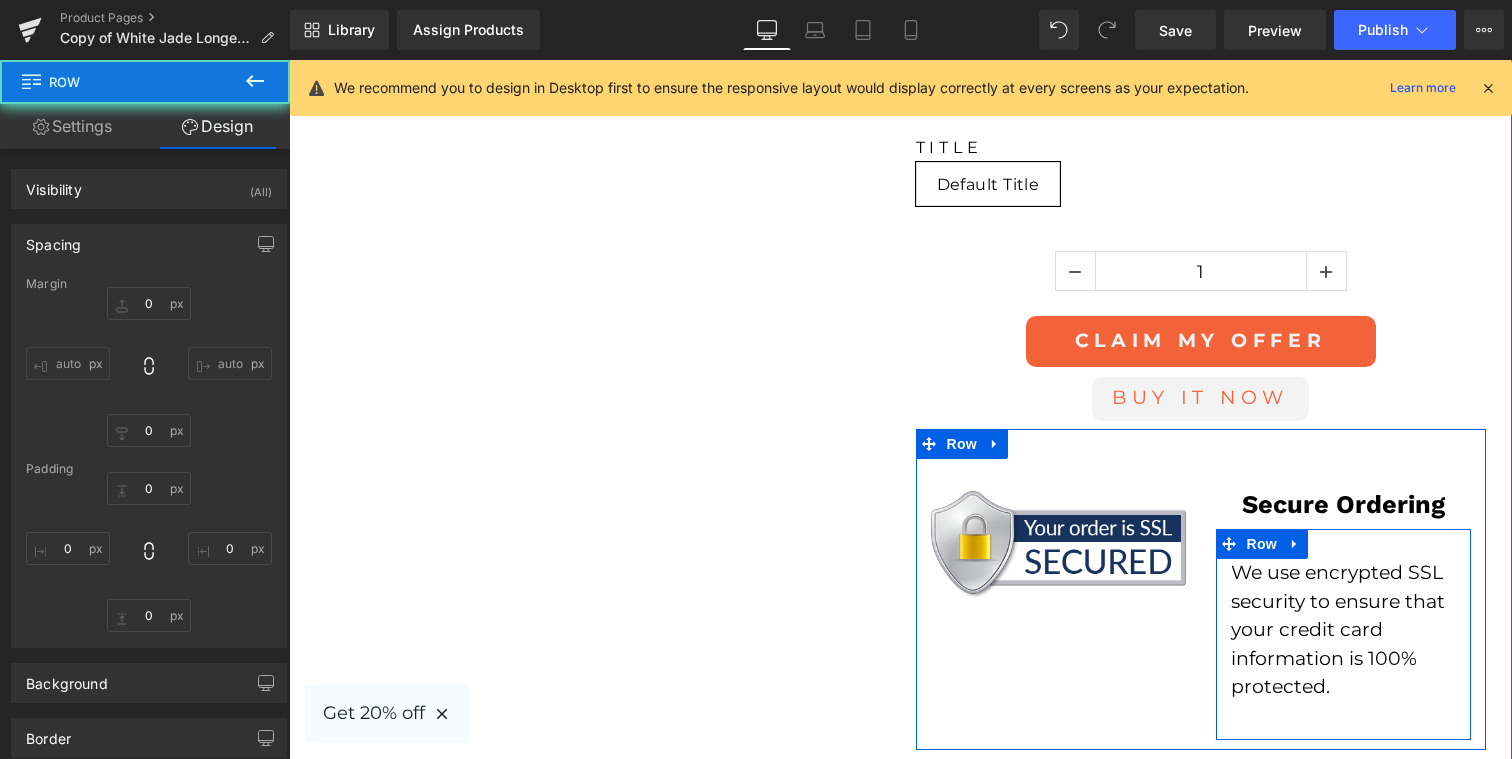 type on "0" 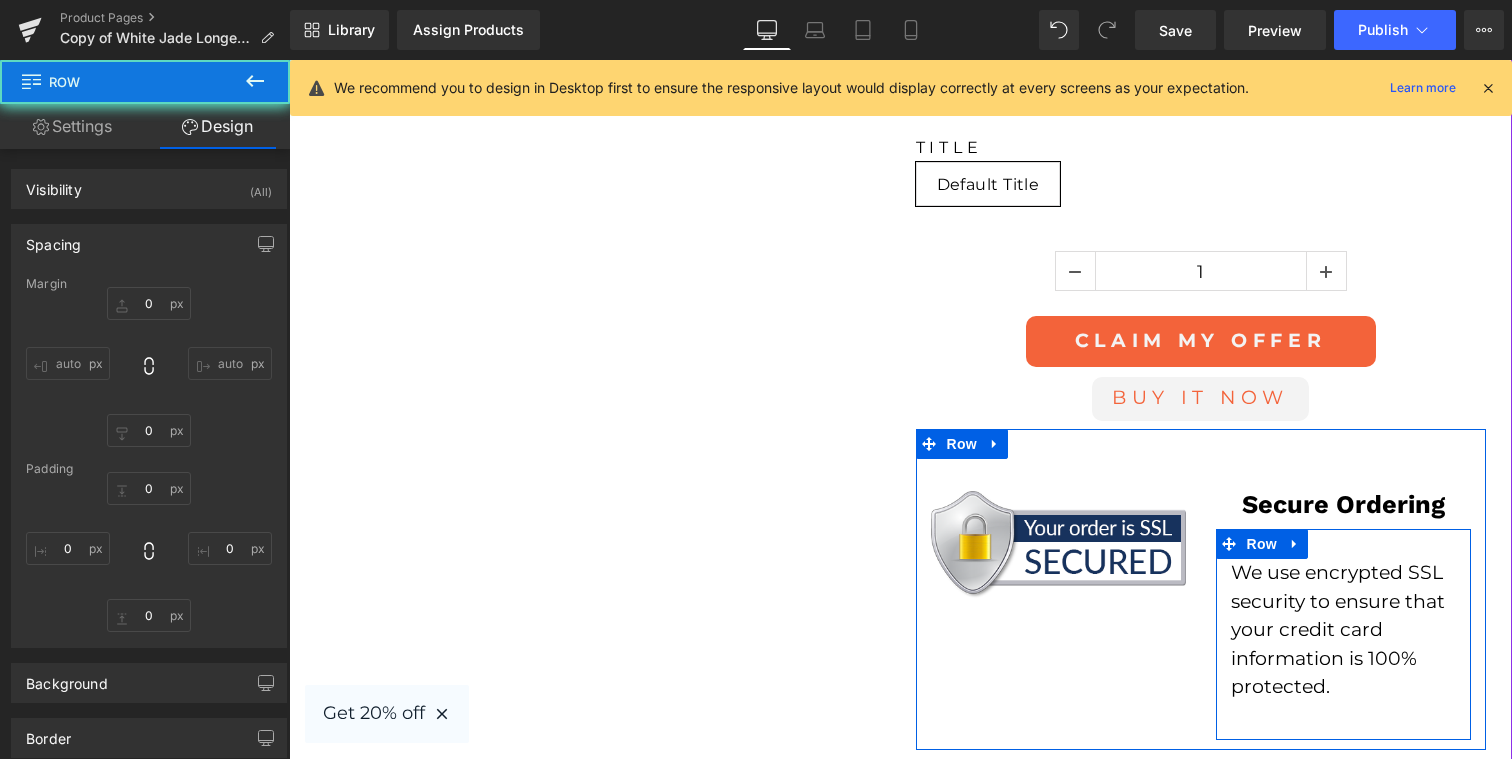 type on "0" 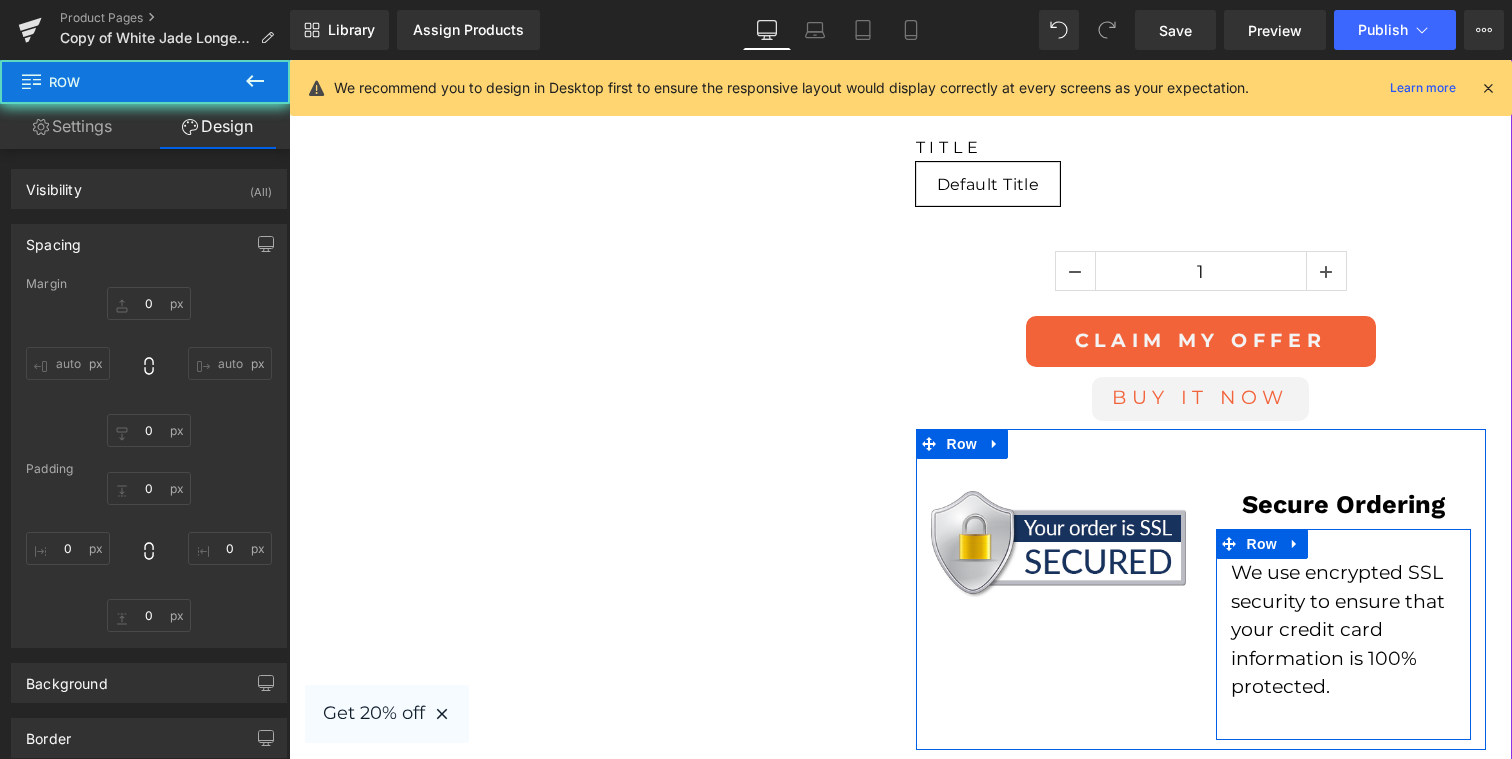 type on "0" 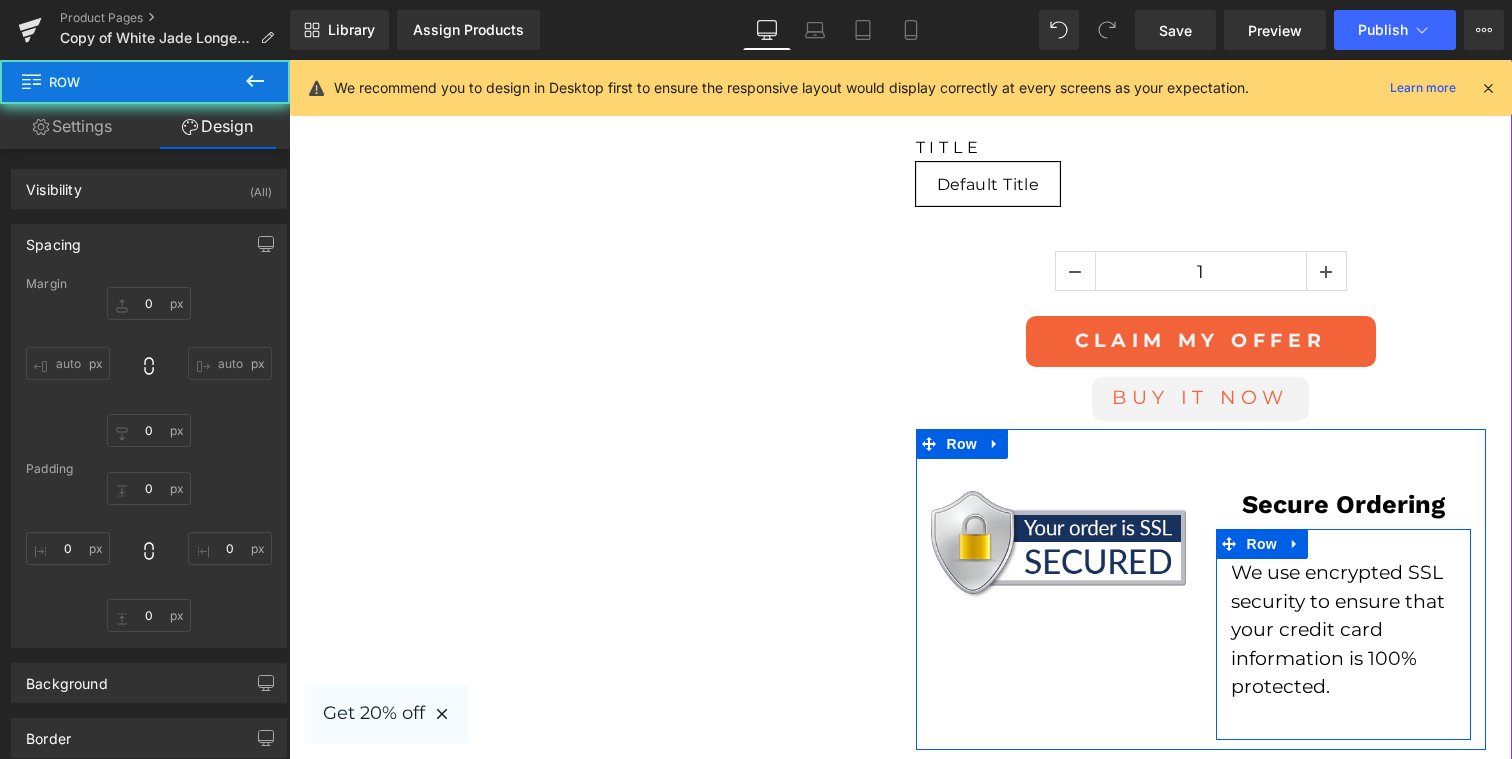 type on "10" 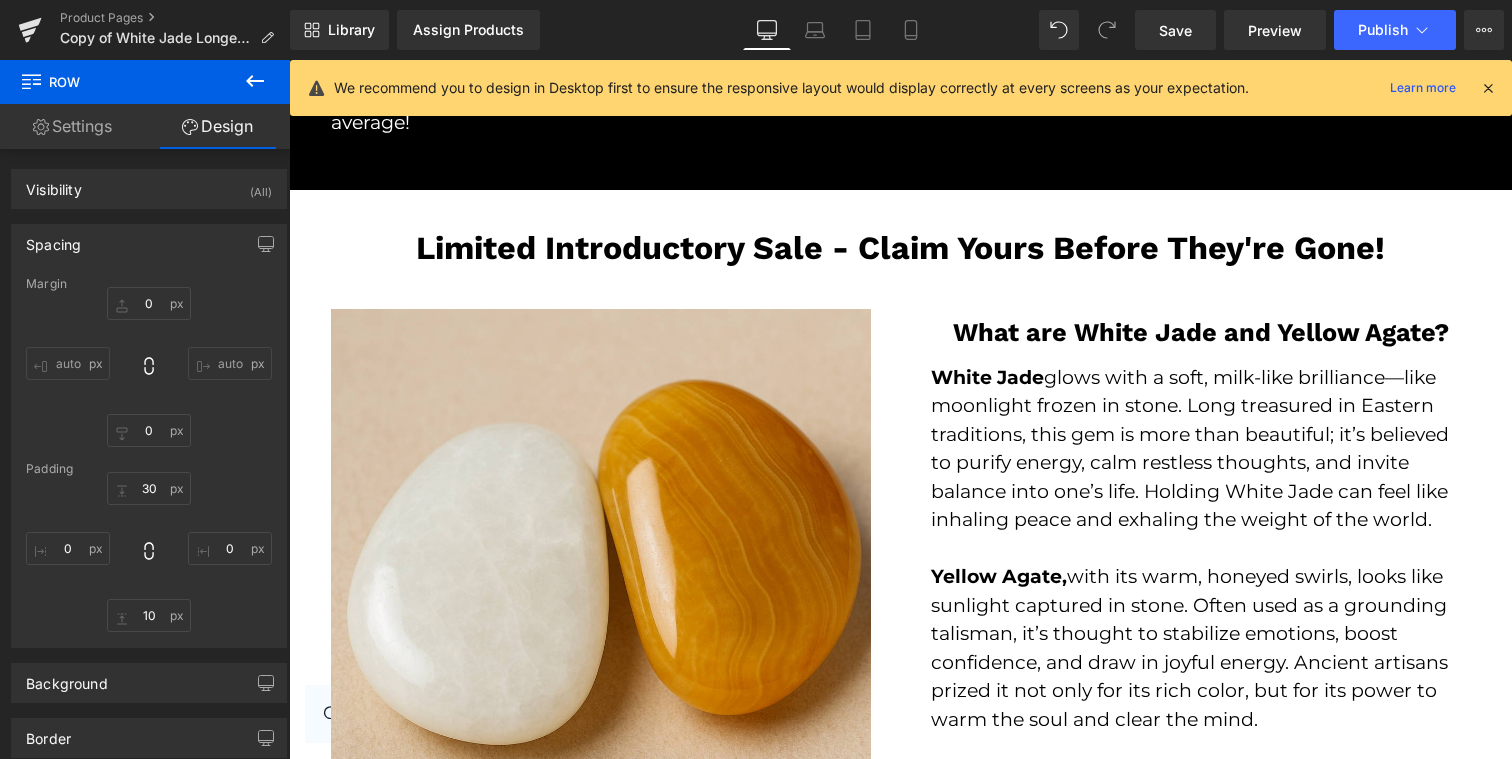 scroll, scrollTop: 4039, scrollLeft: 0, axis: vertical 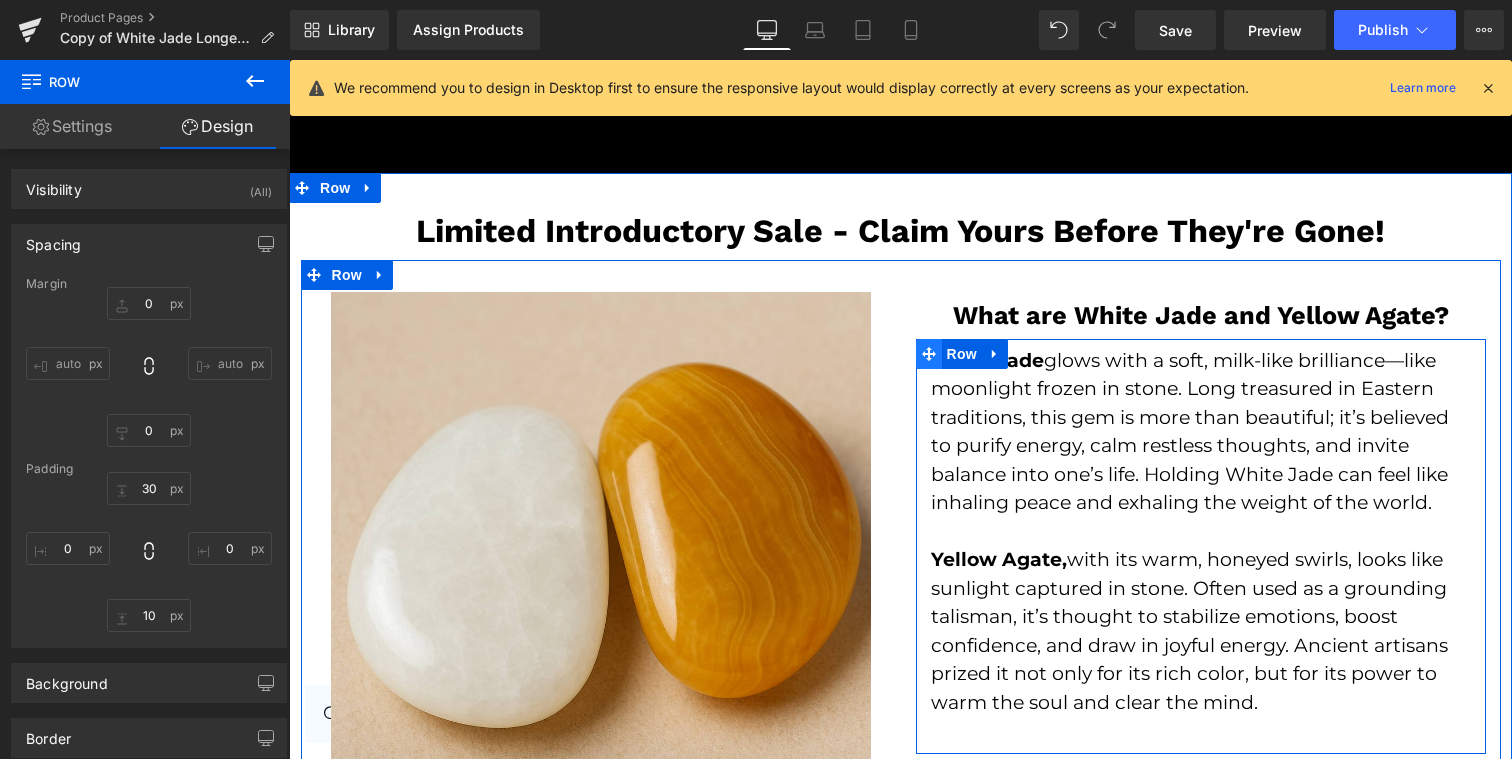 click 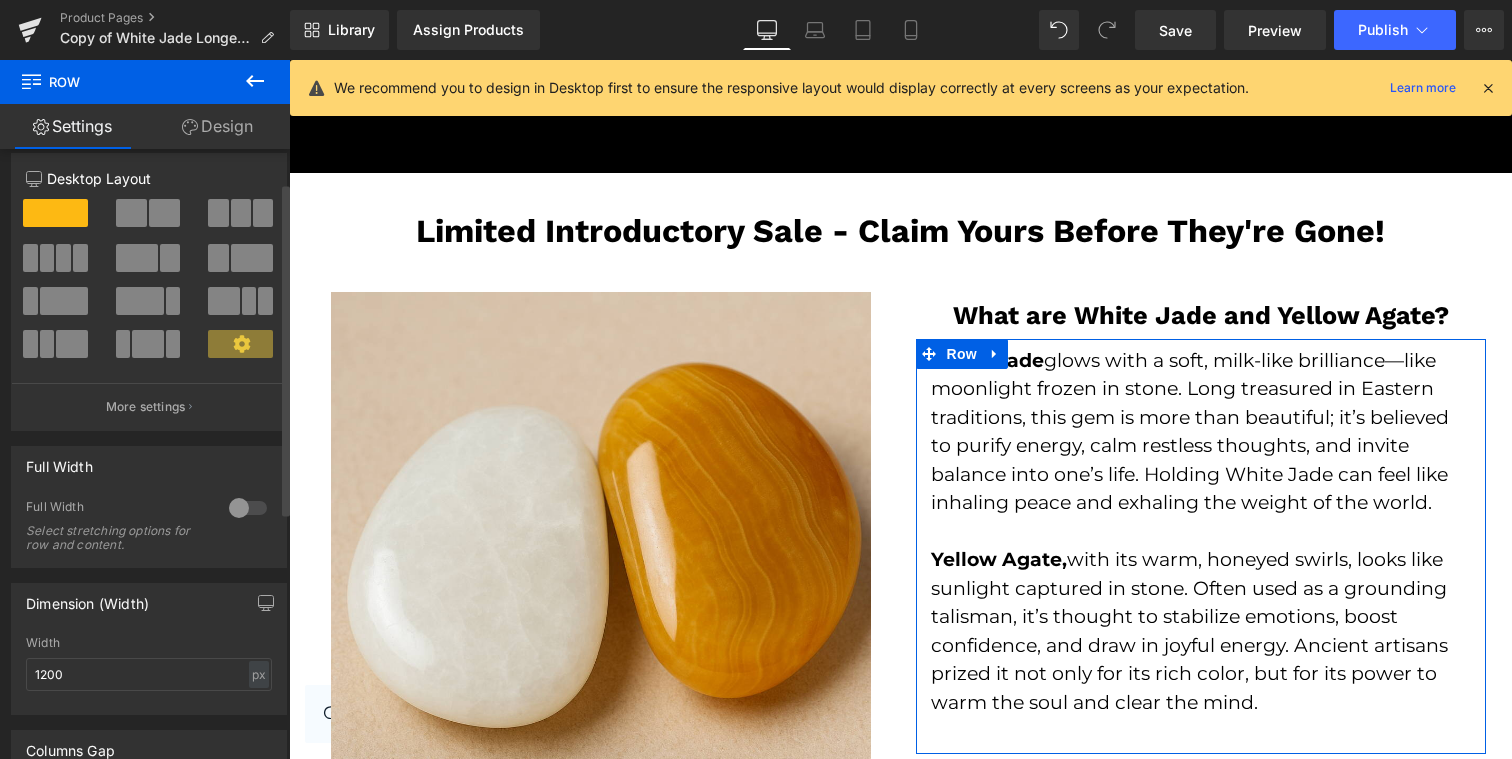scroll, scrollTop: 0, scrollLeft: 0, axis: both 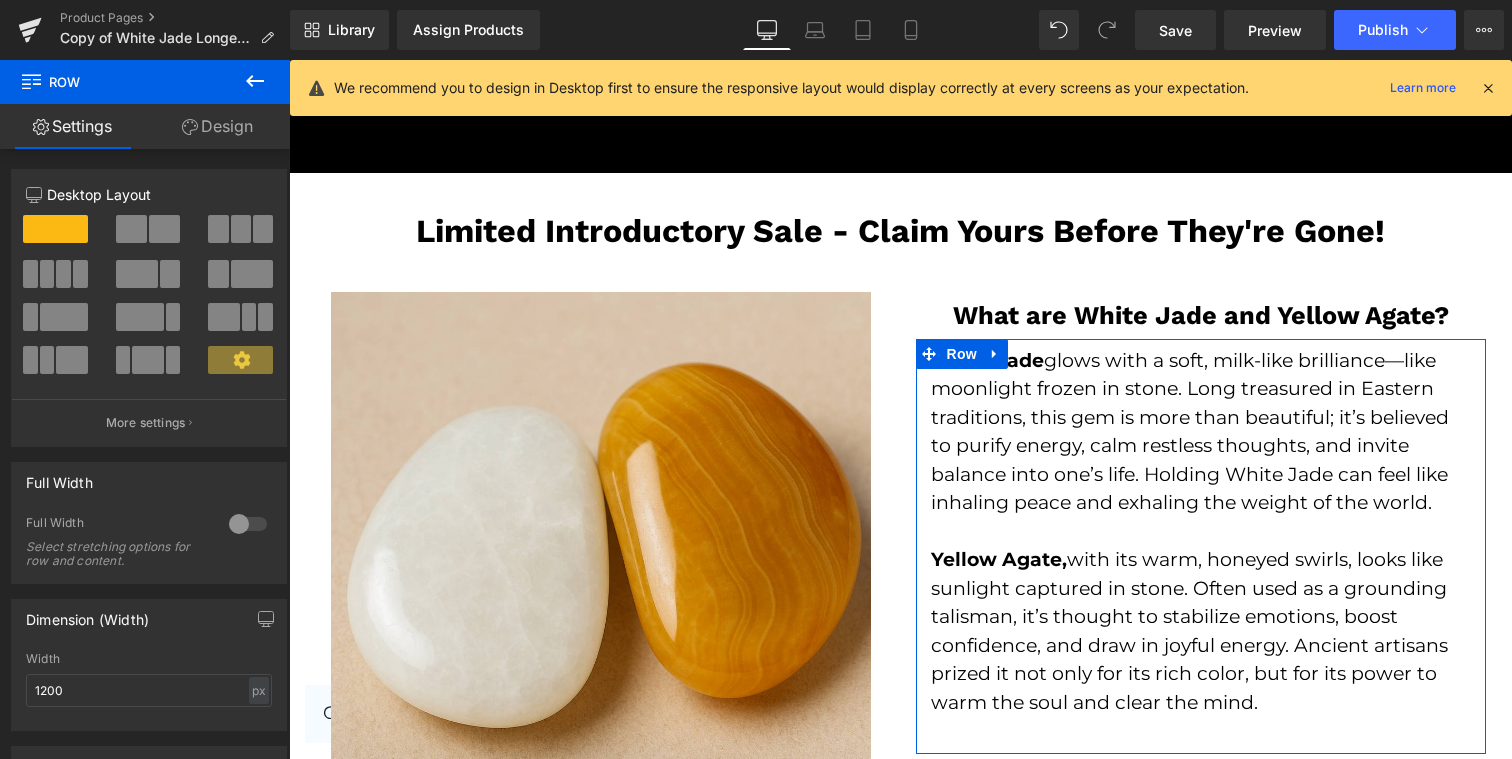 click 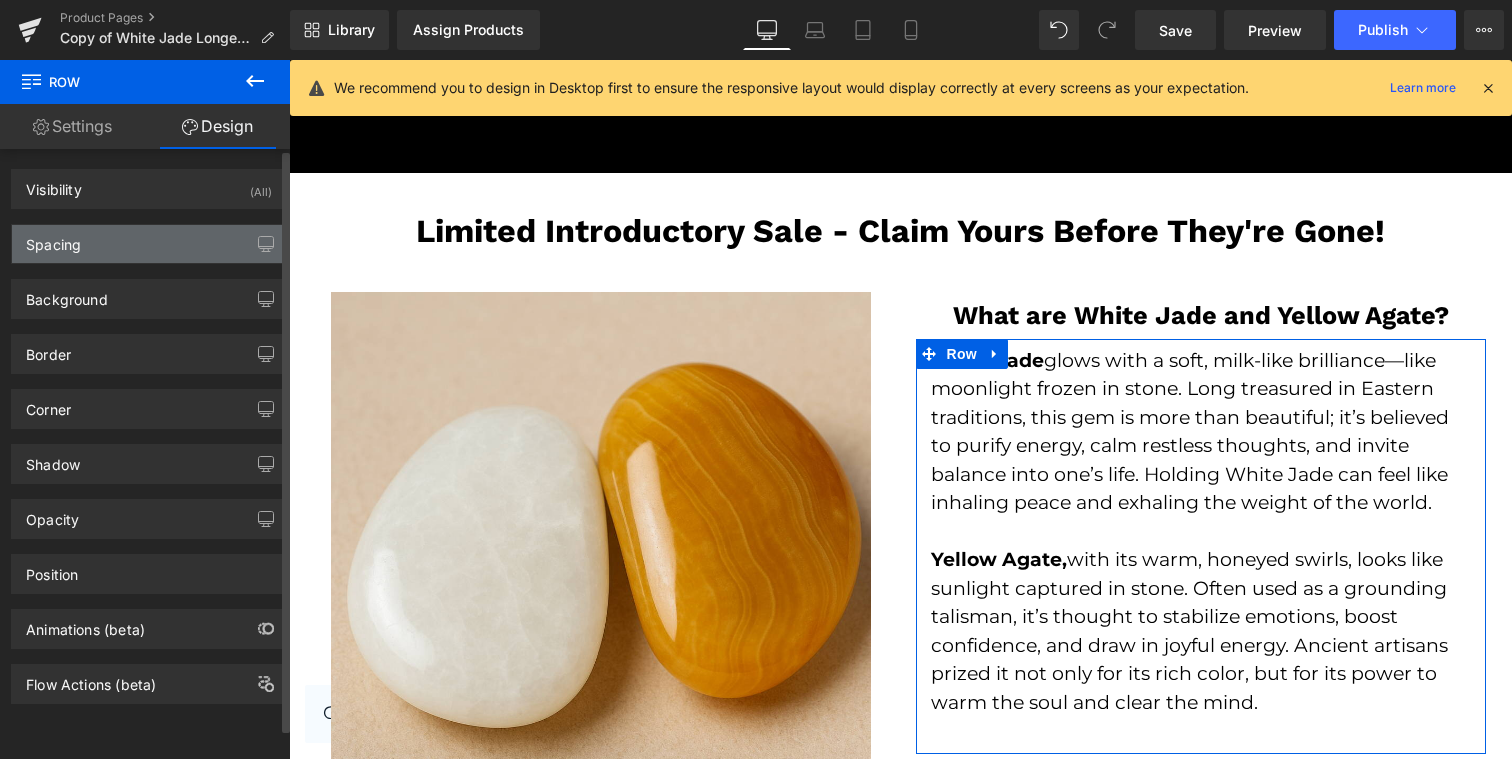 click on "Spacing" at bounding box center [149, 244] 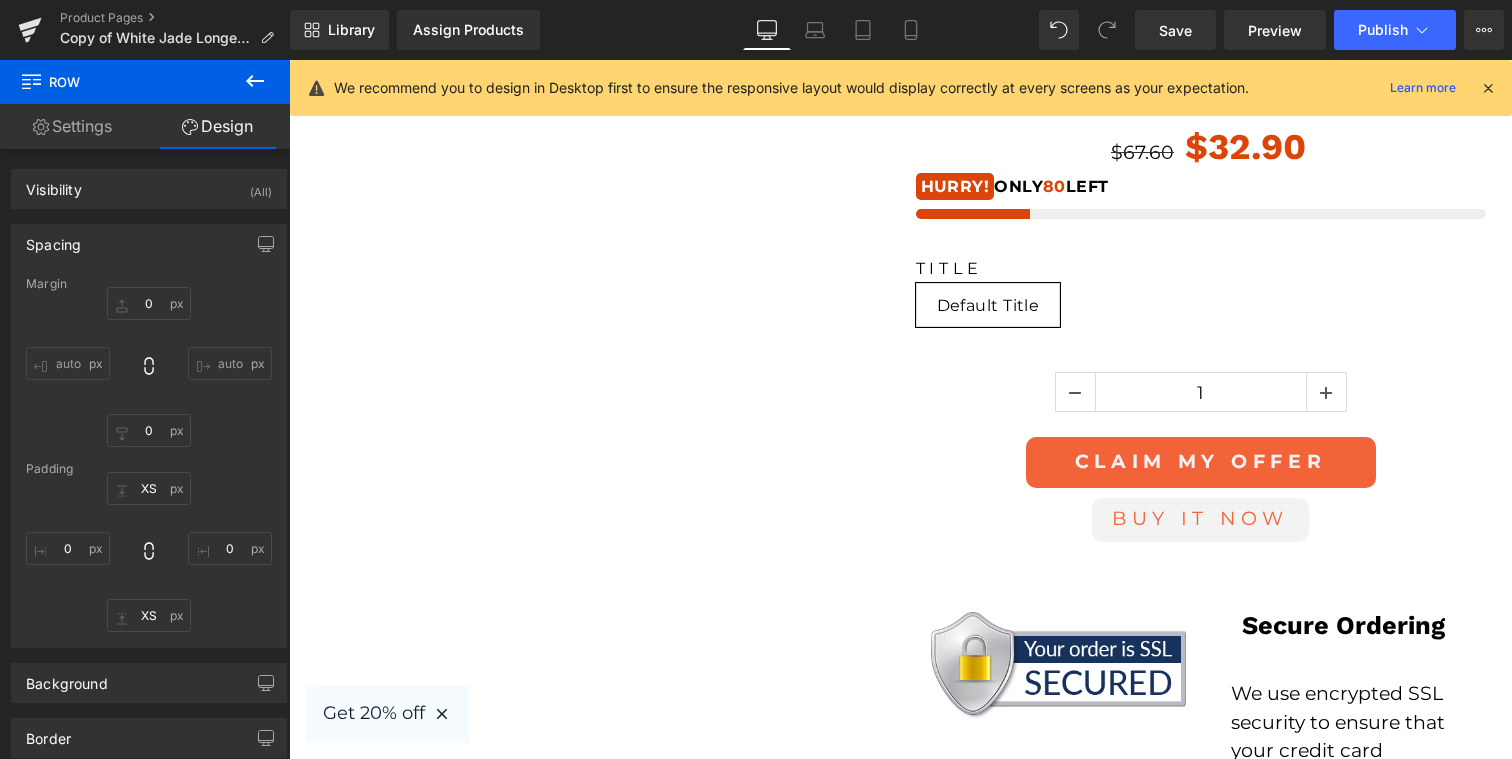 scroll, scrollTop: 2456, scrollLeft: 0, axis: vertical 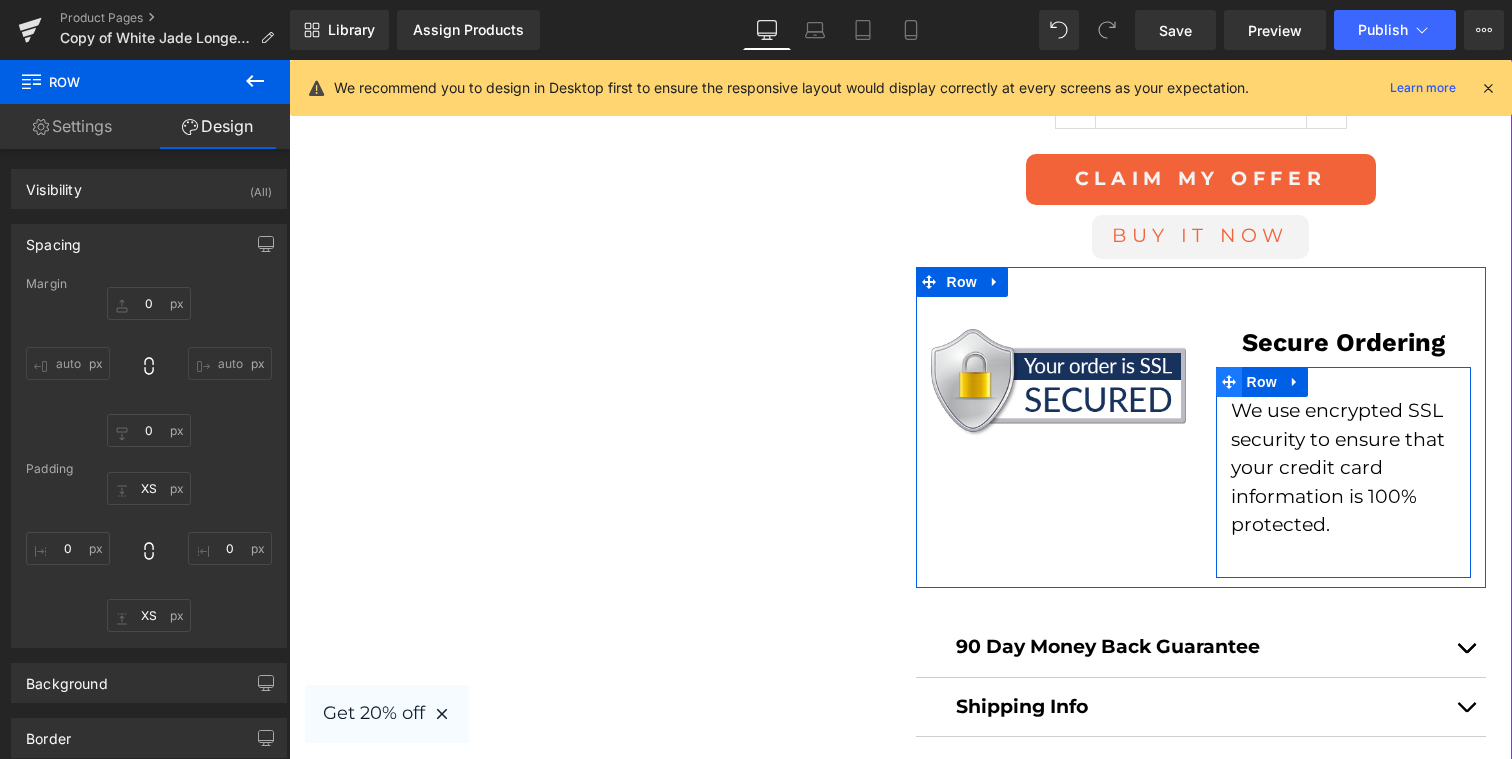 click at bounding box center (1229, 382) 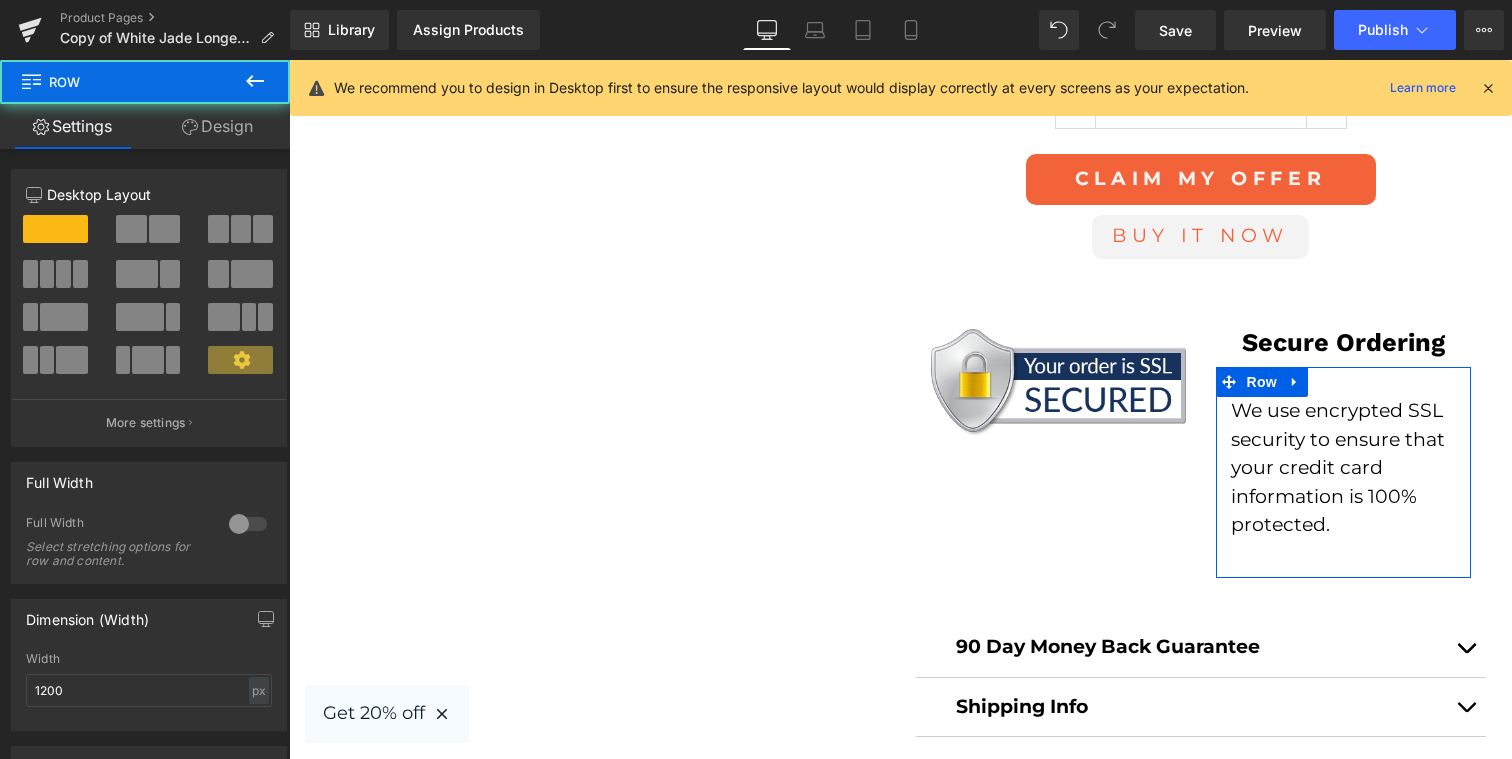 click on "Column Size Customizer 12  Desktop Layout                                                                                                                                                                        Laptop Layout                  Tablet Layout                  Mobile Layout                 More settings" at bounding box center (149, 300) 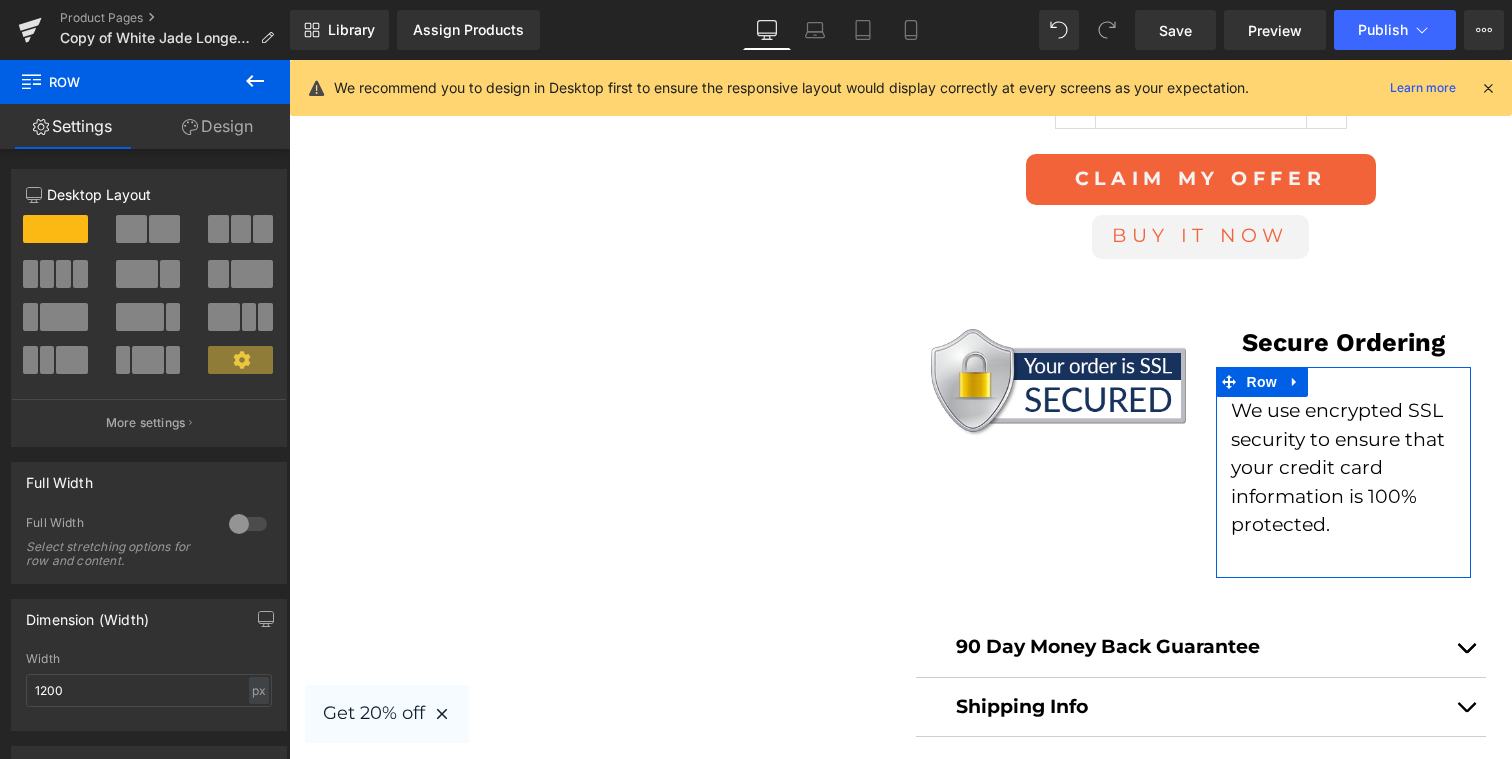 click on "Design" at bounding box center (217, 126) 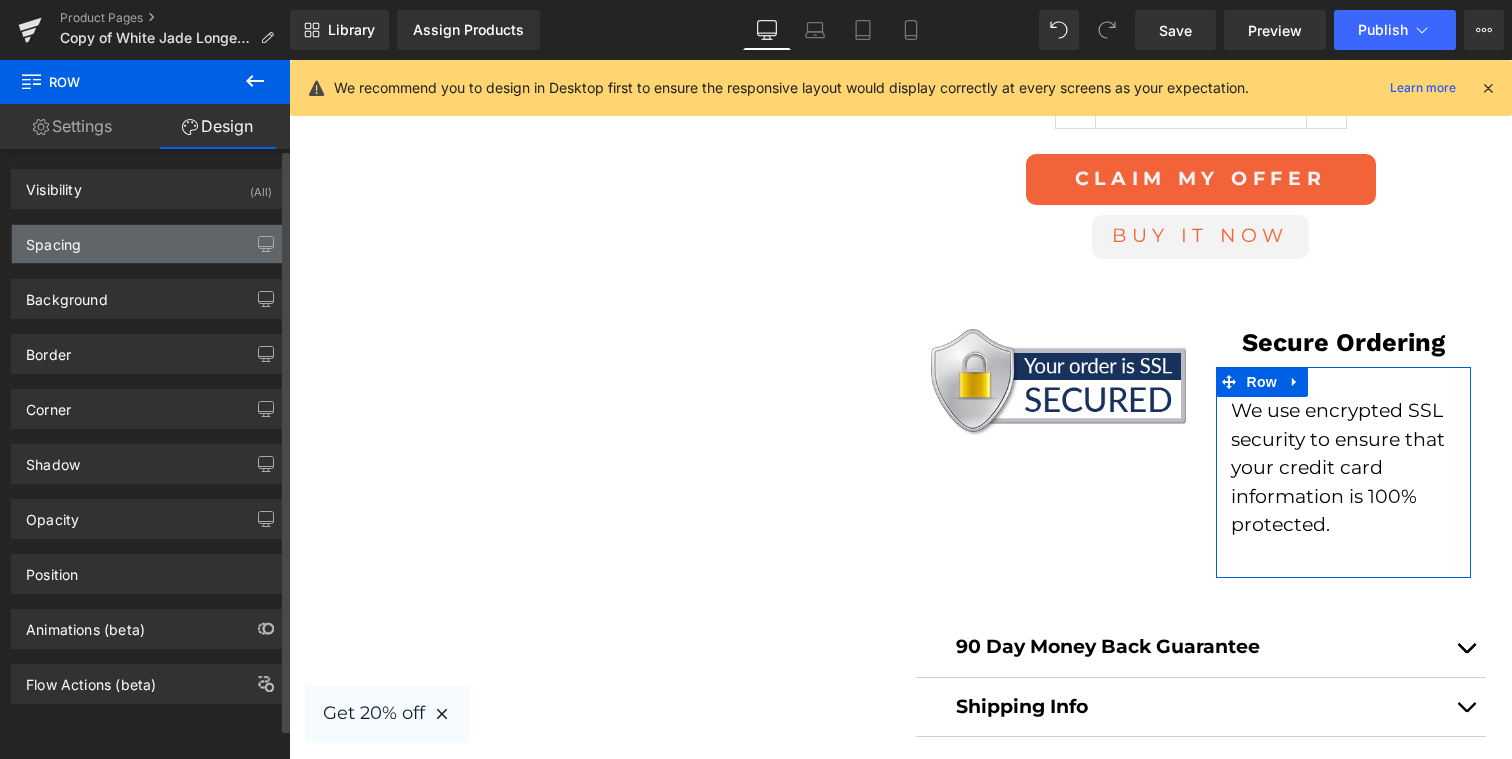 click on "Spacing" at bounding box center [149, 244] 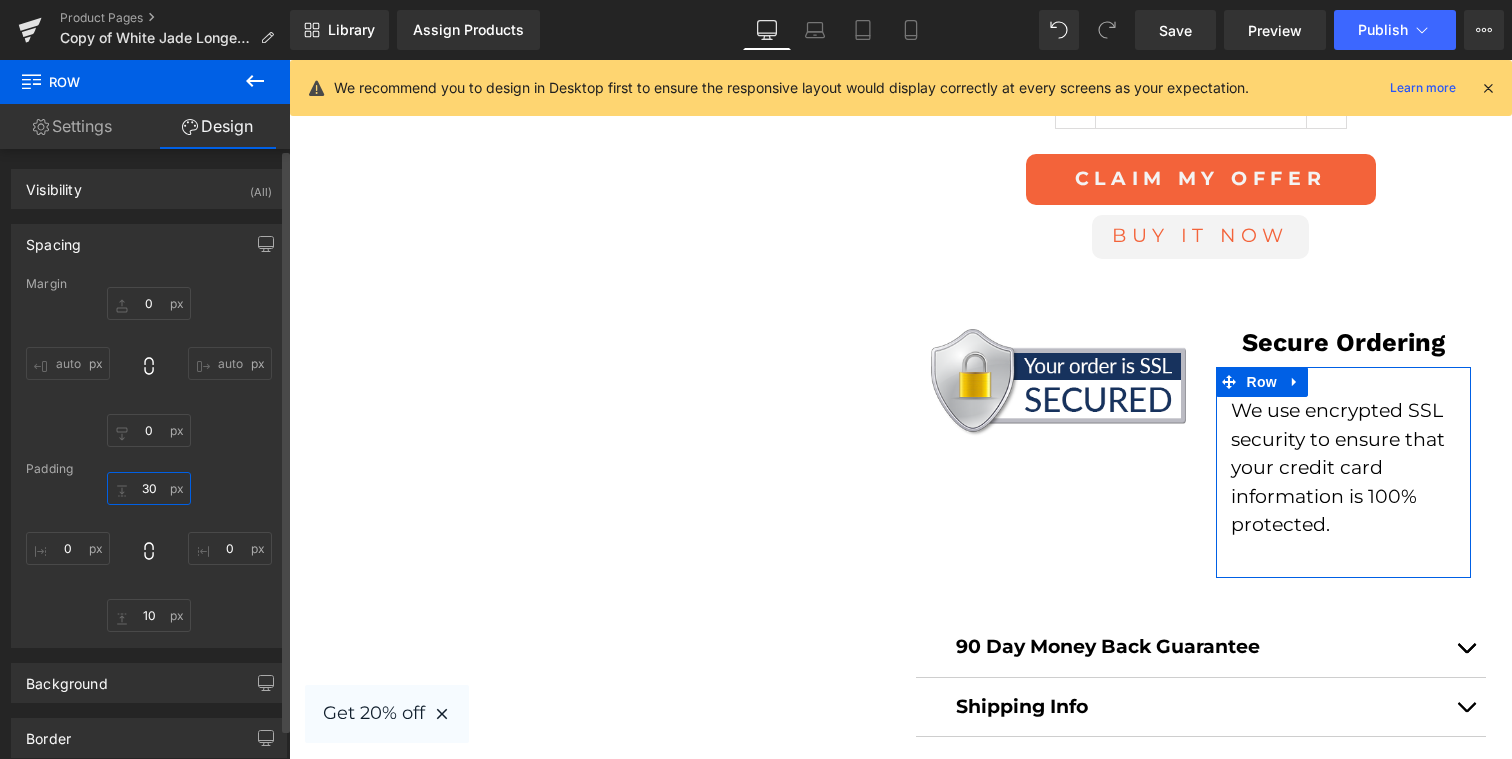 click on "30" at bounding box center (149, 488) 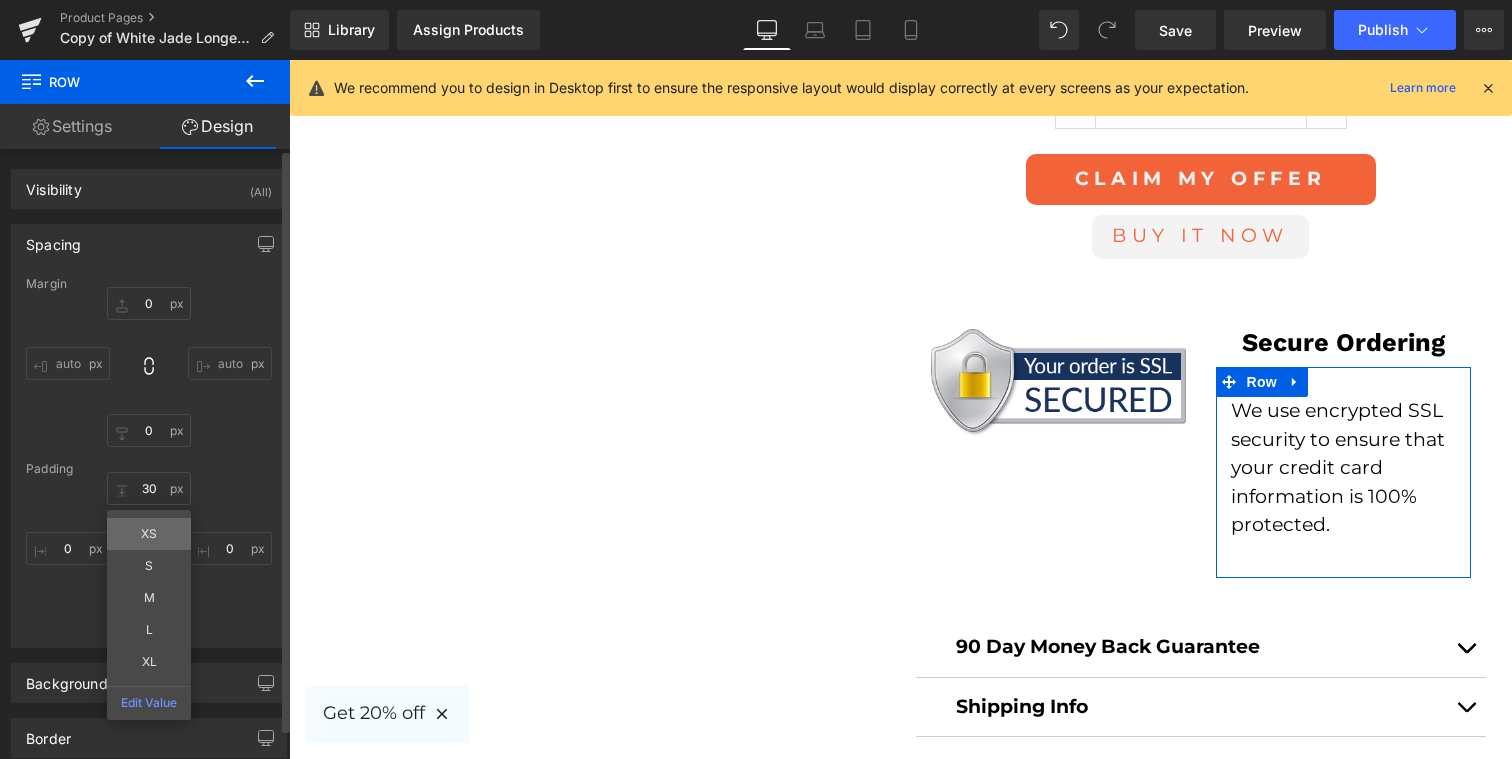 type on "XS" 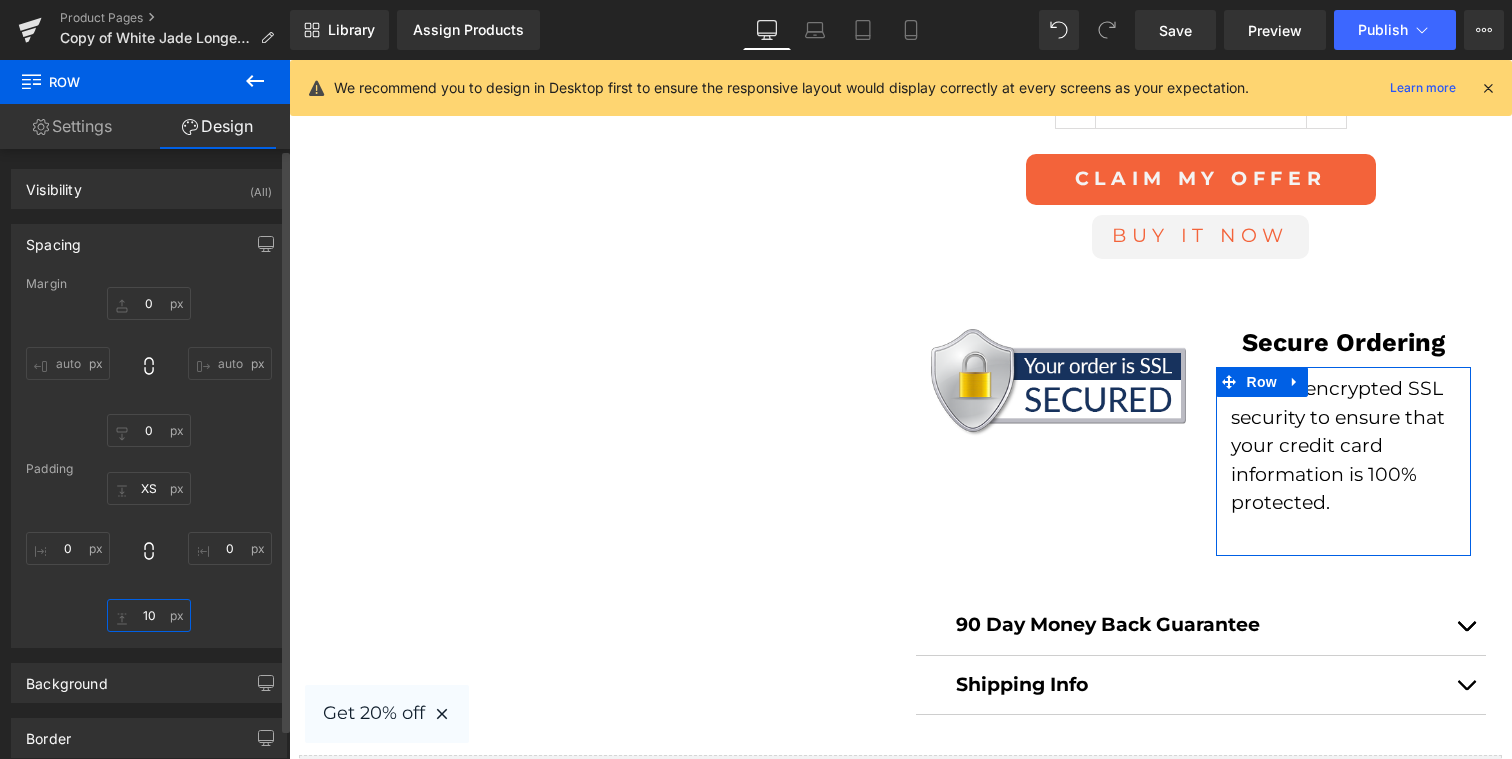 click on "10" at bounding box center [149, 615] 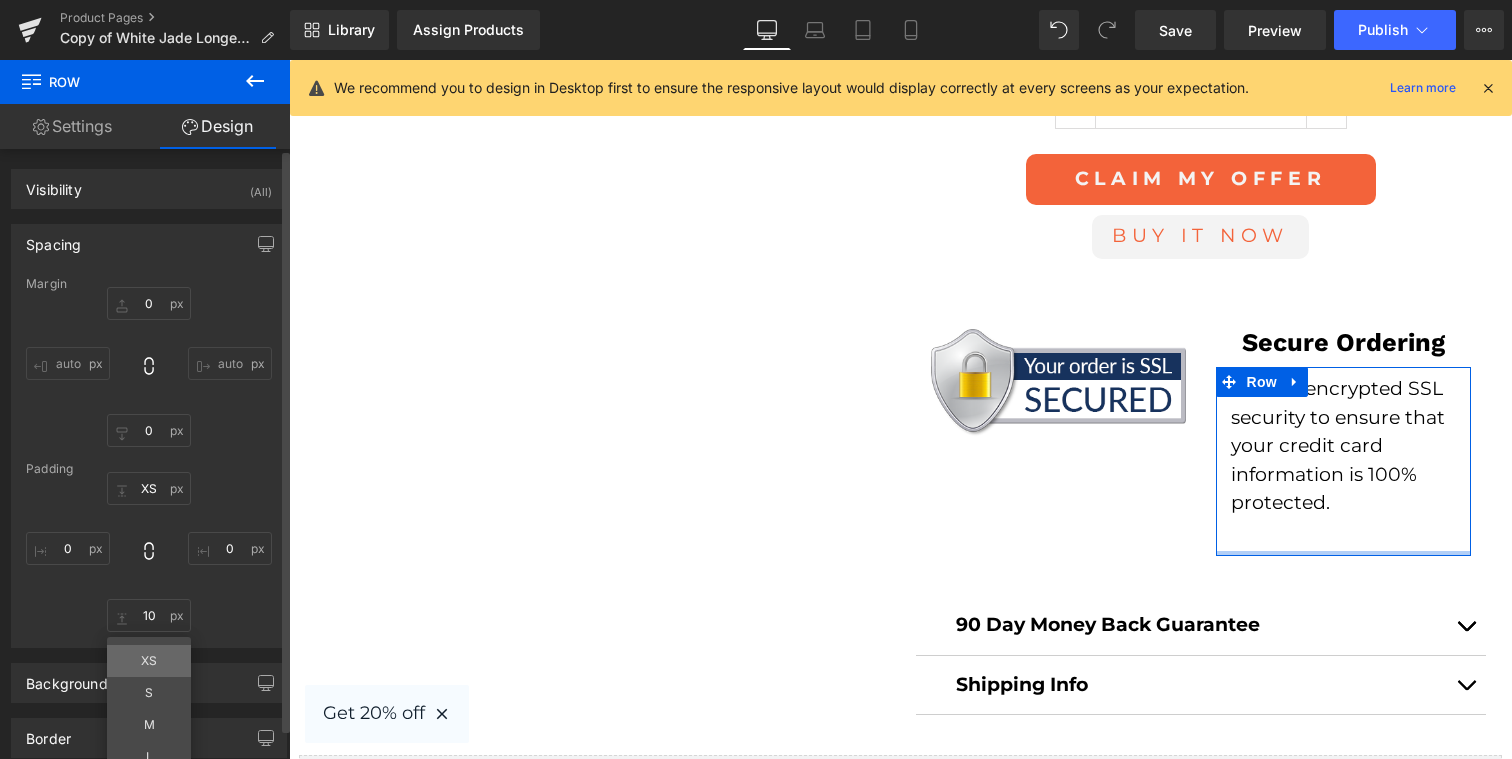 type on "XS" 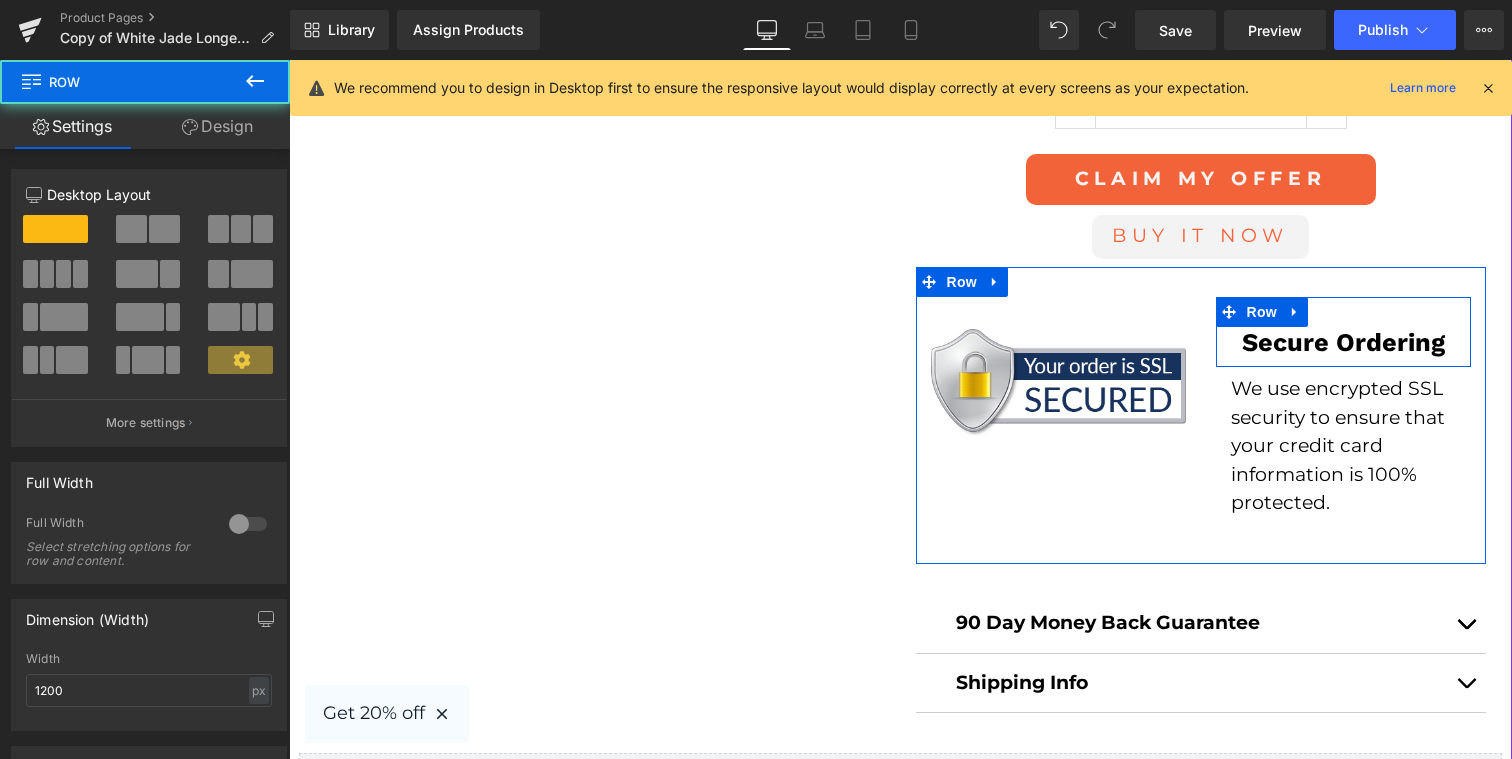 click on "Secure Ordering Heading" at bounding box center (1343, 342) 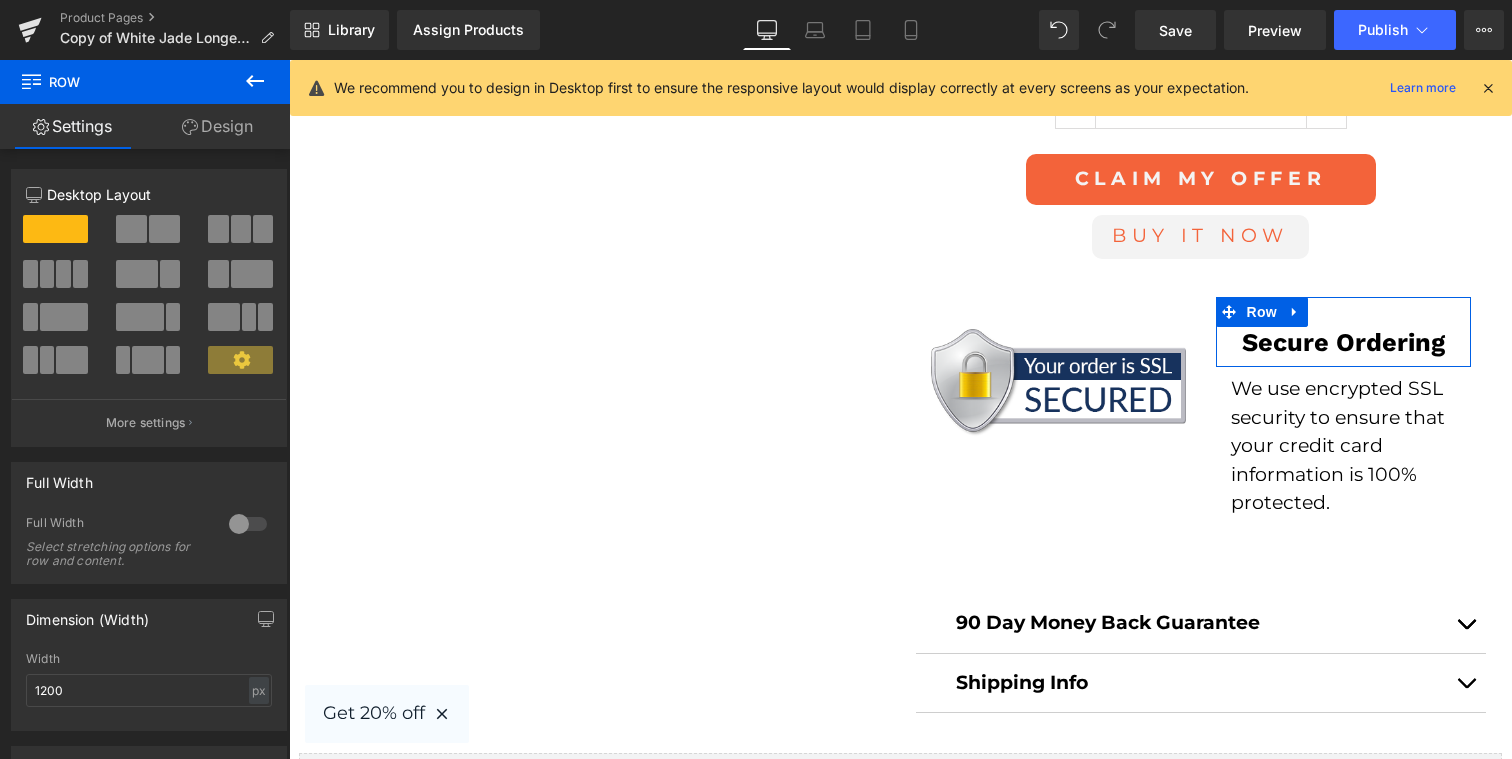 click on "Design" at bounding box center (217, 126) 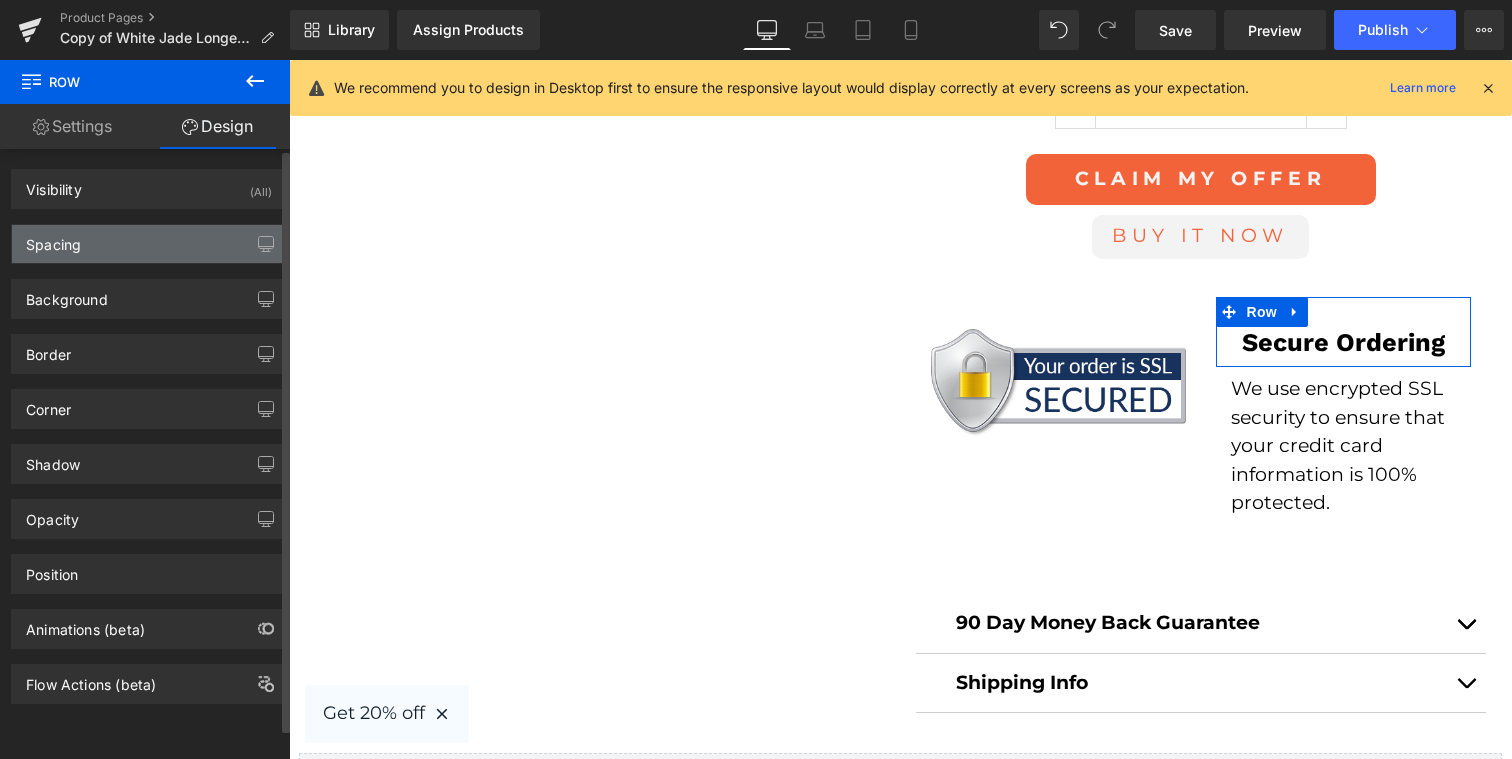 click on "Spacing" at bounding box center [149, 244] 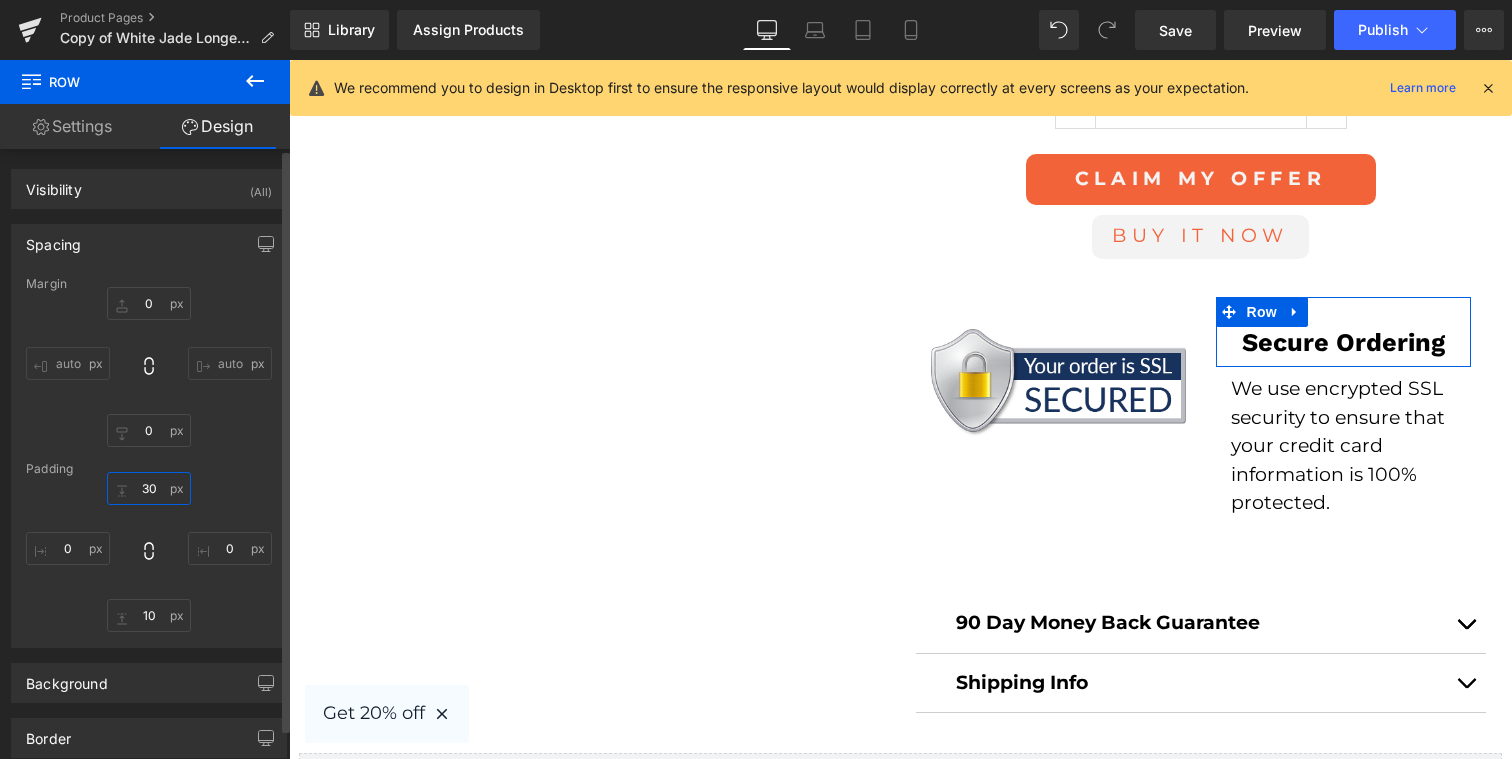 click on "30" at bounding box center [149, 488] 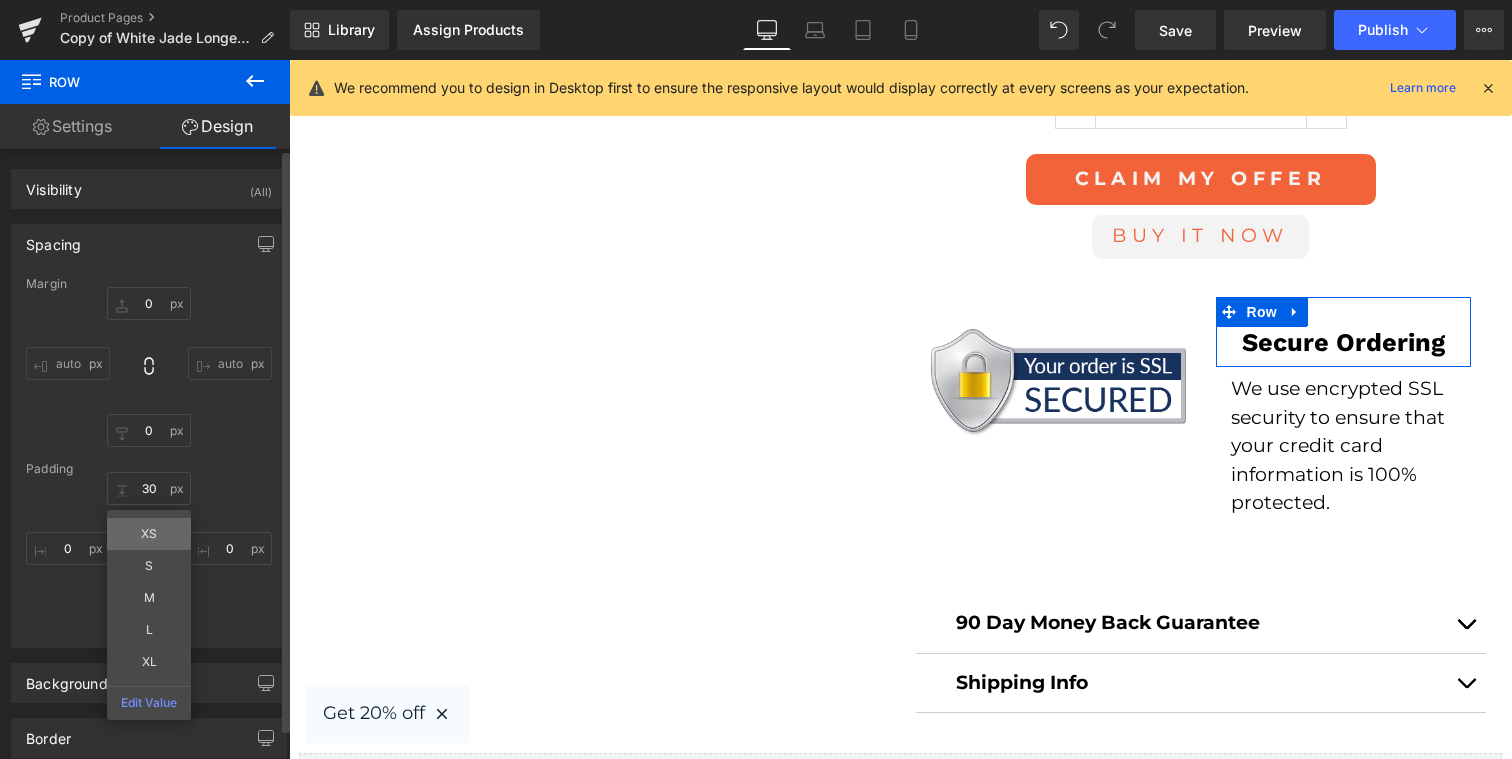 type on "XS" 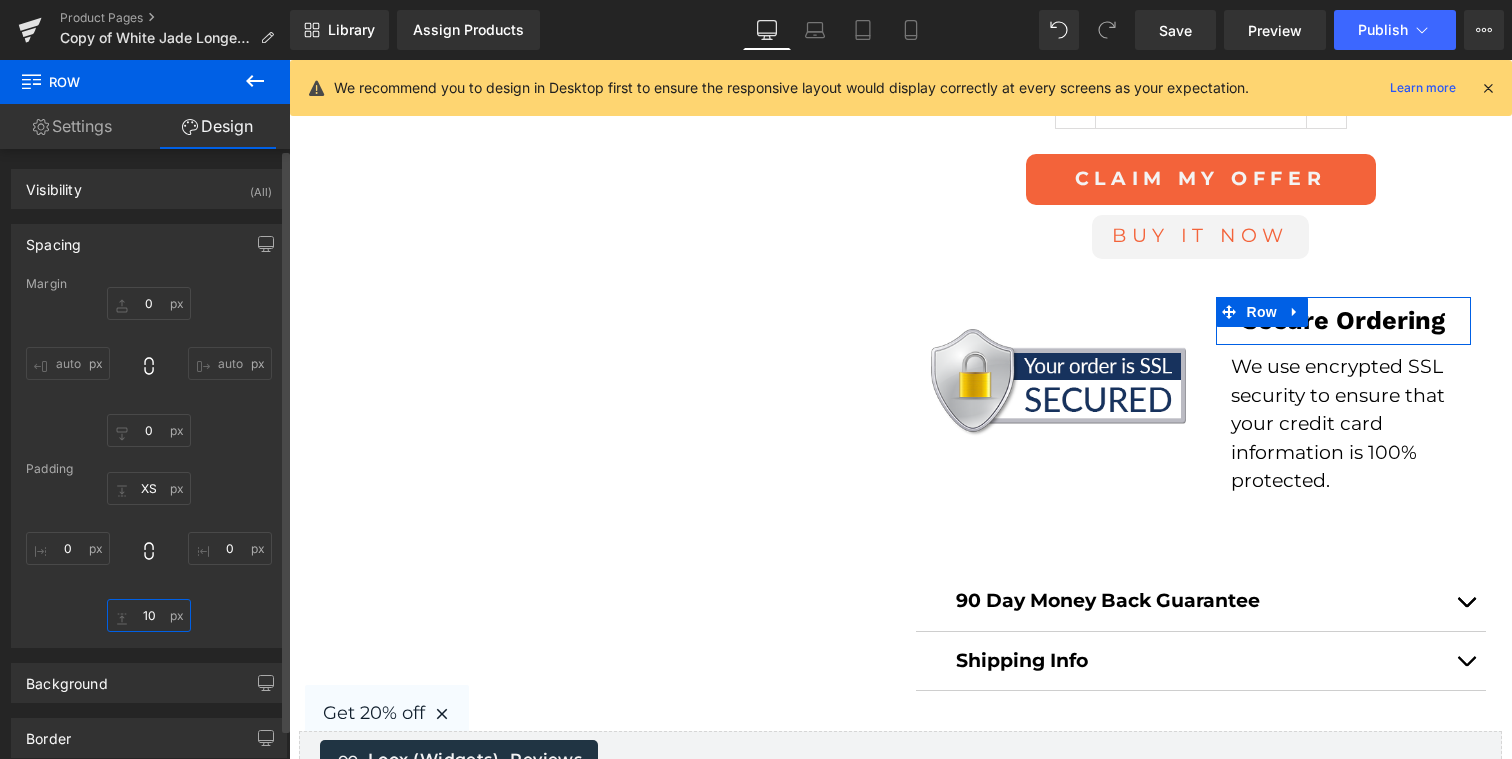 click on "10" at bounding box center (149, 615) 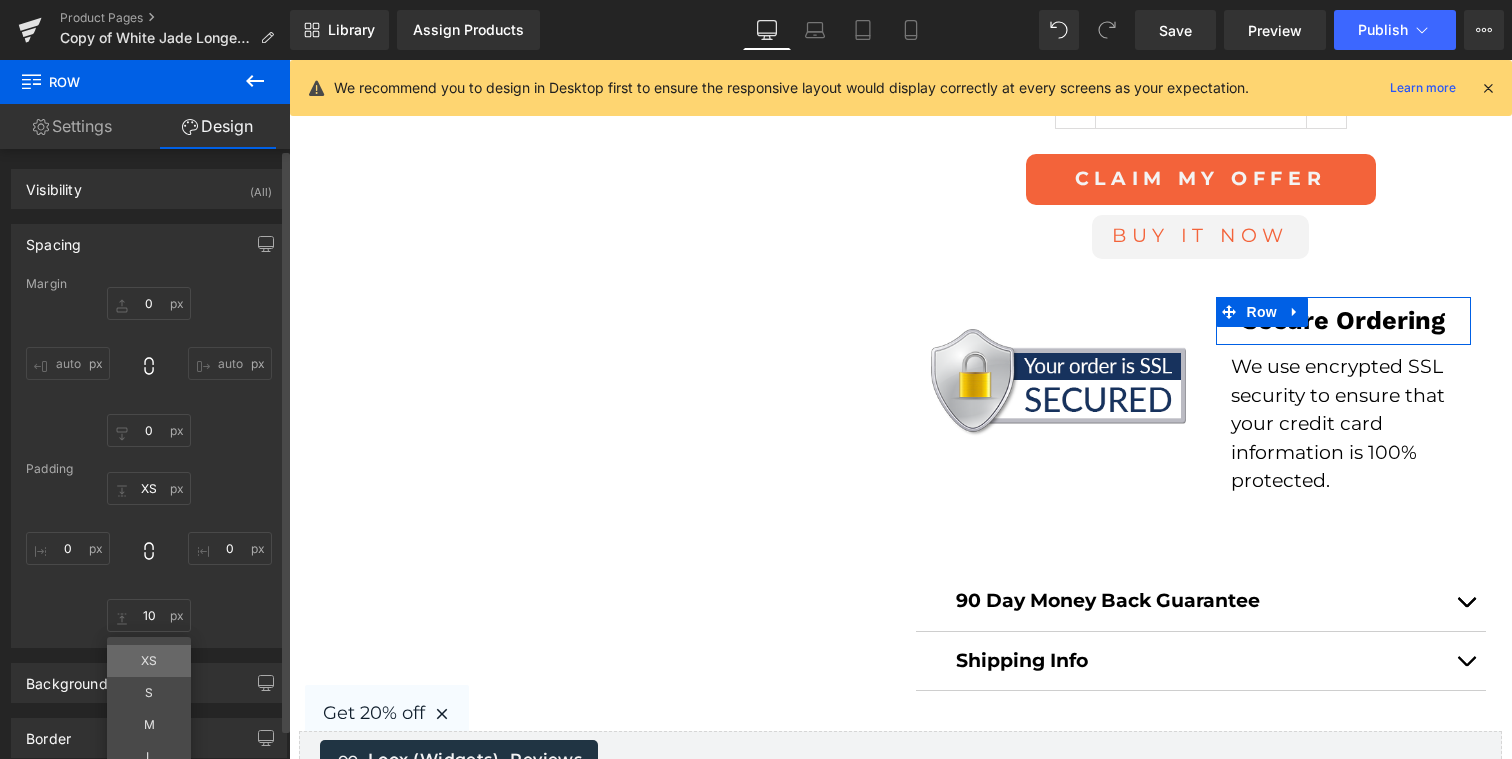 type on "XS" 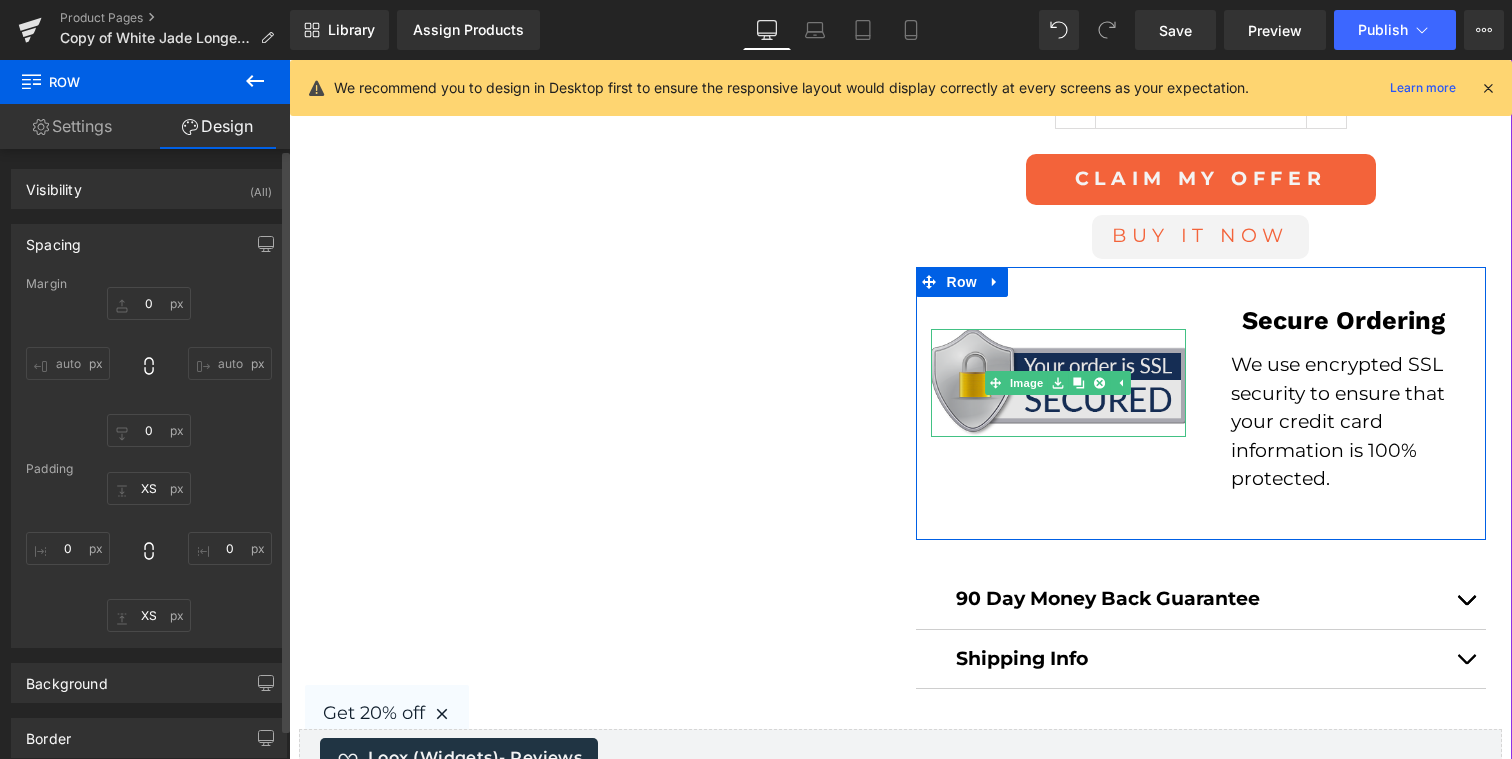 click at bounding box center [1058, 383] 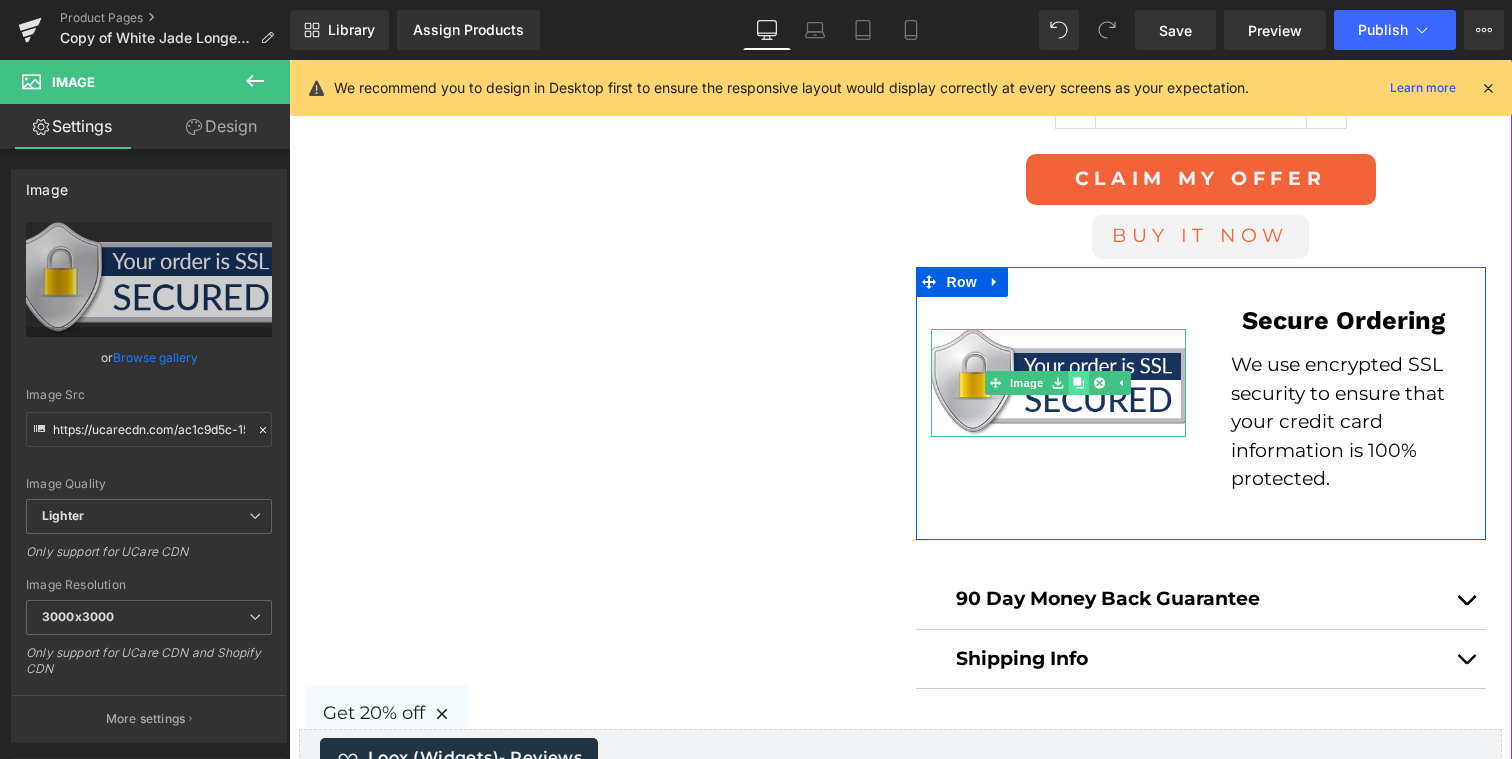 click 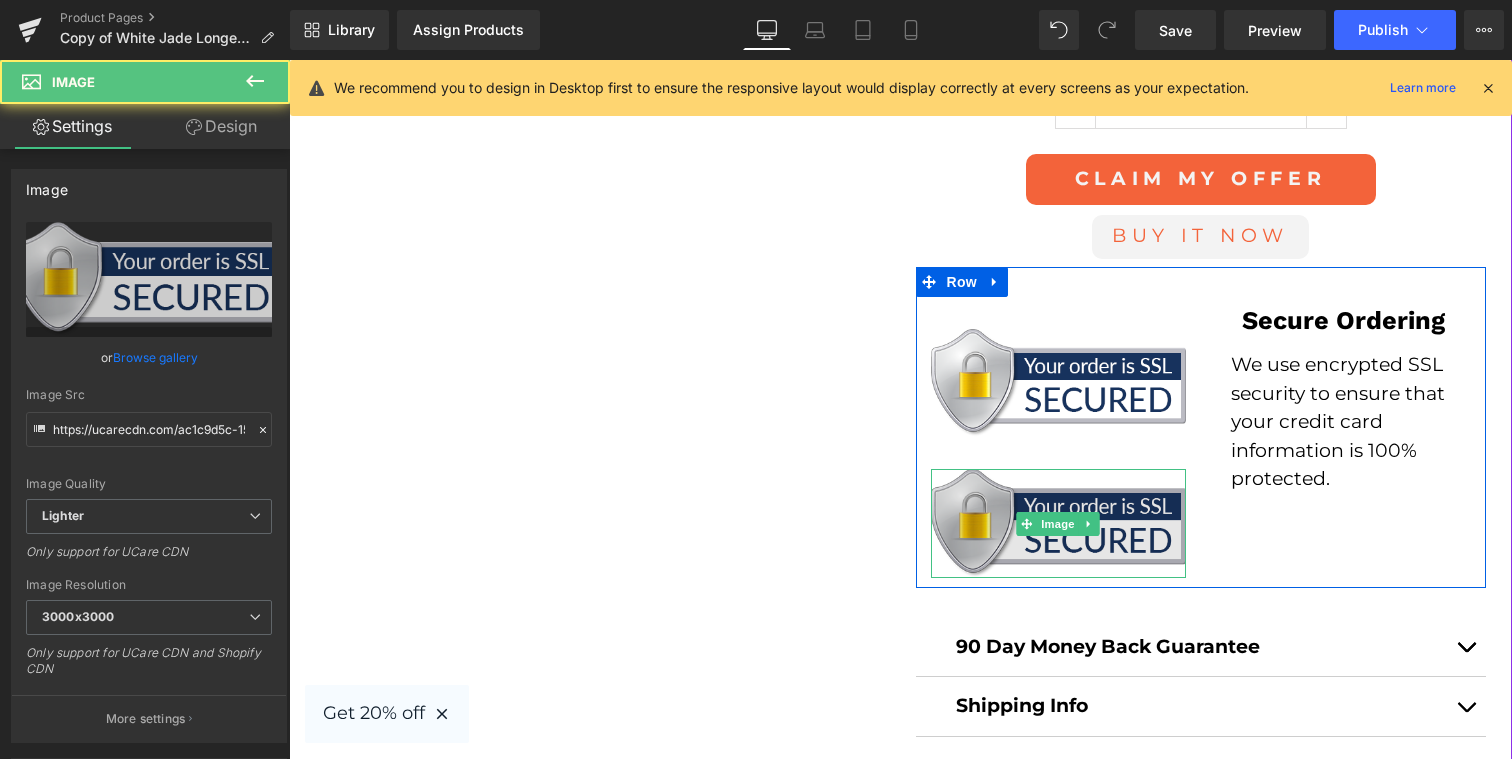 click at bounding box center [1058, 523] 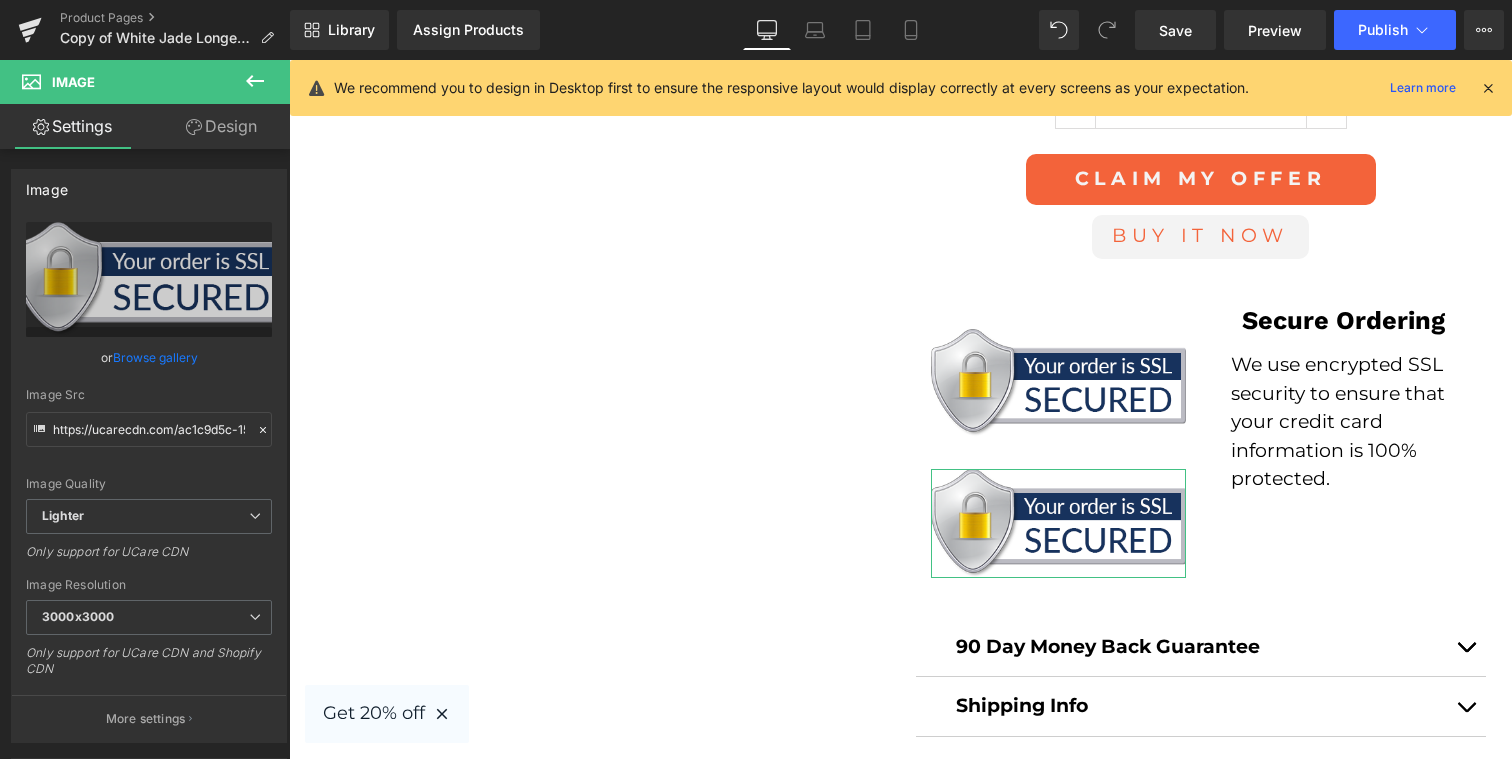 click on "Design" at bounding box center (221, 126) 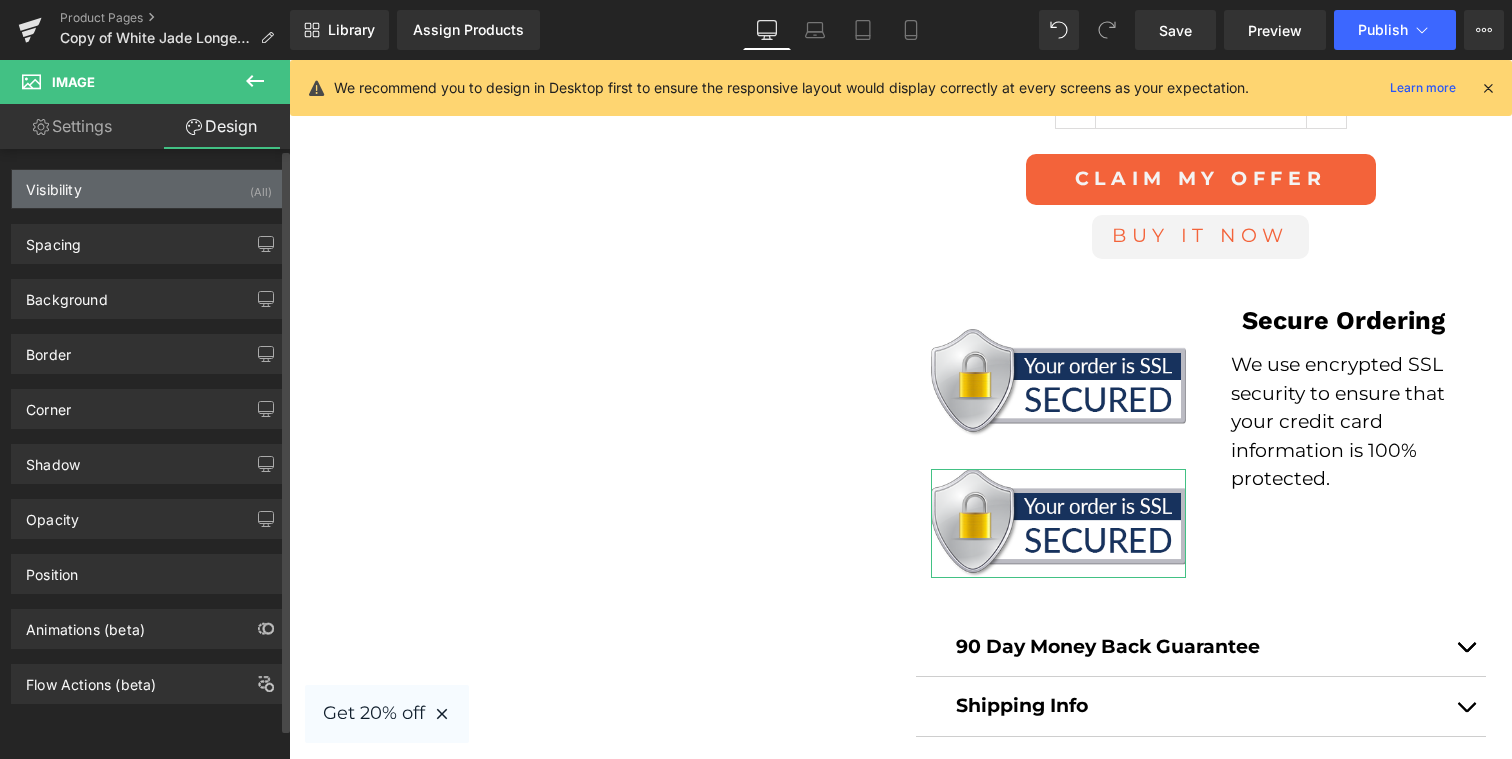 click on "Visibility
(All)" at bounding box center (149, 189) 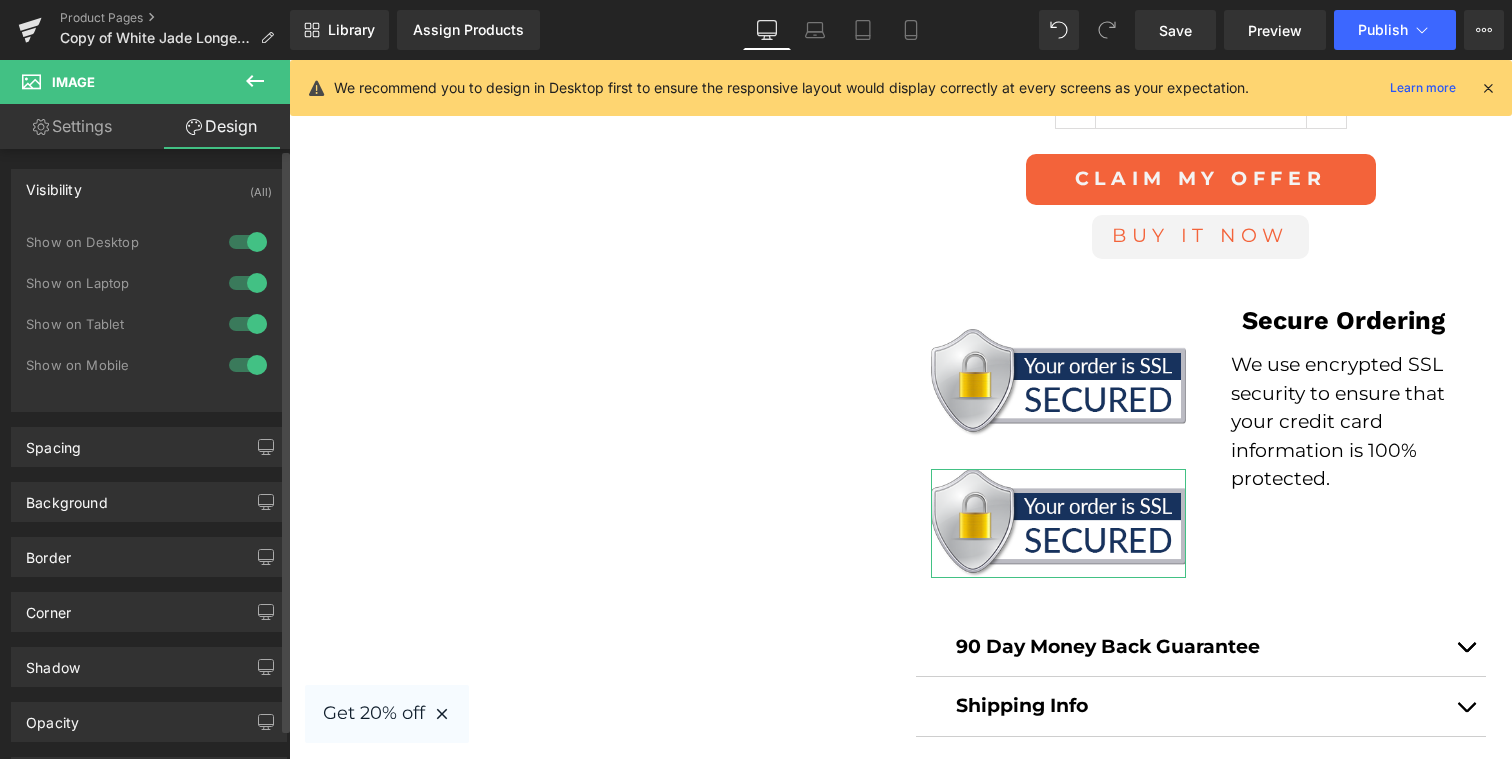 click at bounding box center (248, 365) 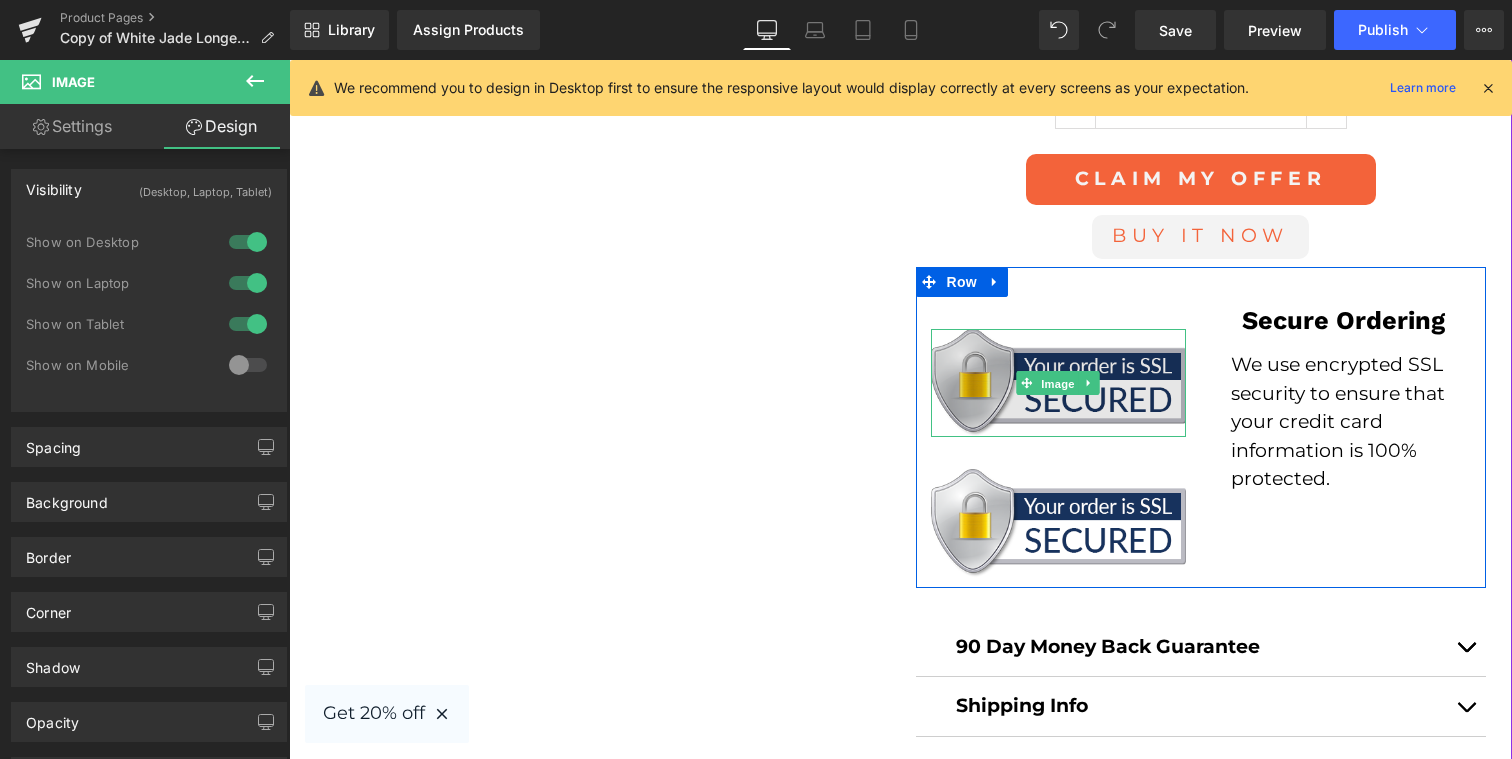 click on "Image" at bounding box center (1058, 383) 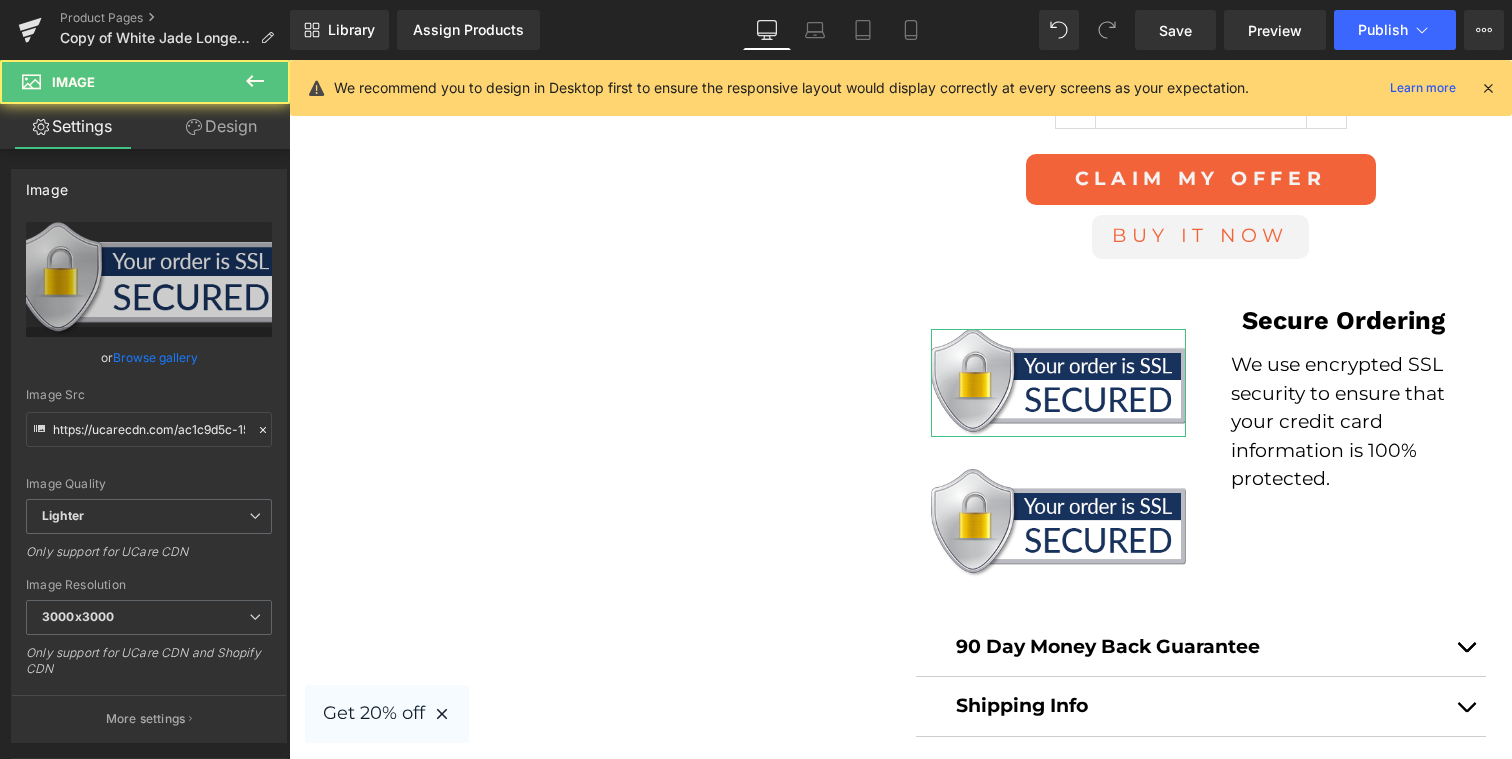 click on "Design" at bounding box center (221, 126) 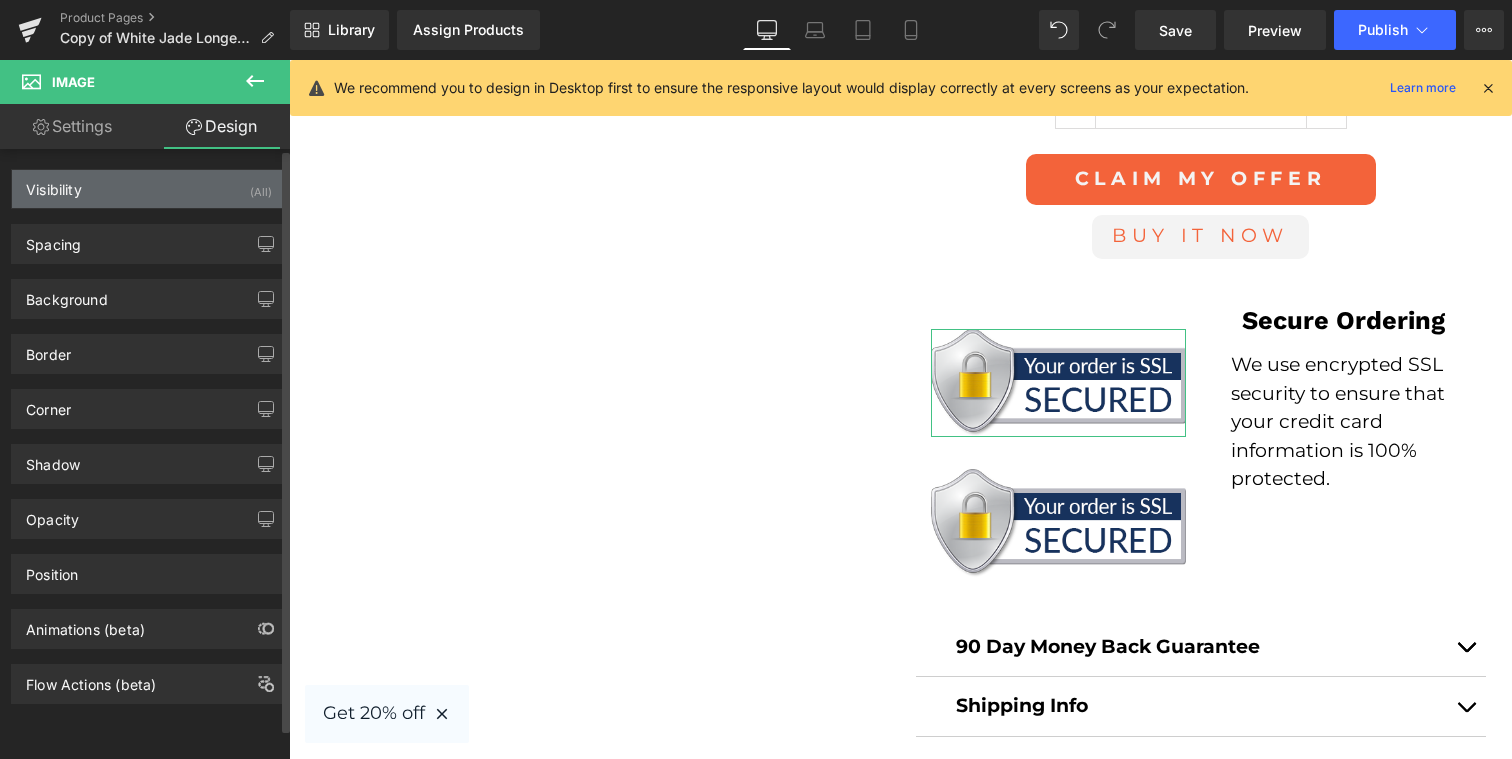 click on "Visibility
(All)" at bounding box center (149, 189) 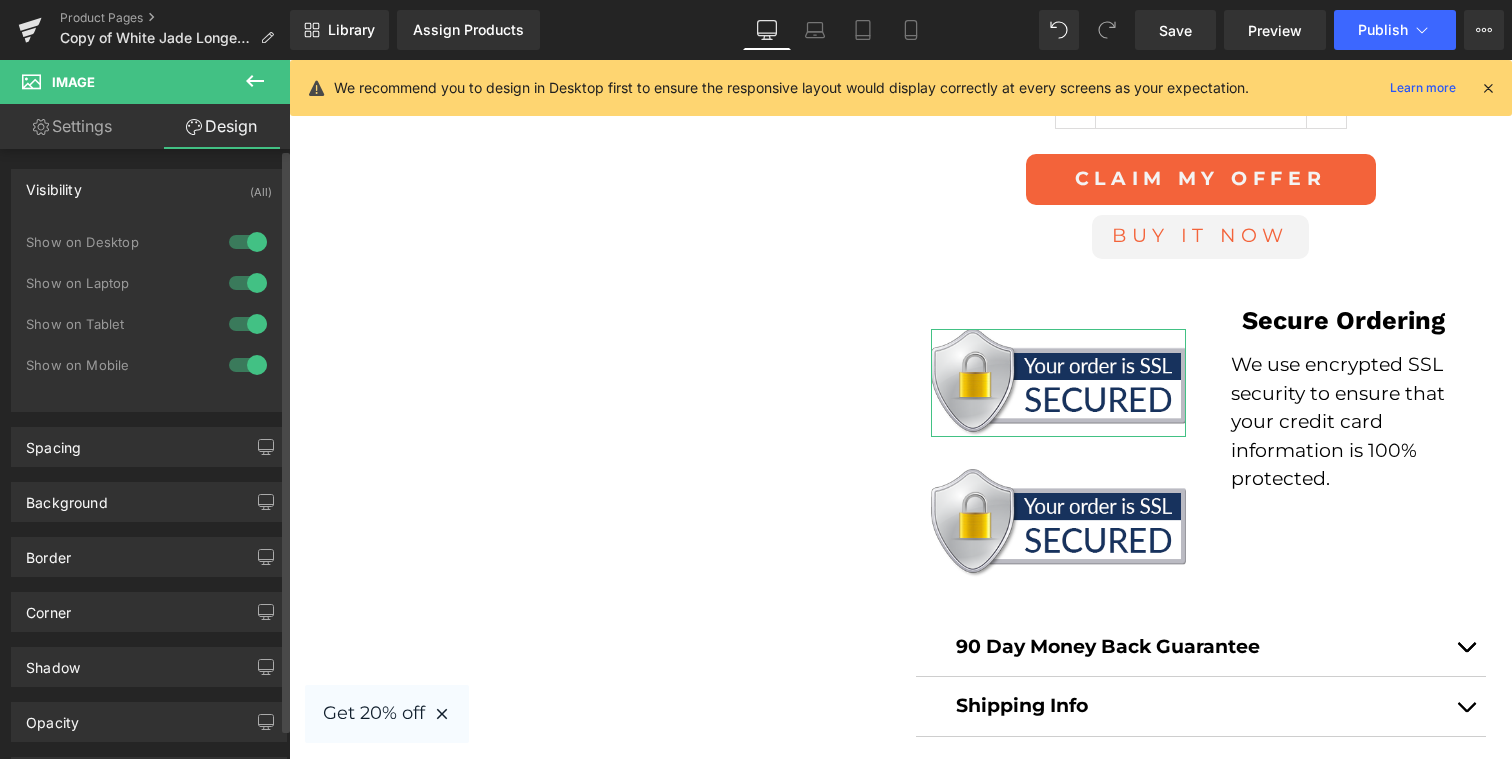 click at bounding box center [248, 242] 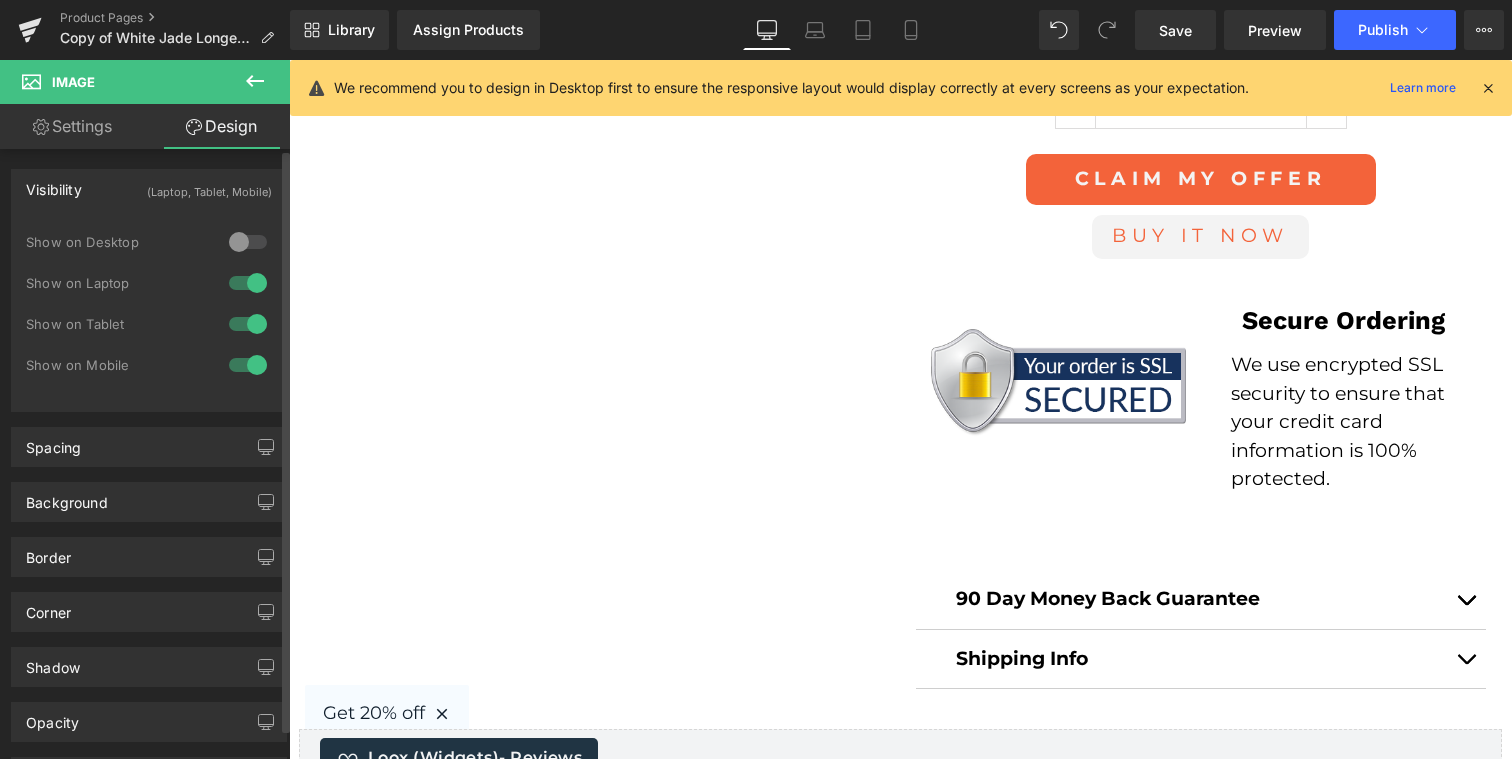 click at bounding box center (248, 283) 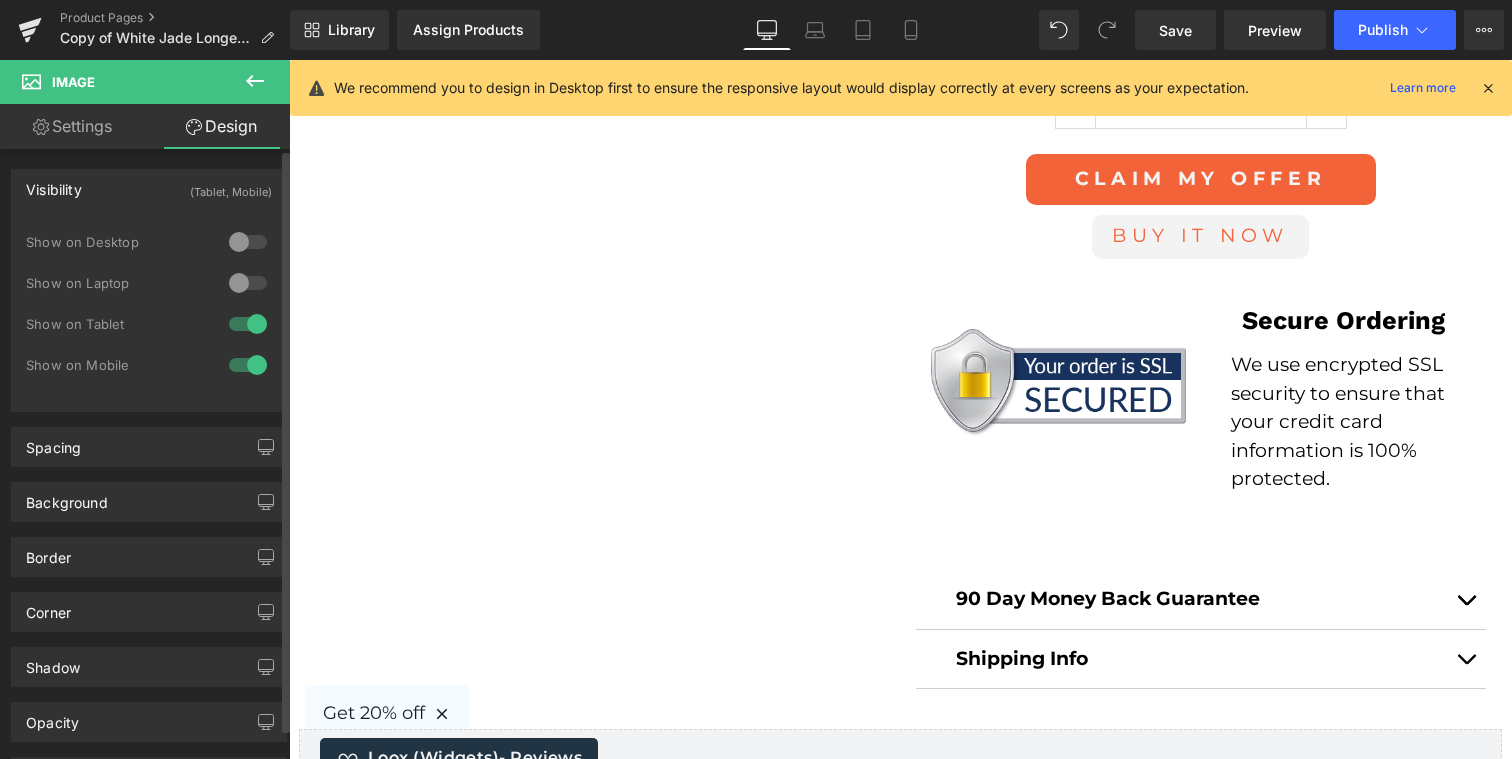 click at bounding box center (248, 324) 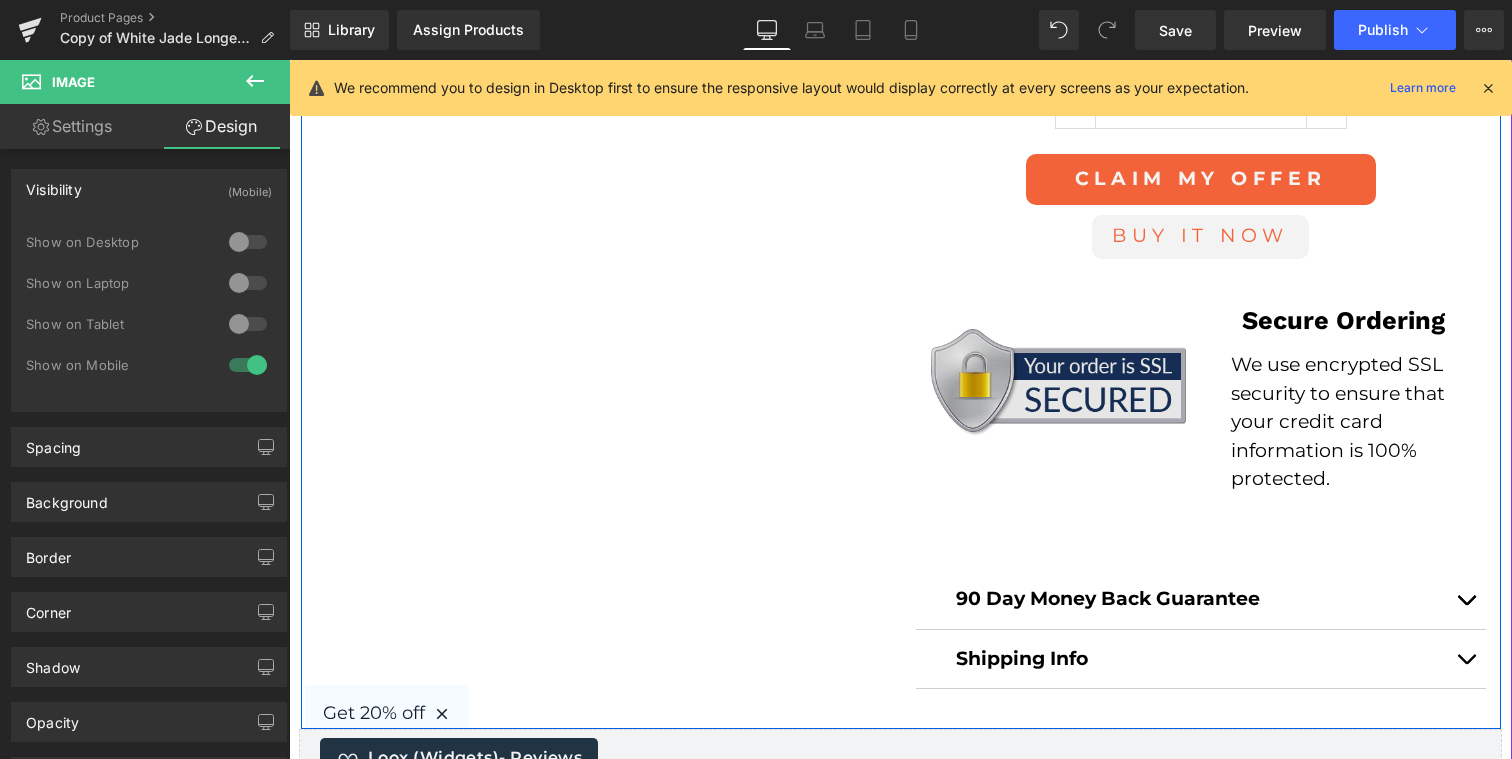 click at bounding box center (1058, 383) 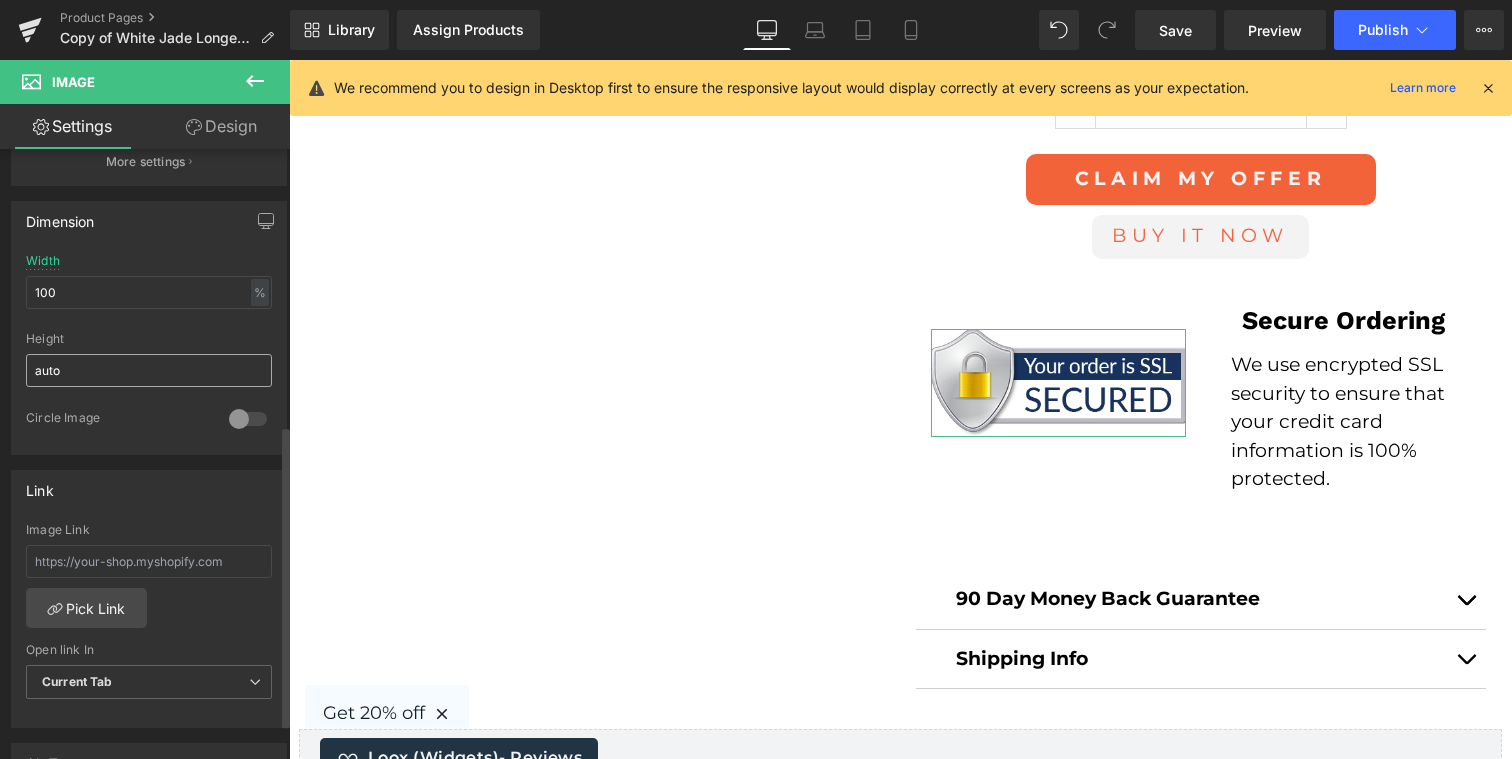 scroll, scrollTop: 558, scrollLeft: 0, axis: vertical 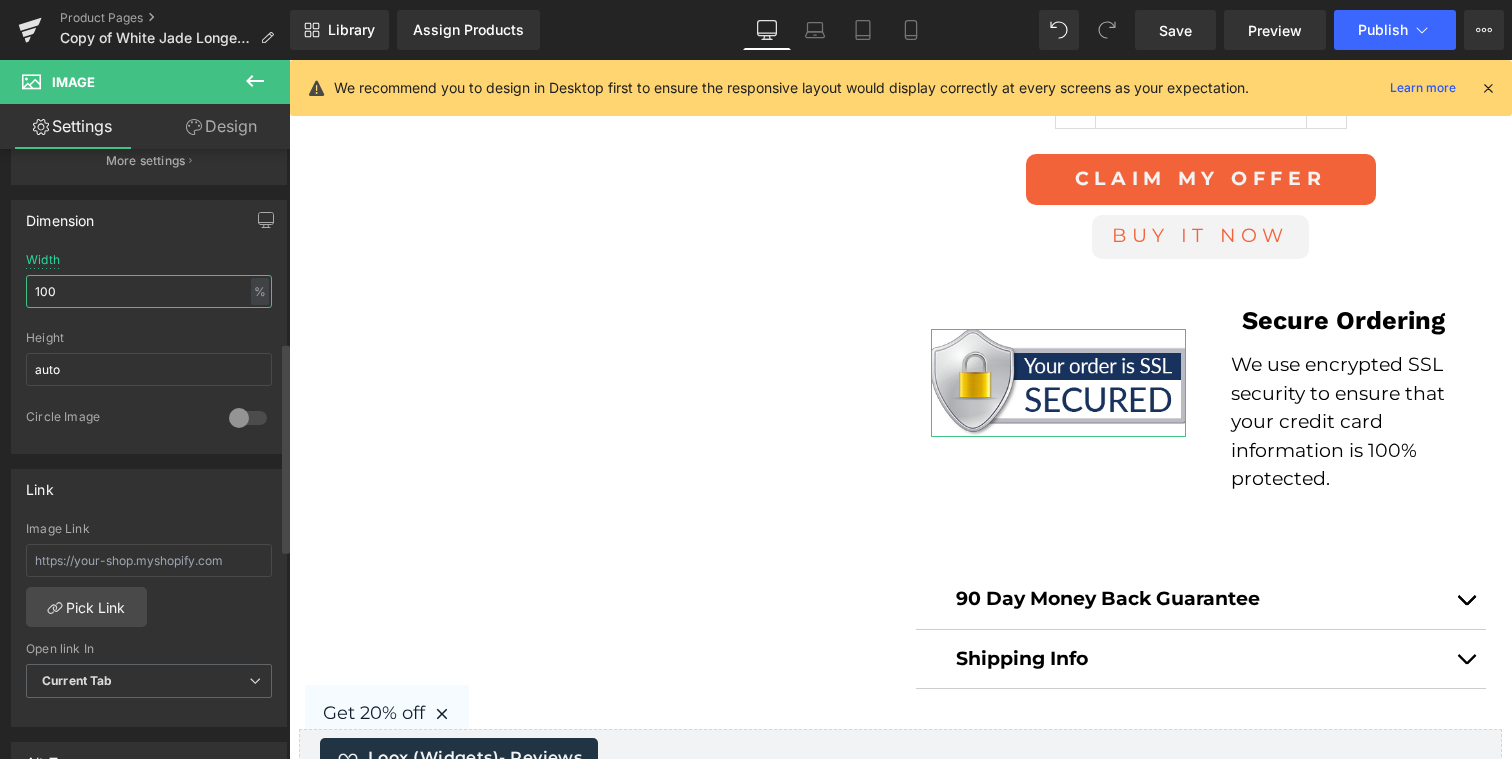 click on "100" at bounding box center (149, 291) 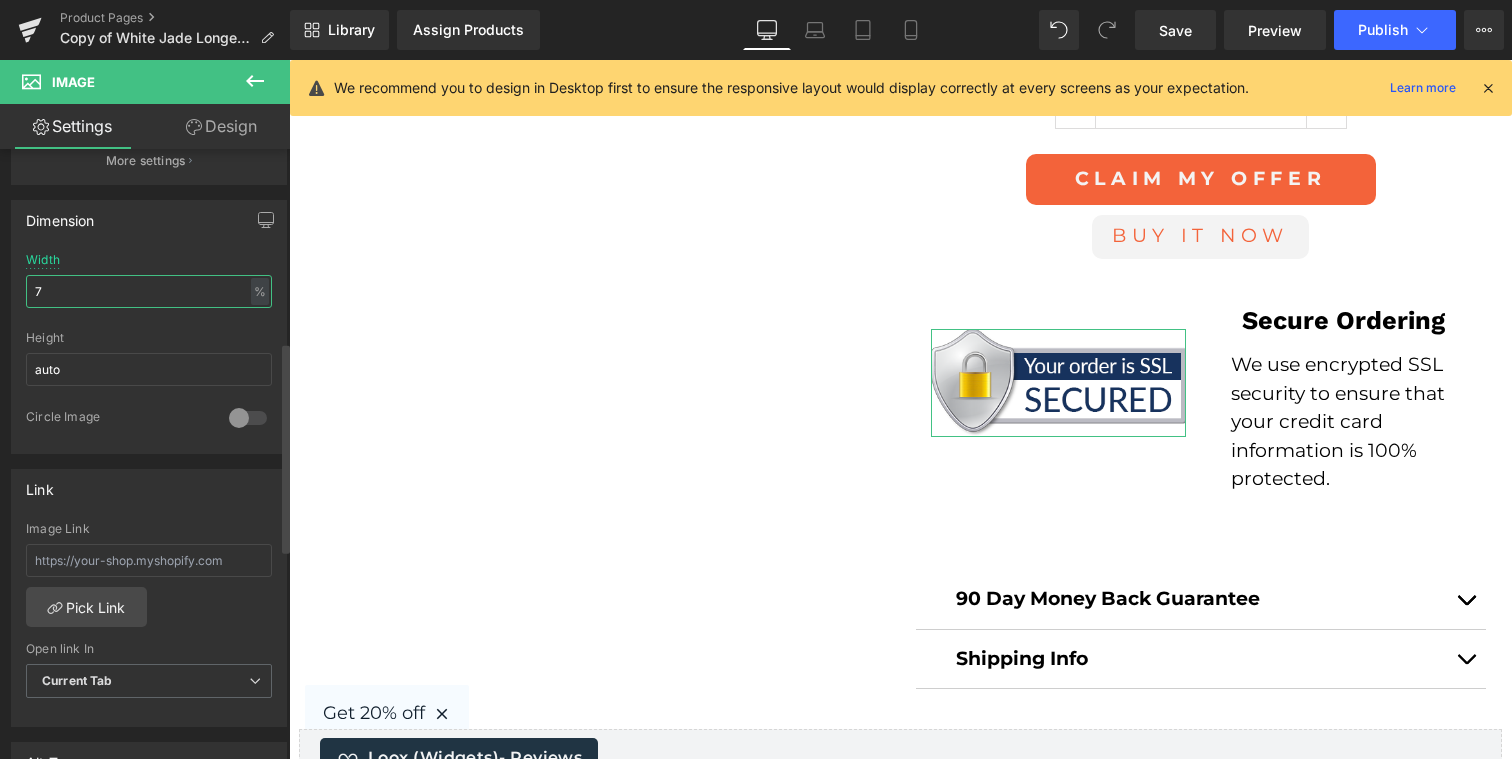 type on "70" 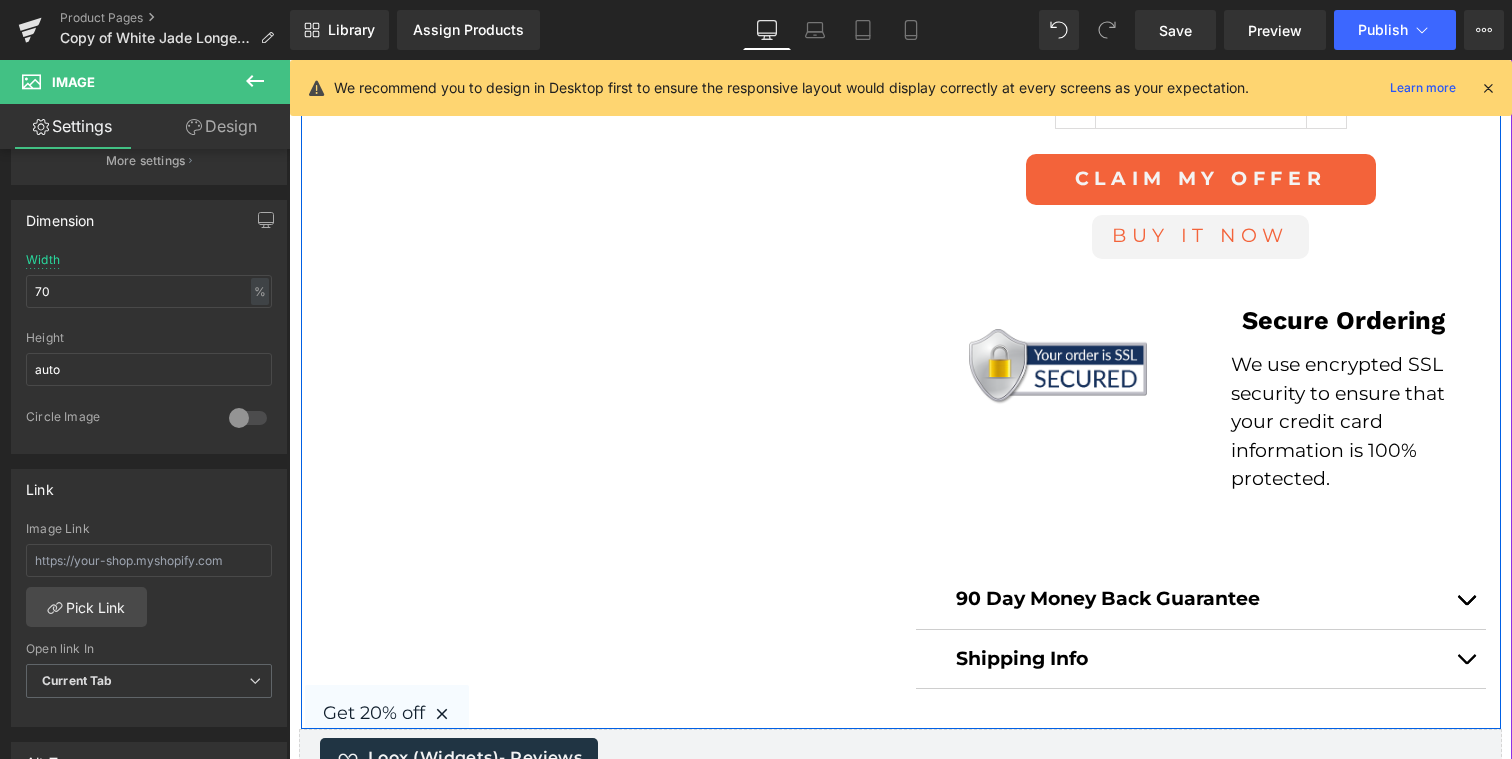 click on "Sale Off
(P) Image" at bounding box center [901, -662] 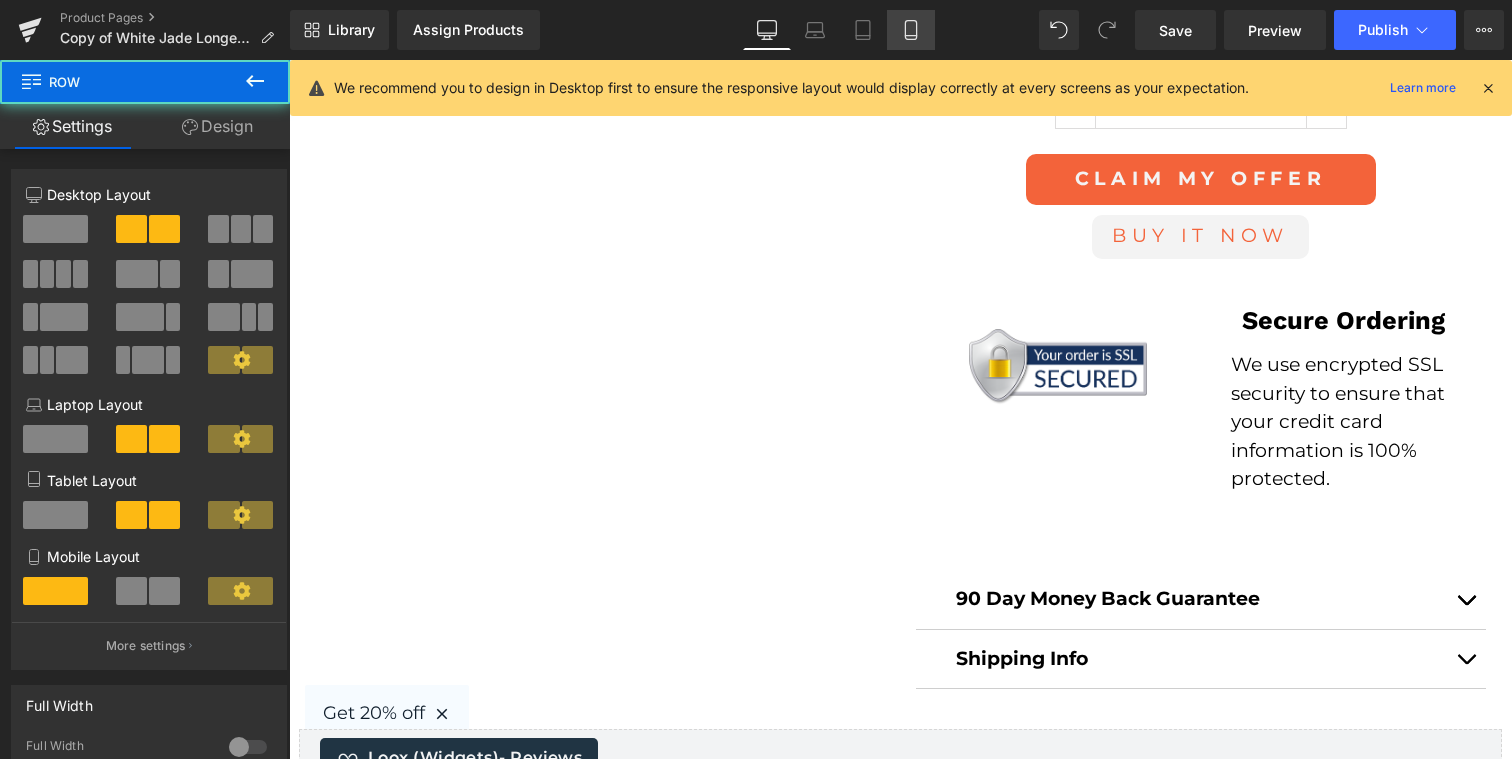 drag, startPoint x: 904, startPoint y: 35, endPoint x: 306, endPoint y: 90, distance: 600.5239 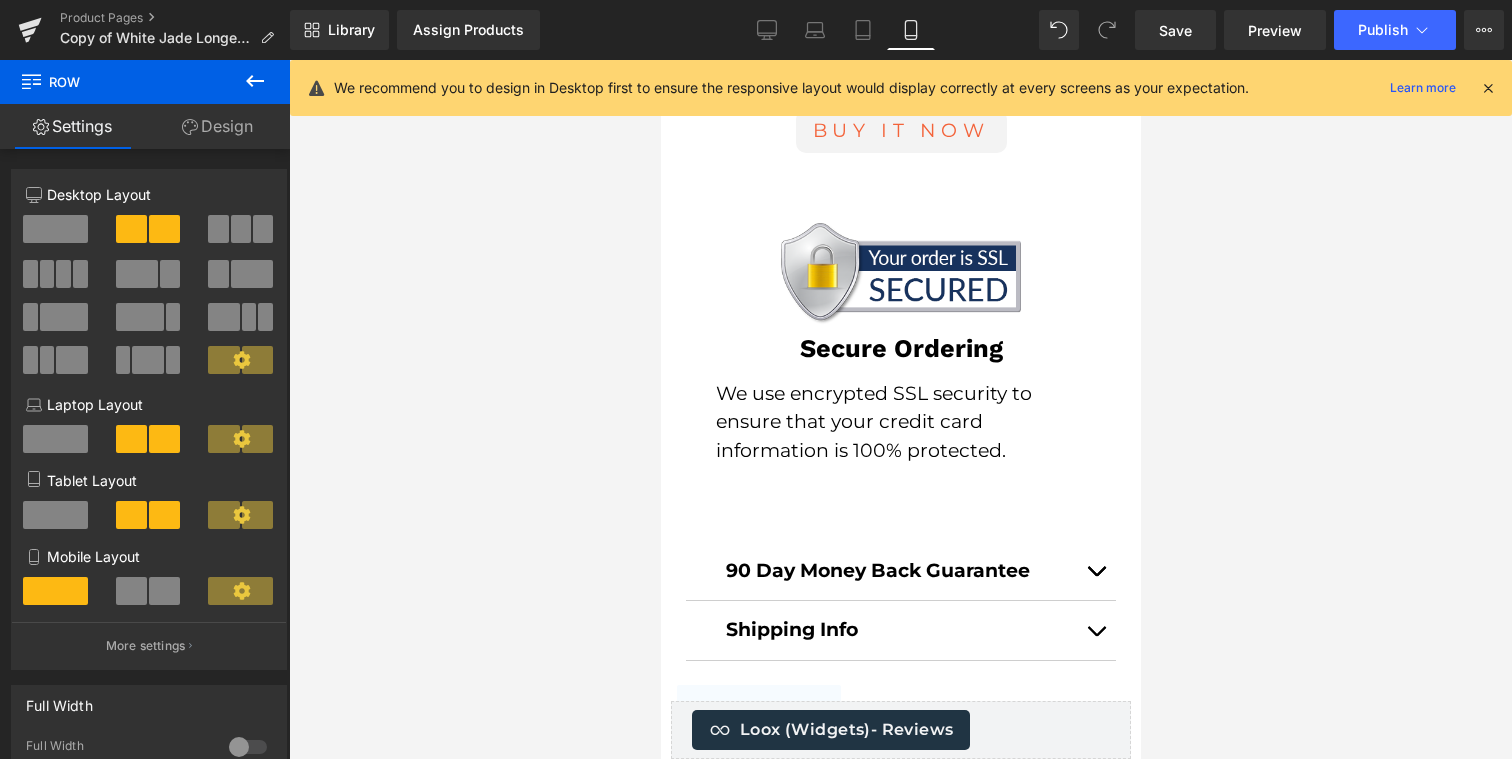scroll, scrollTop: 3509, scrollLeft: 0, axis: vertical 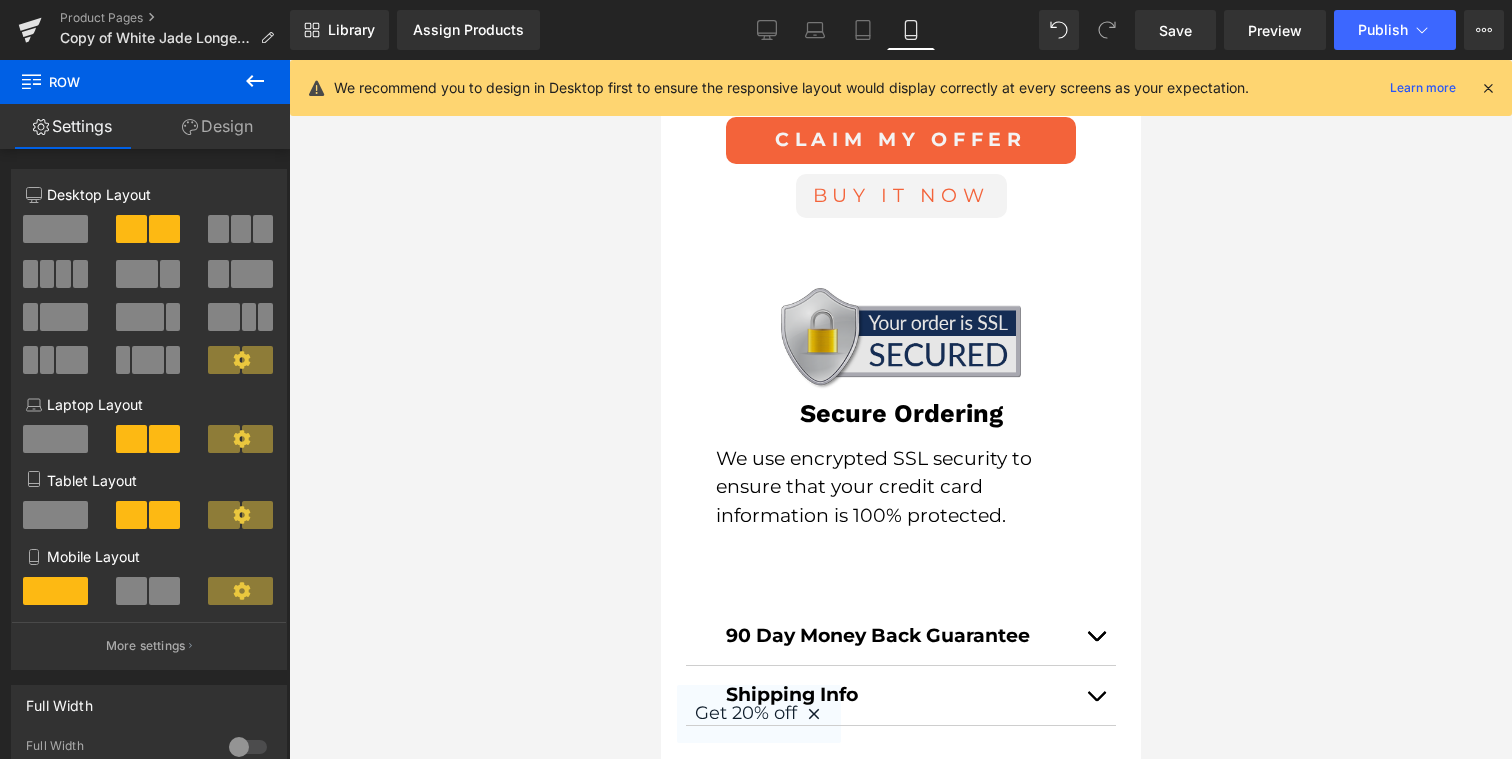 click at bounding box center [900, 339] 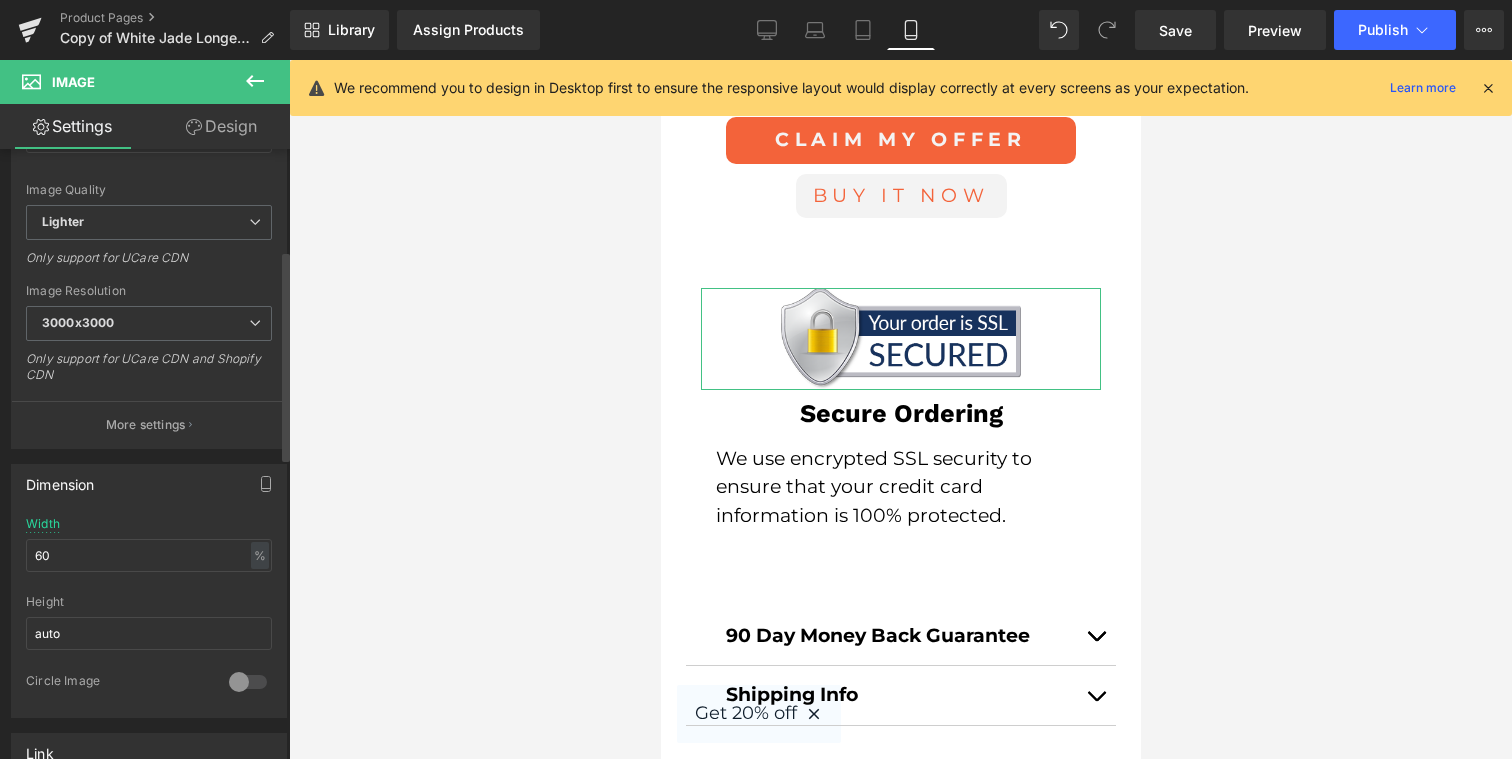 scroll, scrollTop: 301, scrollLeft: 0, axis: vertical 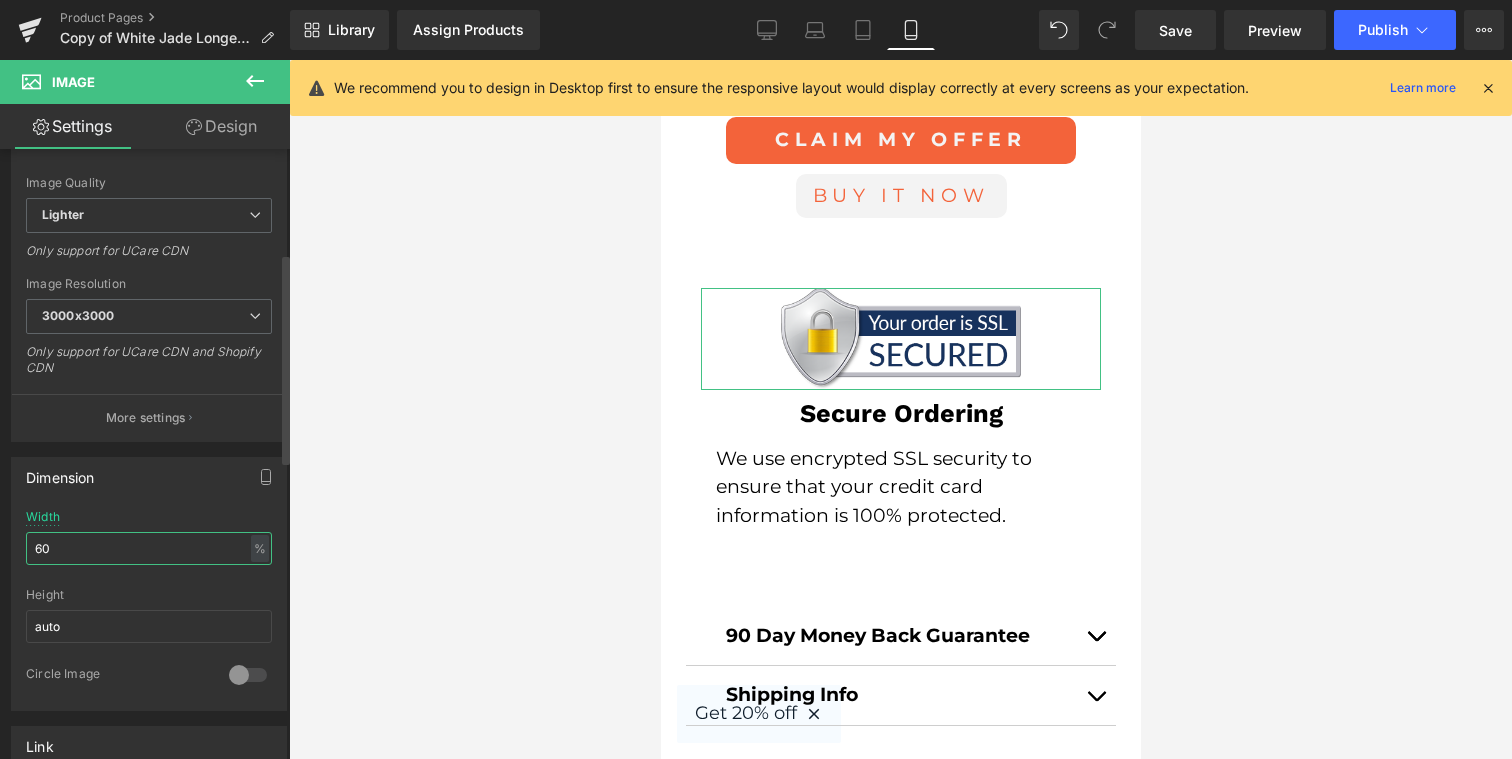 click on "60" at bounding box center (149, 548) 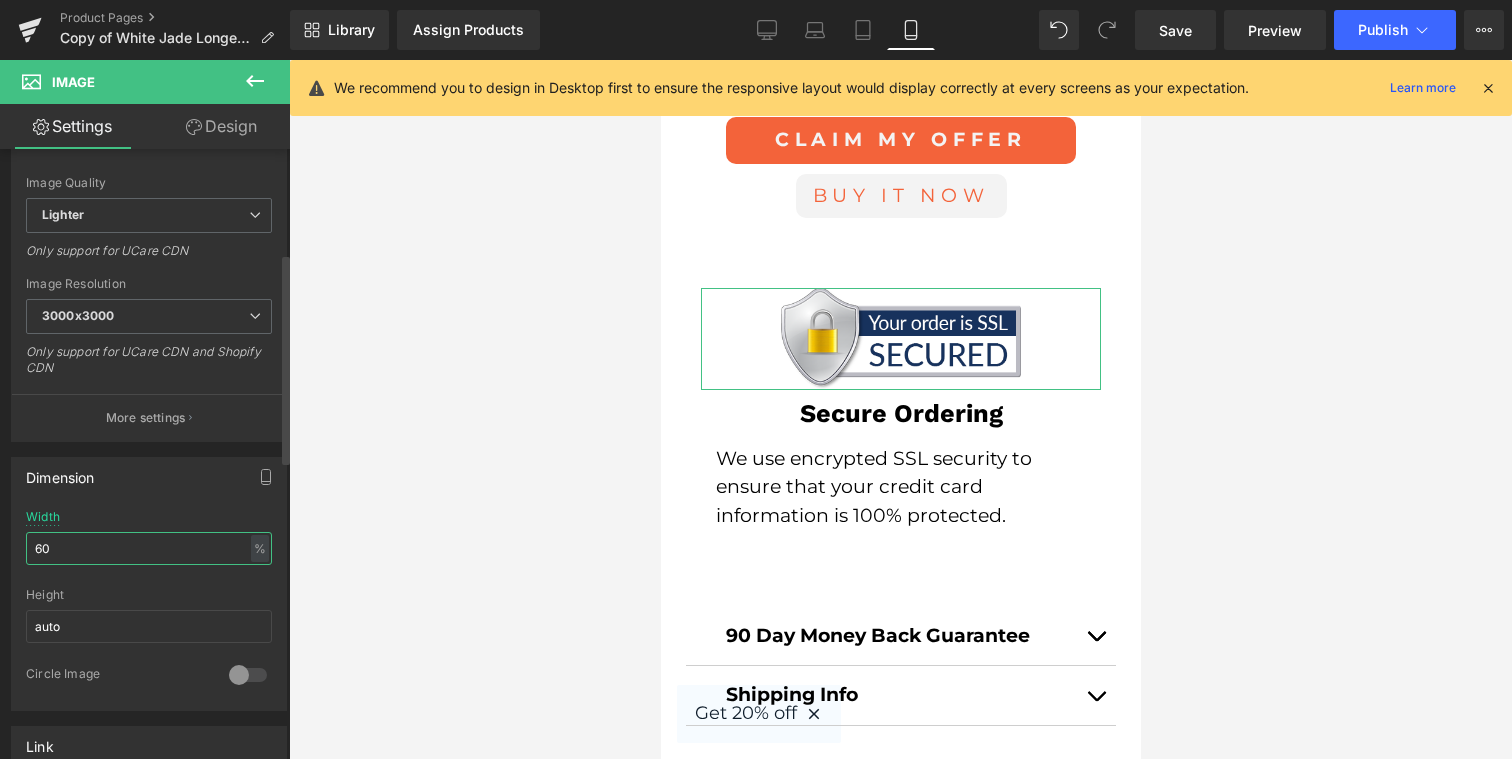 click on "60" at bounding box center (149, 548) 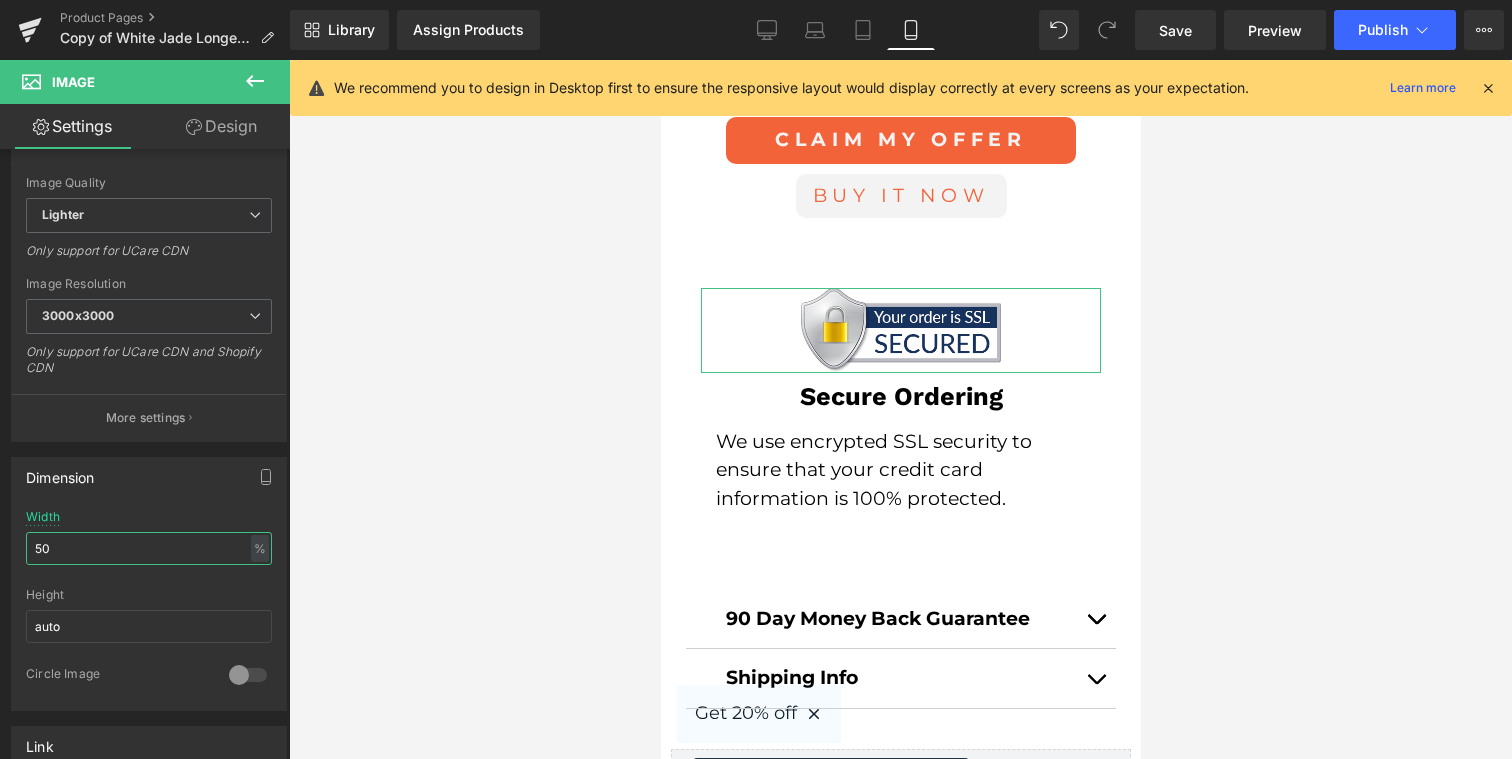 type on "50" 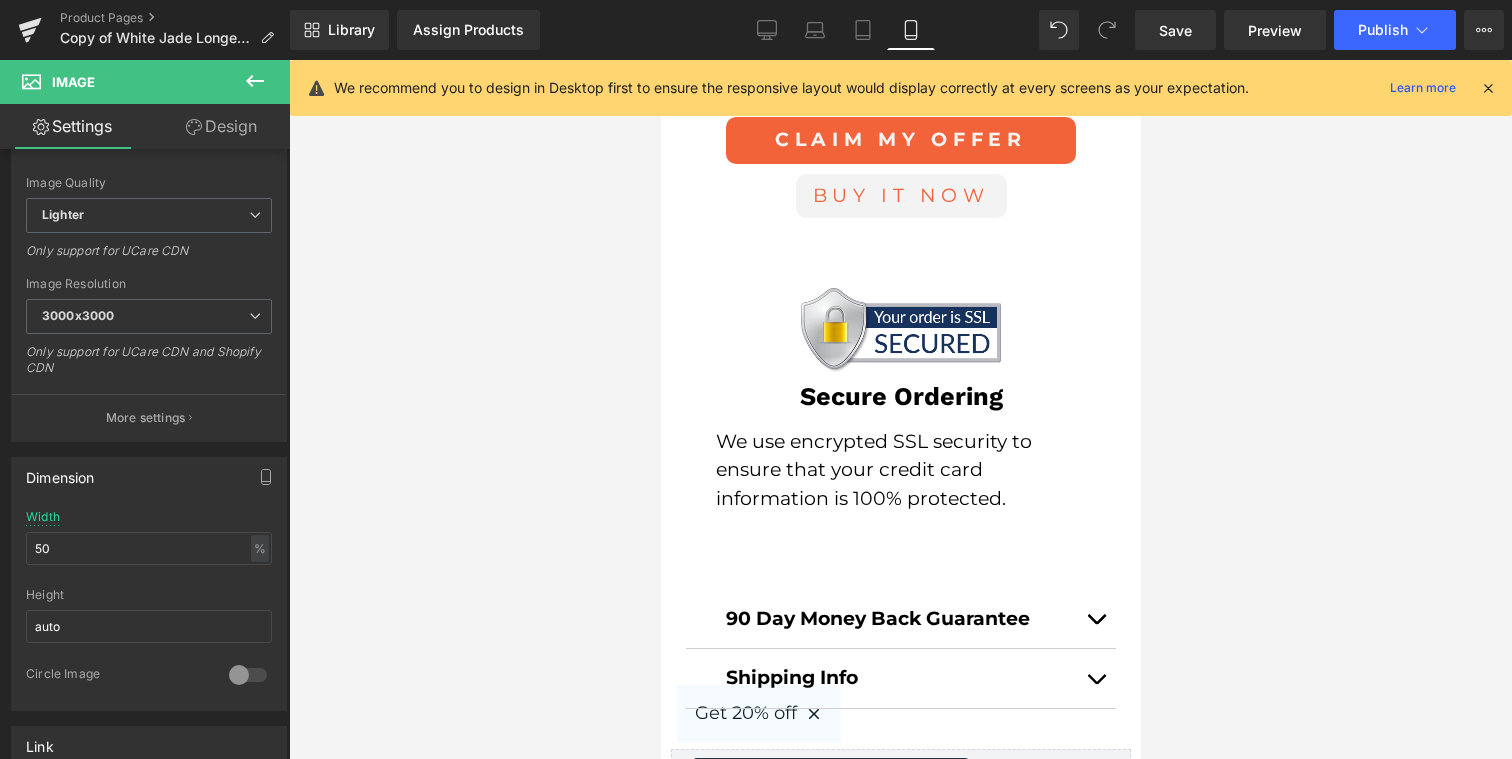 click 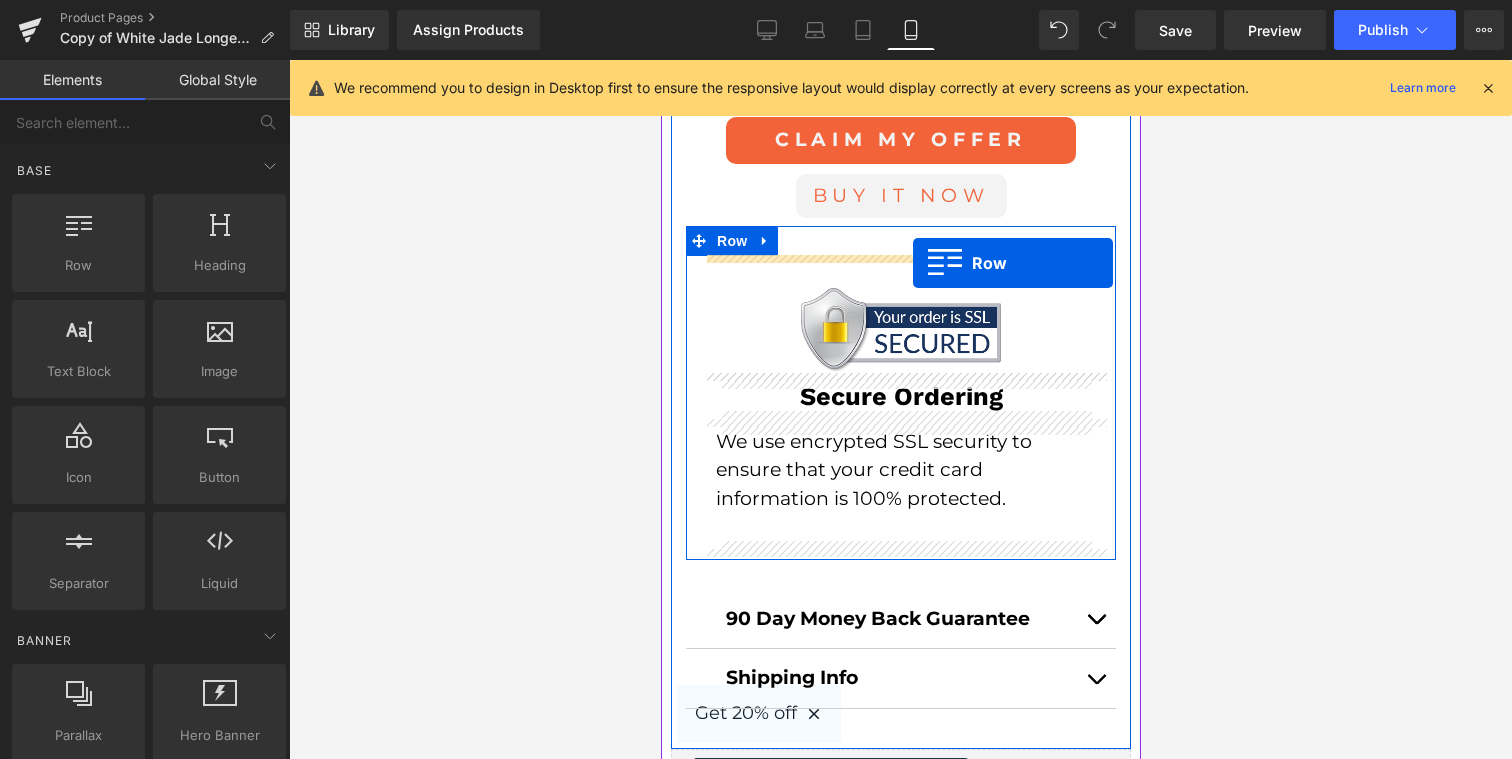 drag, startPoint x: 755, startPoint y: 302, endPoint x: 911, endPoint y: 262, distance: 161.04657 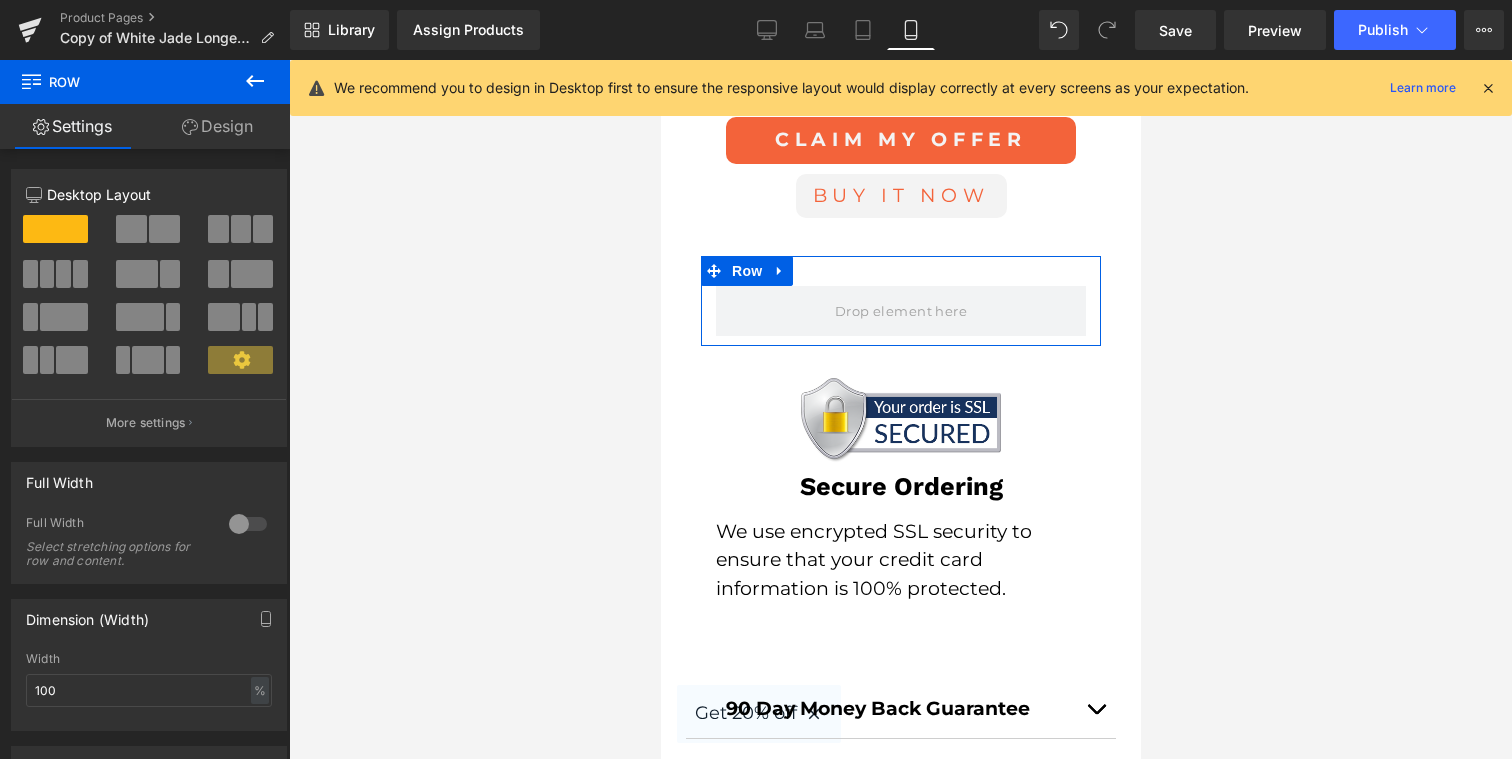 click 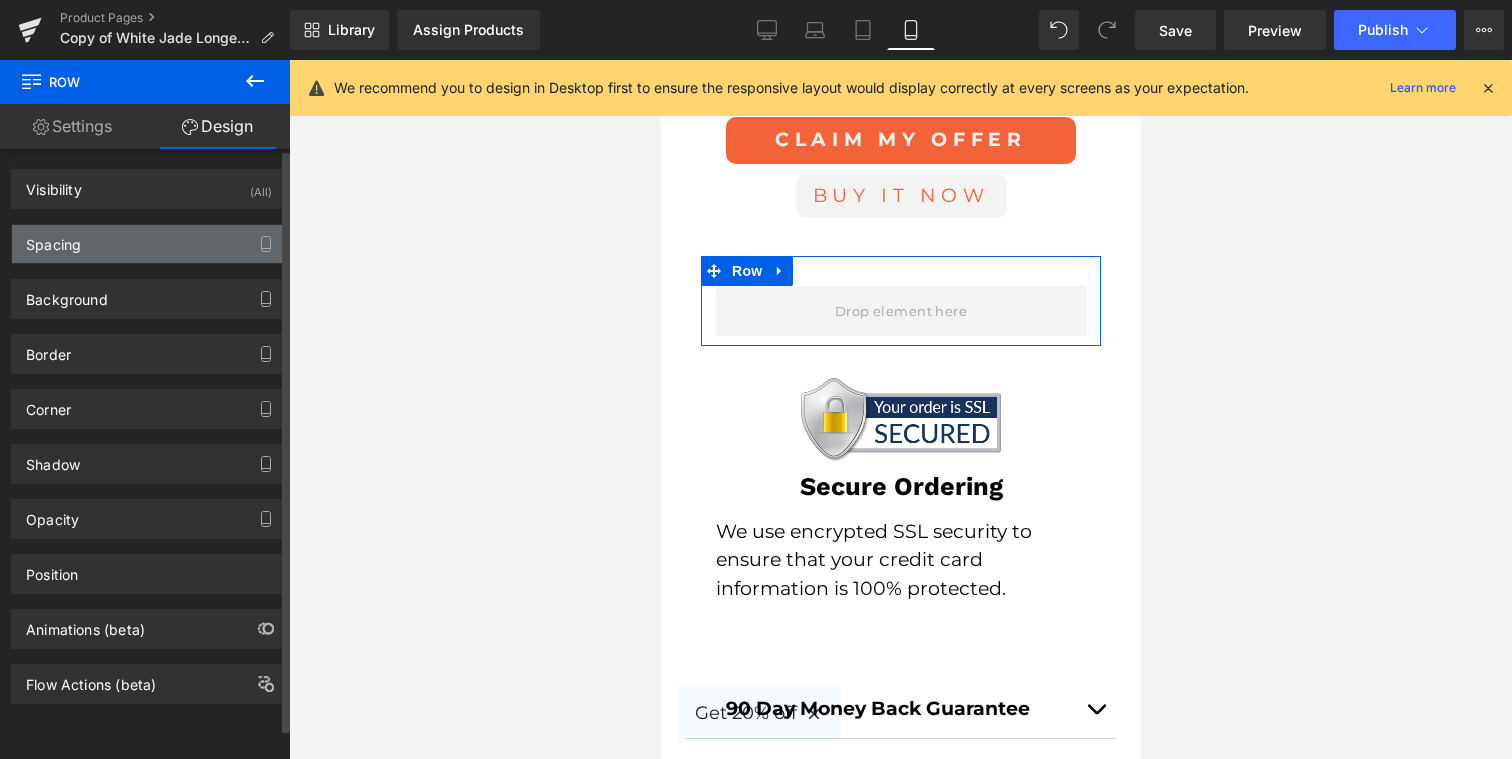 click on "Spacing" at bounding box center [149, 244] 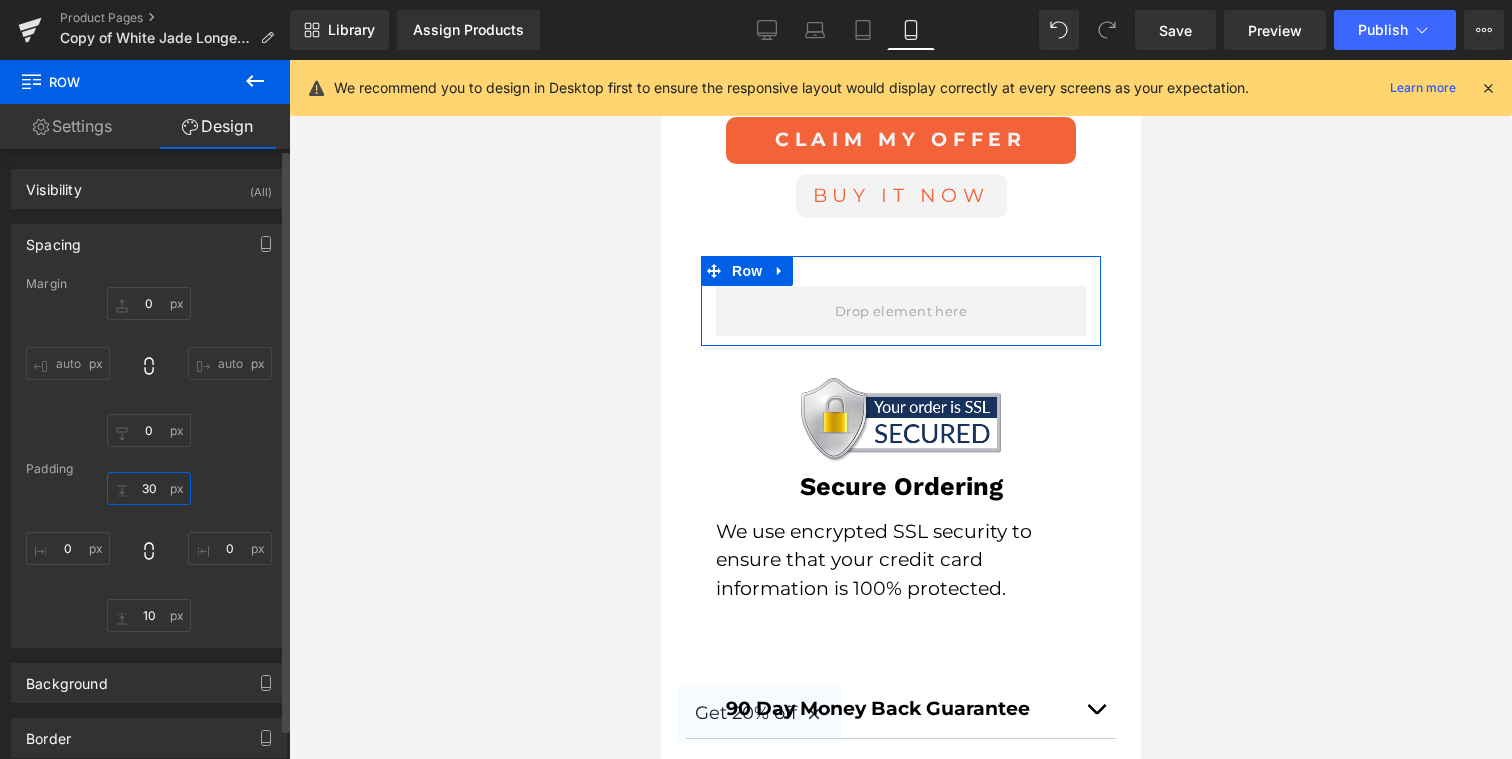 click on "30" at bounding box center [149, 488] 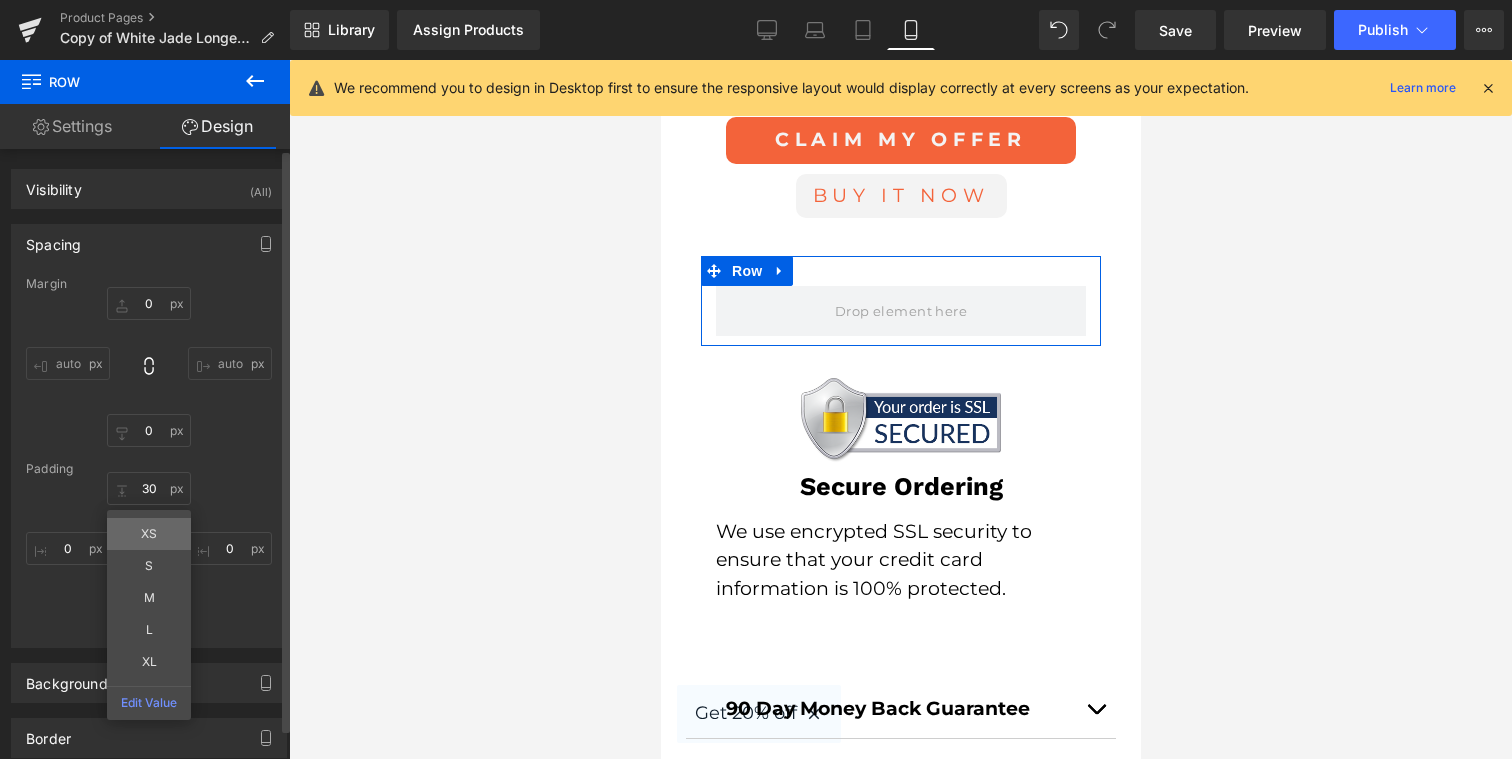 type on "XS" 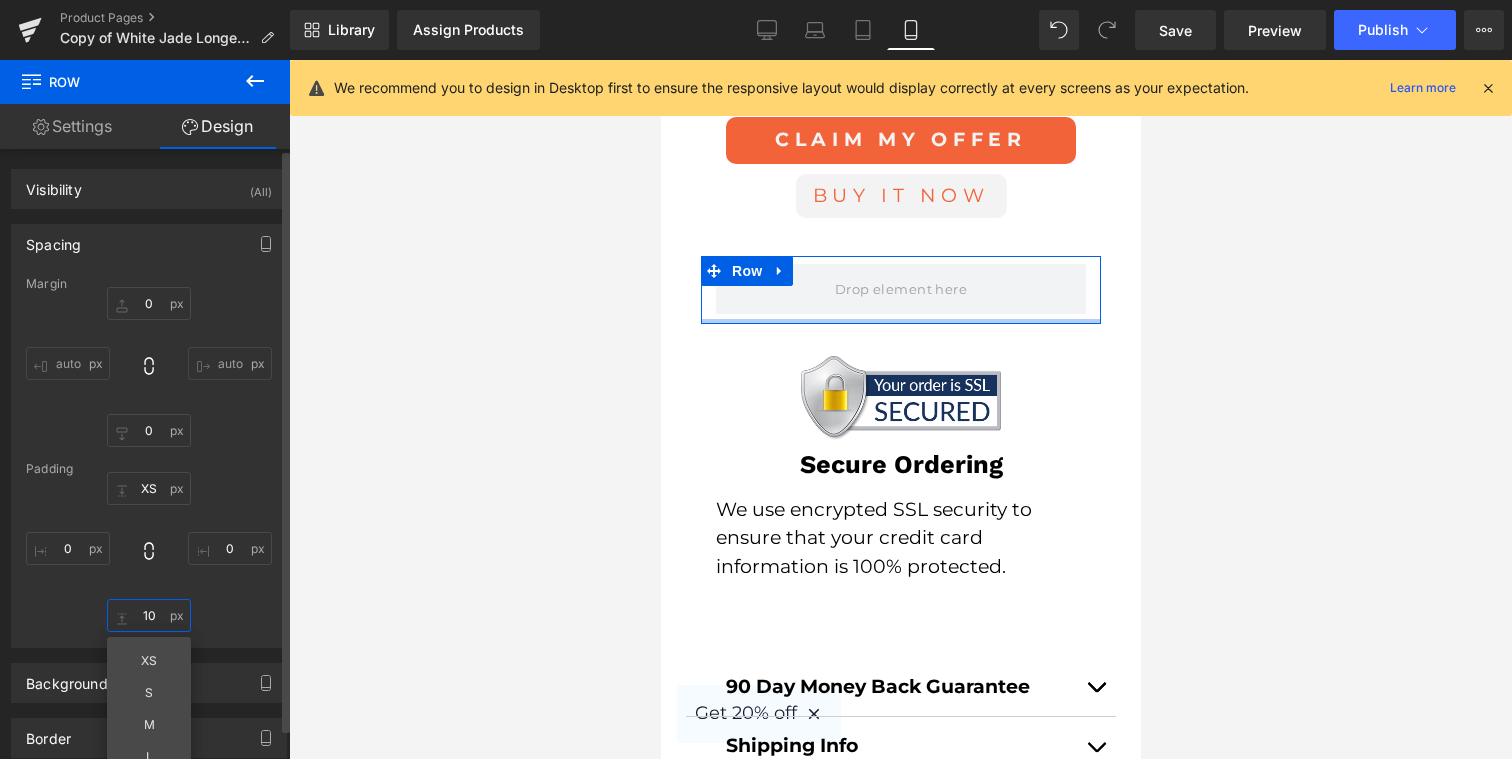 click on "10" at bounding box center [149, 615] 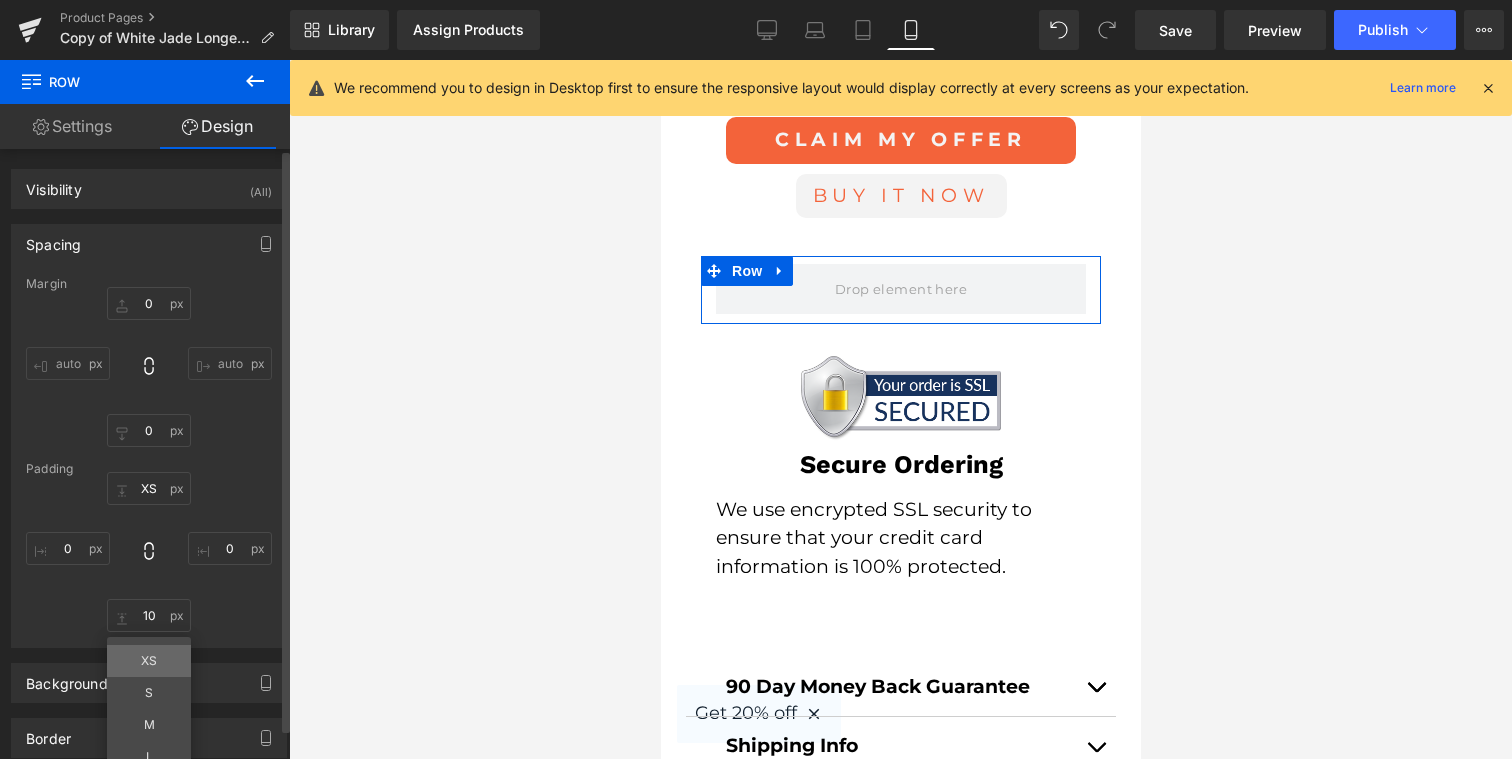 type on "XS" 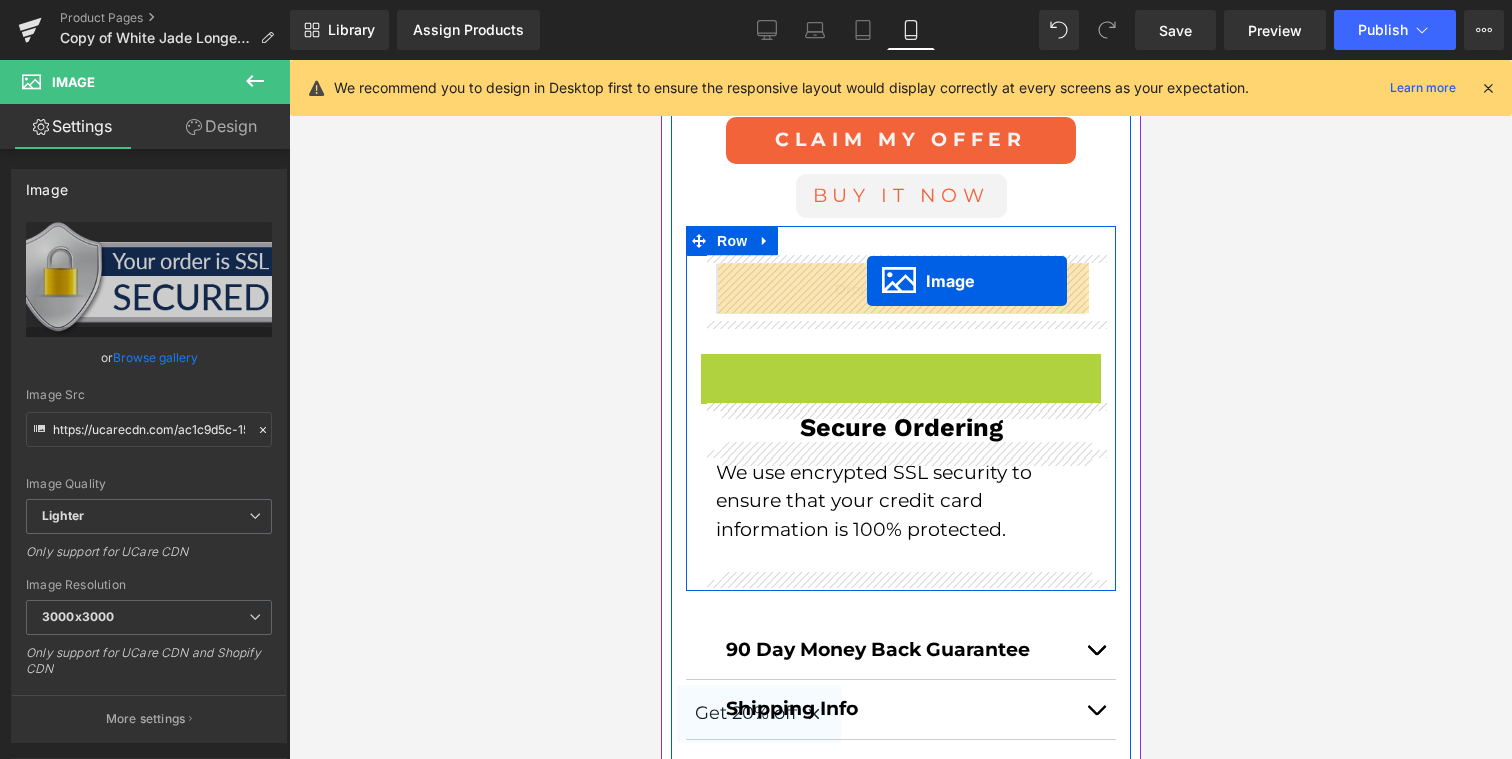 drag, startPoint x: 863, startPoint y: 391, endPoint x: 865, endPoint y: 281, distance: 110.01818 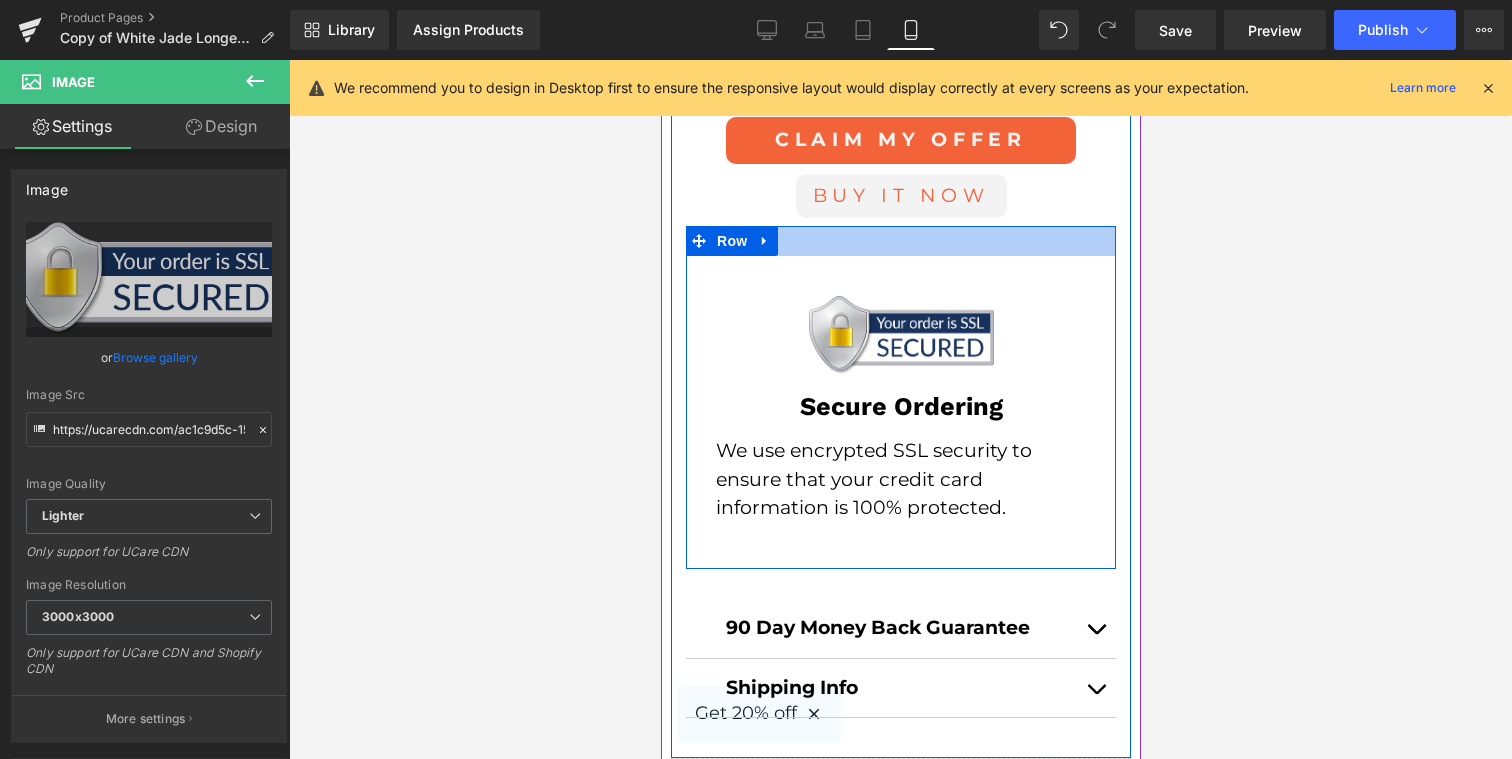click at bounding box center (900, 241) 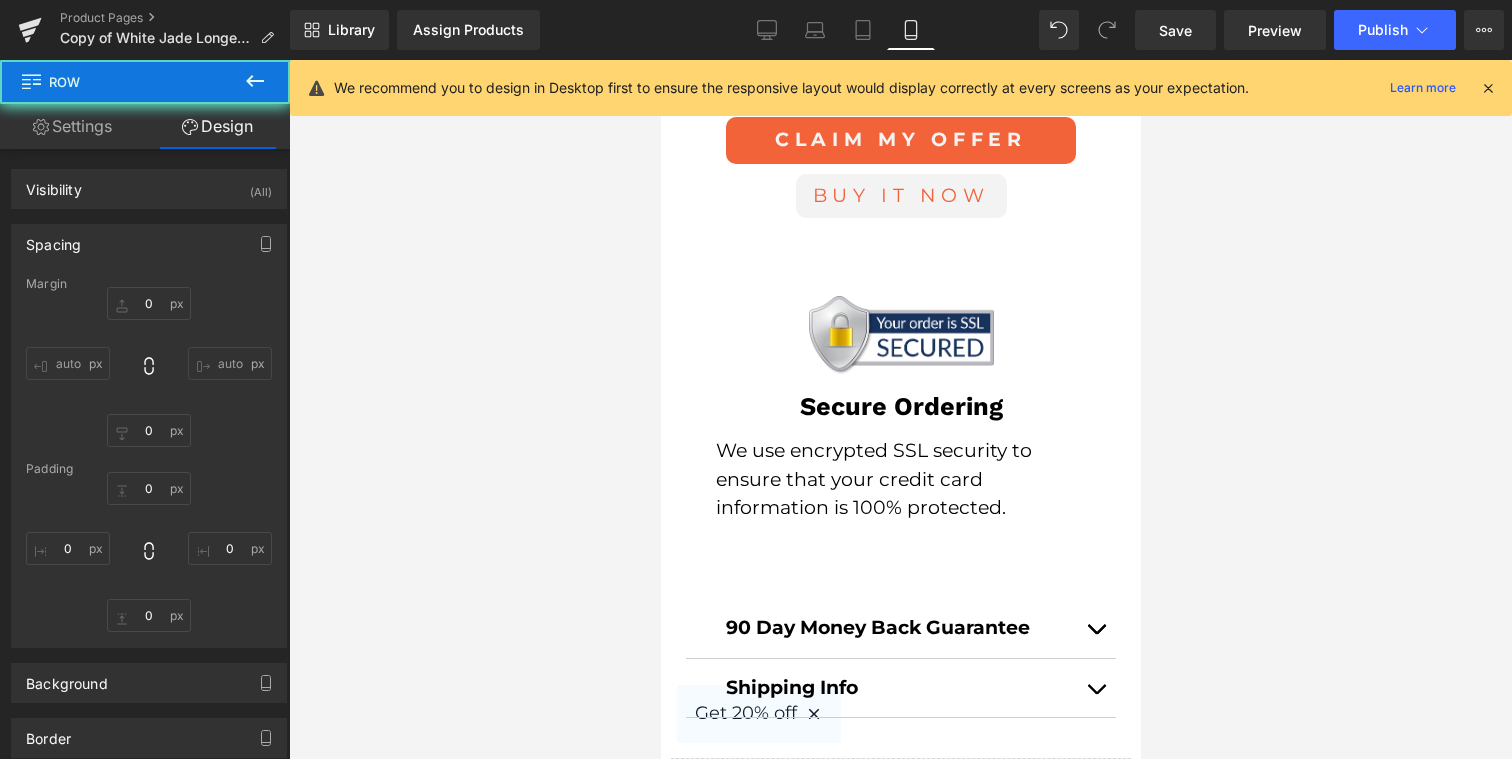 type on "0" 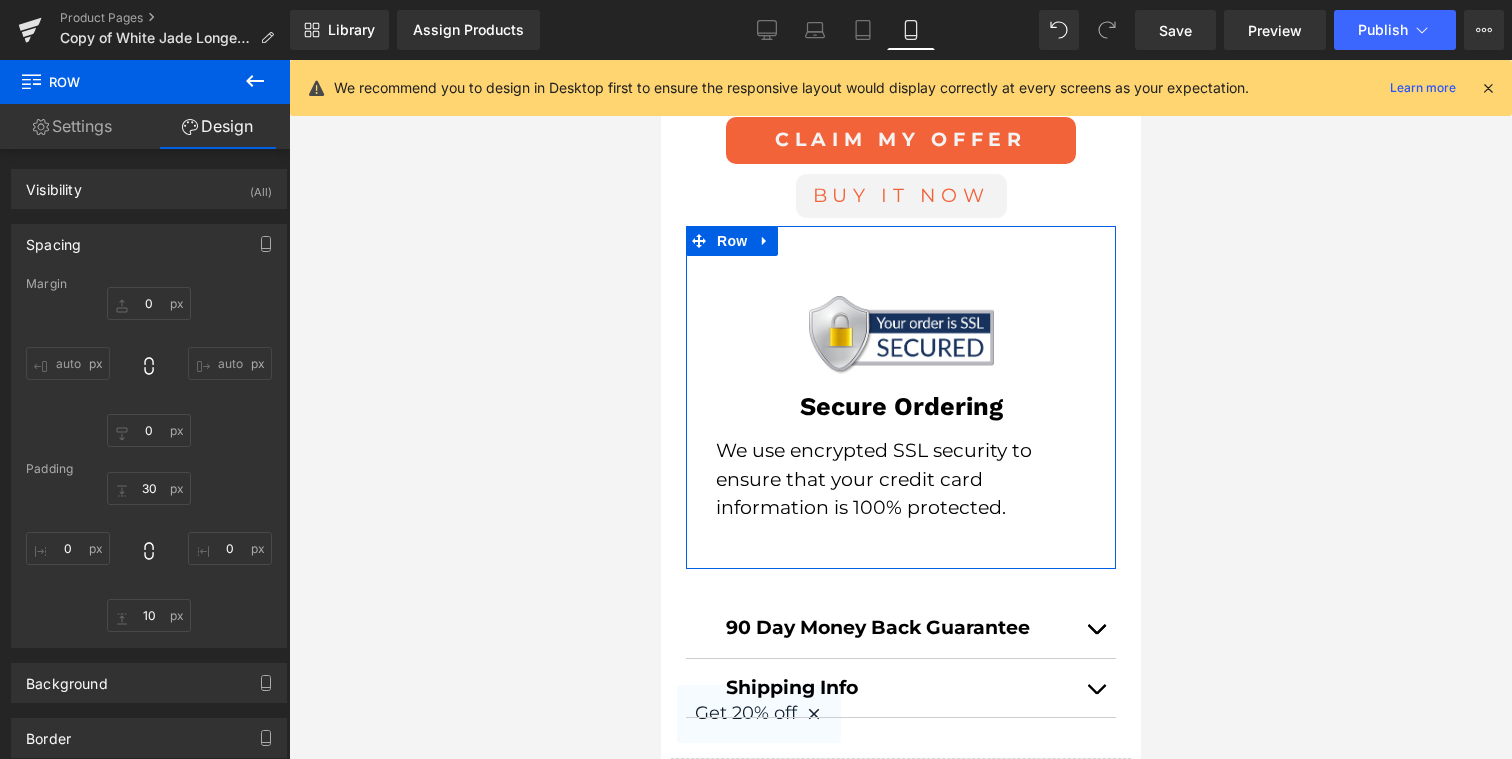 click on "Padding" at bounding box center [149, 469] 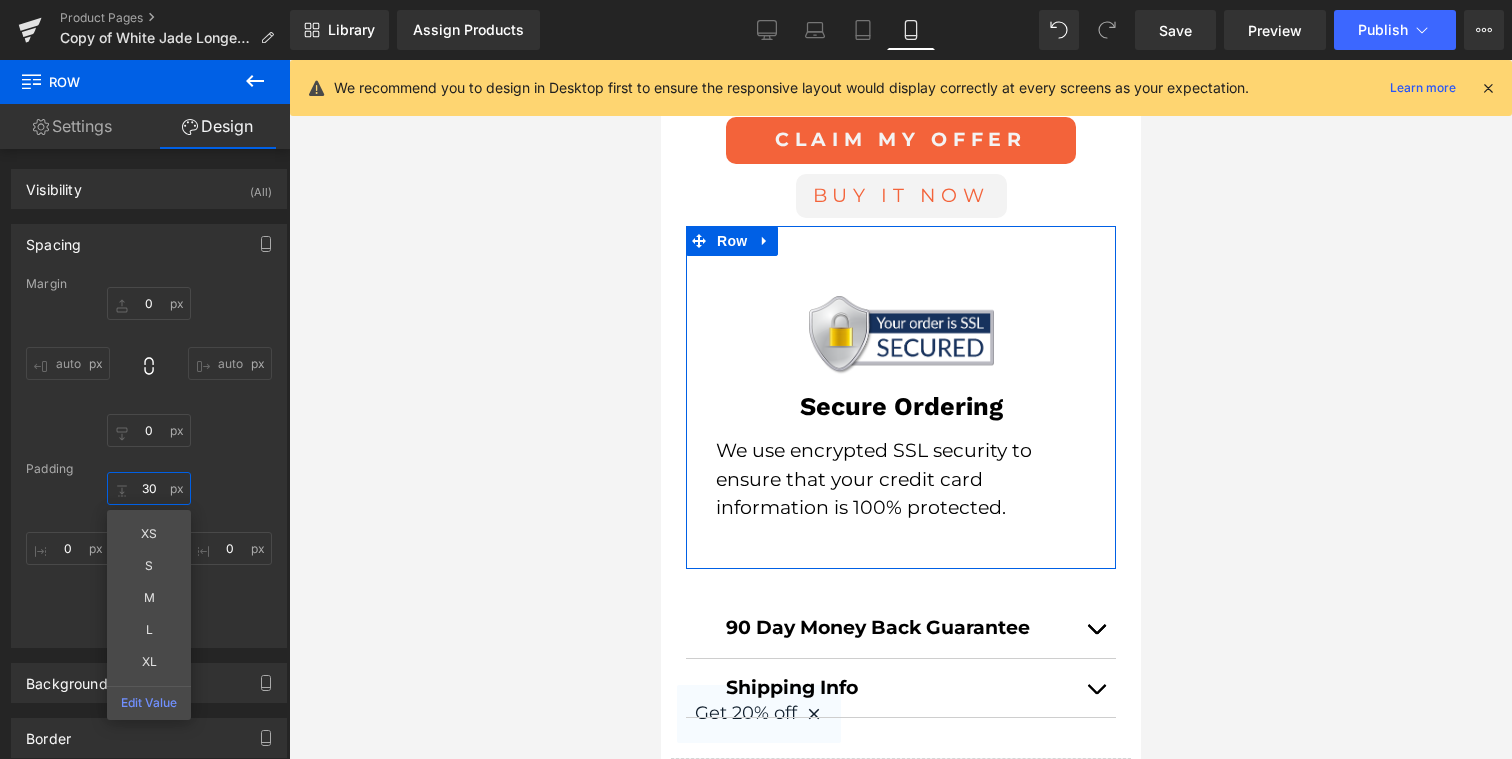 click on "30" at bounding box center (149, 488) 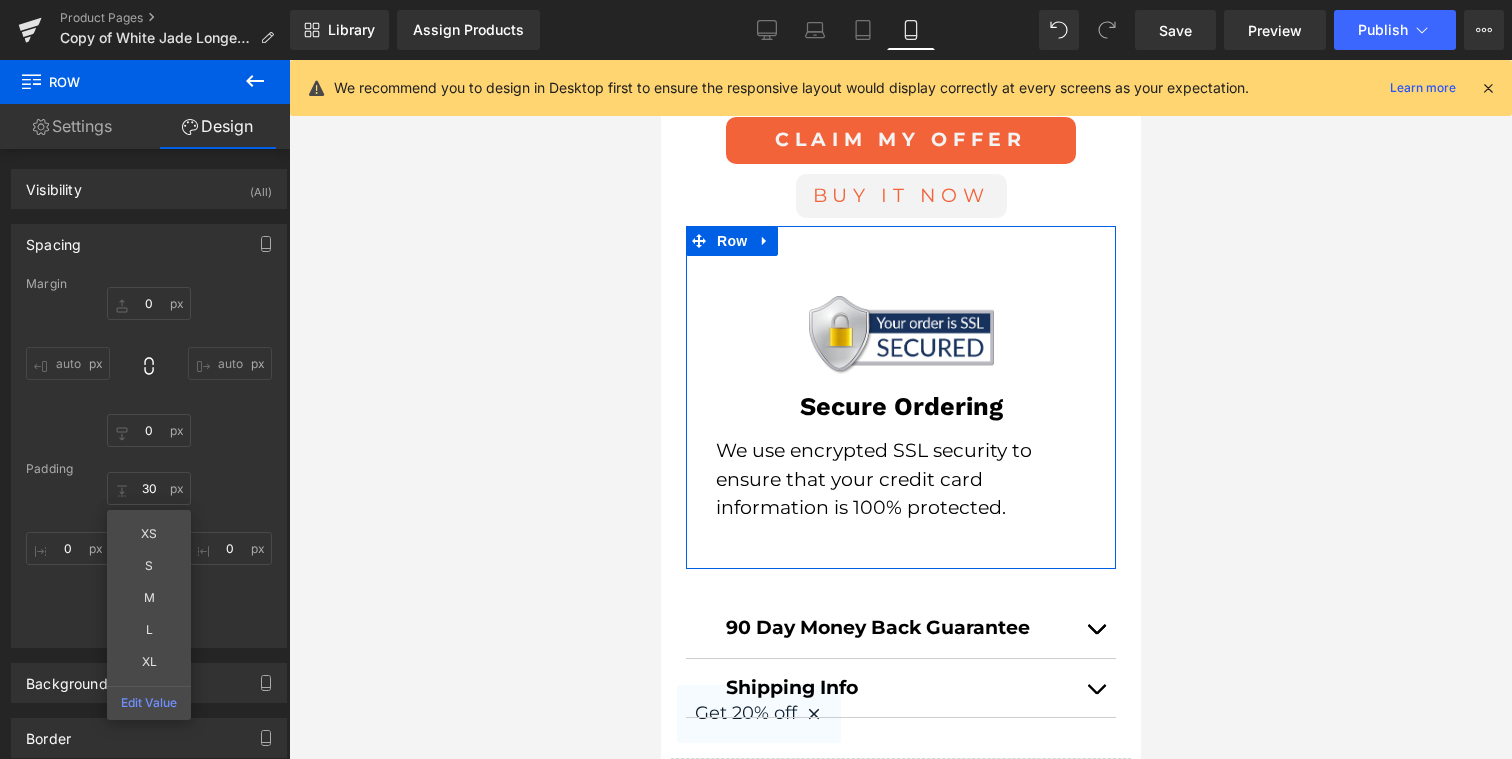 type on "XS" 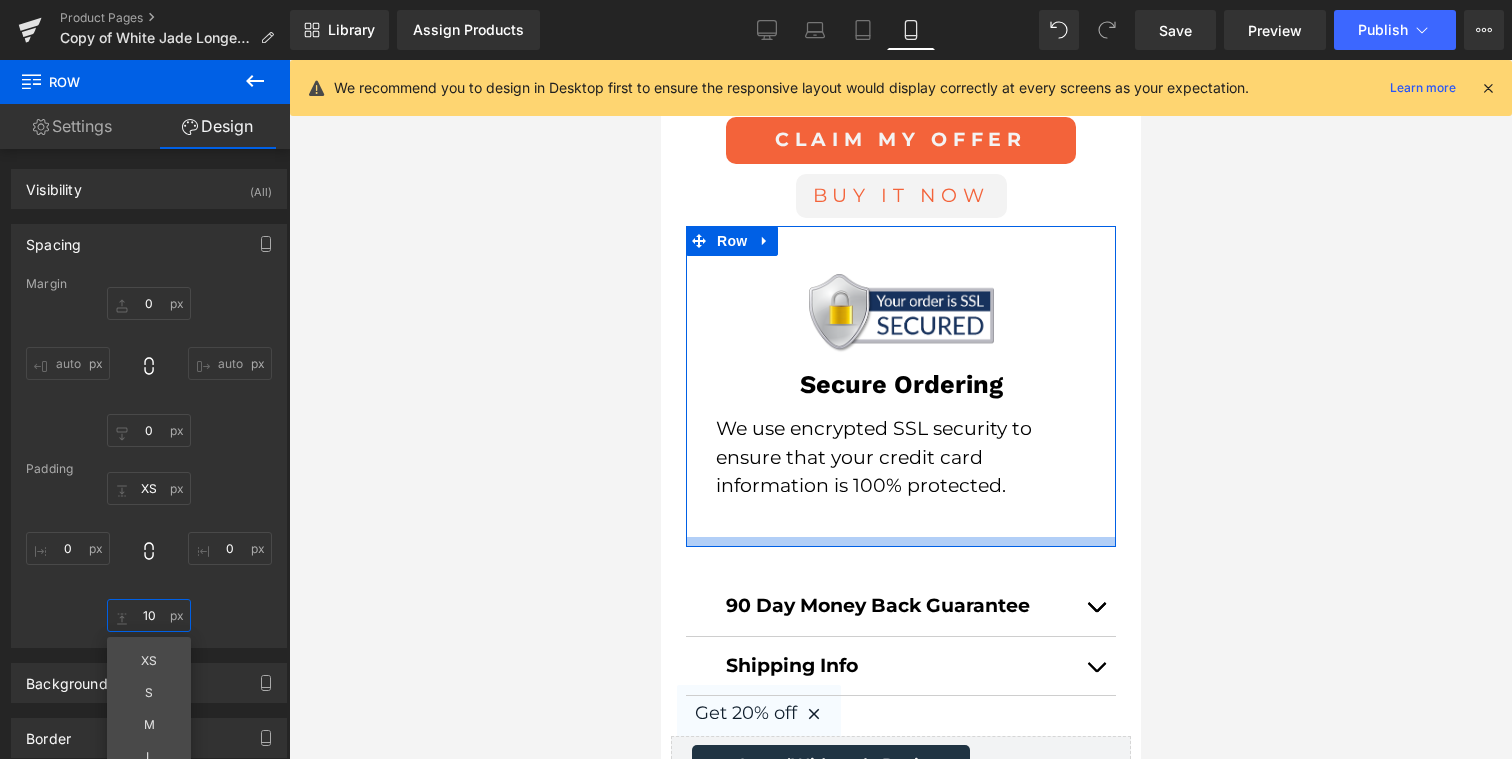 click on "10" at bounding box center (149, 615) 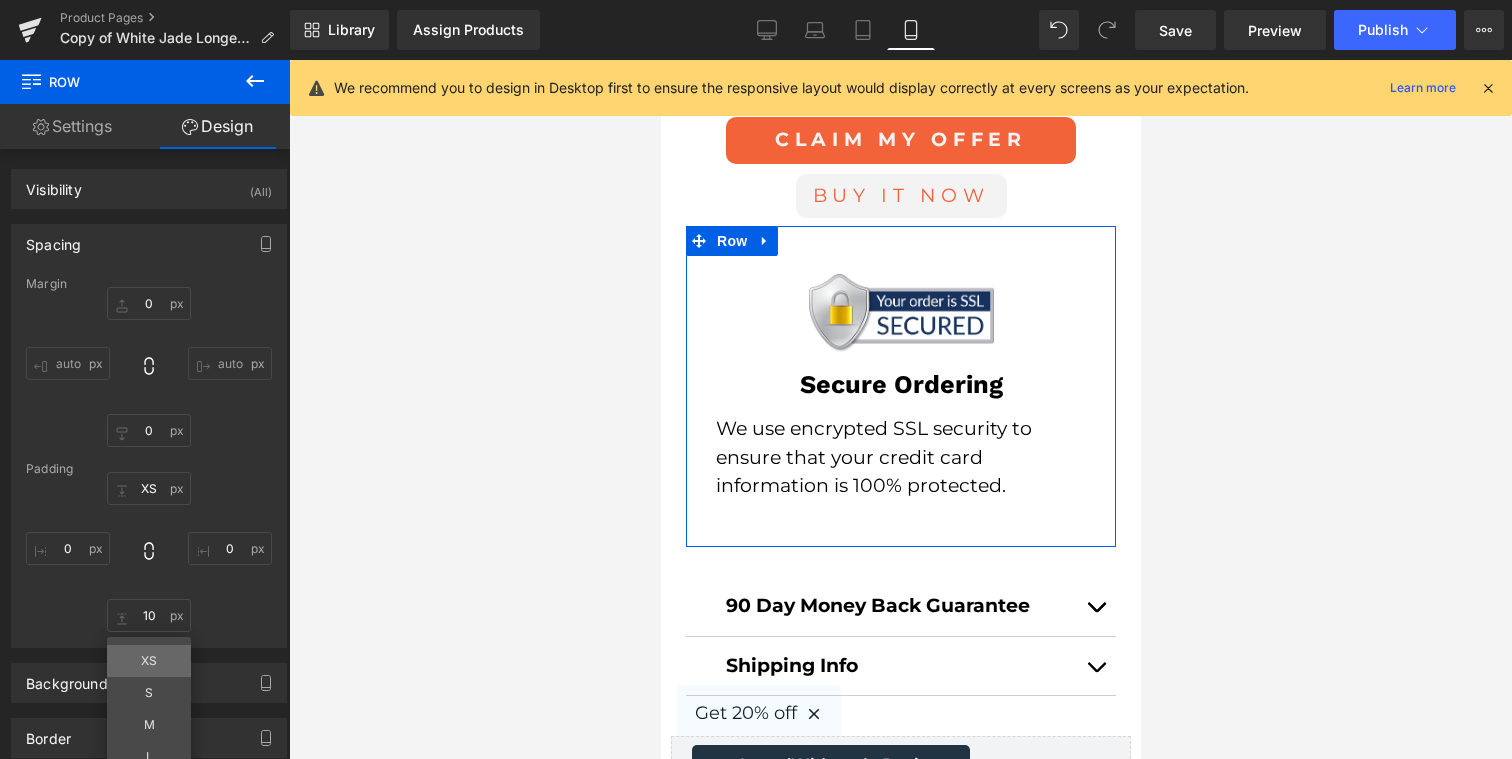 type on "XS" 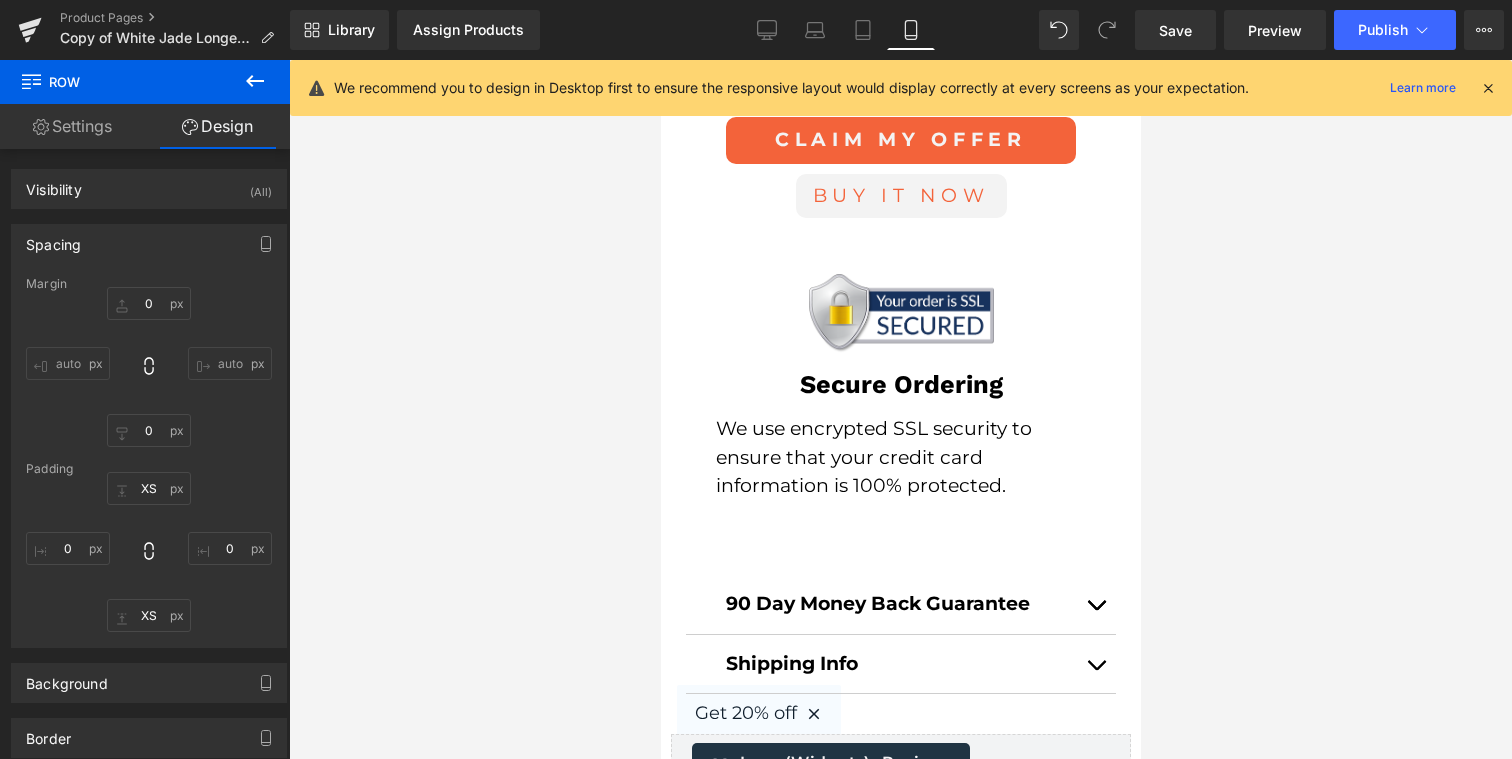 click at bounding box center (900, 409) 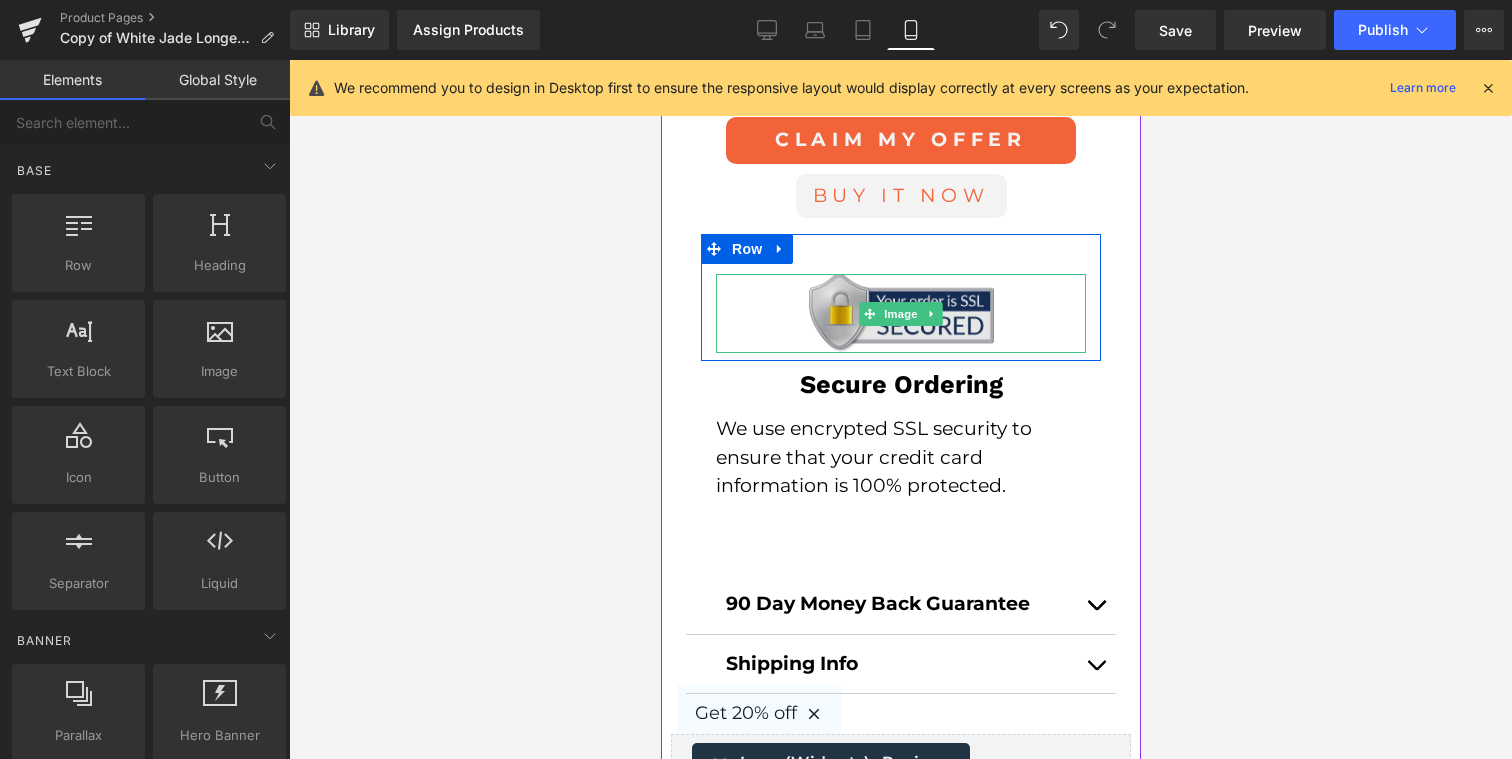 click at bounding box center [900, 313] 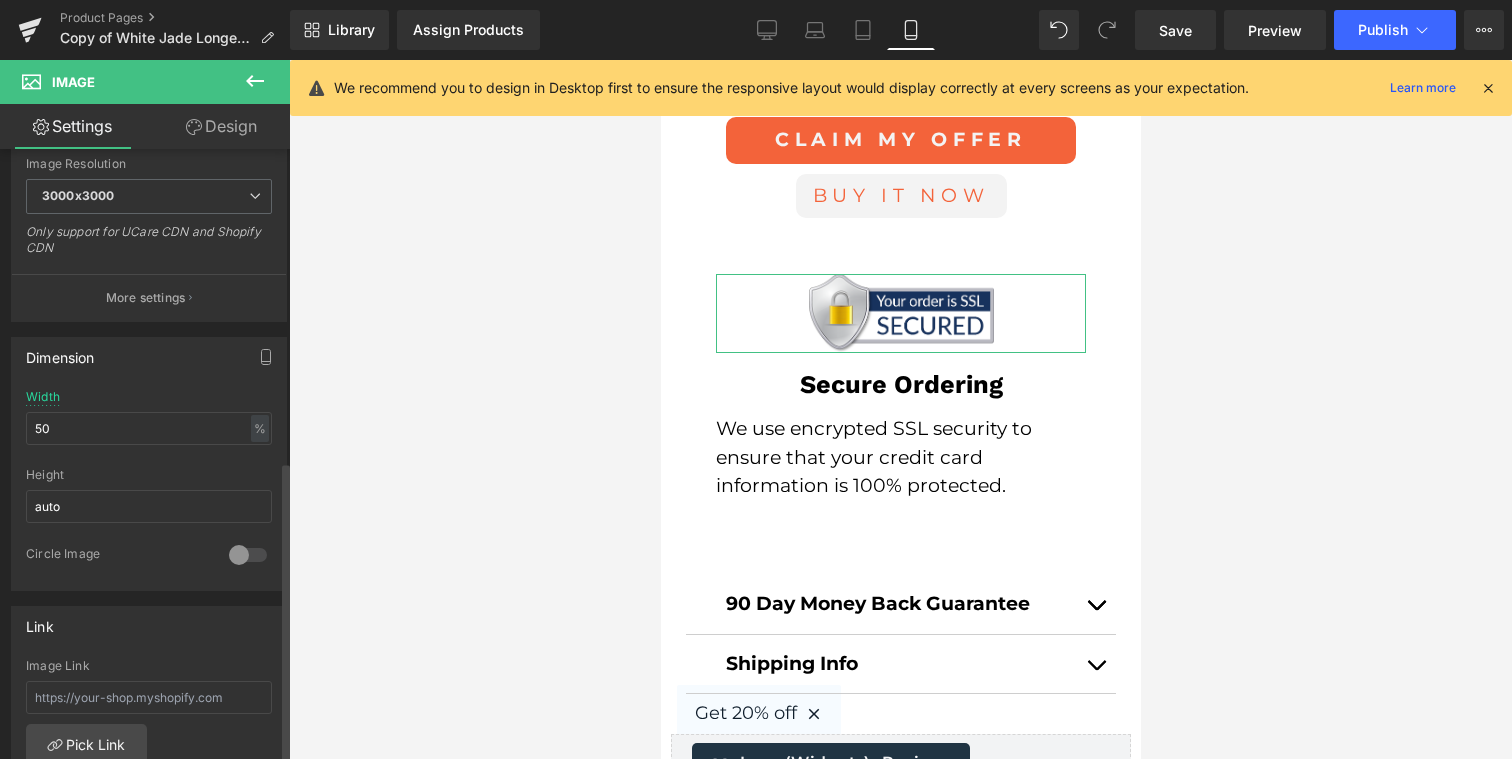 scroll, scrollTop: 415, scrollLeft: 0, axis: vertical 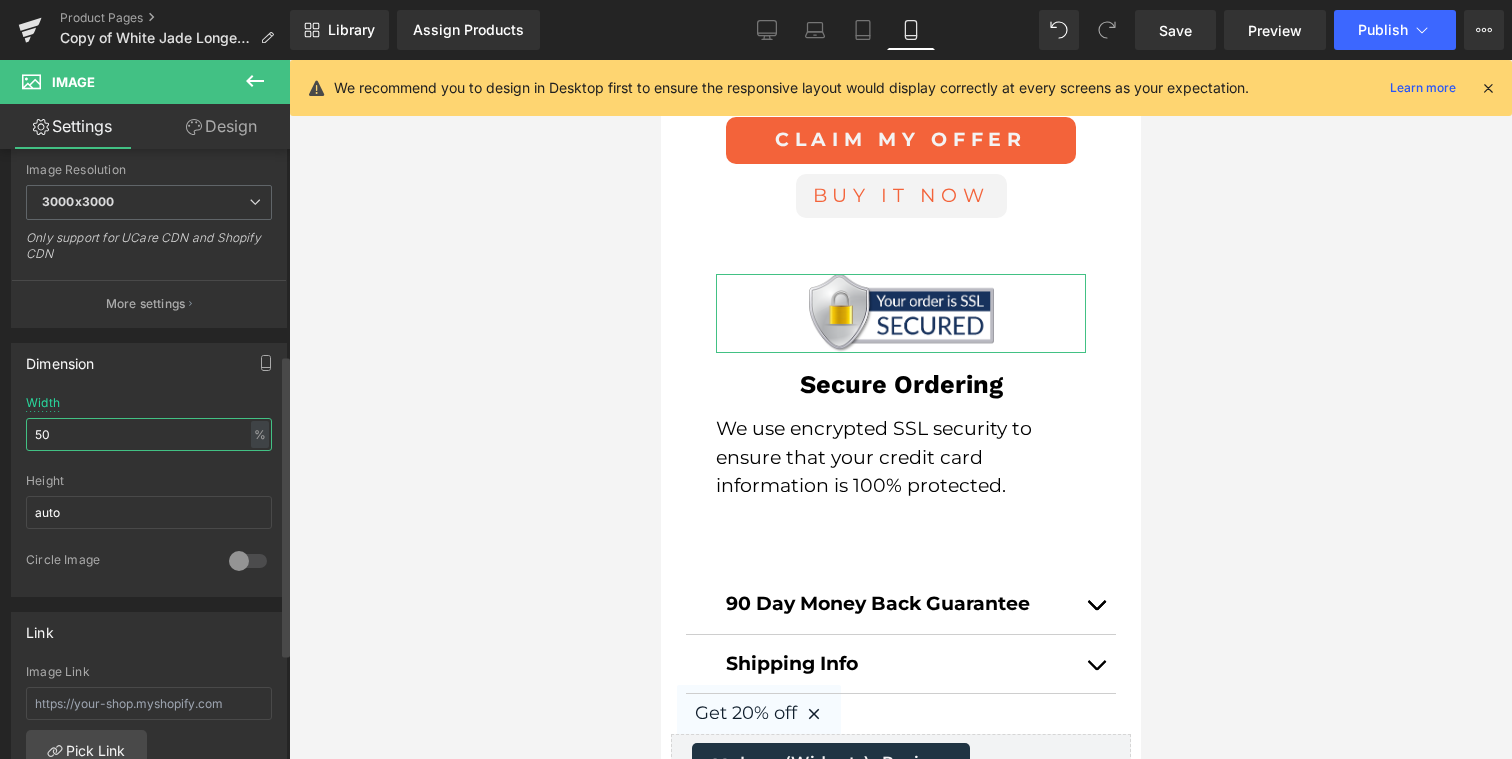 click on "50" at bounding box center (149, 434) 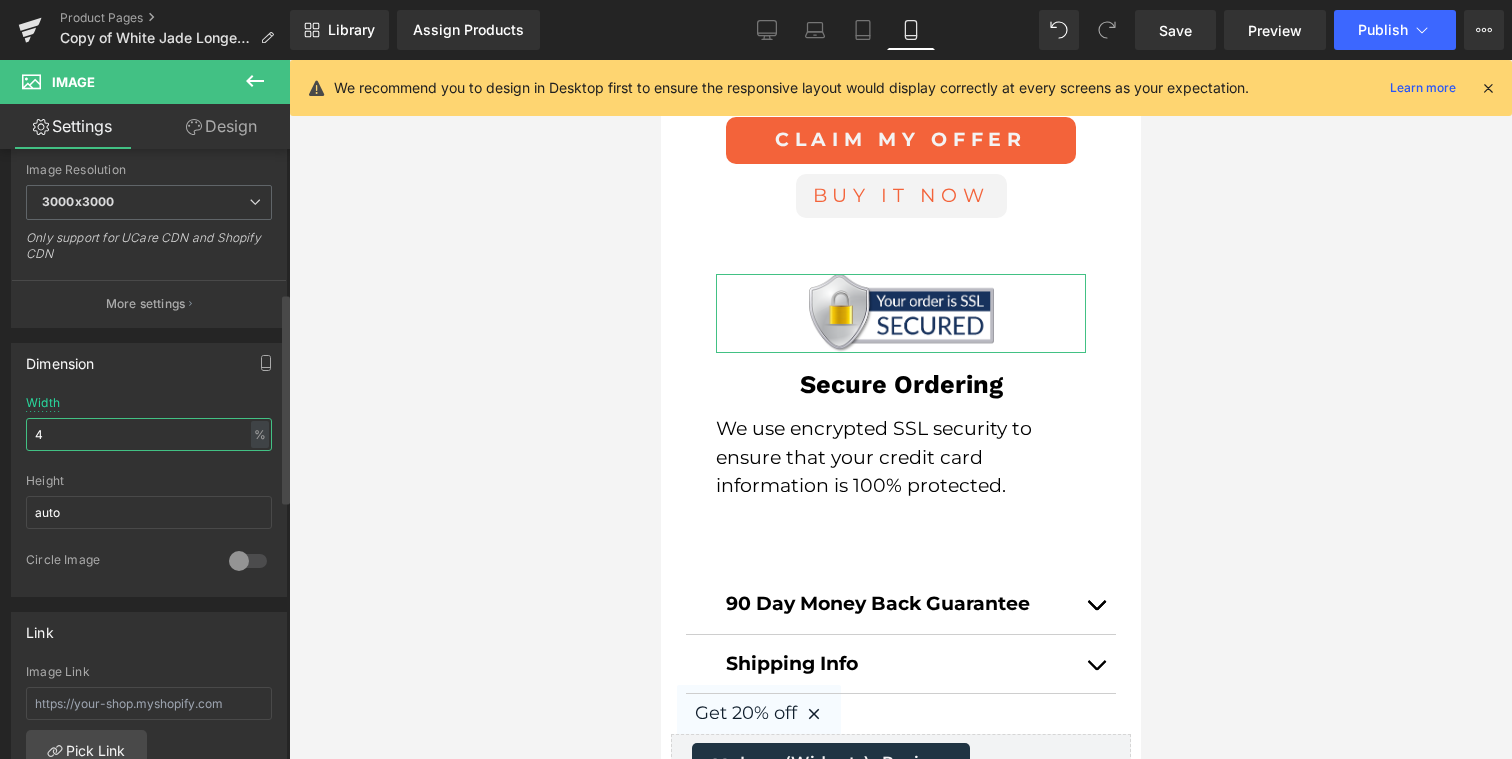 type on "40" 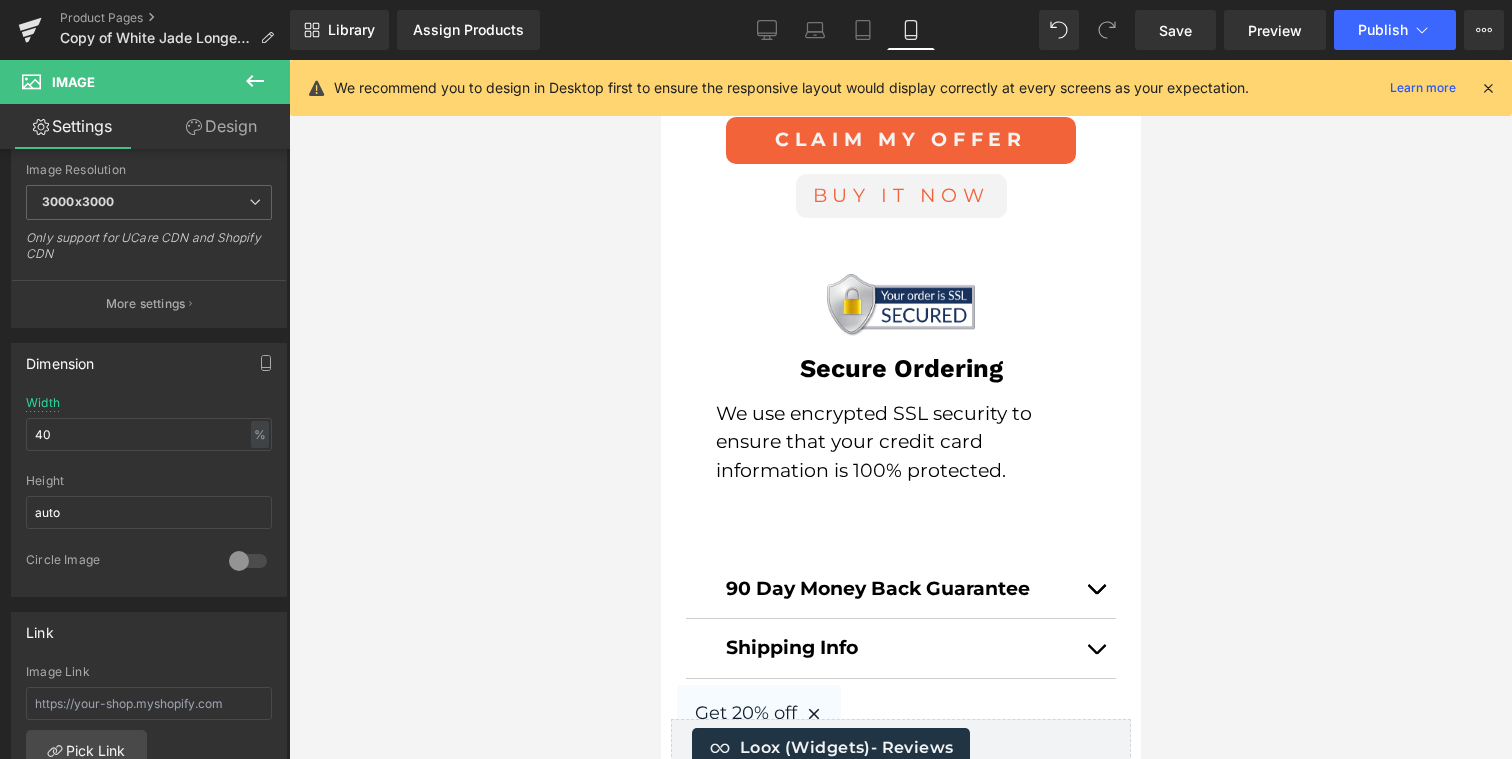 click at bounding box center [900, 409] 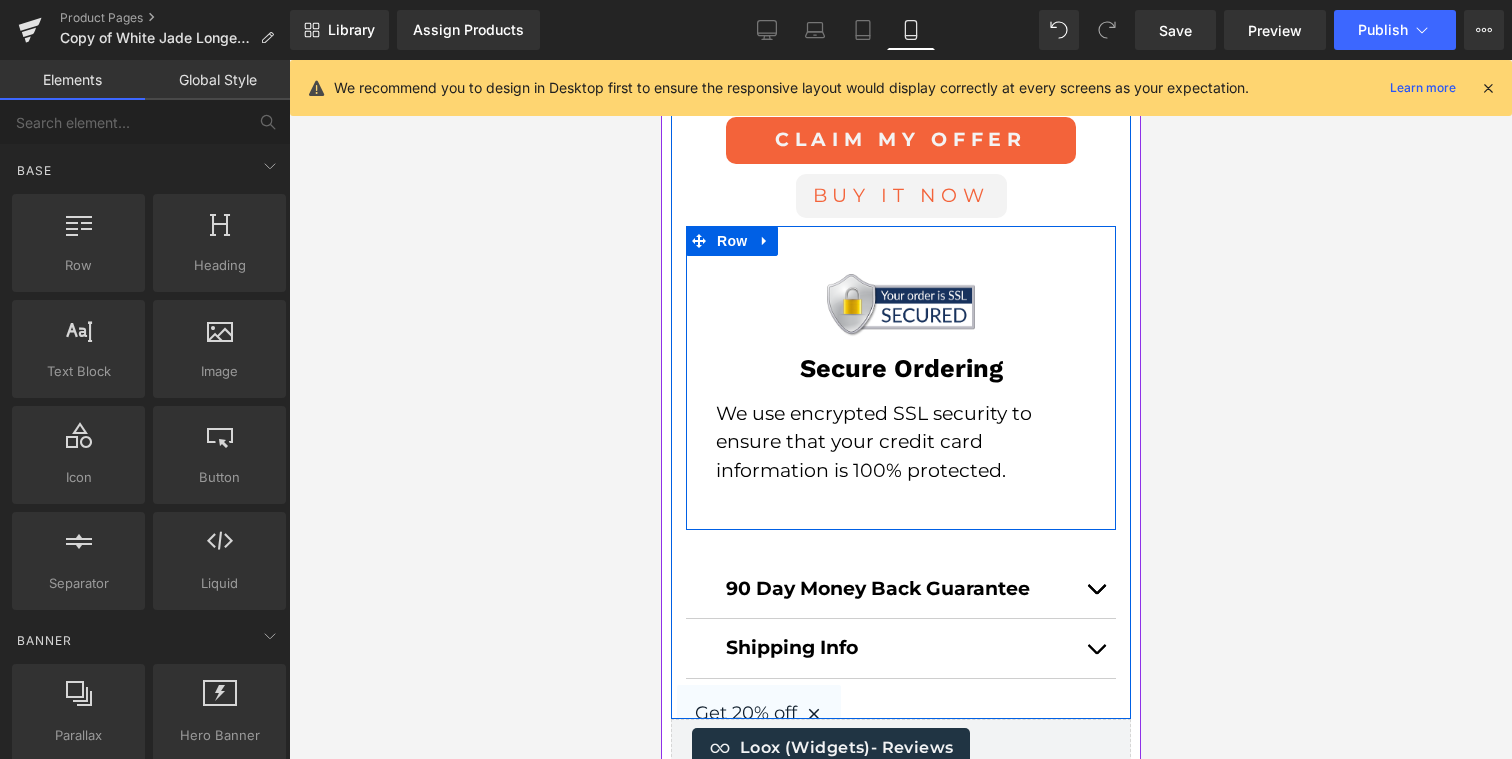 click on "Image
Row         Image" at bounding box center (900, 289) 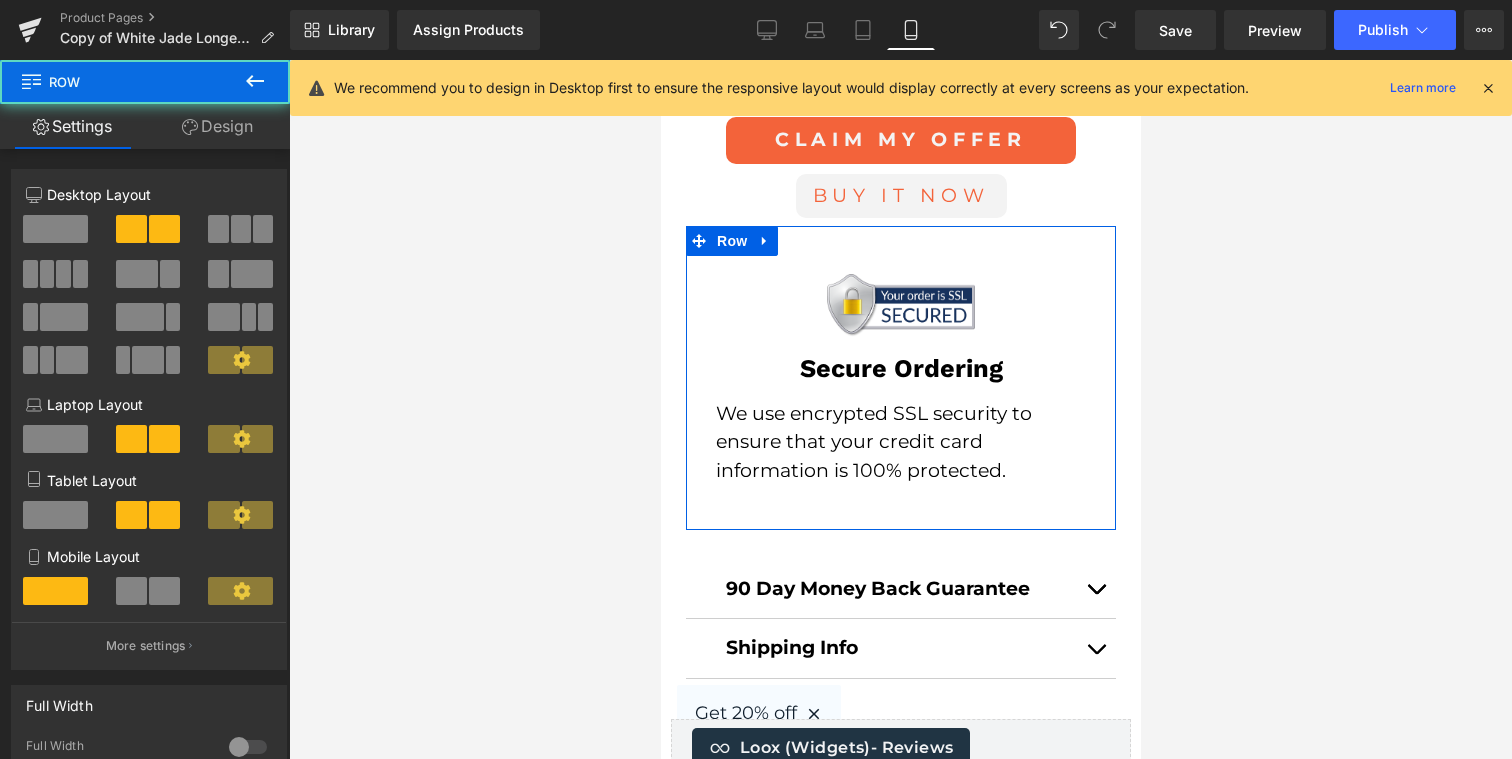 click on "Design" at bounding box center [217, 126] 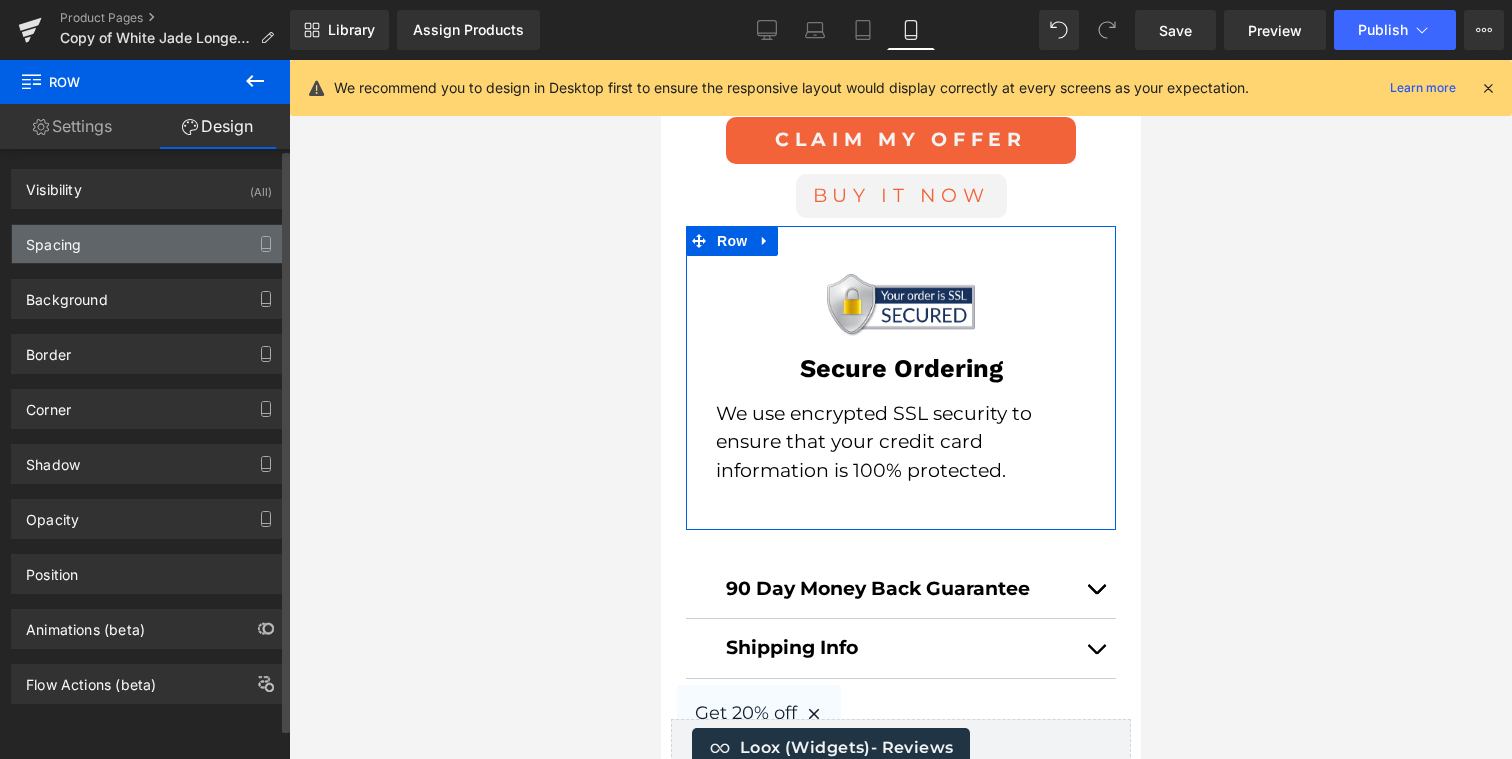 click on "Spacing" at bounding box center [149, 244] 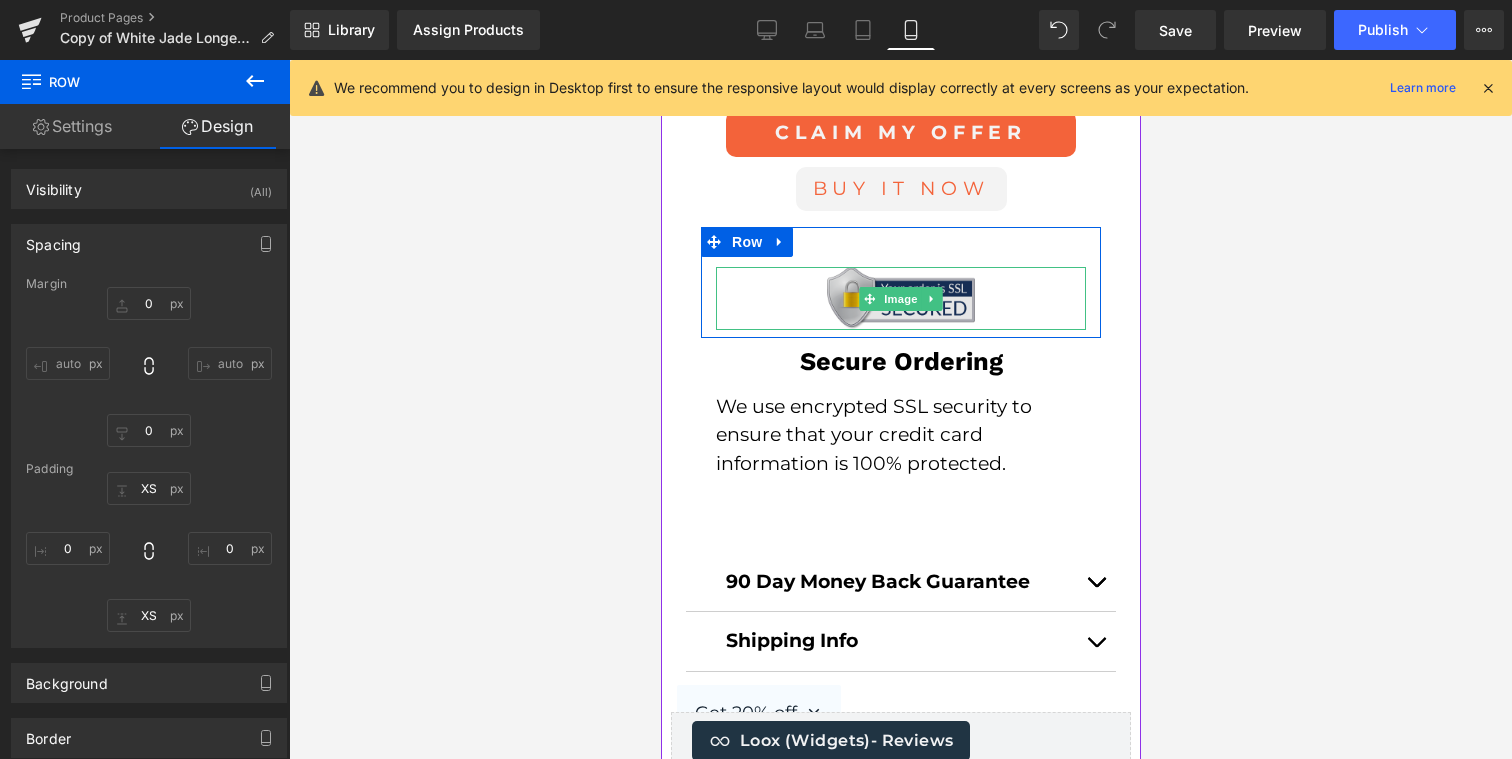 scroll, scrollTop: 3518, scrollLeft: 0, axis: vertical 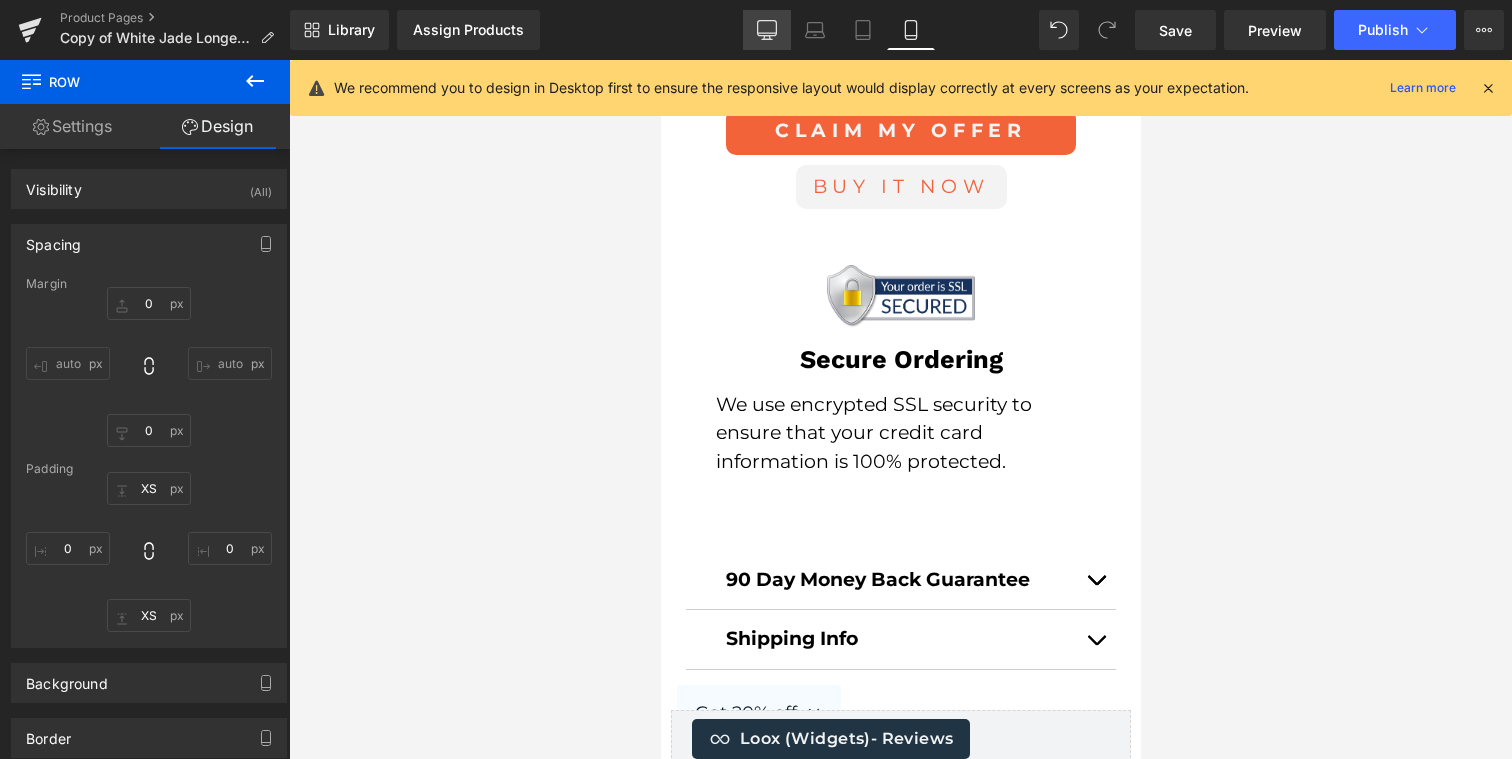 click 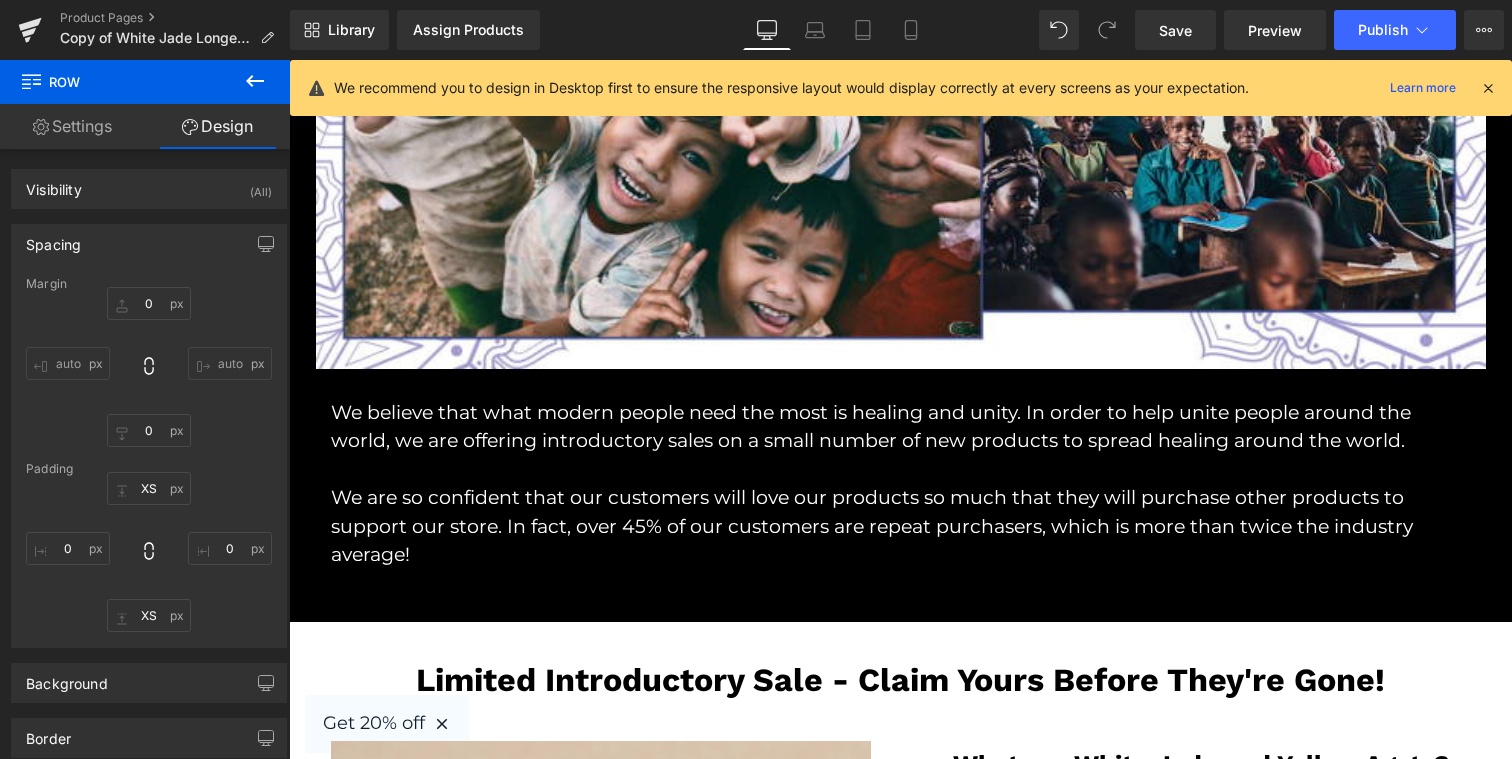 type on "0" 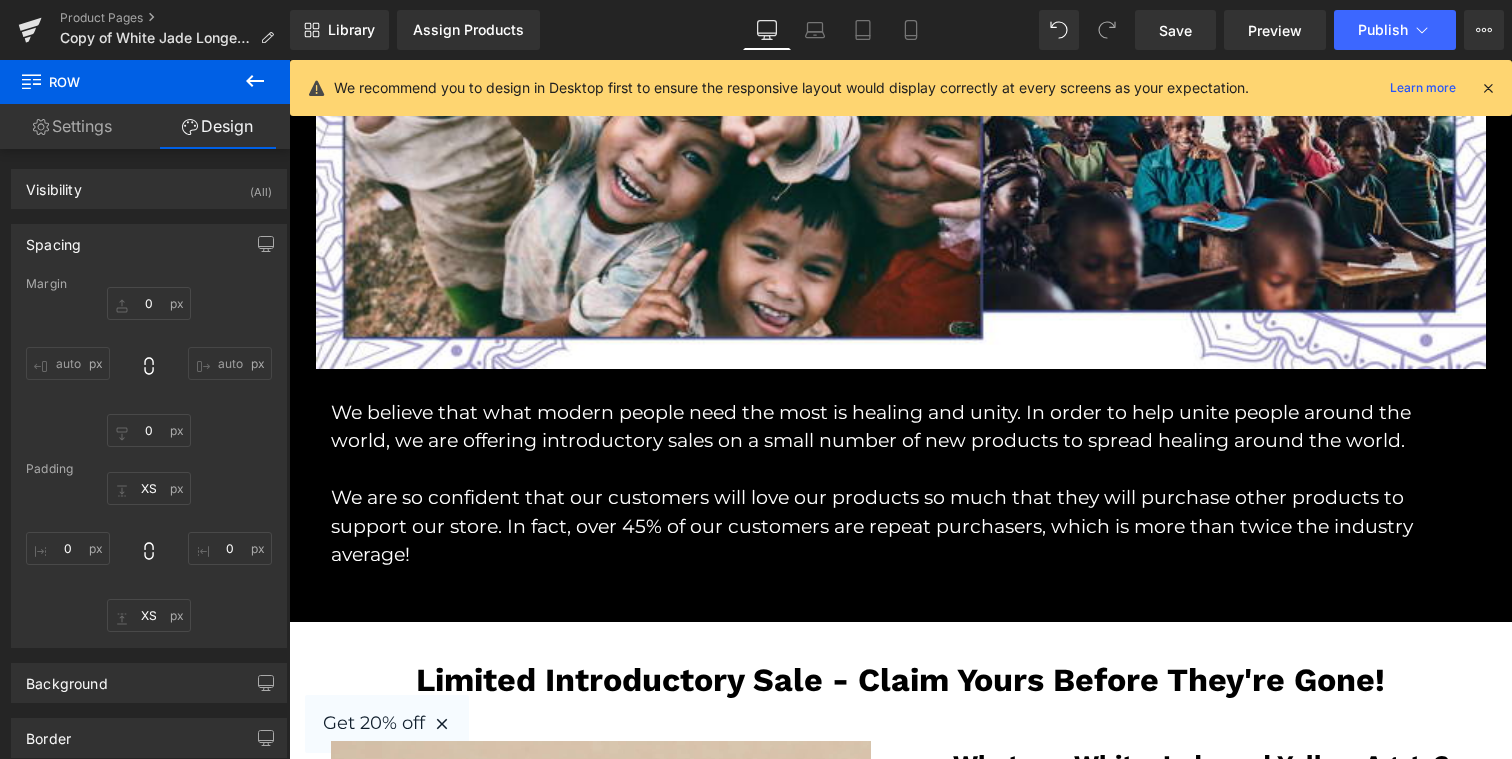 type on "0" 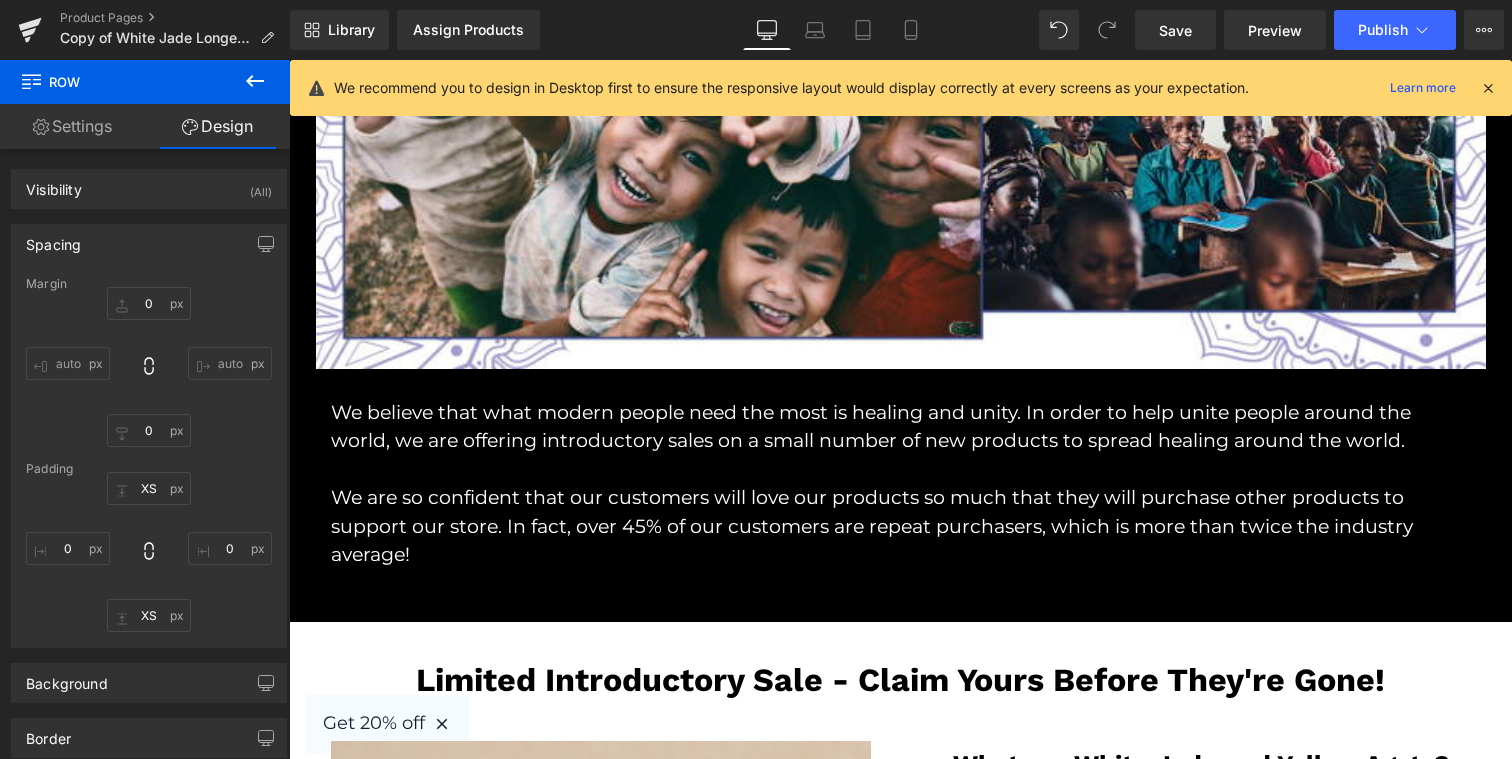 type on "XS" 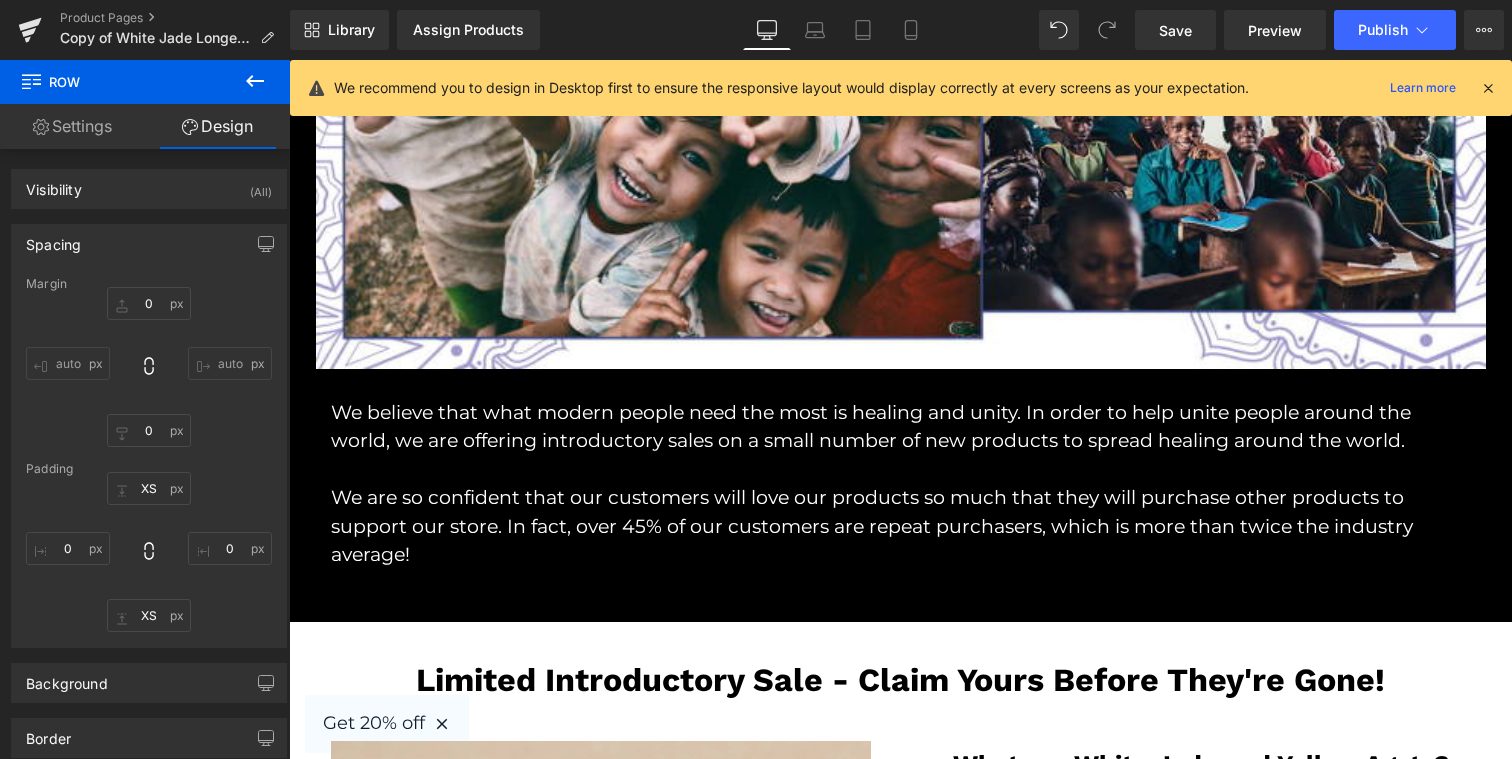 type on "0" 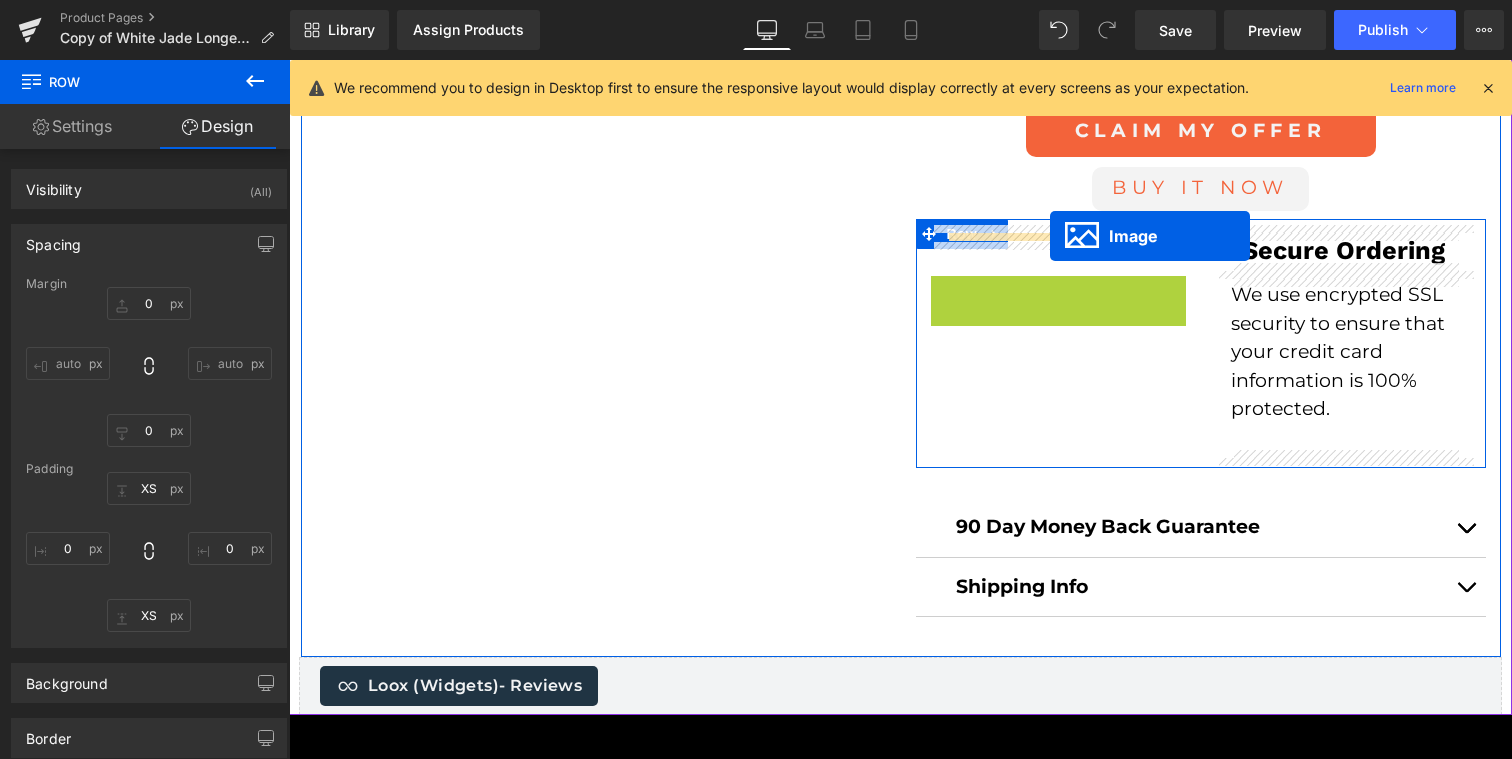 drag, startPoint x: 1025, startPoint y: 308, endPoint x: 1050, endPoint y: 235, distance: 77.16217 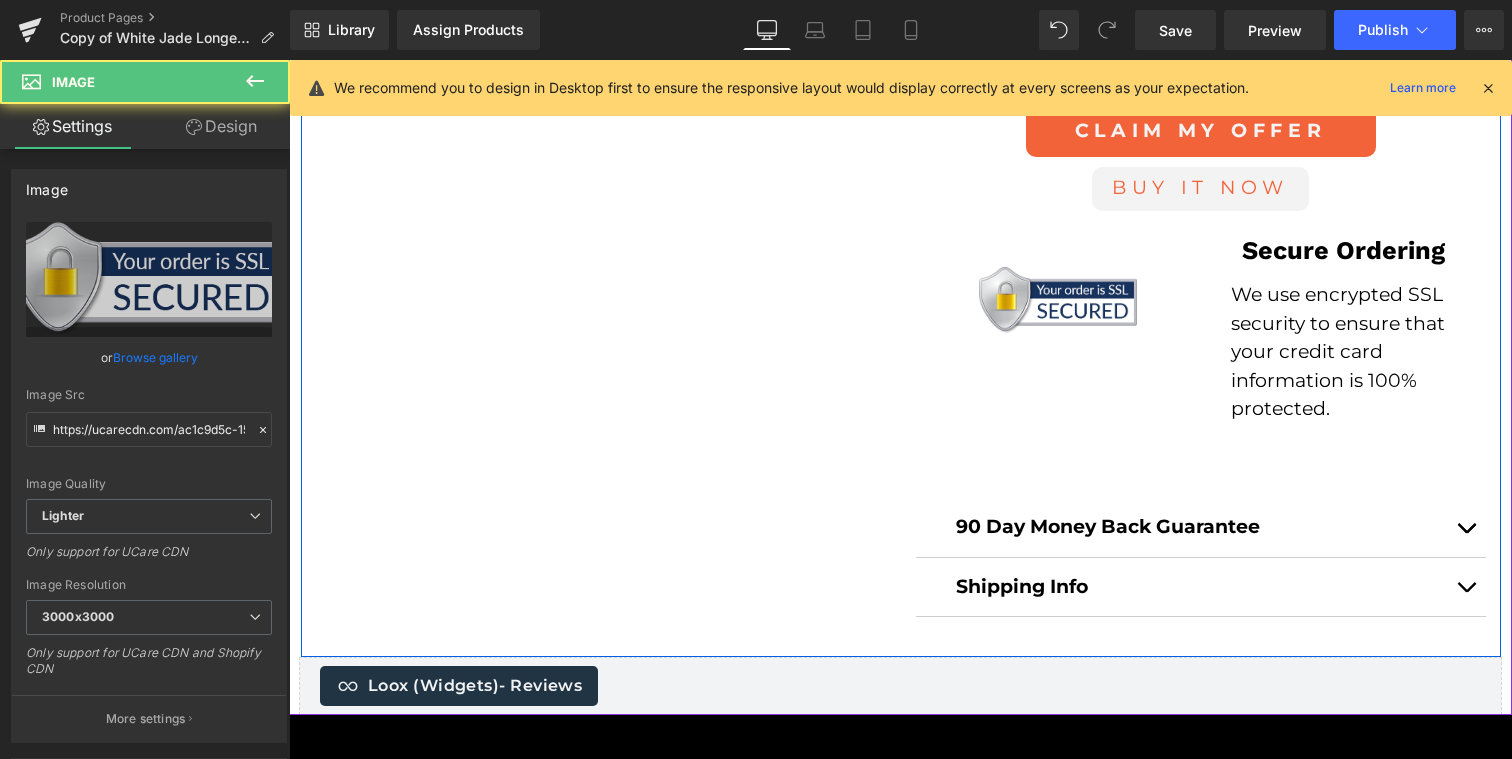 click on "Sale Off
(P) Image" at bounding box center [901, -722] 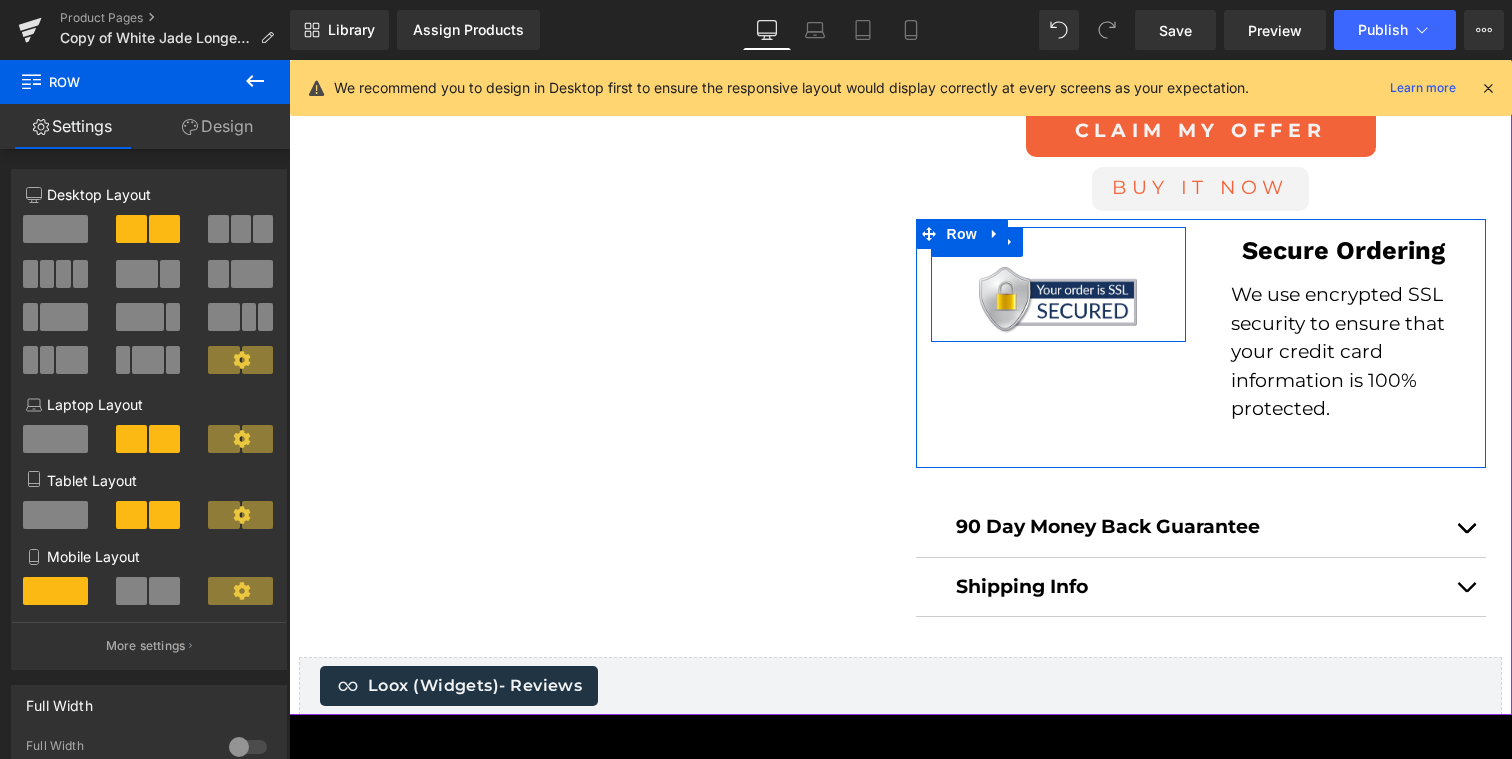 click on "Image         Image" at bounding box center [1058, 284] 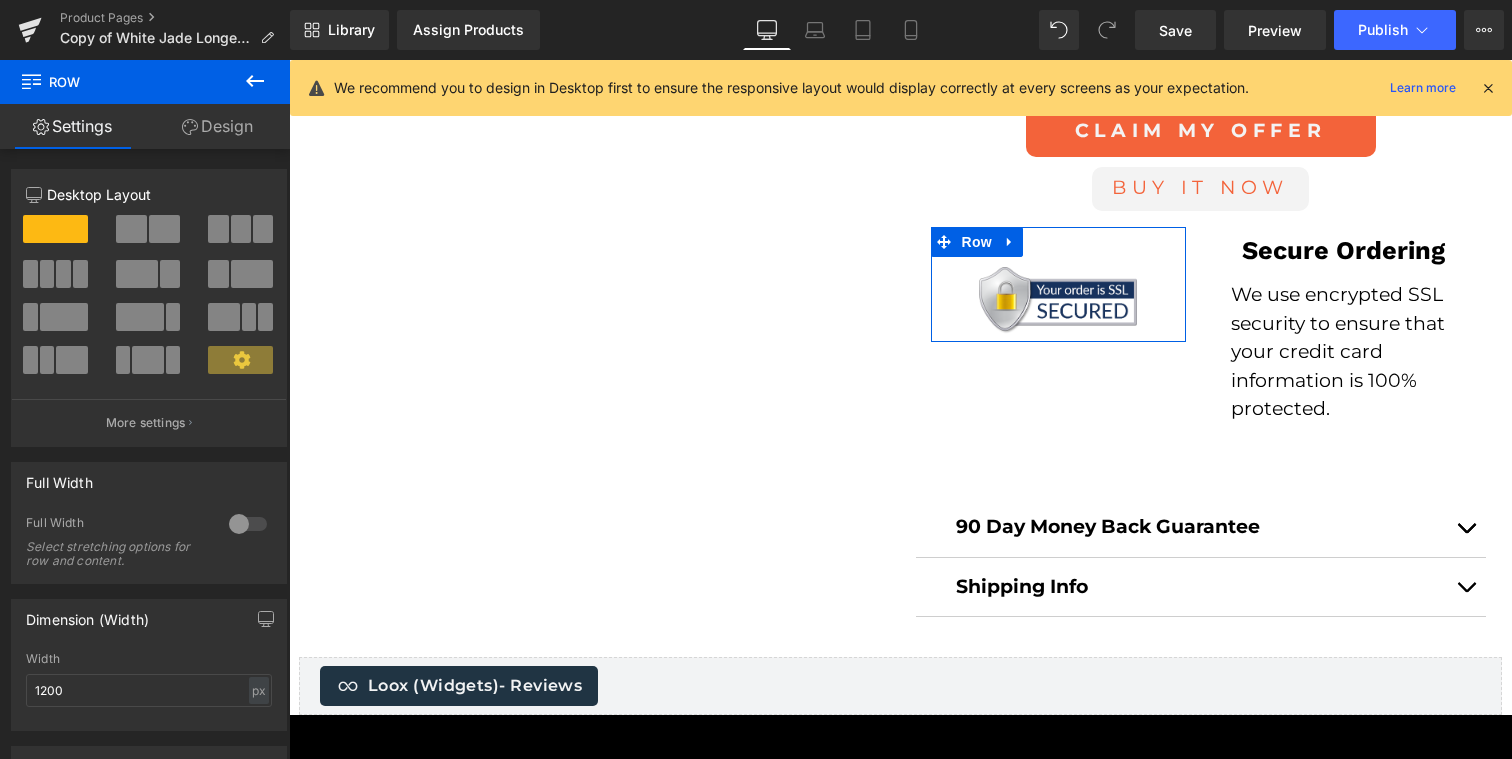 click on "Design" at bounding box center (217, 126) 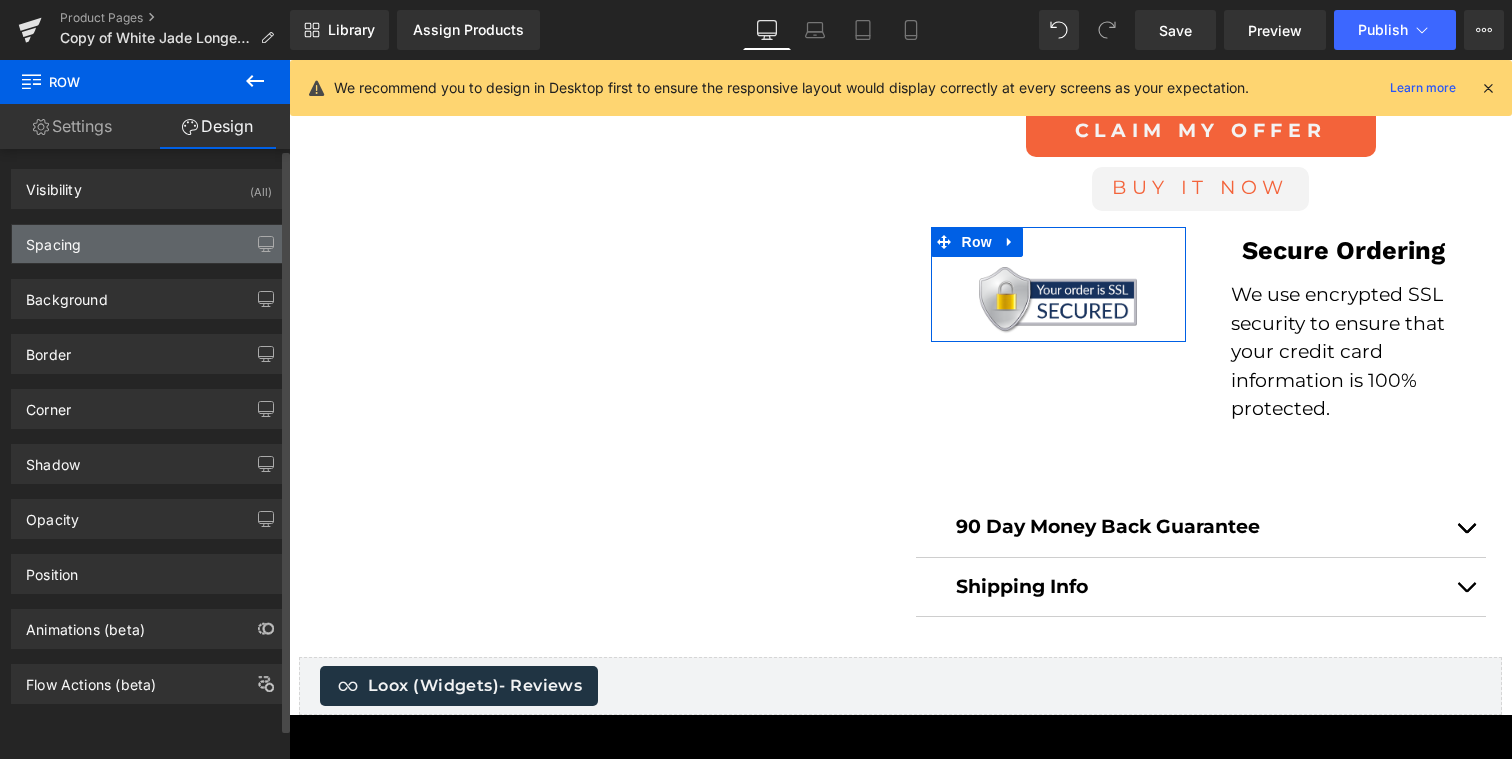 click on "Spacing" at bounding box center (149, 244) 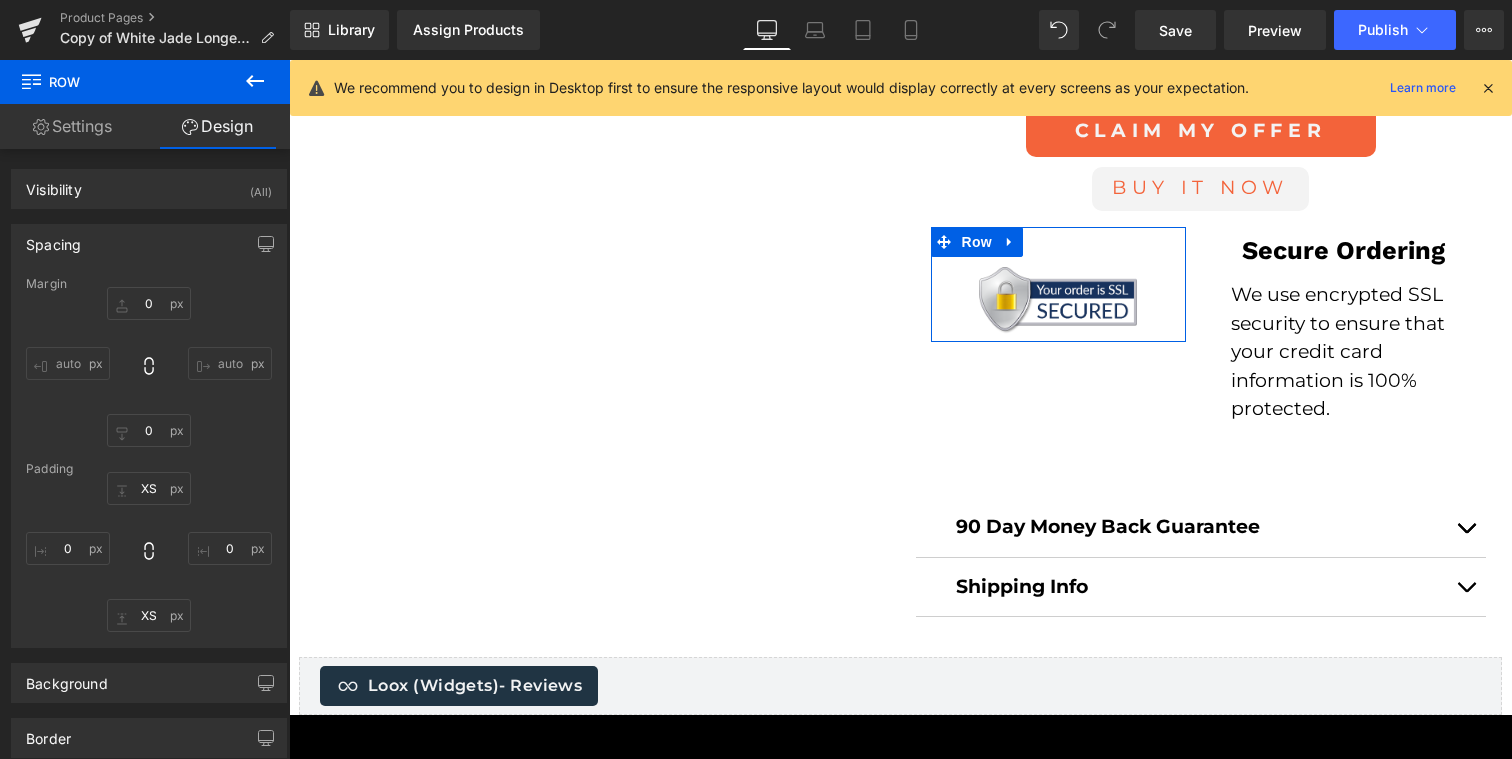 click on "Sale Off
(P) Image" at bounding box center (901, -722) 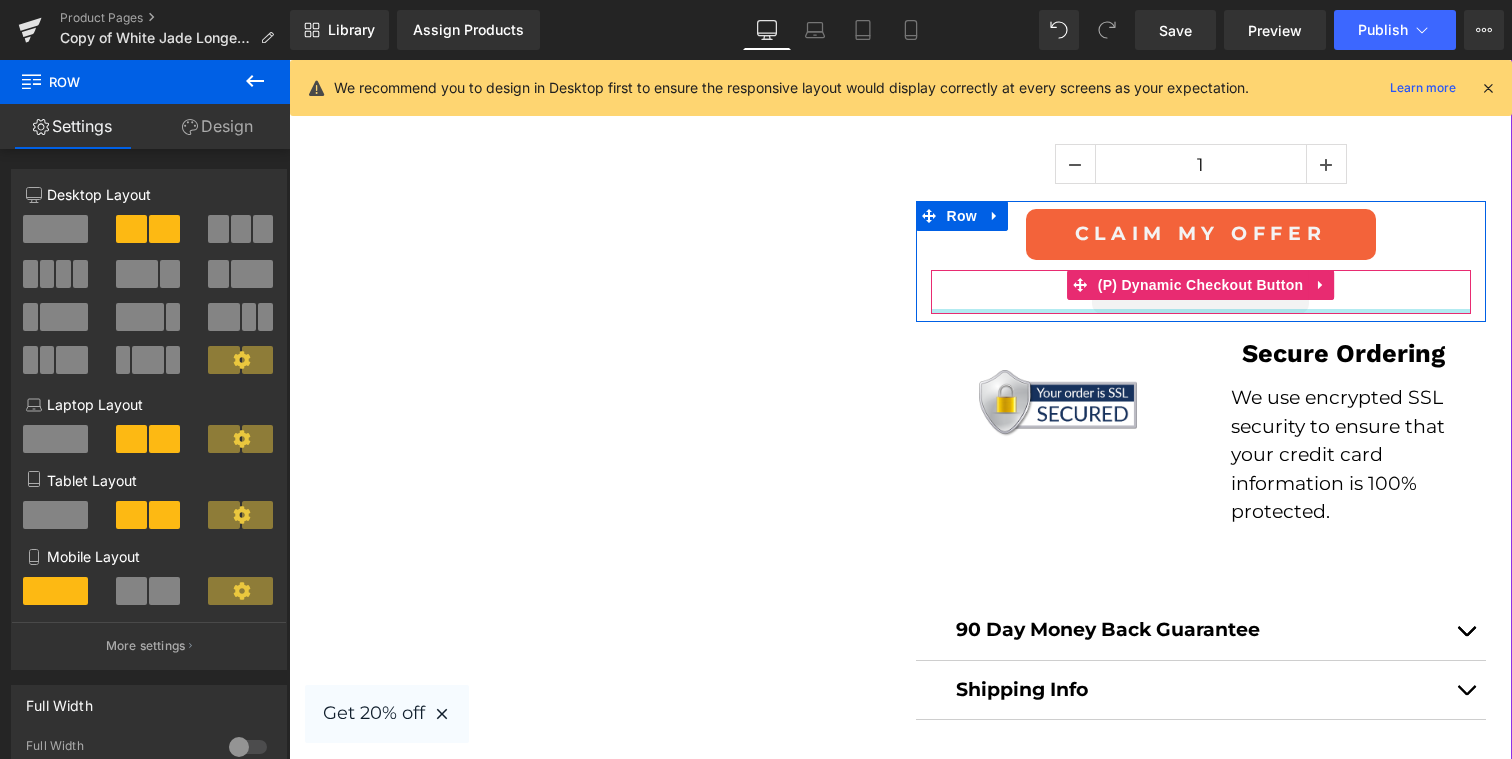 scroll, scrollTop: 2396, scrollLeft: 0, axis: vertical 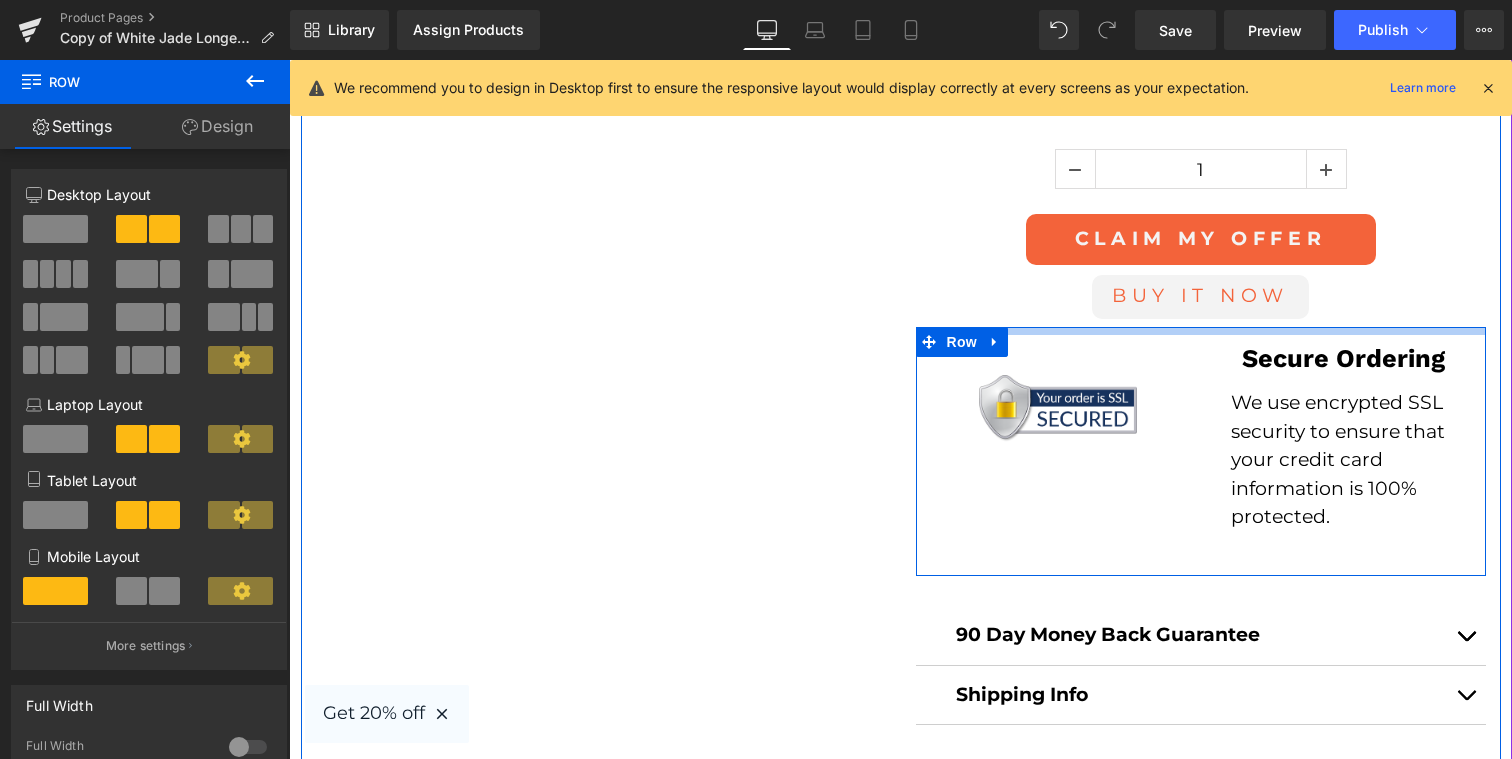 click at bounding box center [1201, 331] 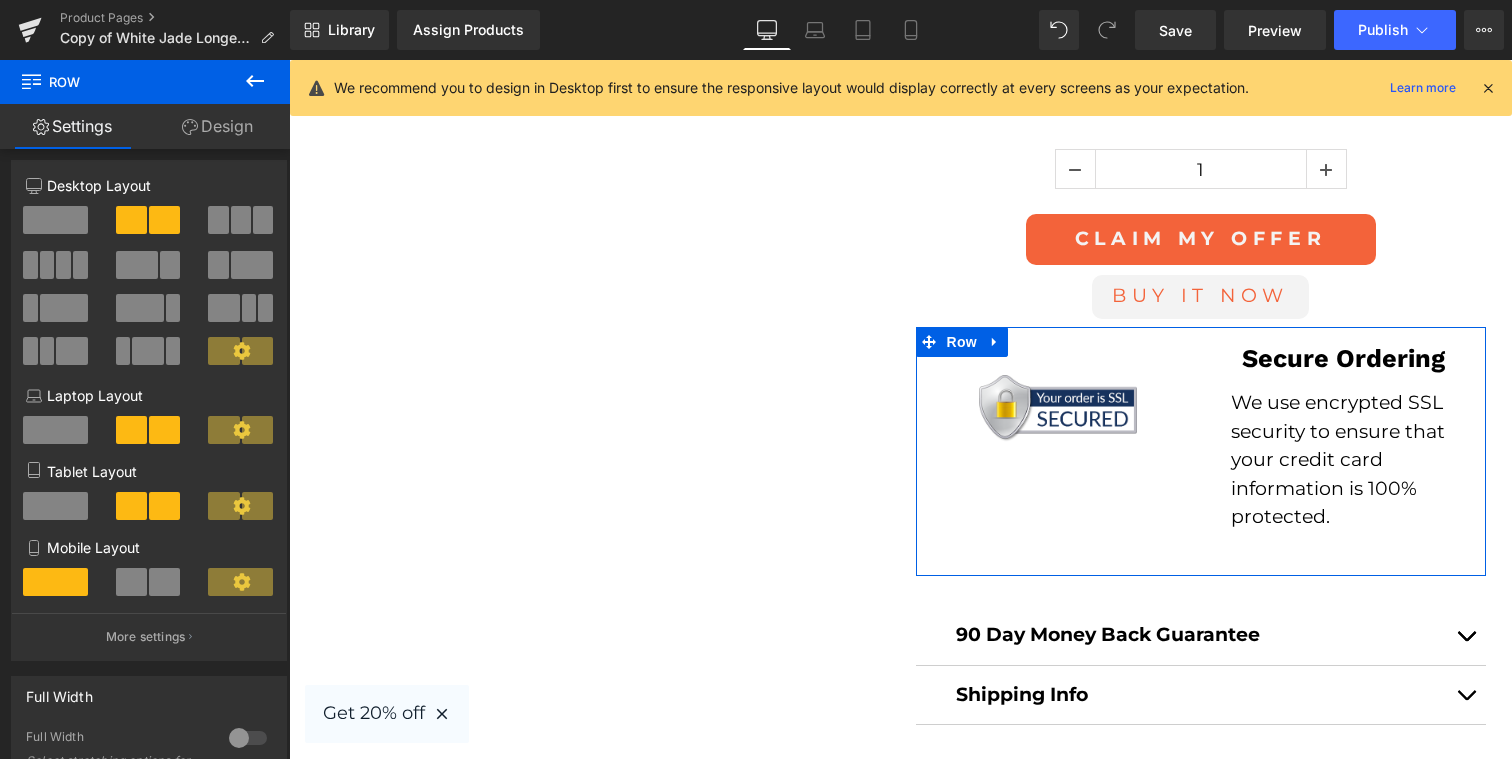 scroll, scrollTop: 0, scrollLeft: 0, axis: both 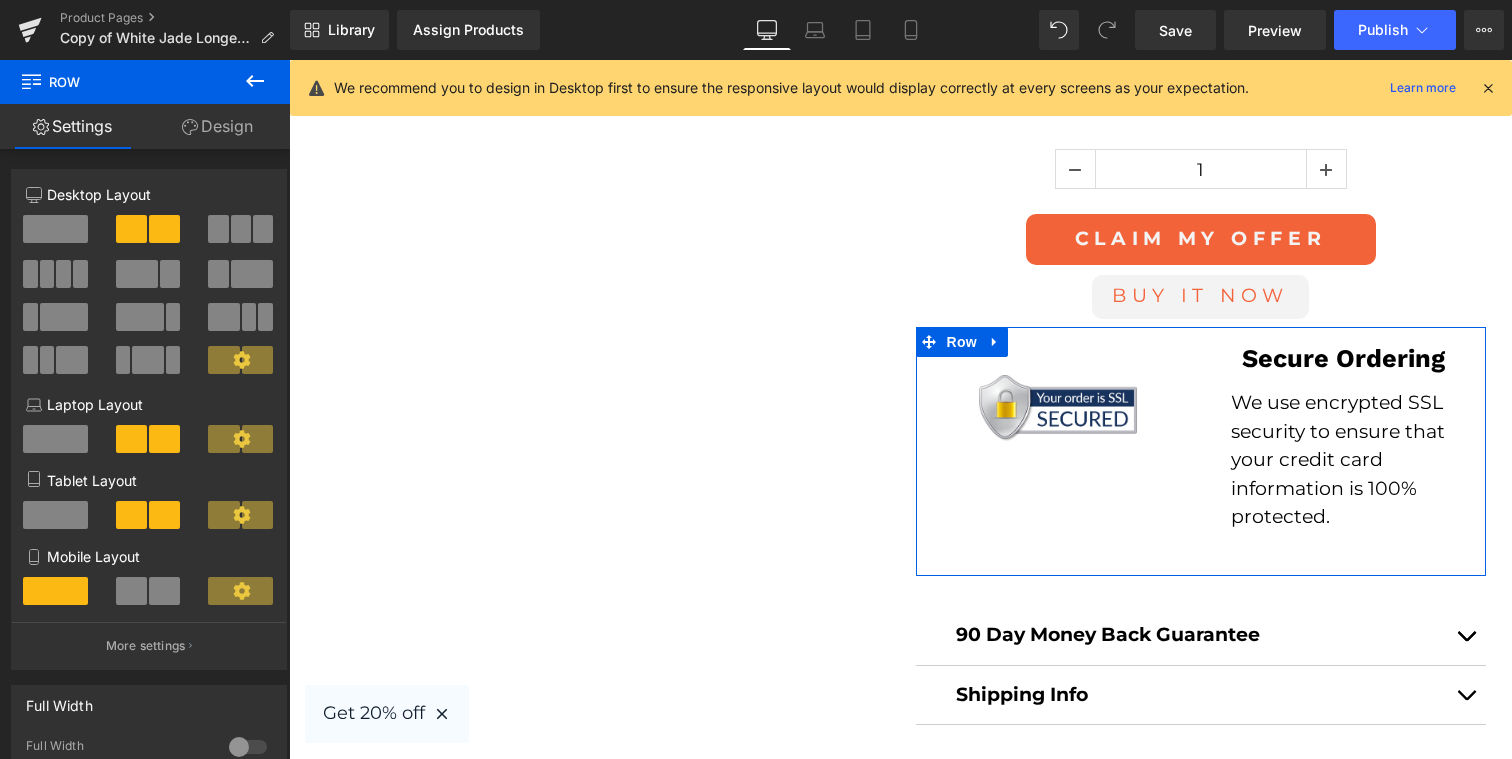 click 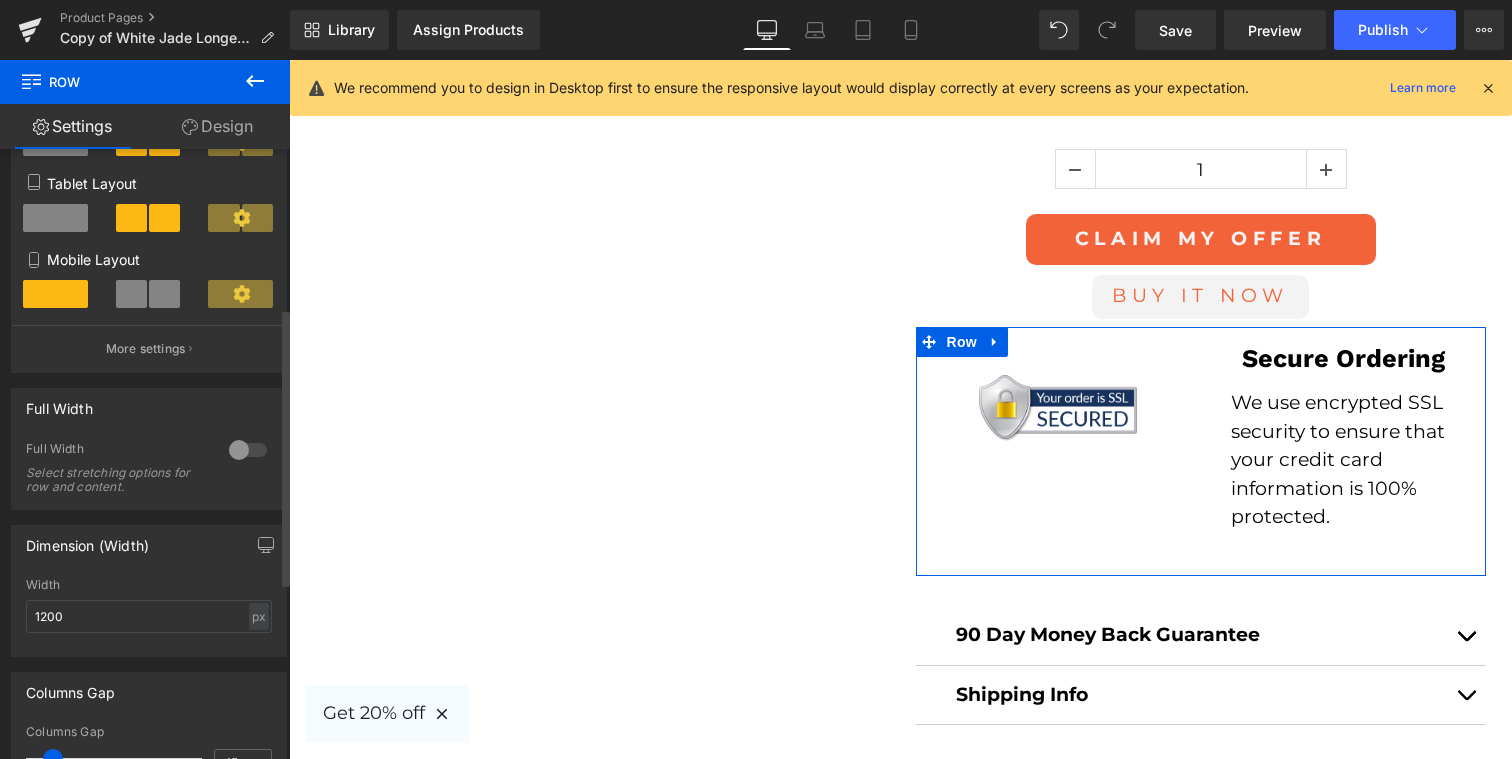 scroll, scrollTop: 289, scrollLeft: 0, axis: vertical 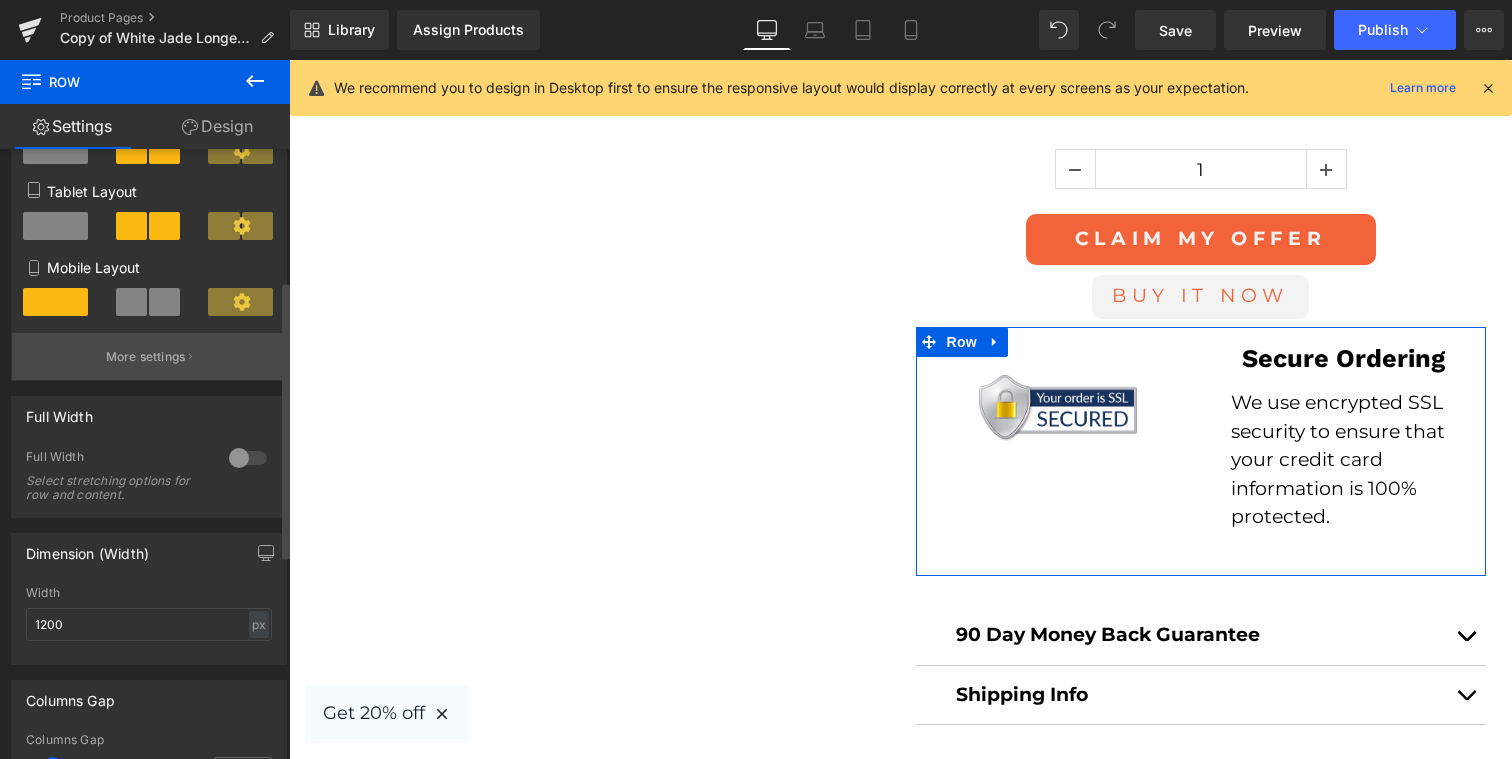 click on "More settings" at bounding box center [149, 356] 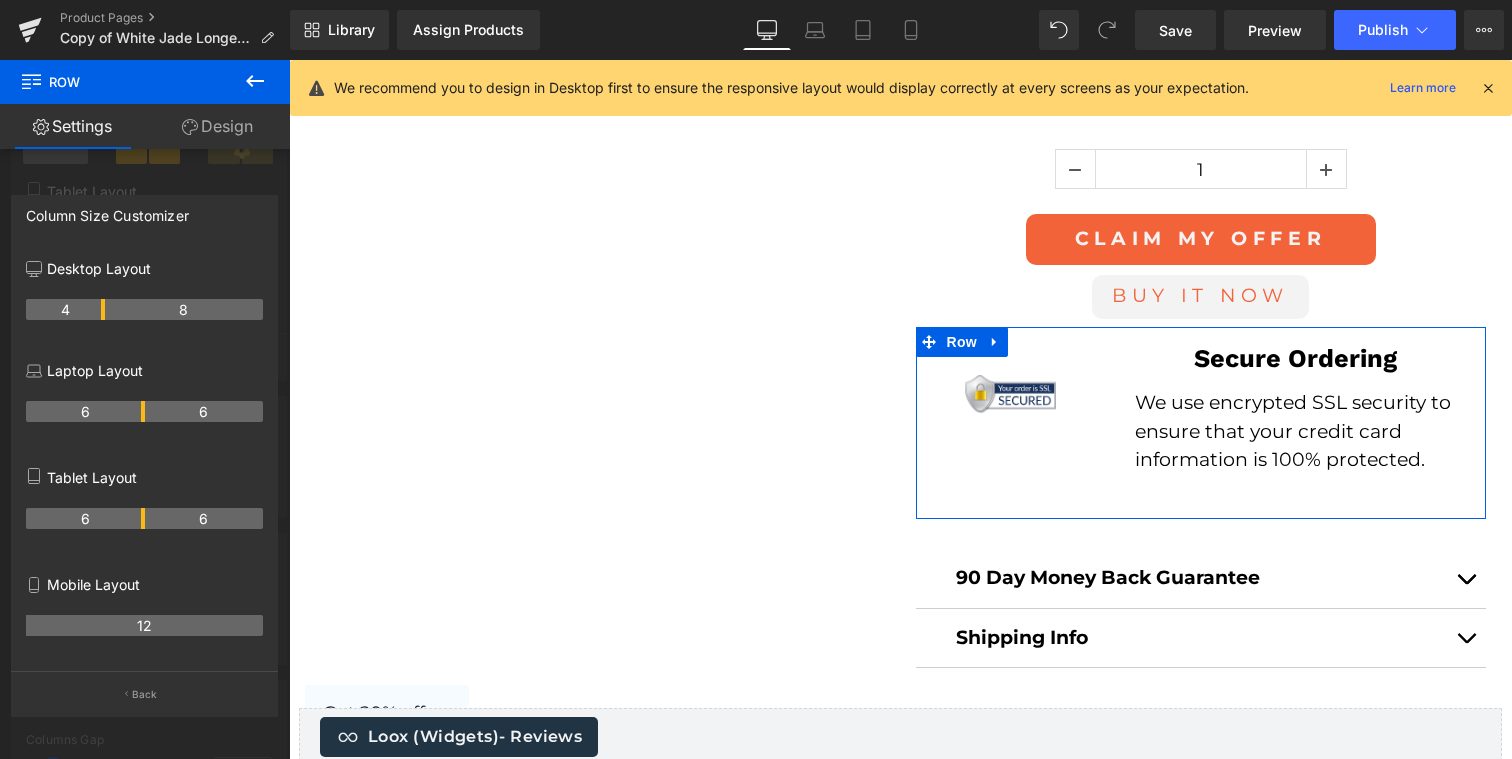 drag, startPoint x: 140, startPoint y: 308, endPoint x: 98, endPoint y: 309, distance: 42.0119 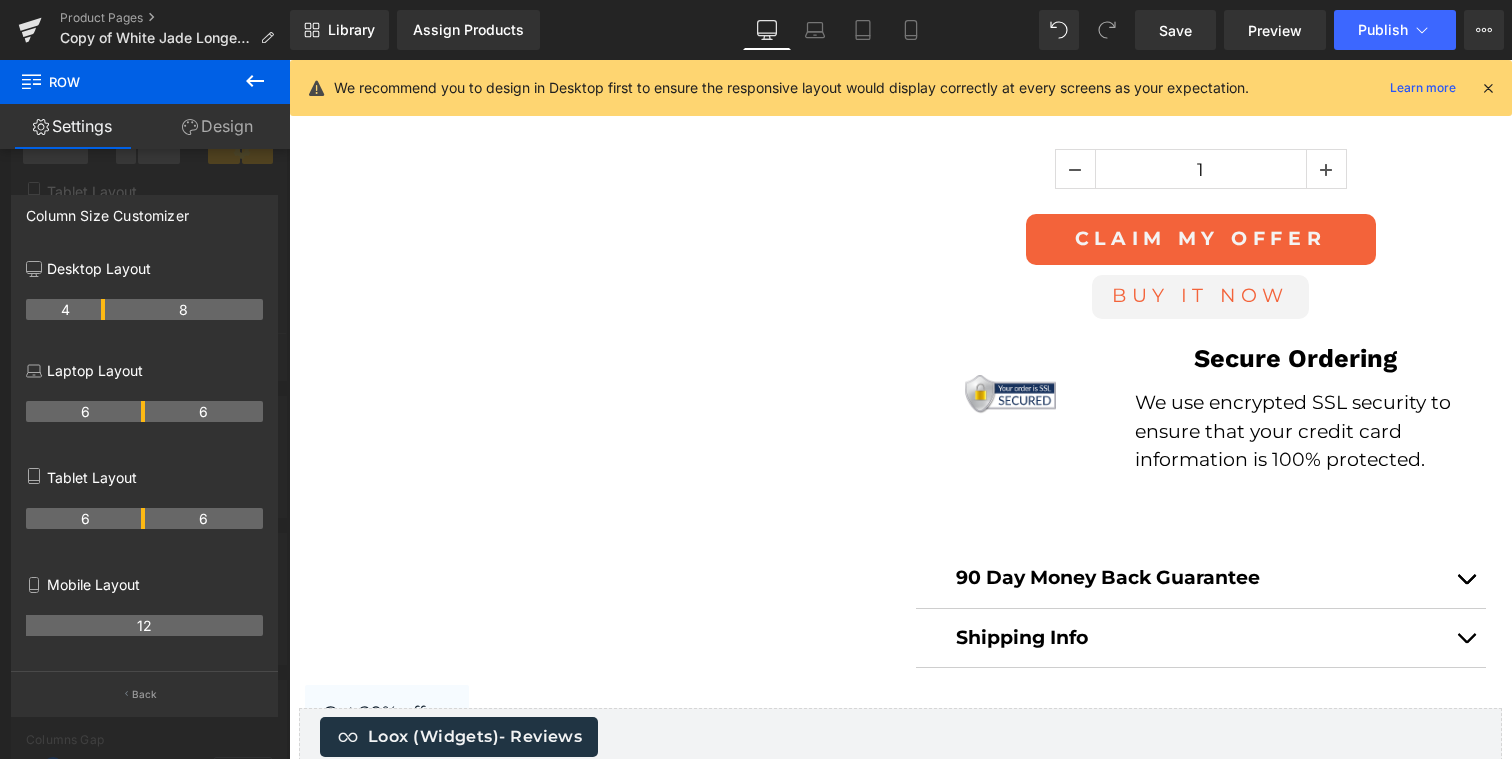click on "Skip to content
Close menu
Home Best Sellers Mala Necklaces Bracelets Pendant Necklaces Spiritual Artifacts Track Your Order
Instagram
Facebook
Cart
Close cart
Subtotal
$0.00
Shipping, taxes, and discount codes calculated at checkout.
Check out" at bounding box center [900, 827] 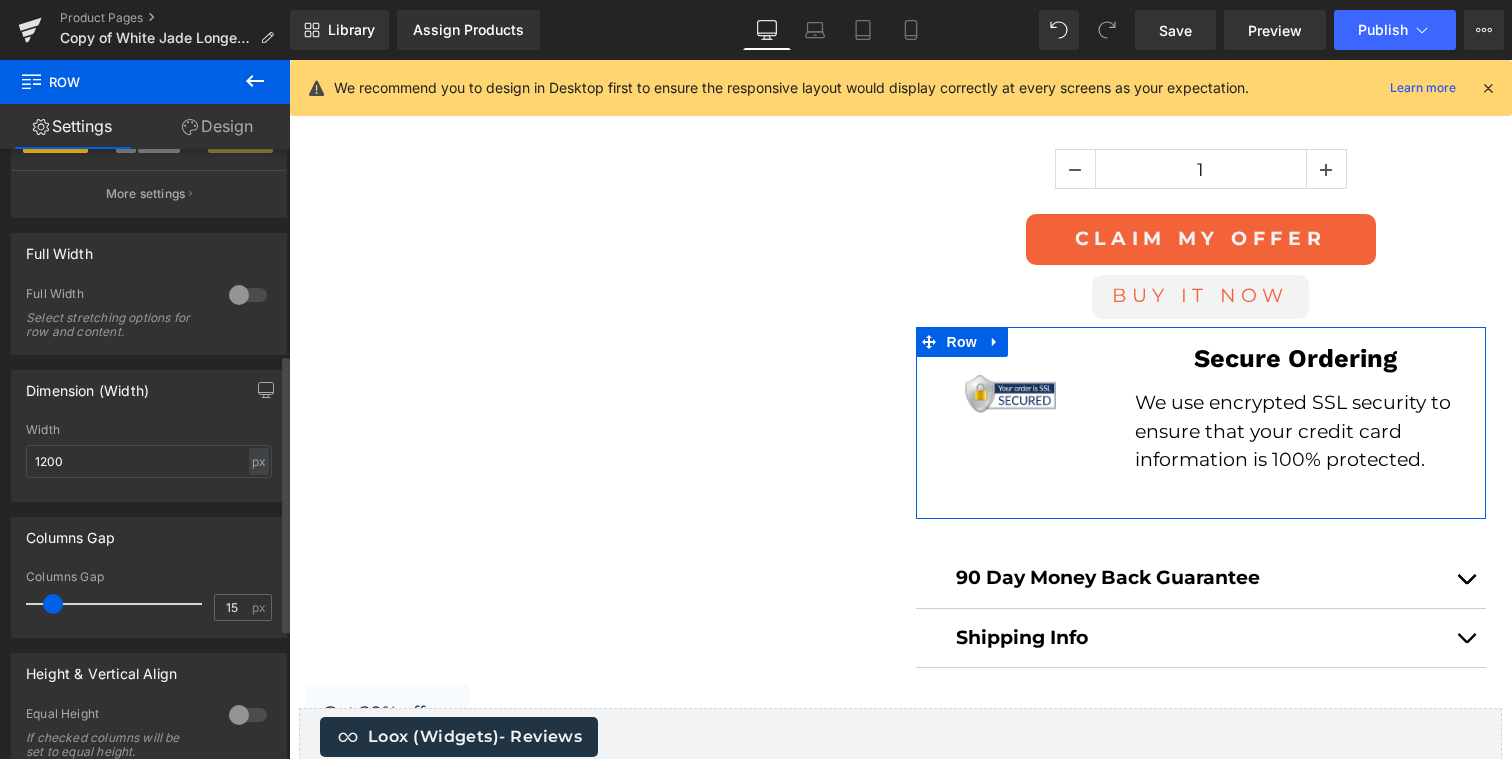 scroll, scrollTop: 454, scrollLeft: 0, axis: vertical 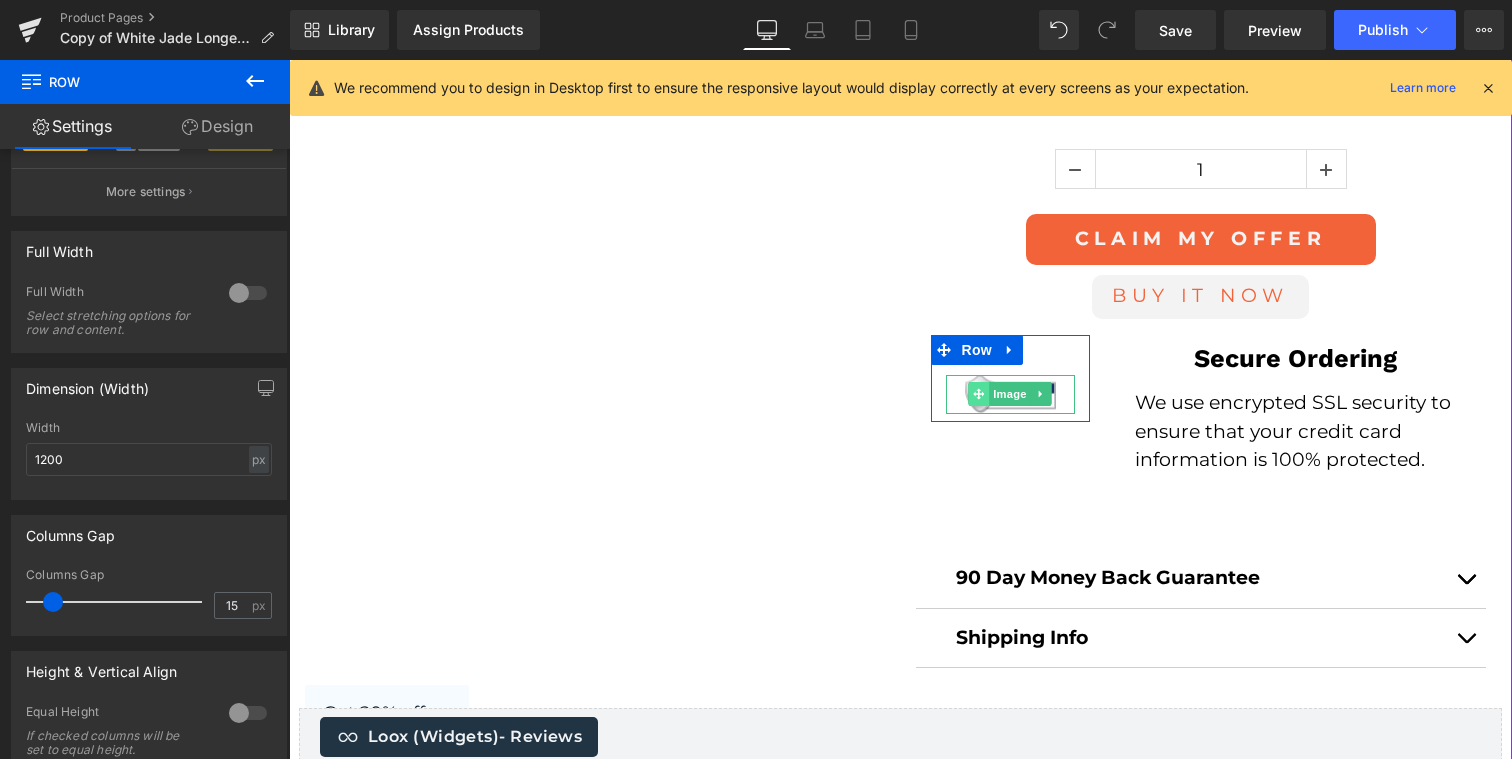 click at bounding box center [979, 394] 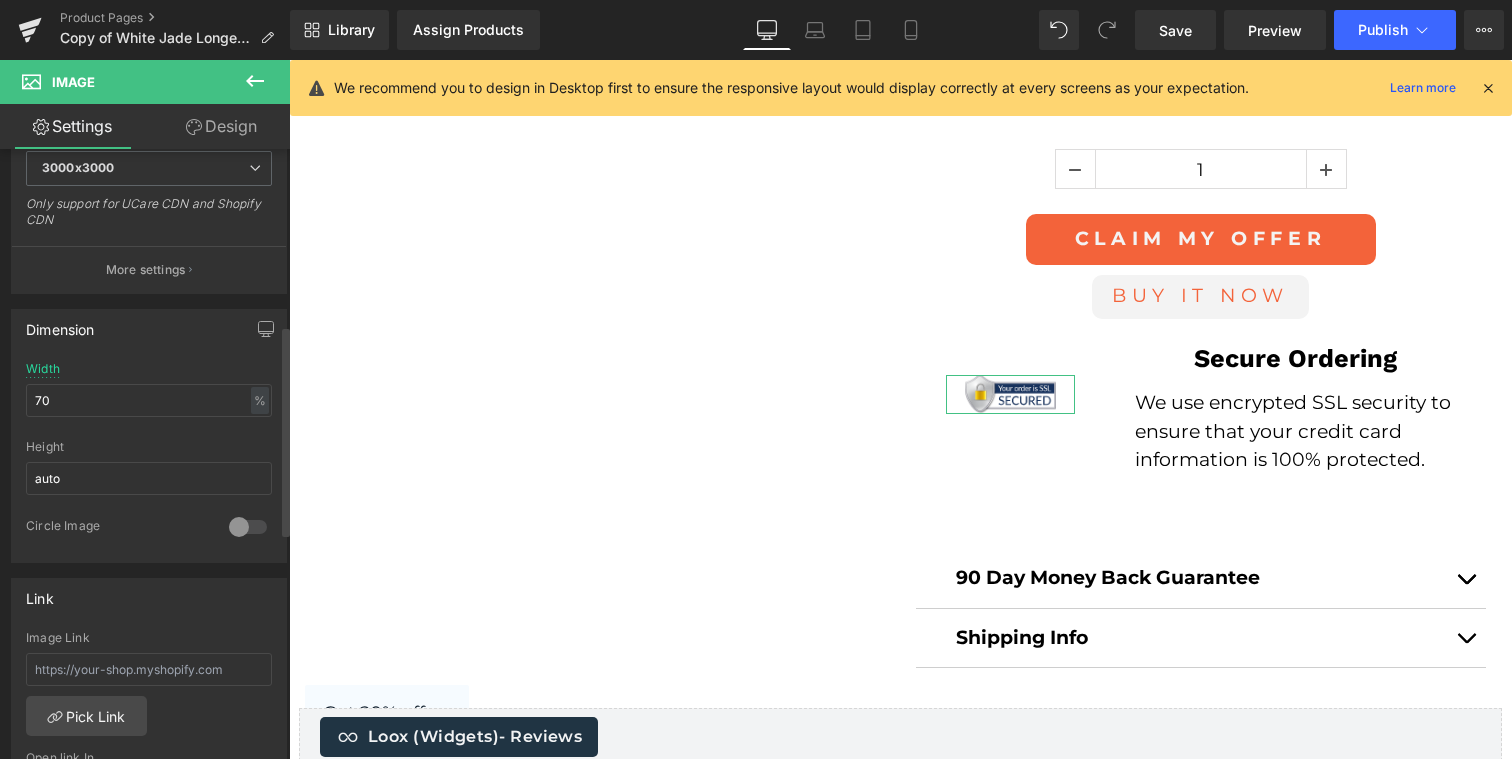 scroll, scrollTop: 445, scrollLeft: 0, axis: vertical 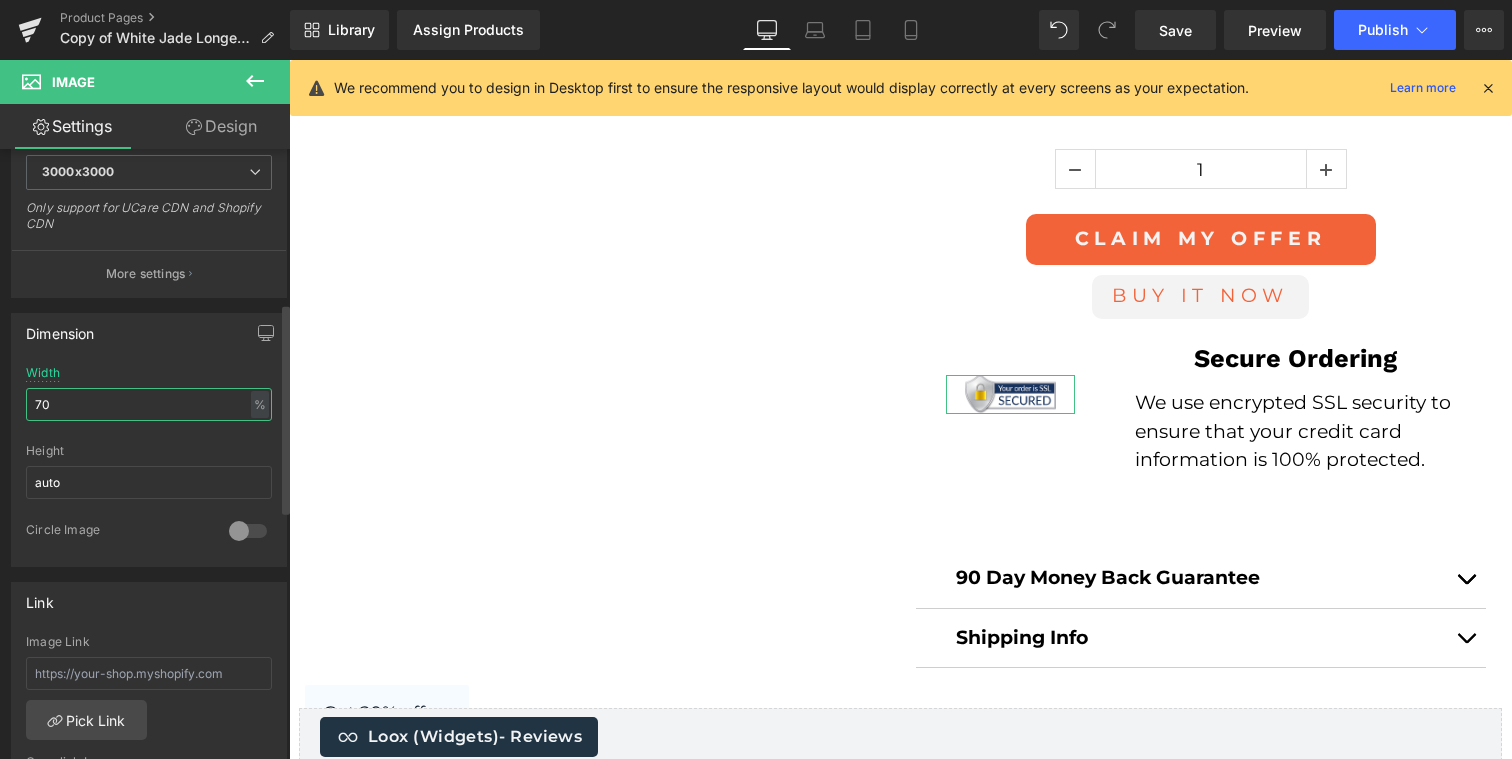 click on "70" at bounding box center [149, 404] 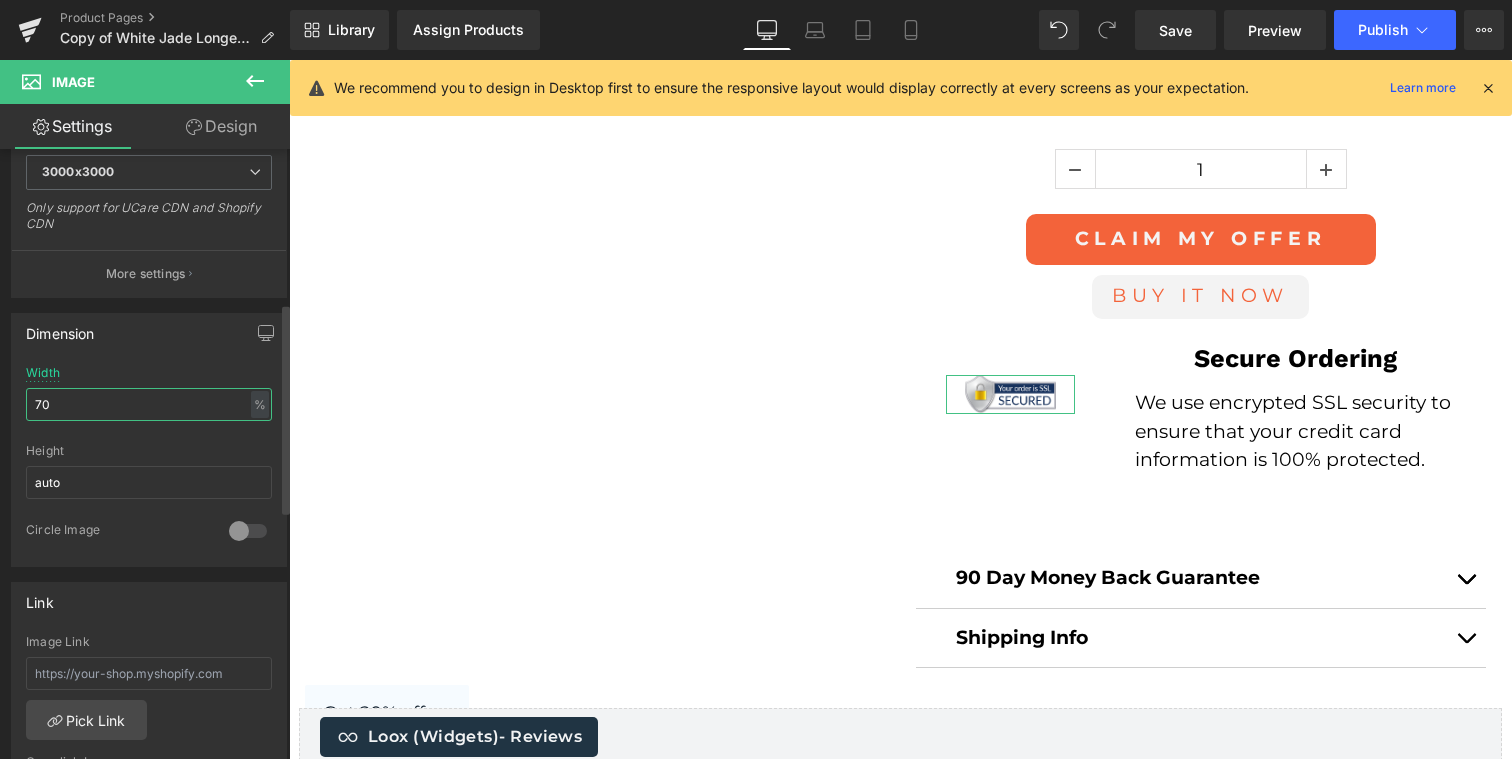 click on "70" at bounding box center [149, 404] 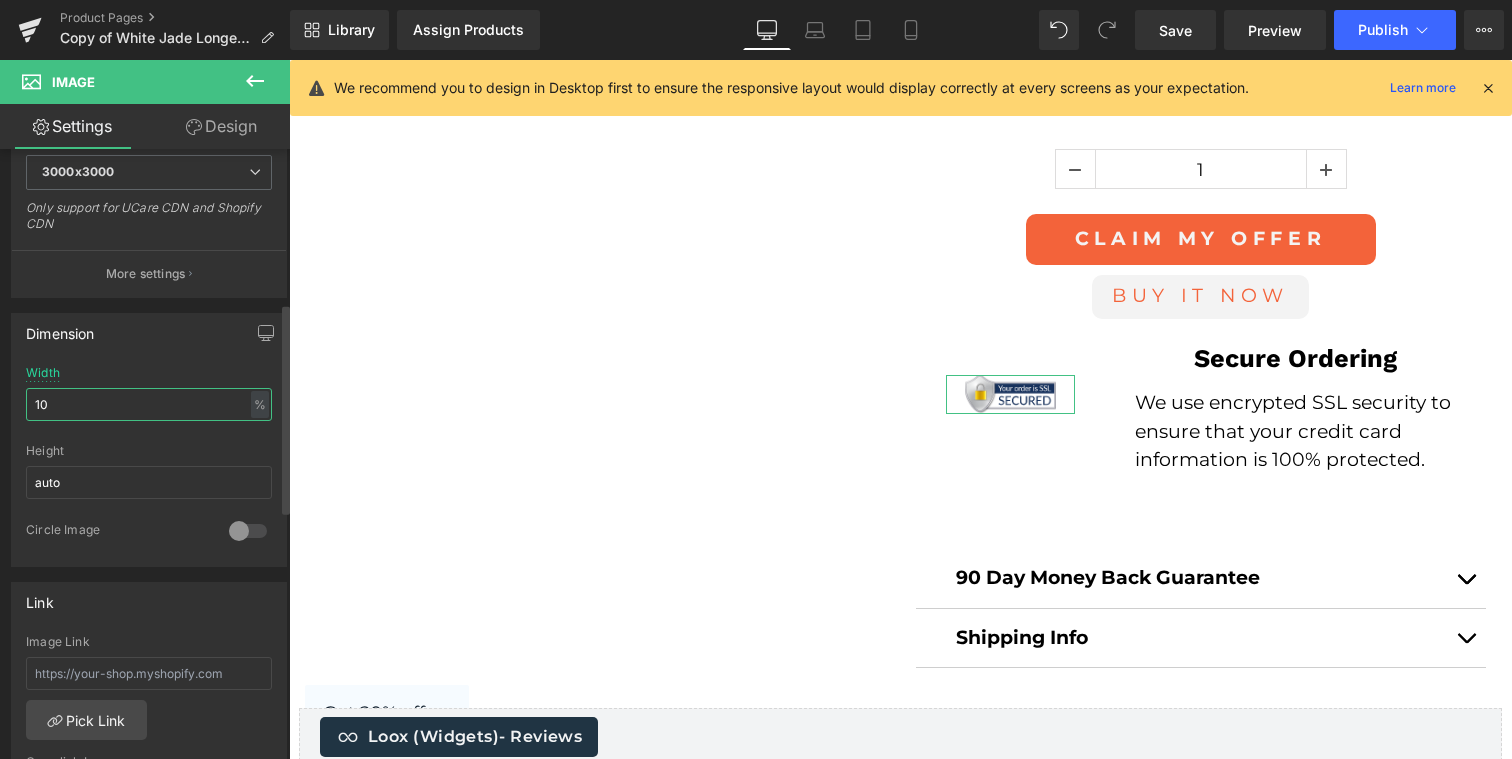 type on "100" 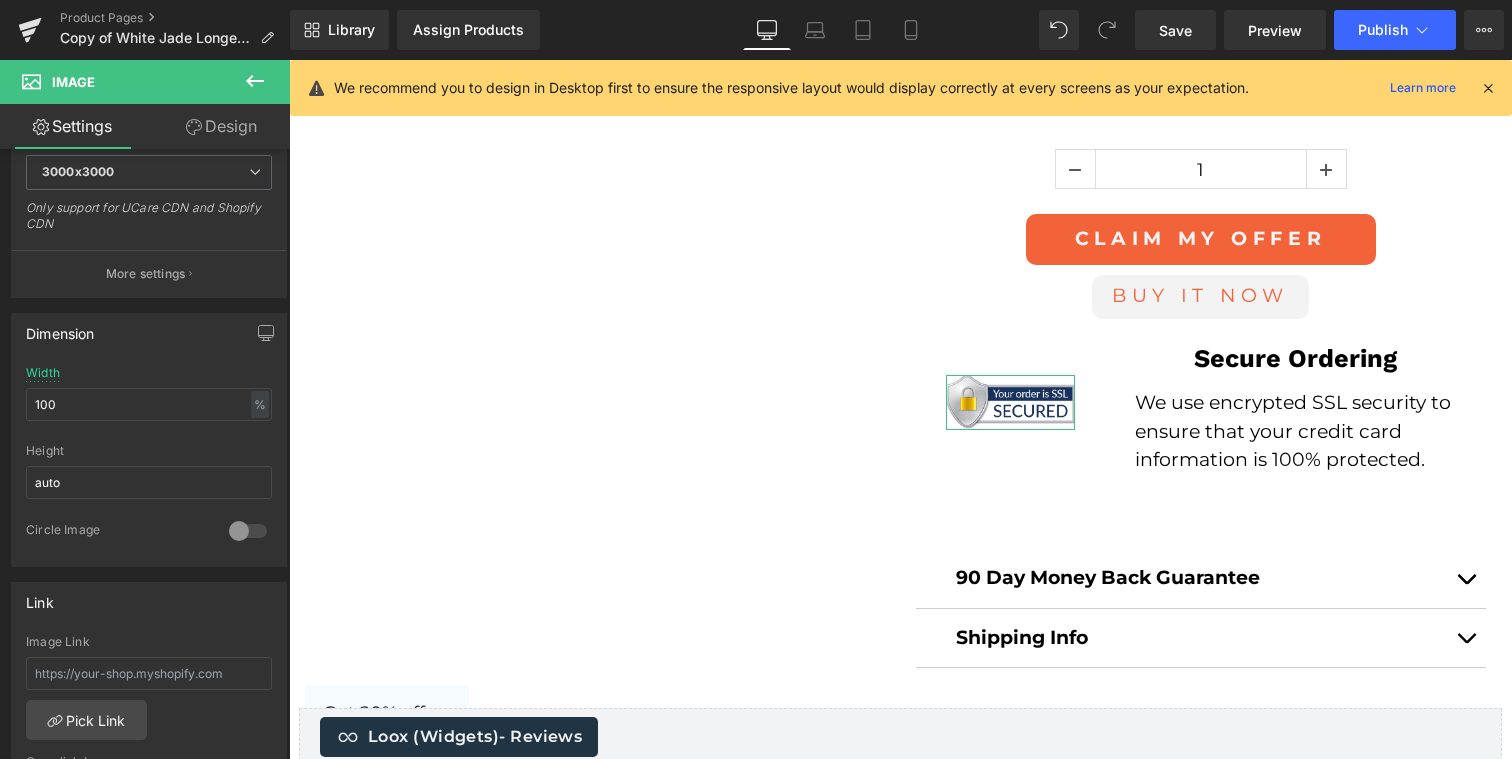 click on "Sale Off
(P) Image" at bounding box center (901, -642) 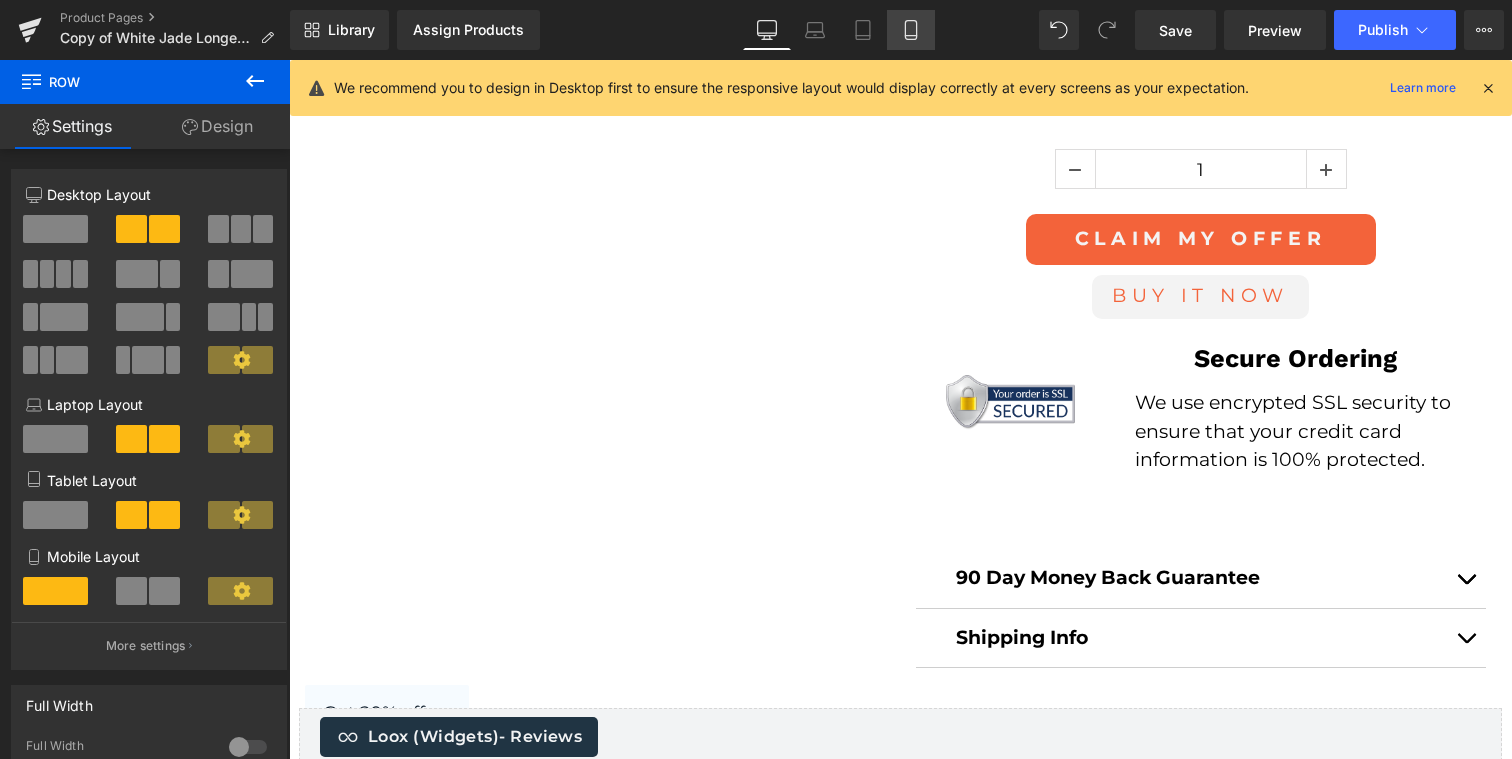 drag, startPoint x: 920, startPoint y: 39, endPoint x: 288, endPoint y: 68, distance: 632.665 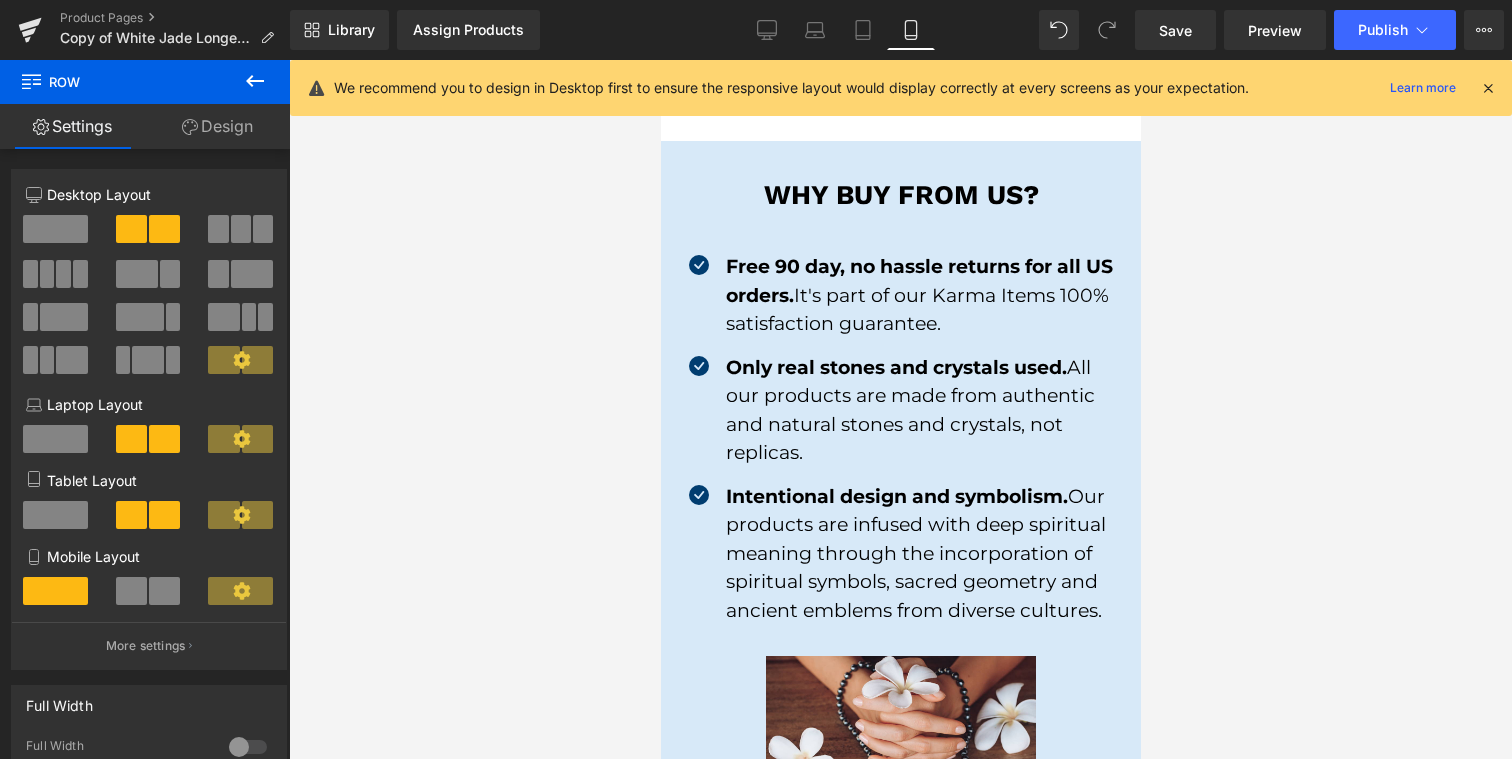 scroll, scrollTop: 6522, scrollLeft: 0, axis: vertical 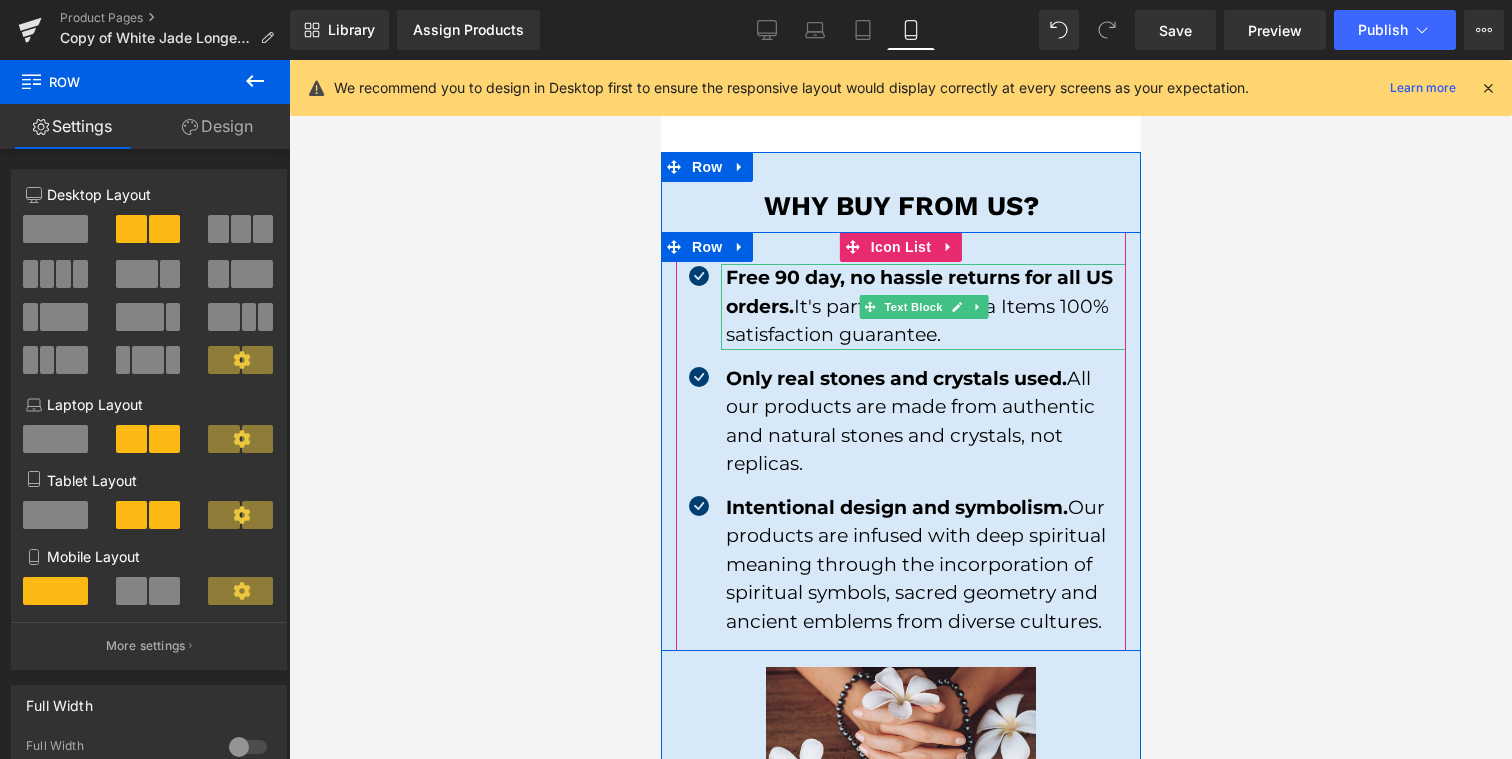 click on "Free 90 day, no hassle returns for all [STATE] orders. It's part of our Karma Items 100% satisfaction guarantee." at bounding box center [925, 307] 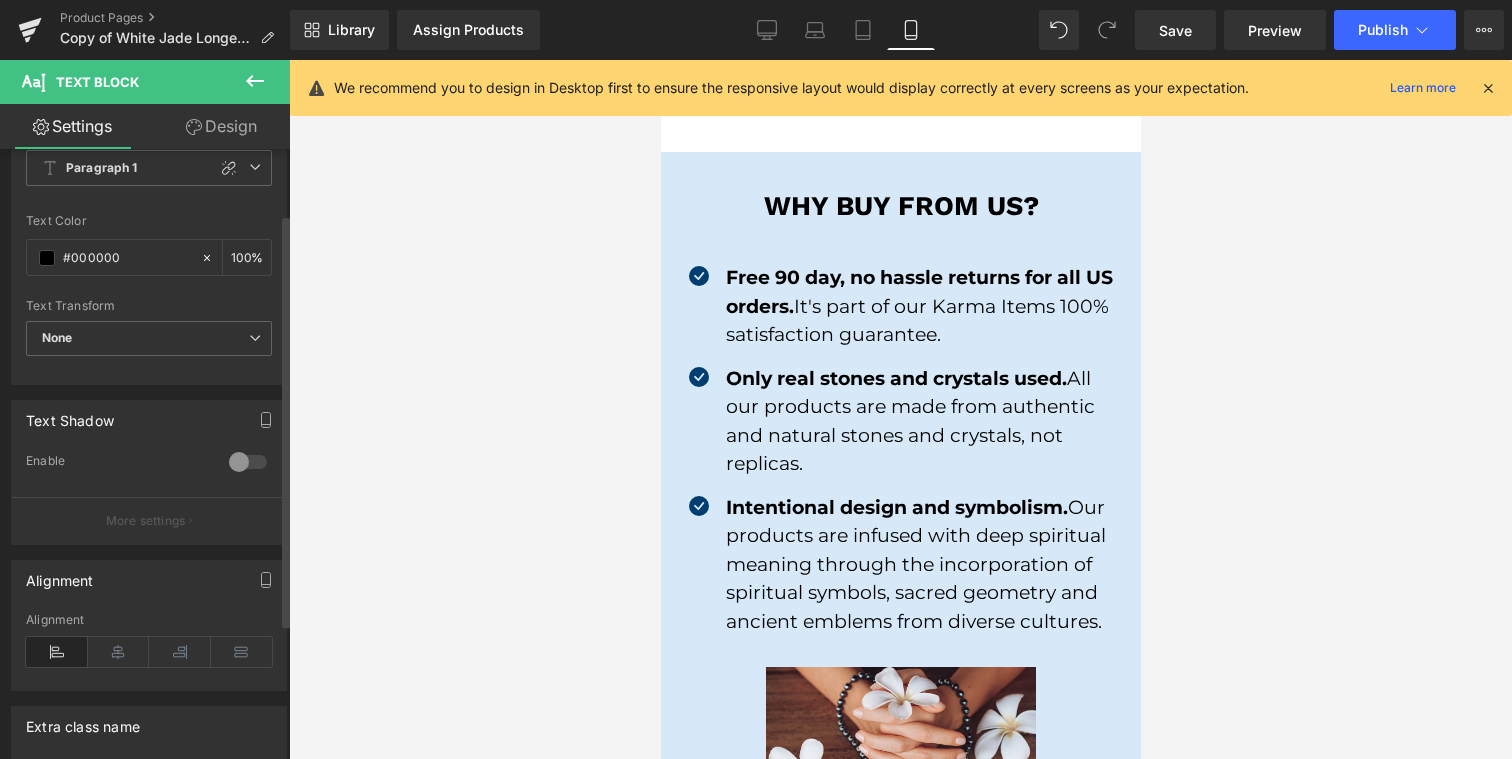 scroll, scrollTop: 0, scrollLeft: 0, axis: both 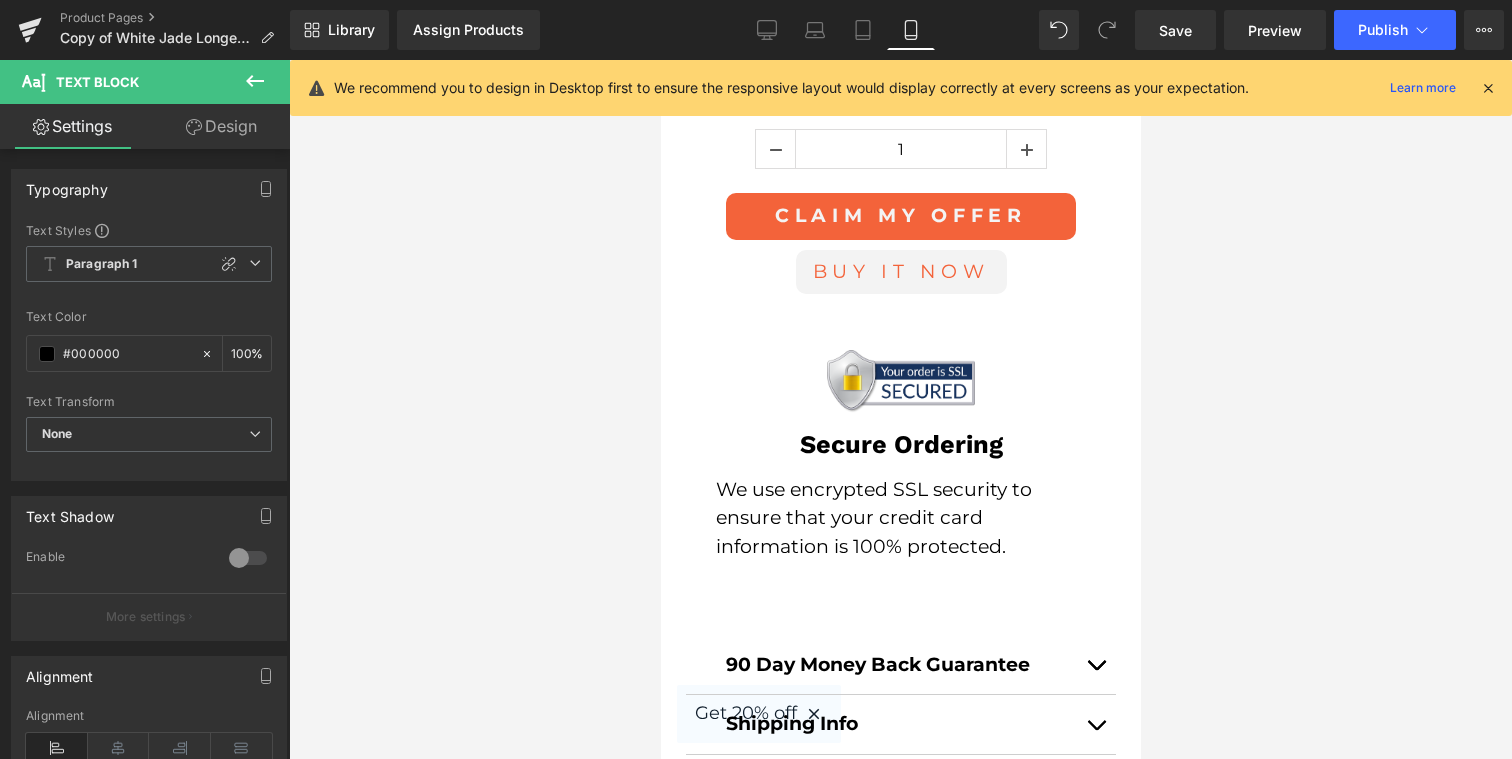 click on "We use encrypted SSL security to ensure that your credit card information is 100% protected." at bounding box center [900, 519] 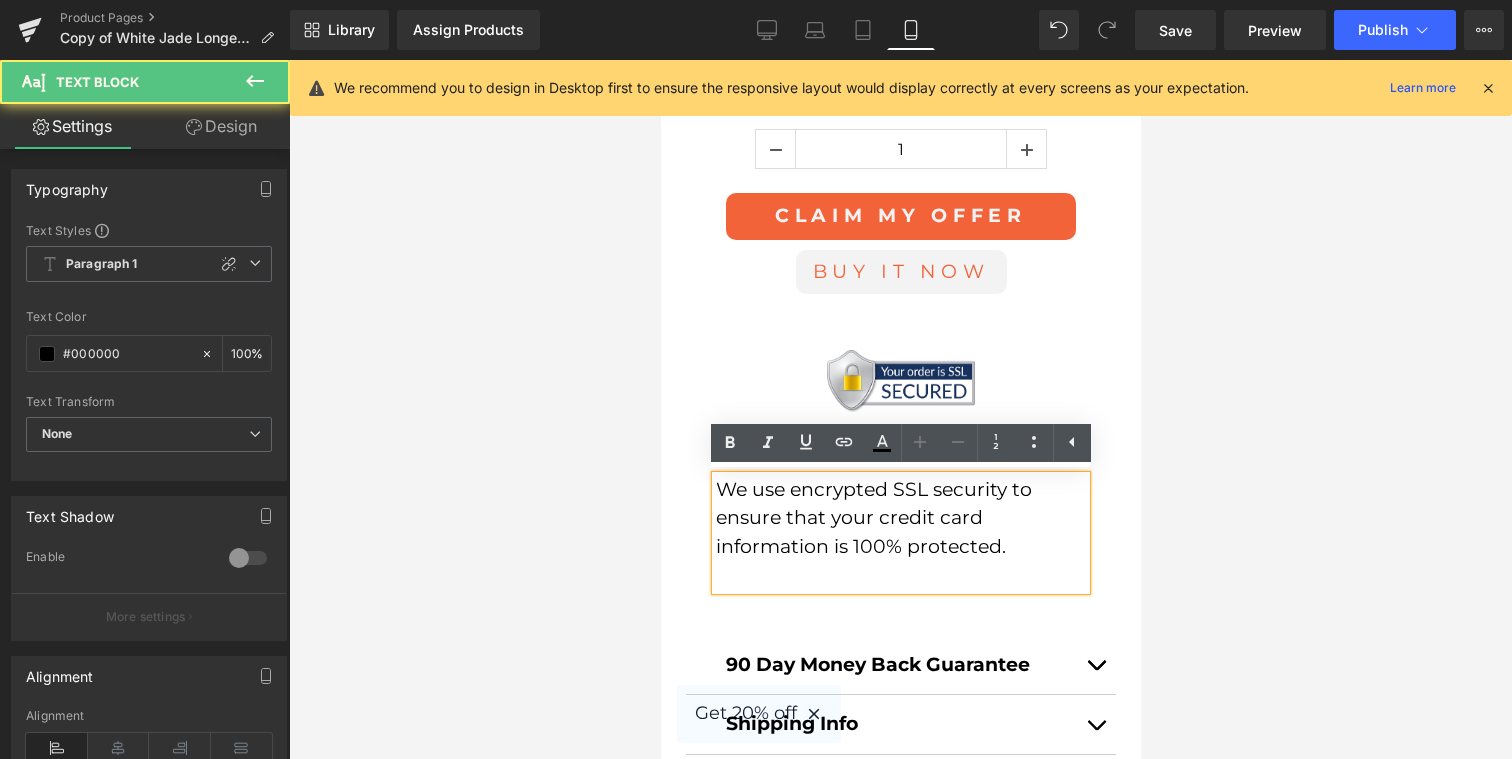 click on "We use encrypted SSL security to ensure that your credit card information is 100% protected." at bounding box center (900, 519) 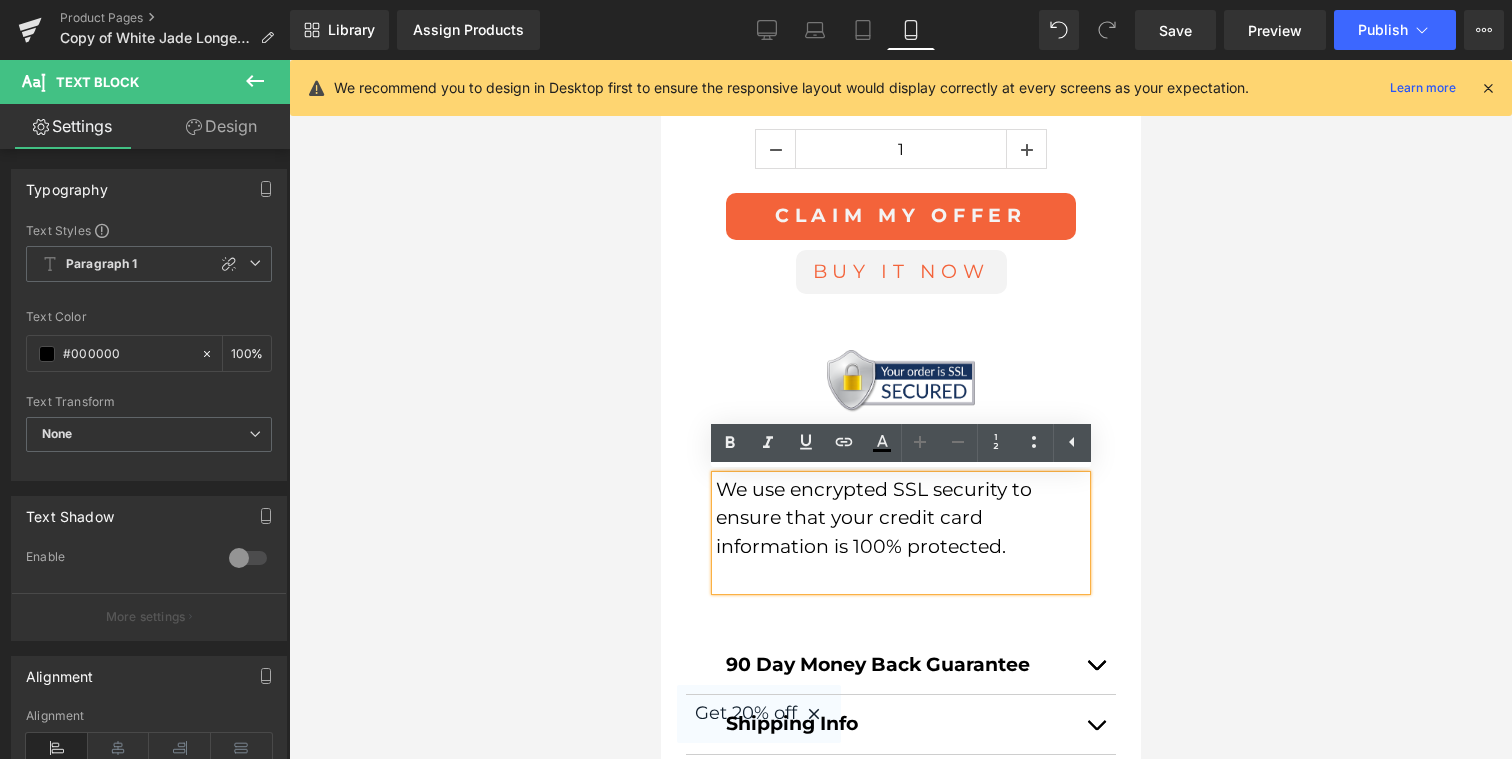 click at bounding box center (900, 409) 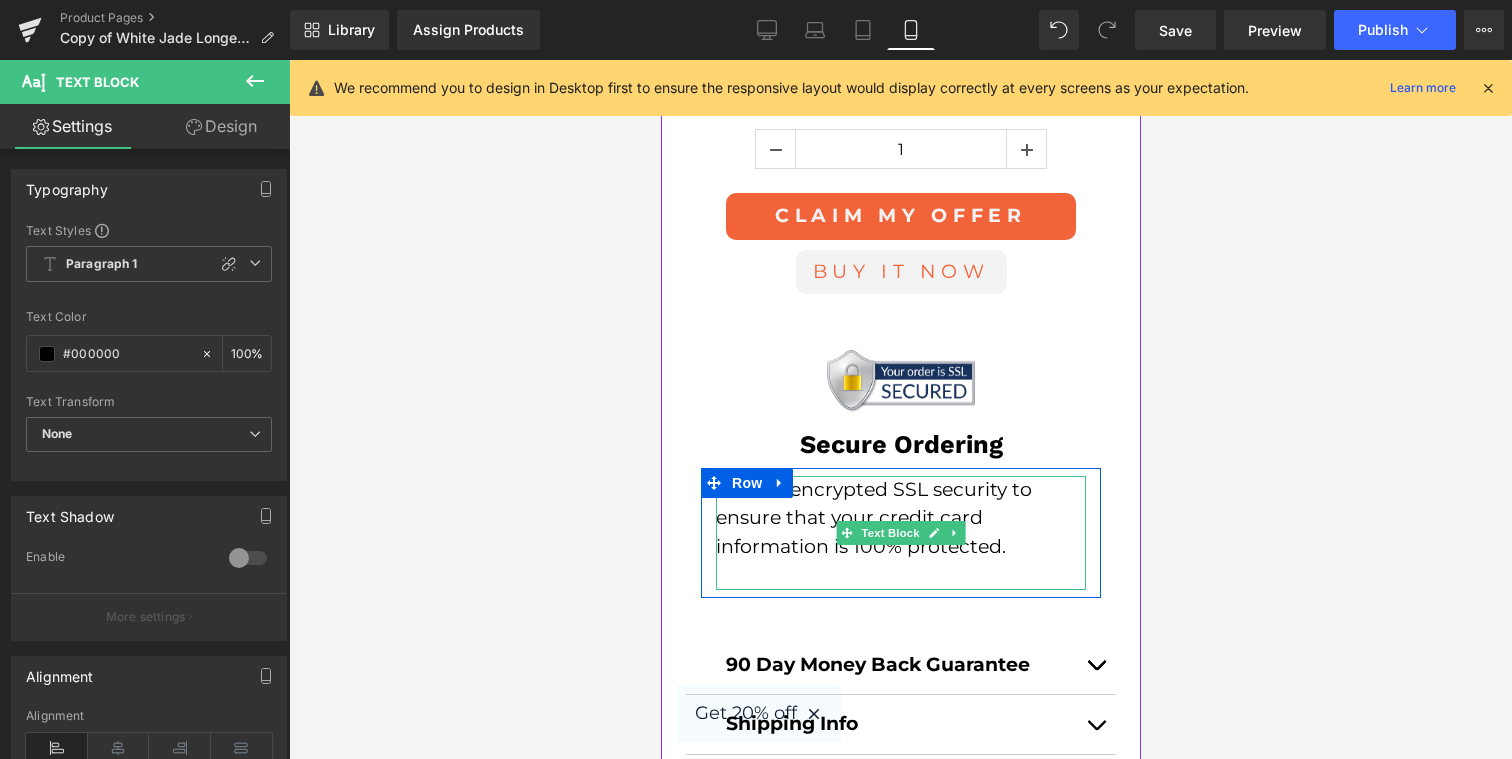 click at bounding box center (900, 575) 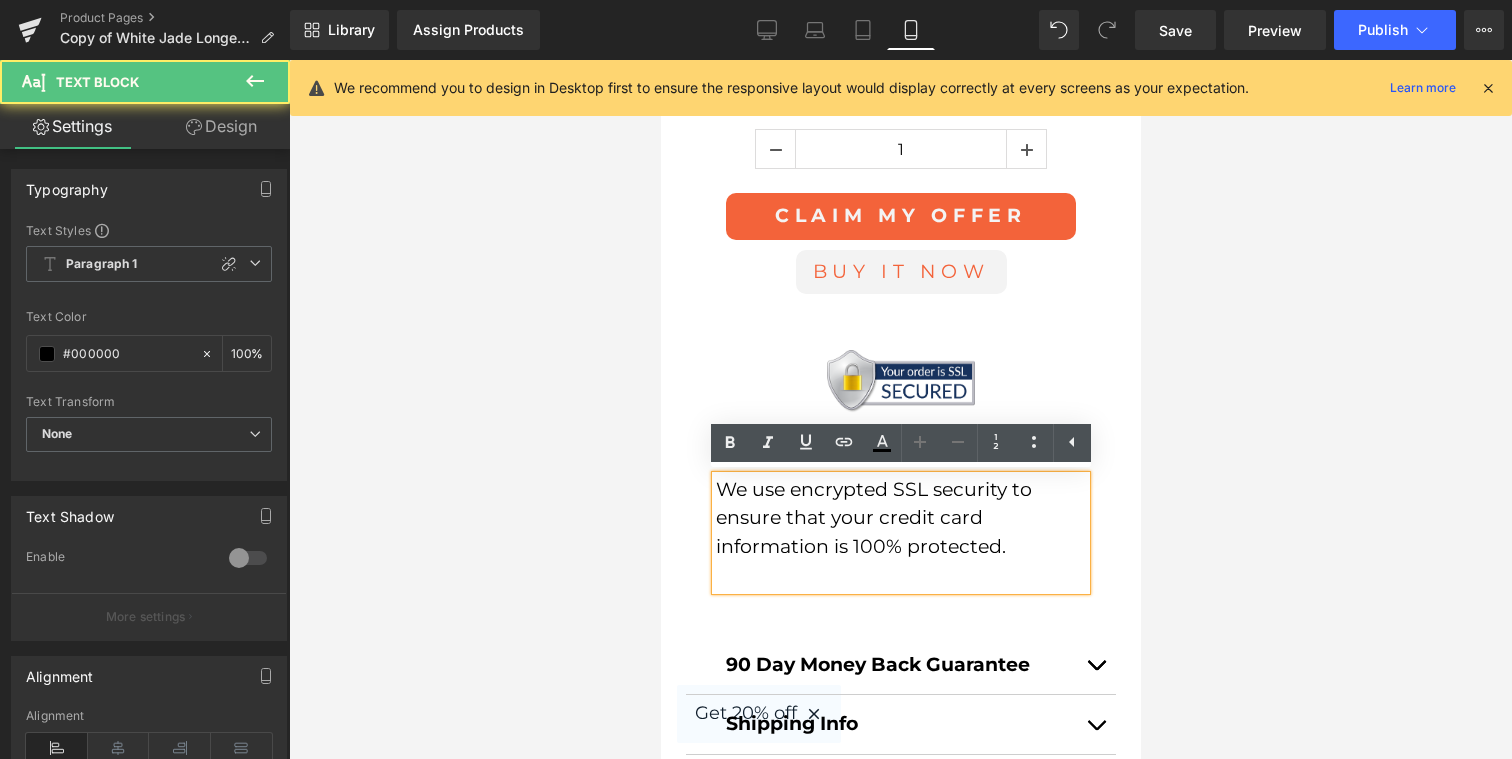 type 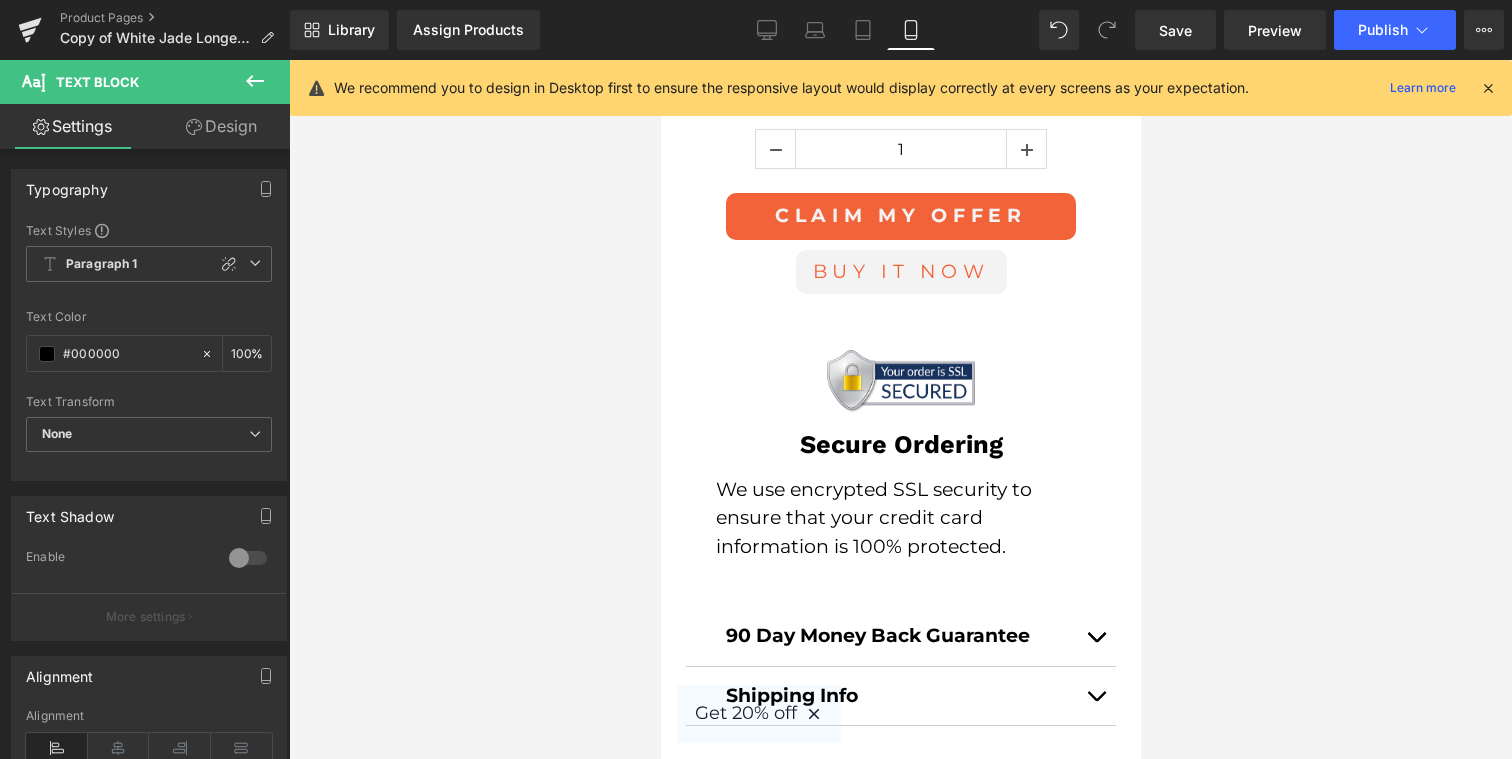 click at bounding box center [900, 409] 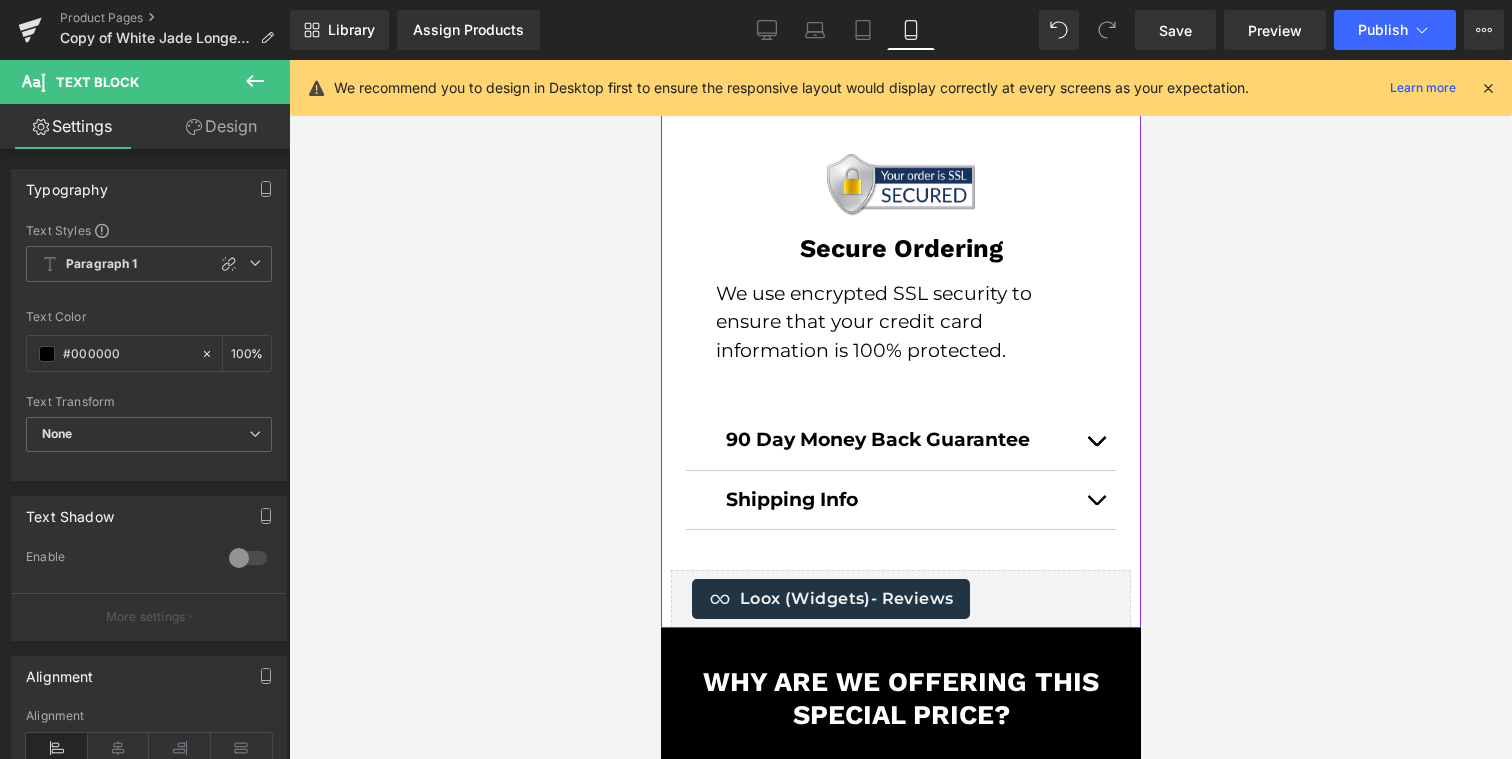 scroll, scrollTop: 3630, scrollLeft: 0, axis: vertical 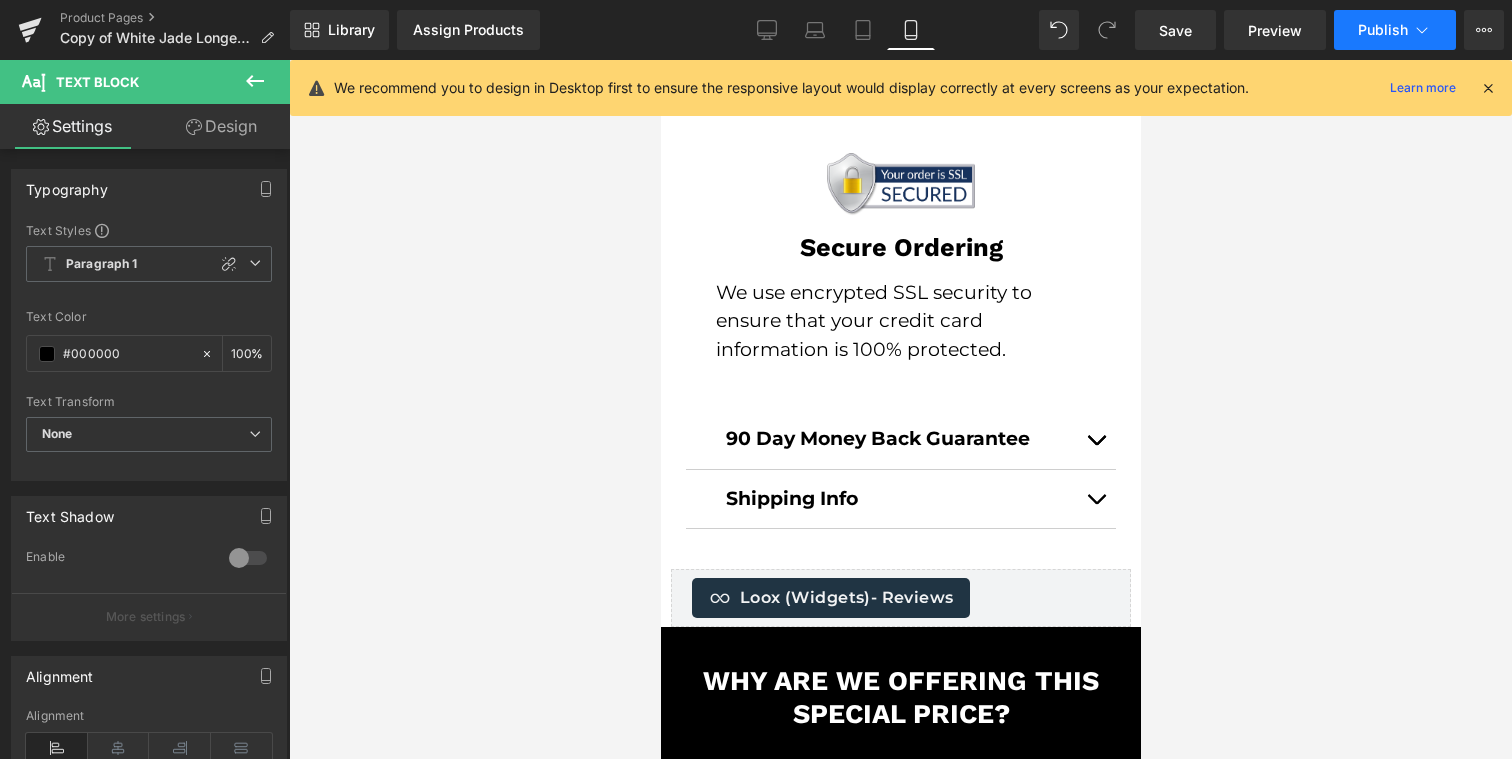 click 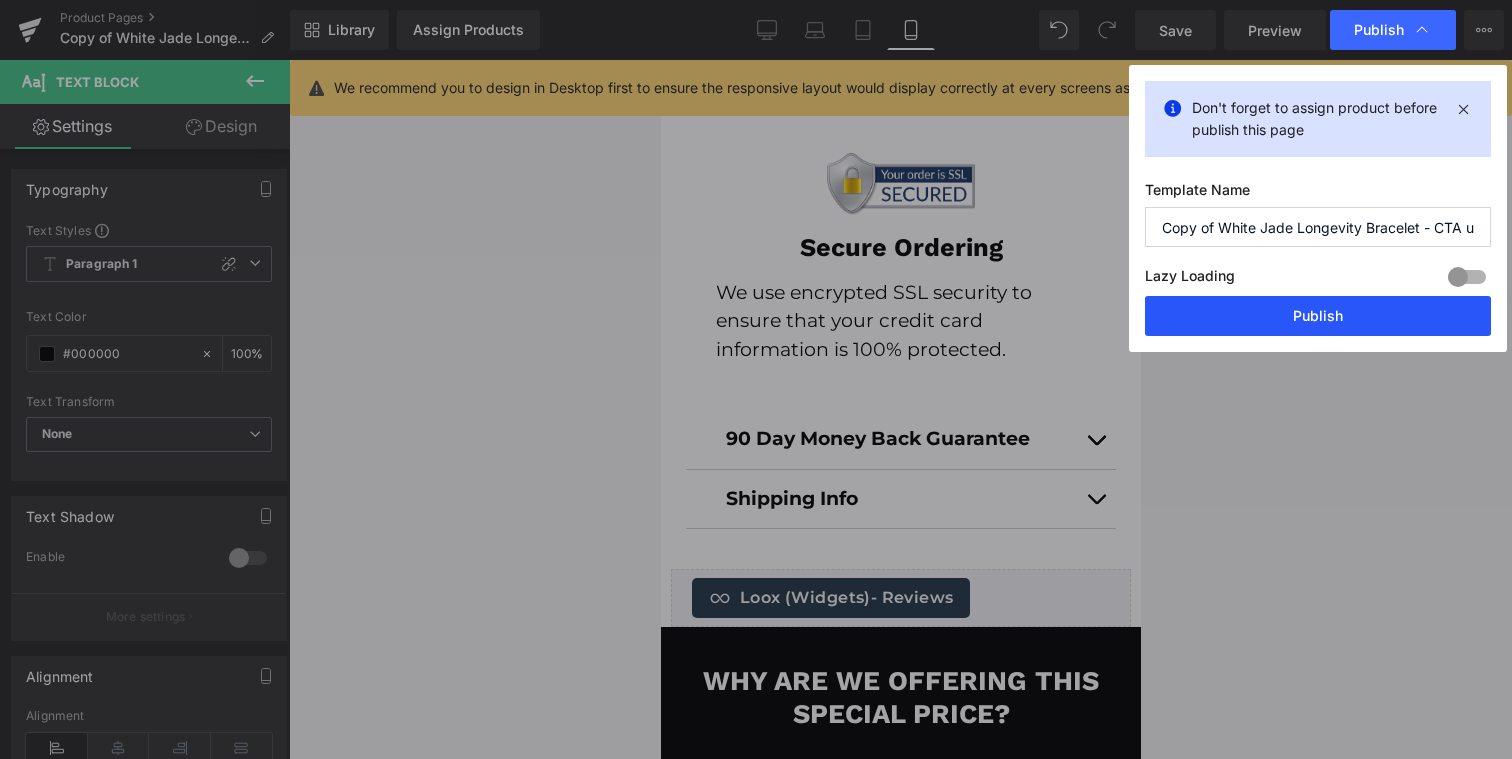 click on "Publish" at bounding box center [1318, 316] 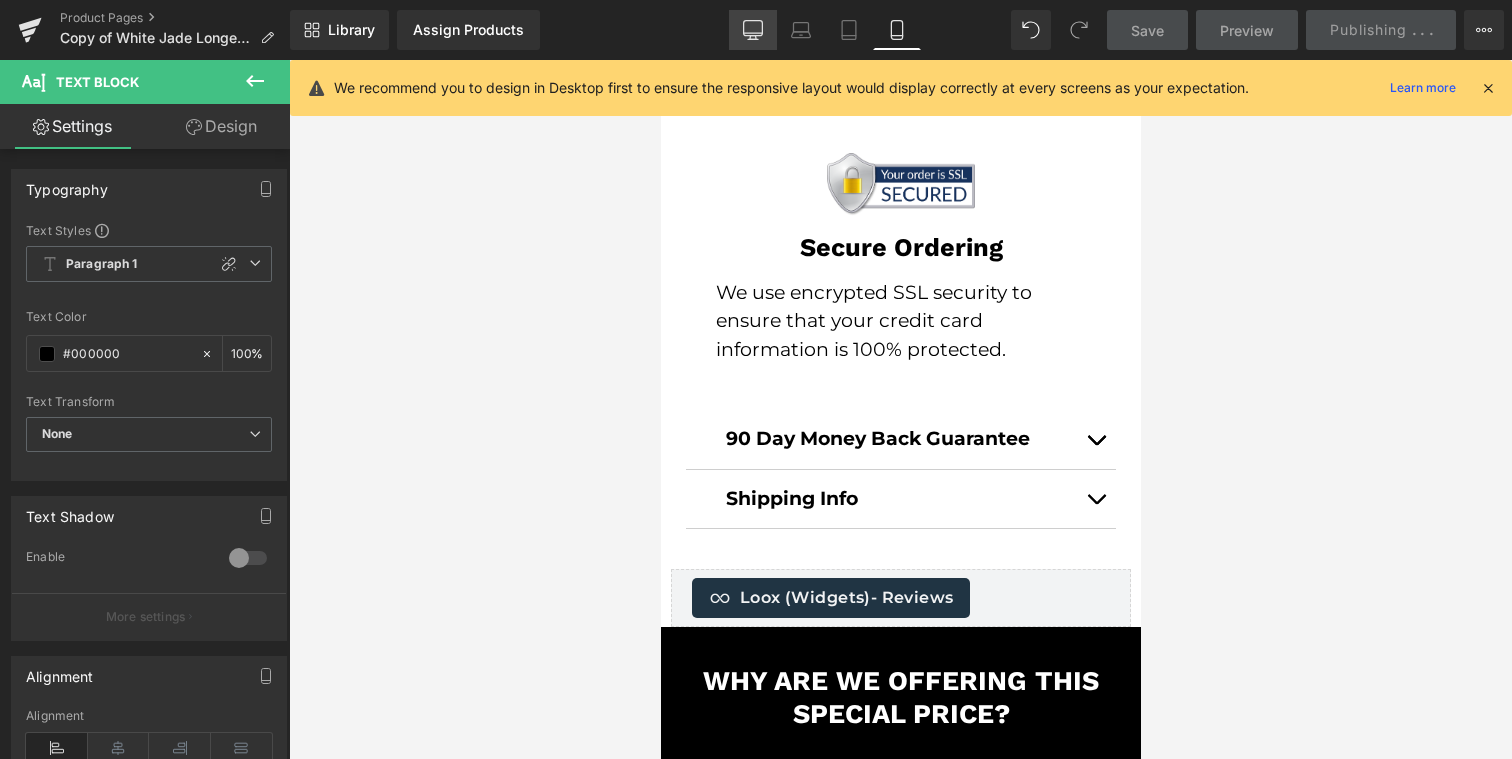 click on "Desktop" at bounding box center [753, 30] 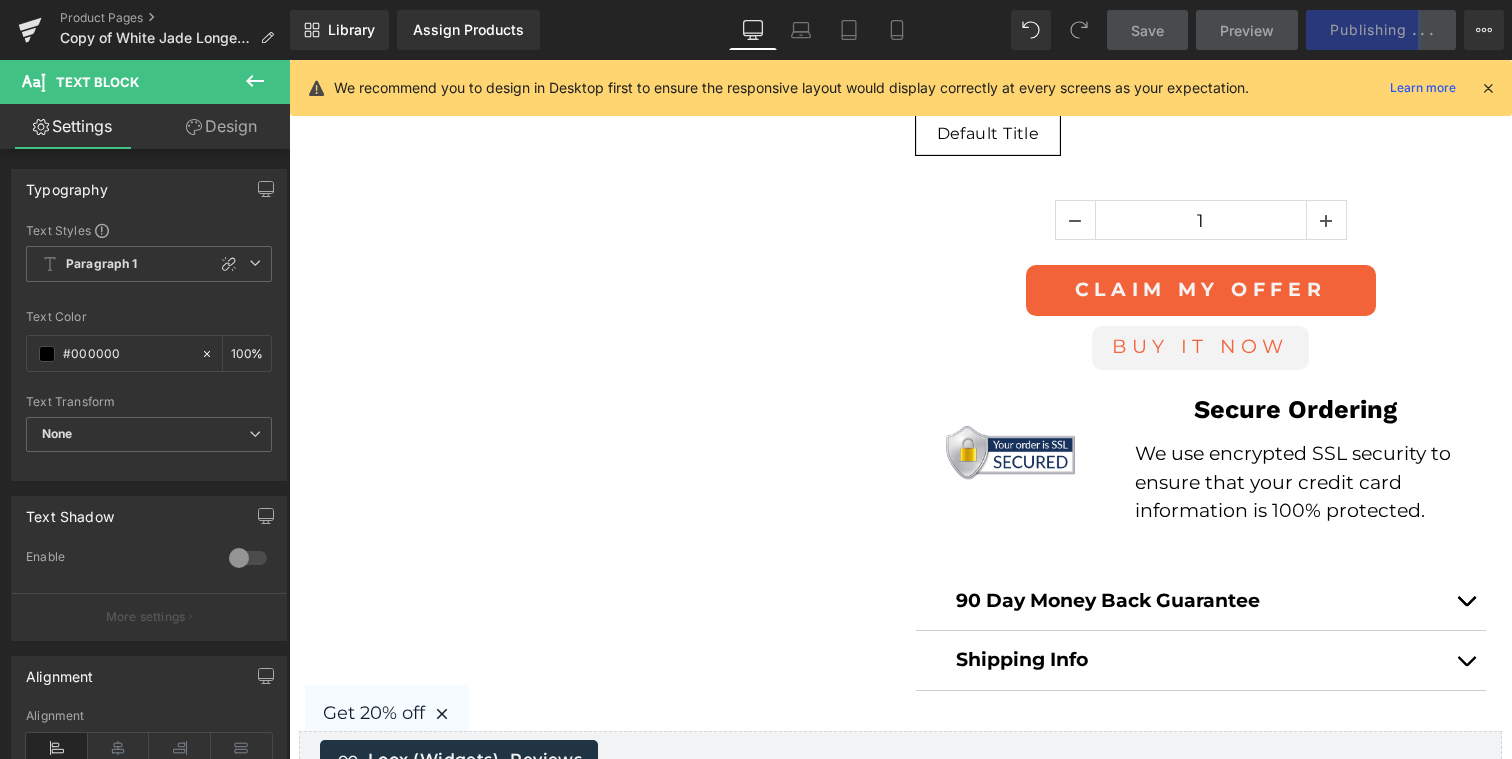 scroll, scrollTop: 2350, scrollLeft: 0, axis: vertical 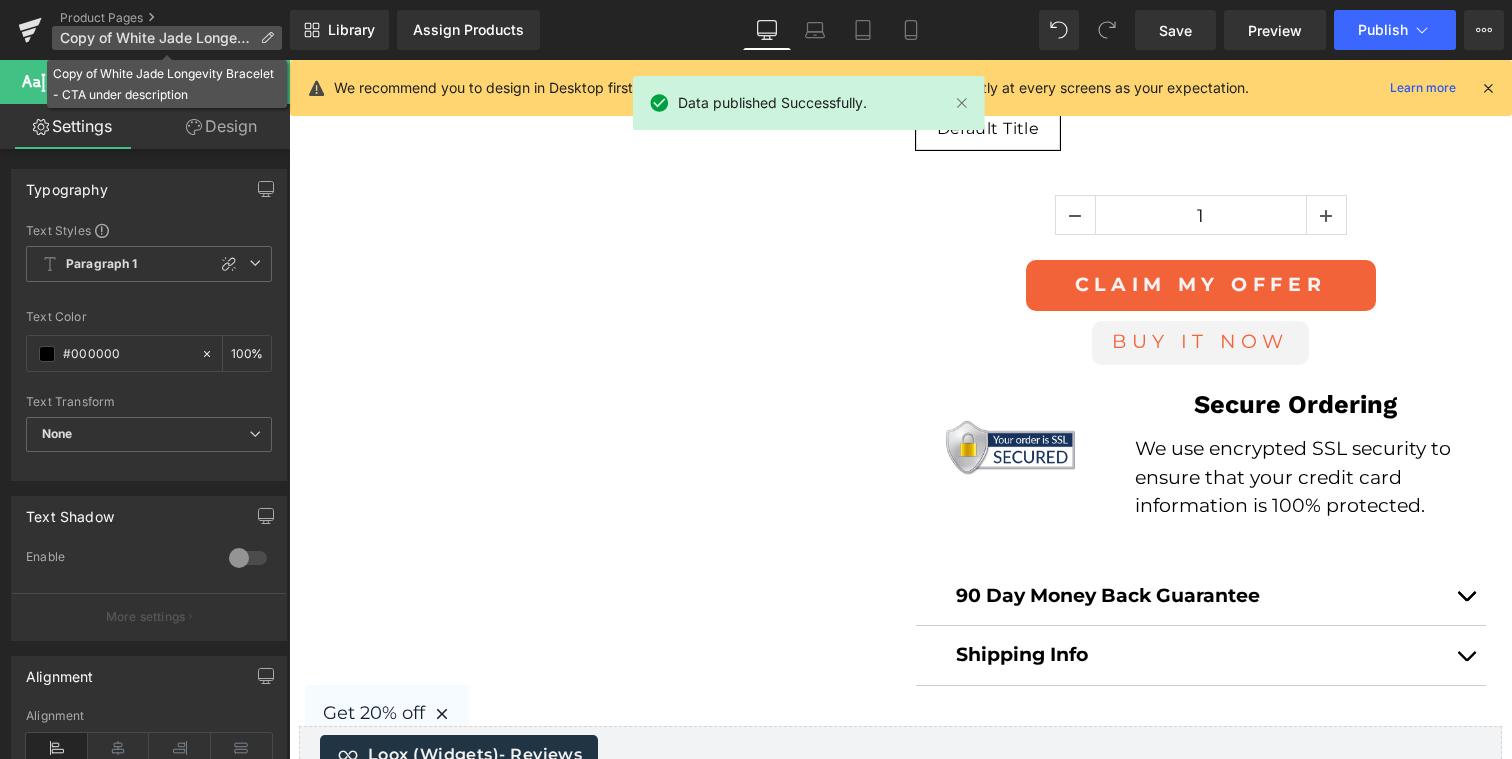 click on "Copy of White Jade Longevity Bracelet - CTA under description" at bounding box center (156, 38) 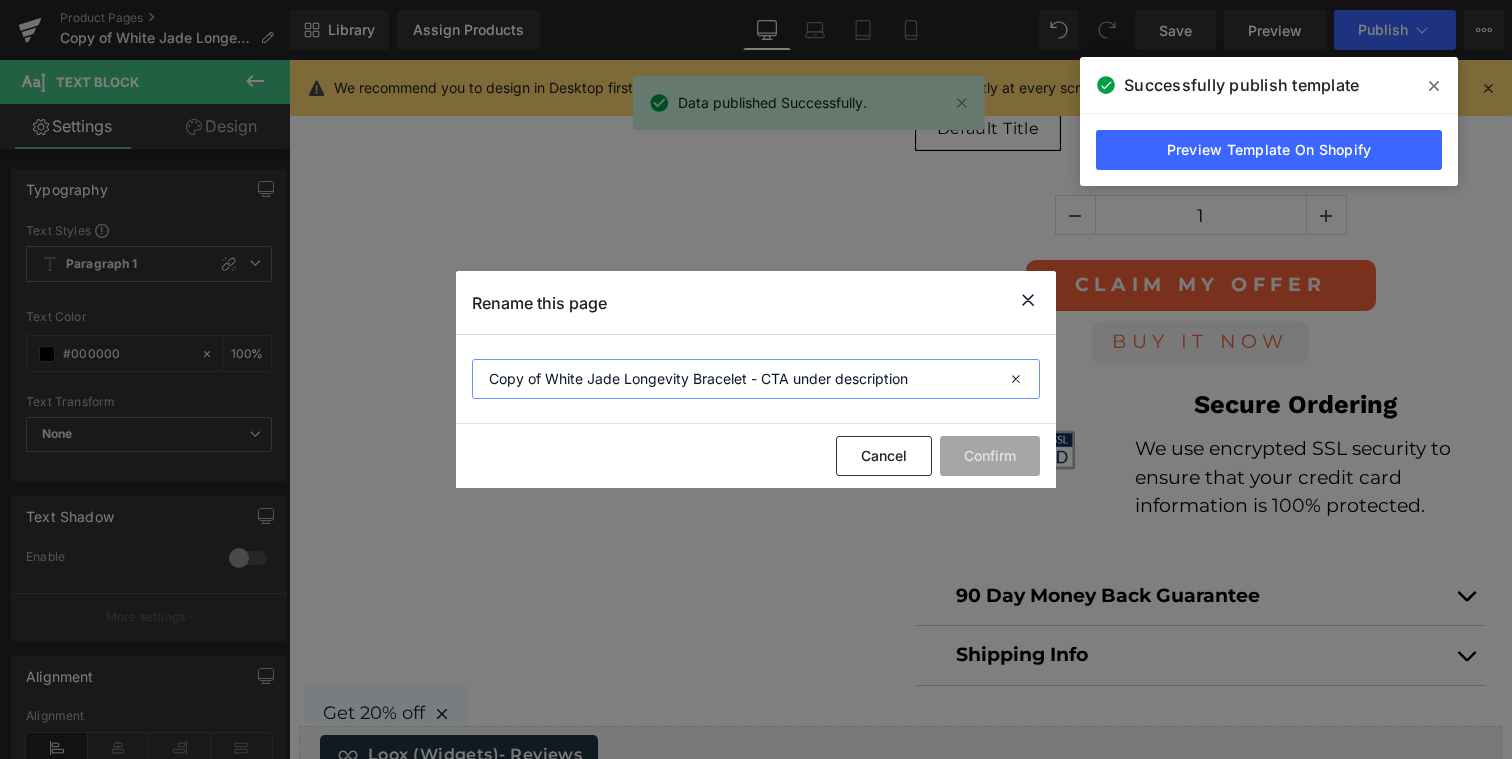 drag, startPoint x: 552, startPoint y: 386, endPoint x: 458, endPoint y: 385, distance: 94.00532 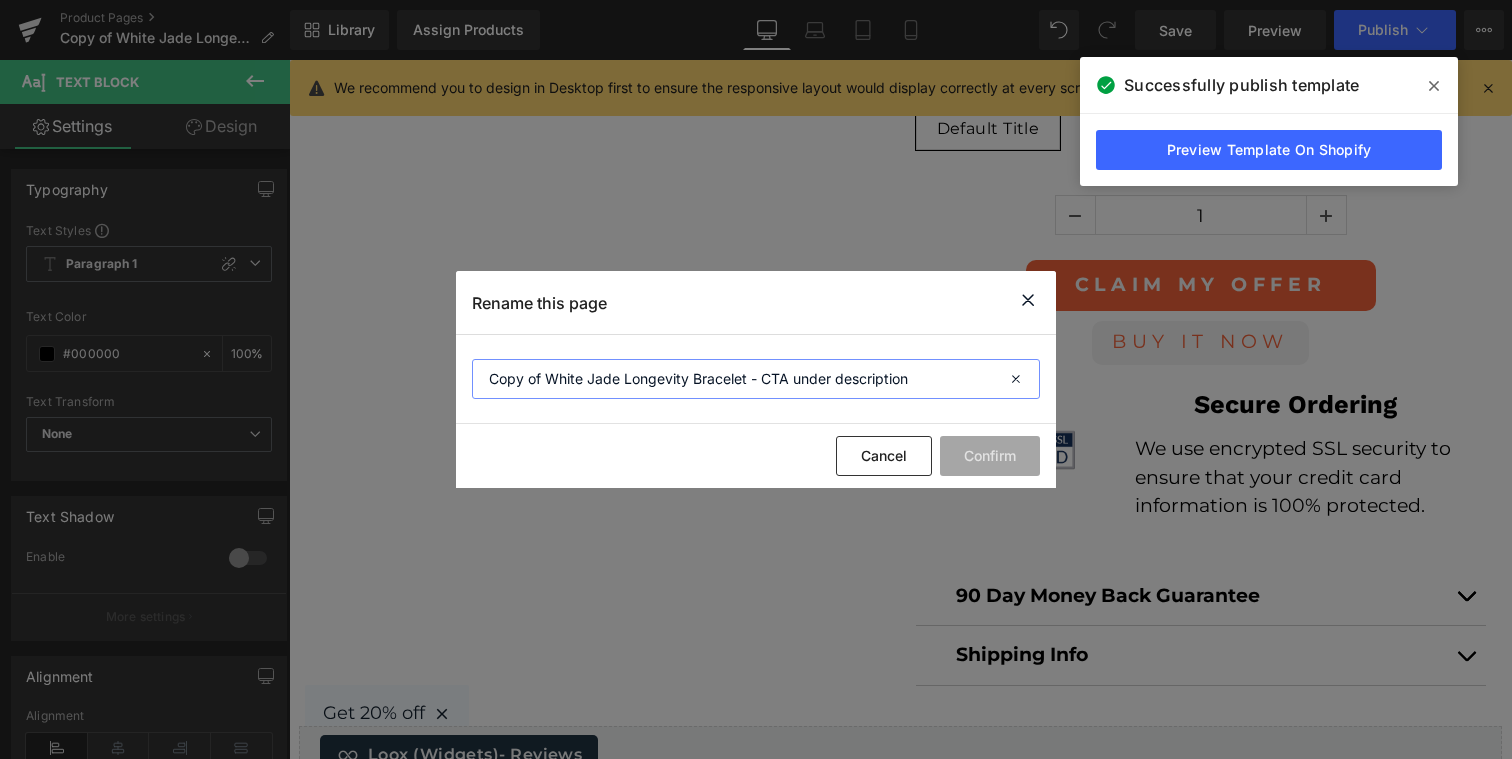 click on "Copy of White Jade Longevity Bracelet - CTA under description" at bounding box center [756, 379] 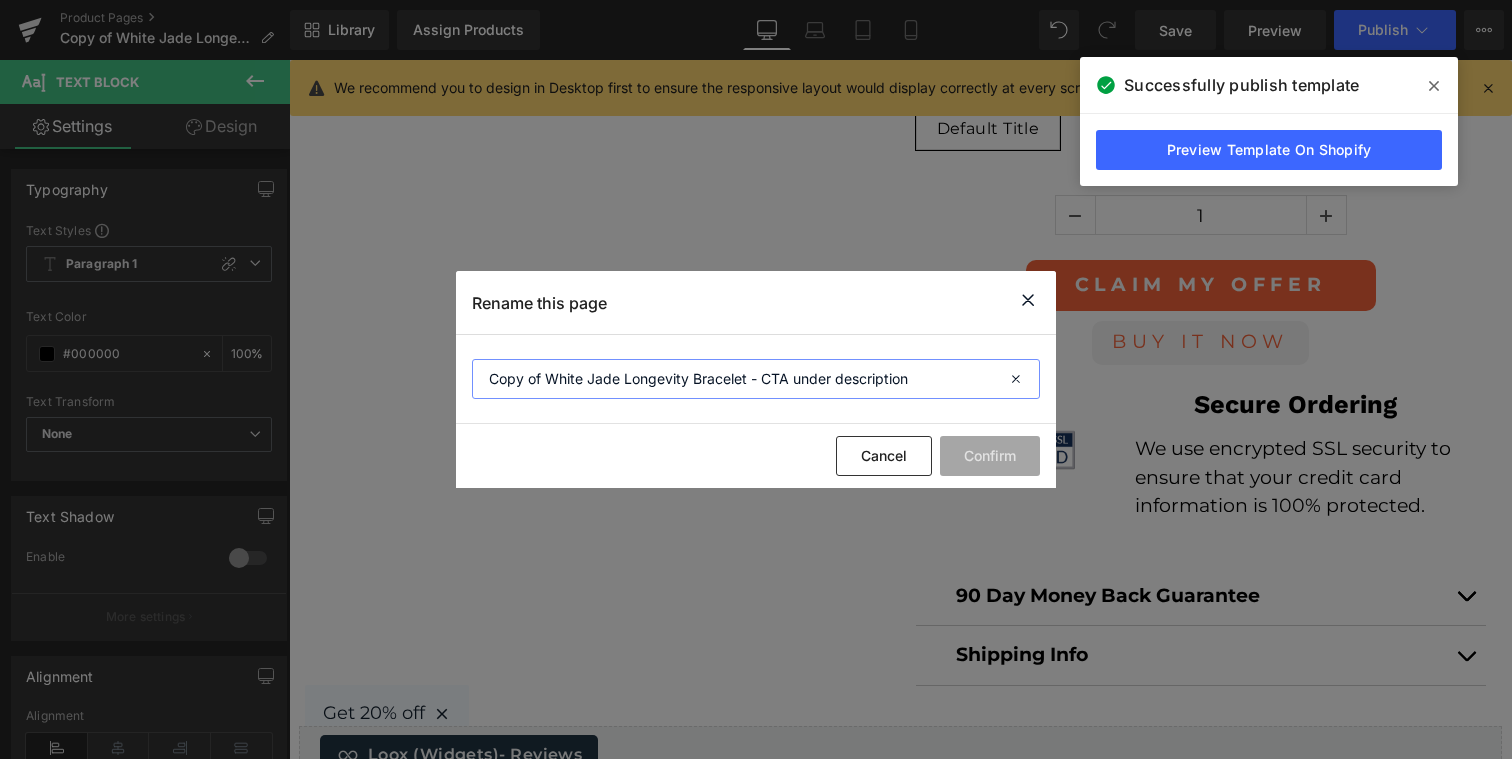 drag, startPoint x: 492, startPoint y: 380, endPoint x: 536, endPoint y: 382, distance: 44.04543 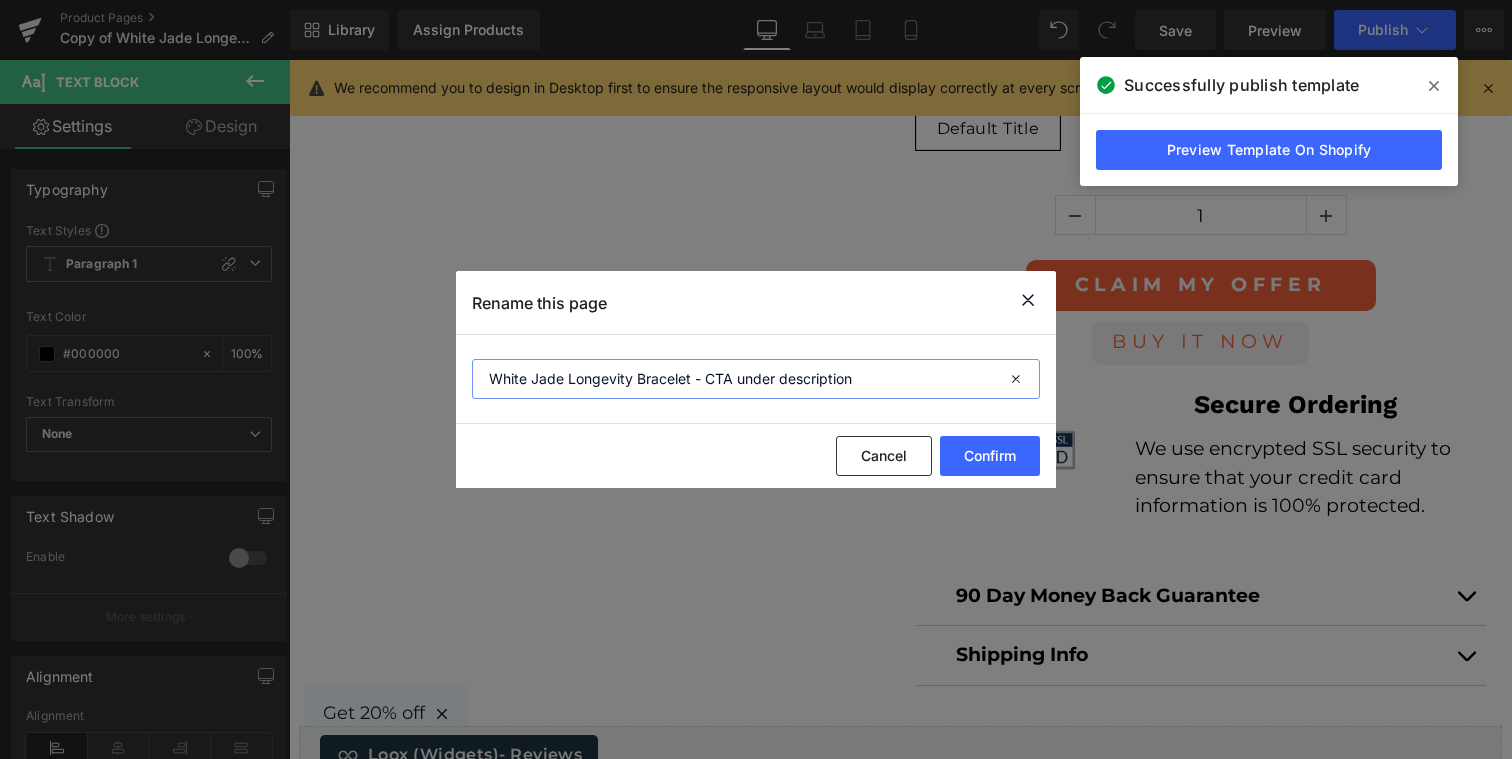 click on "White Jade Longevity Bracelet - CTA under description" at bounding box center [756, 379] 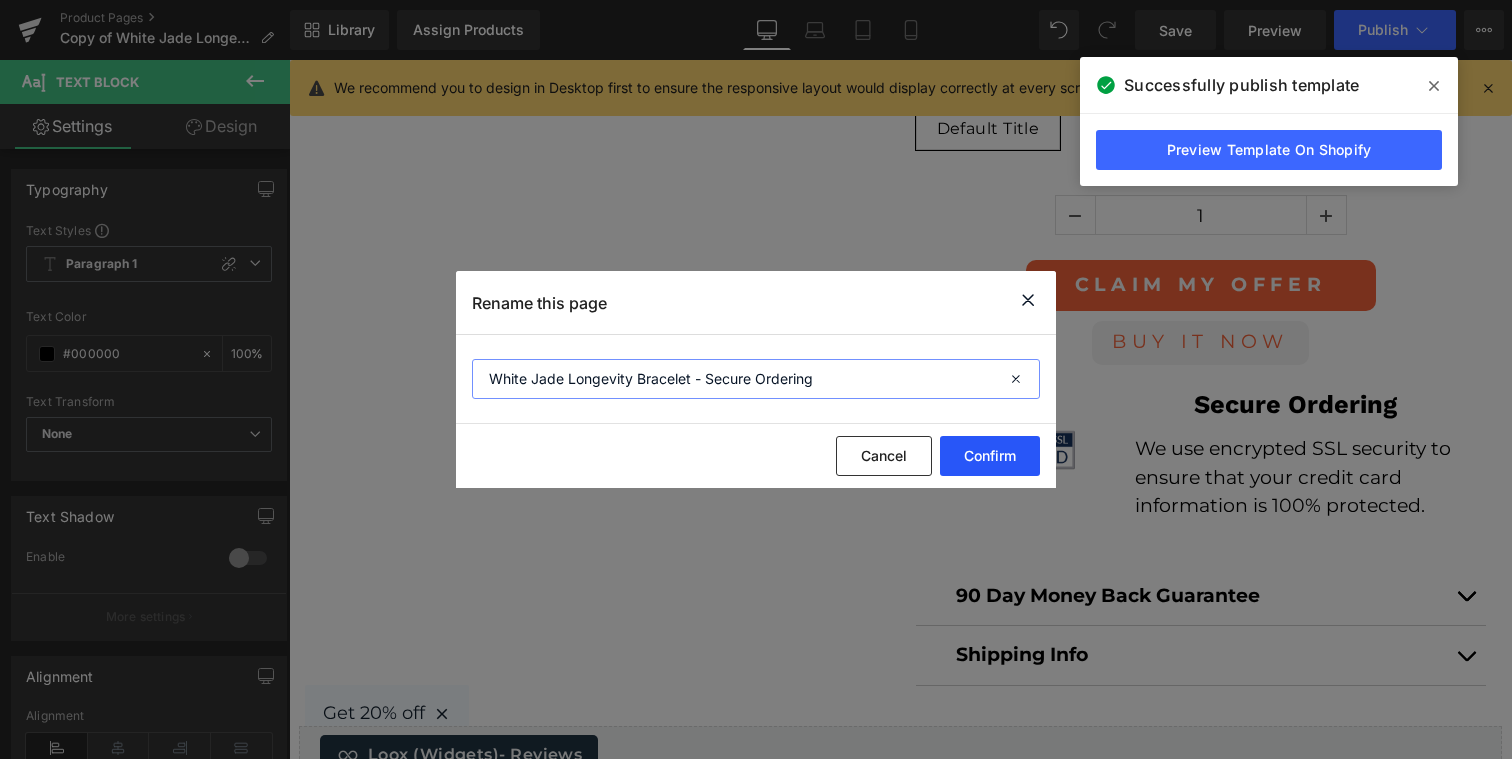 type on "White Jade Longevity Bracelet - Secure Ordering" 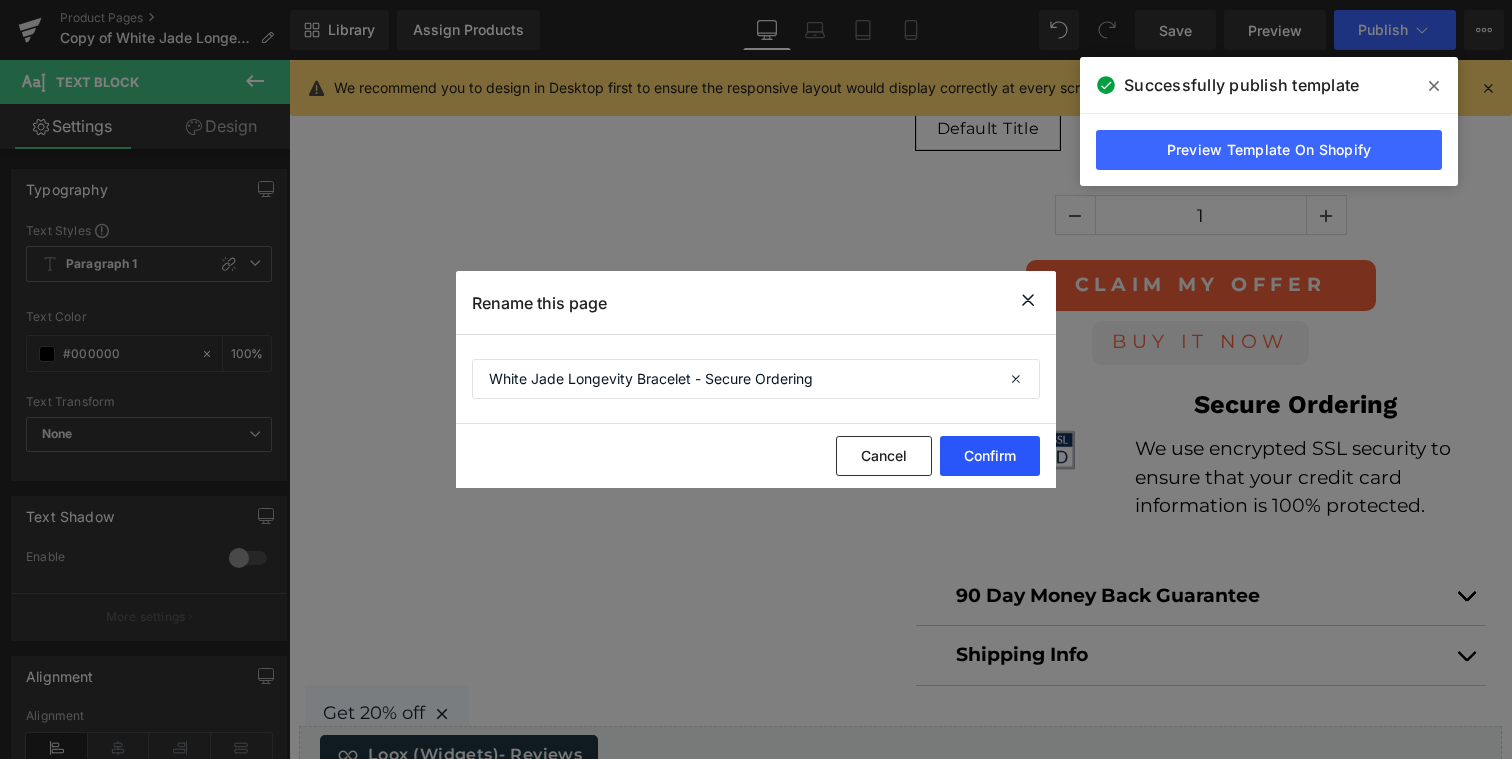 click on "Confirm" at bounding box center [990, 456] 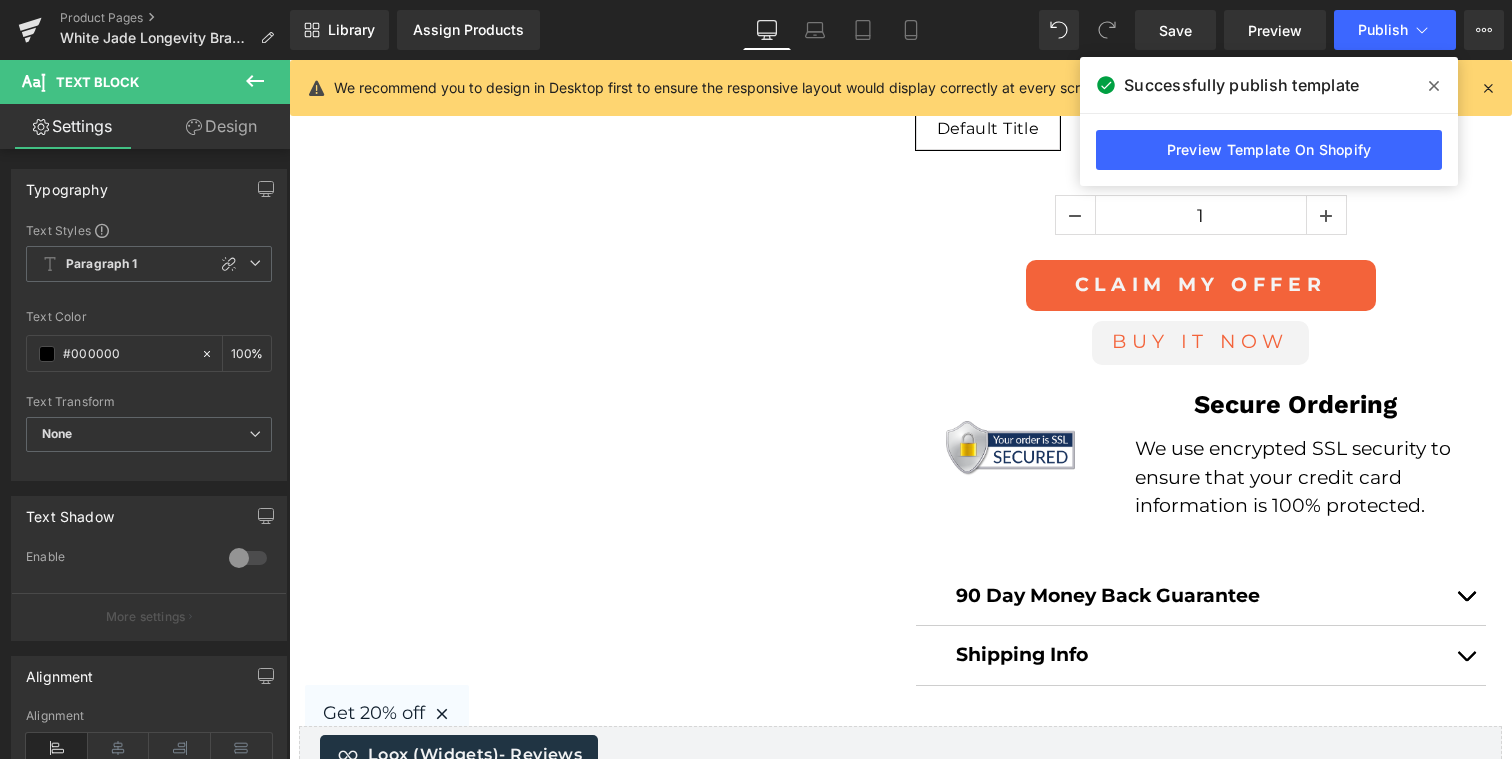 click at bounding box center [1434, 86] 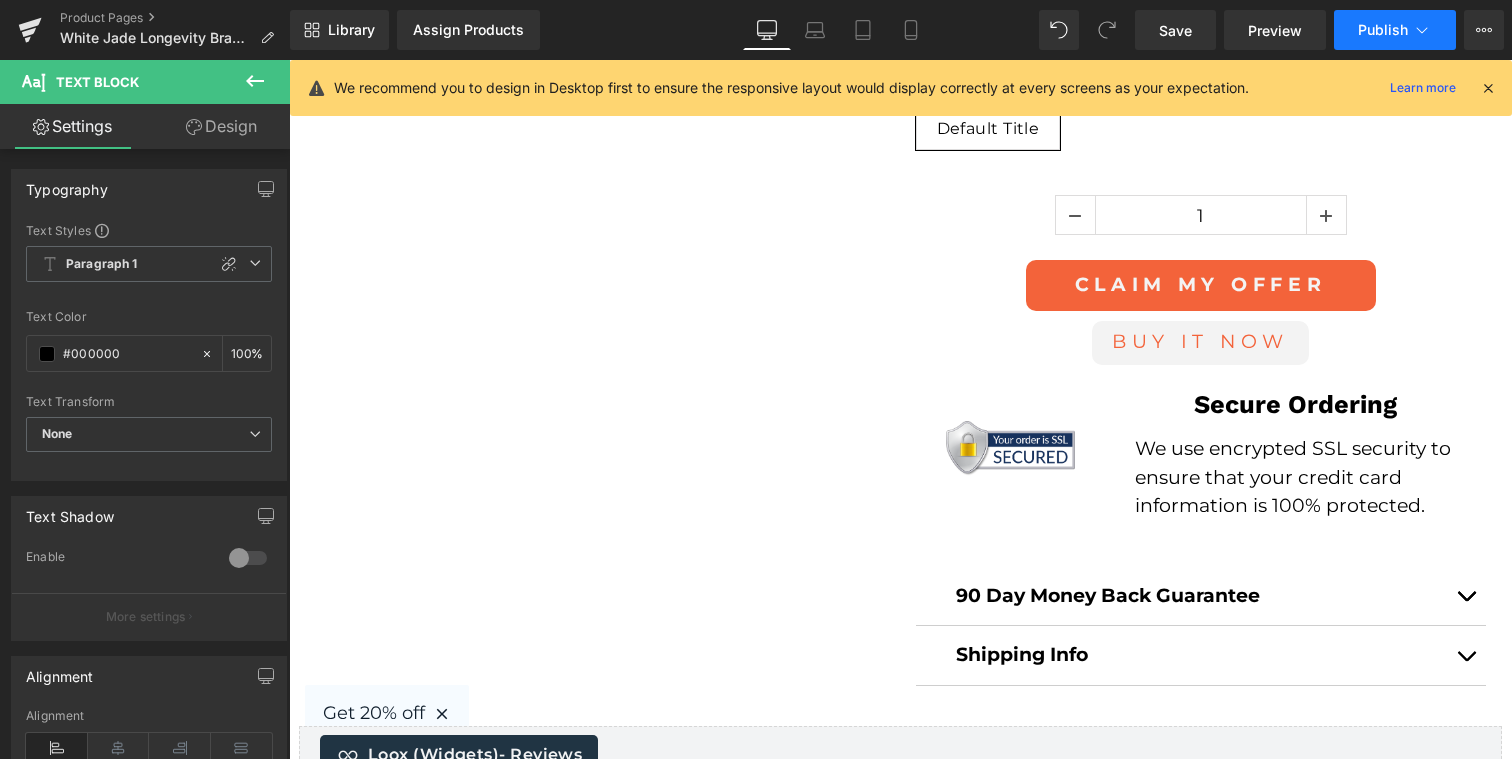 click on "Publish" at bounding box center (1395, 30) 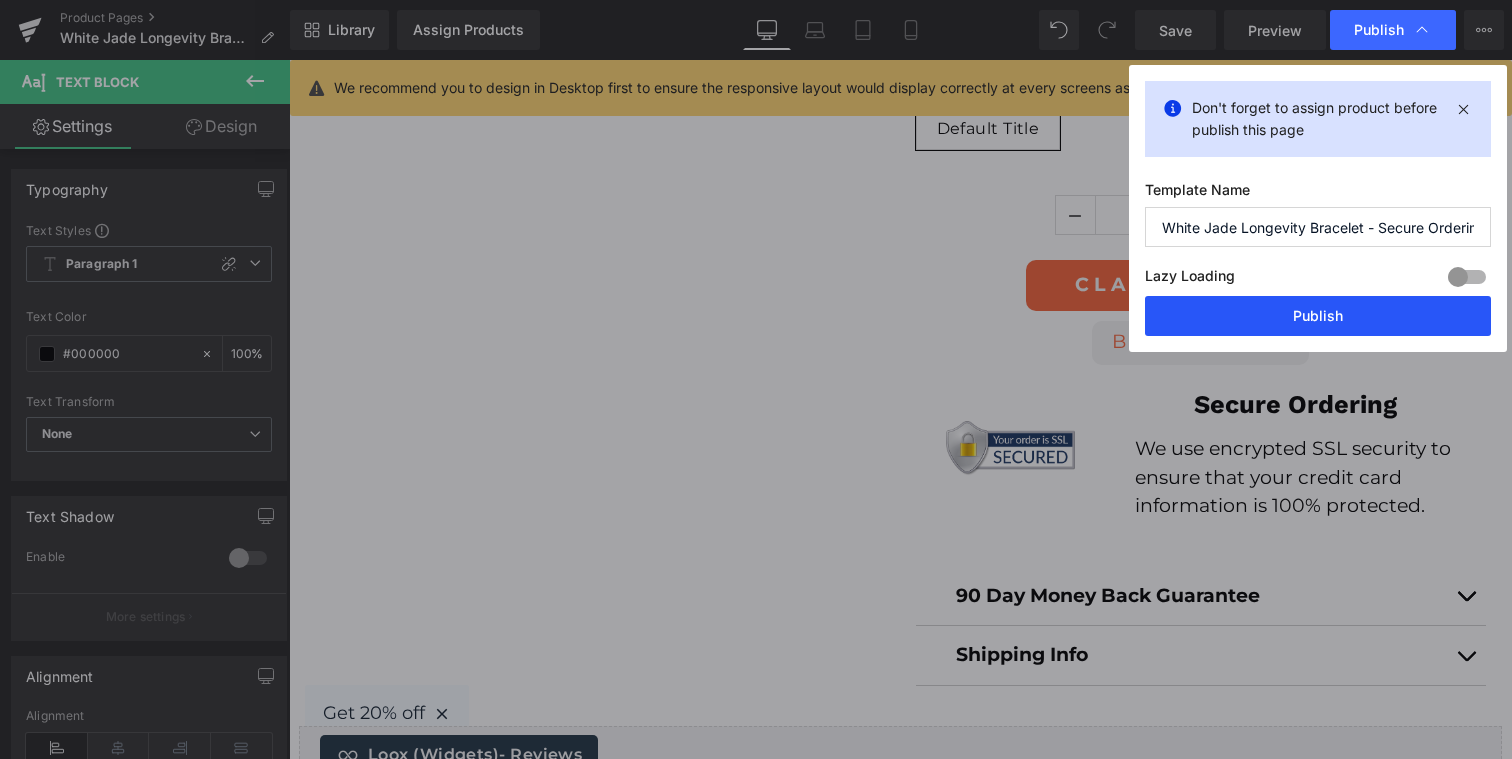 click on "Publish" at bounding box center (1318, 316) 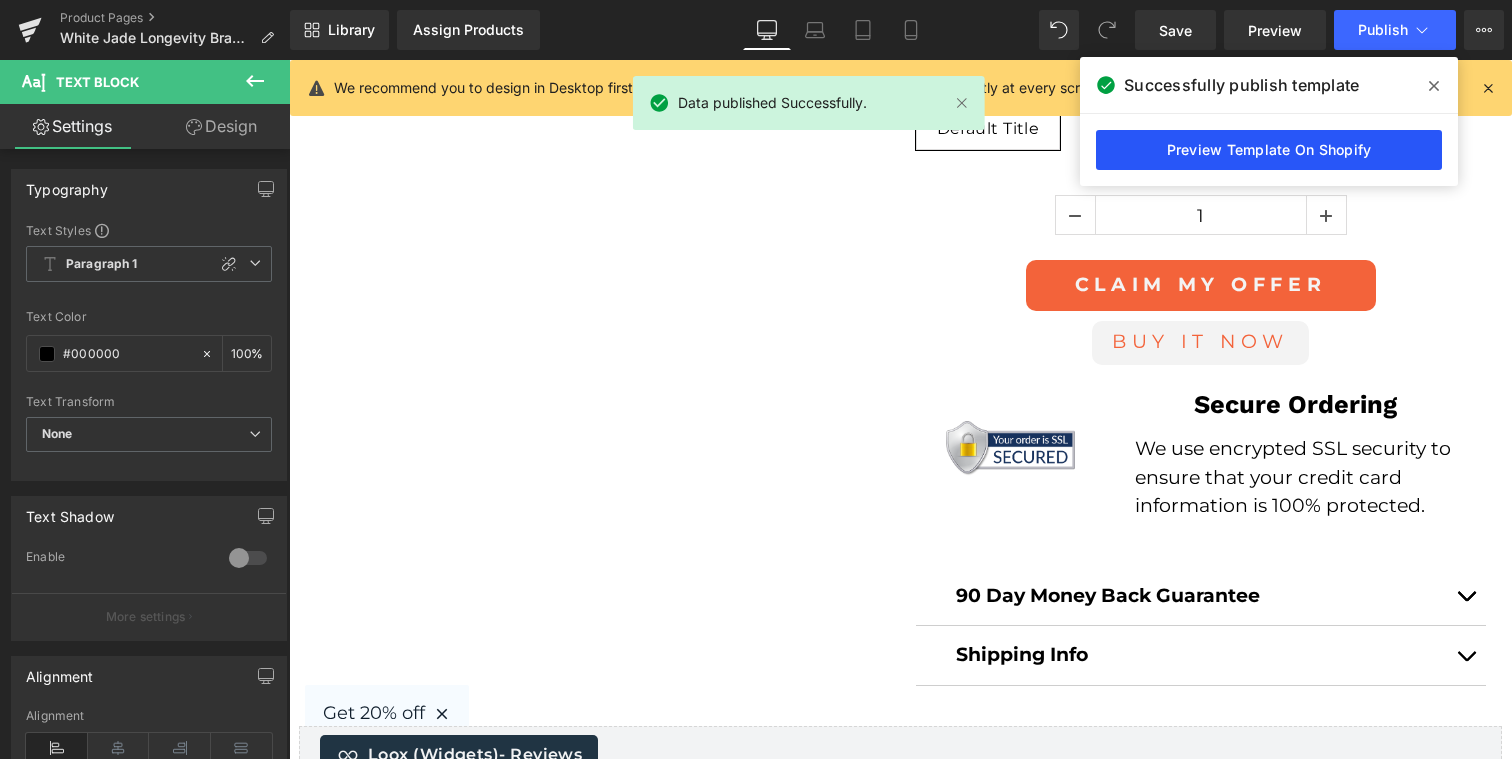 click on "Preview Template On Shopify" at bounding box center (1269, 150) 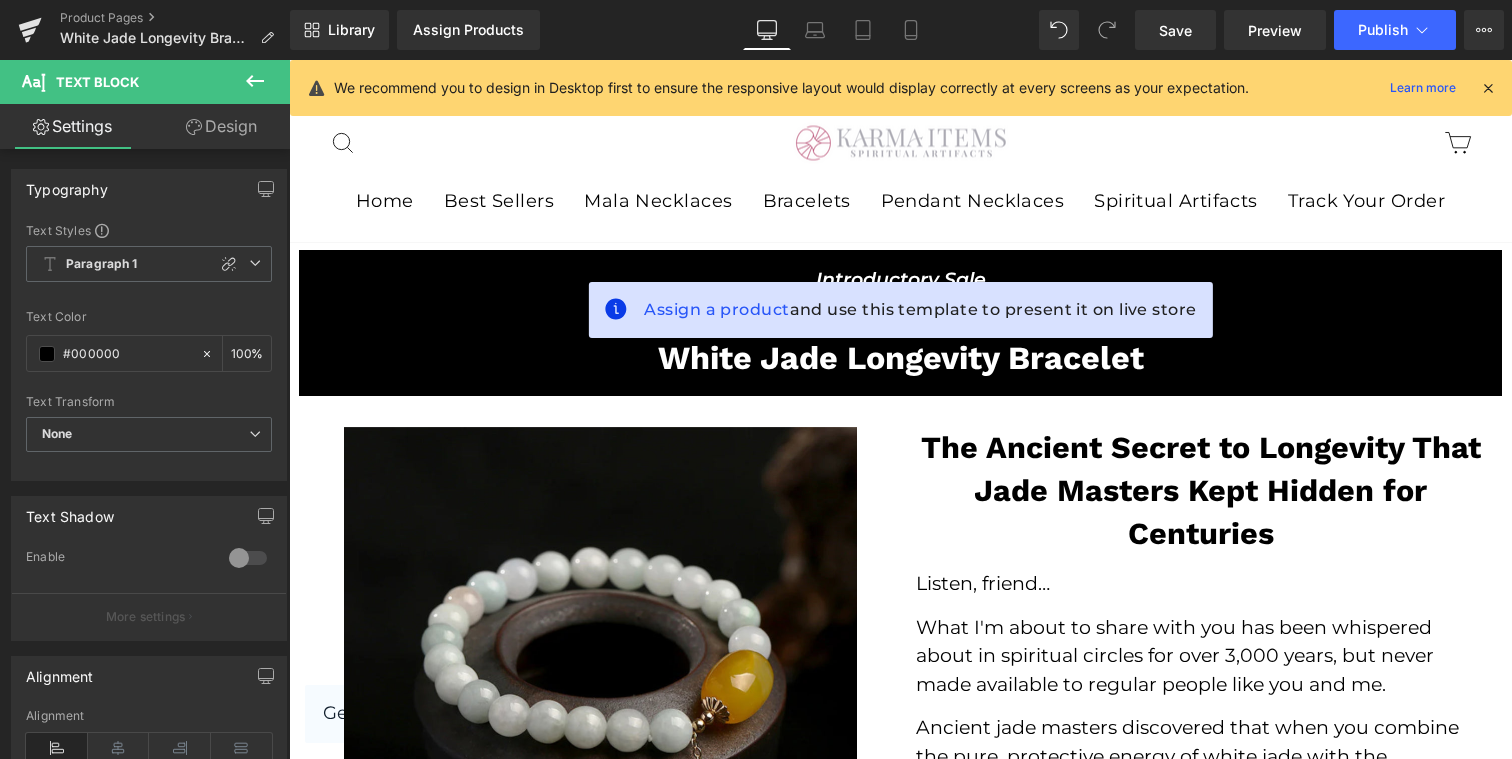 scroll, scrollTop: 0, scrollLeft: 0, axis: both 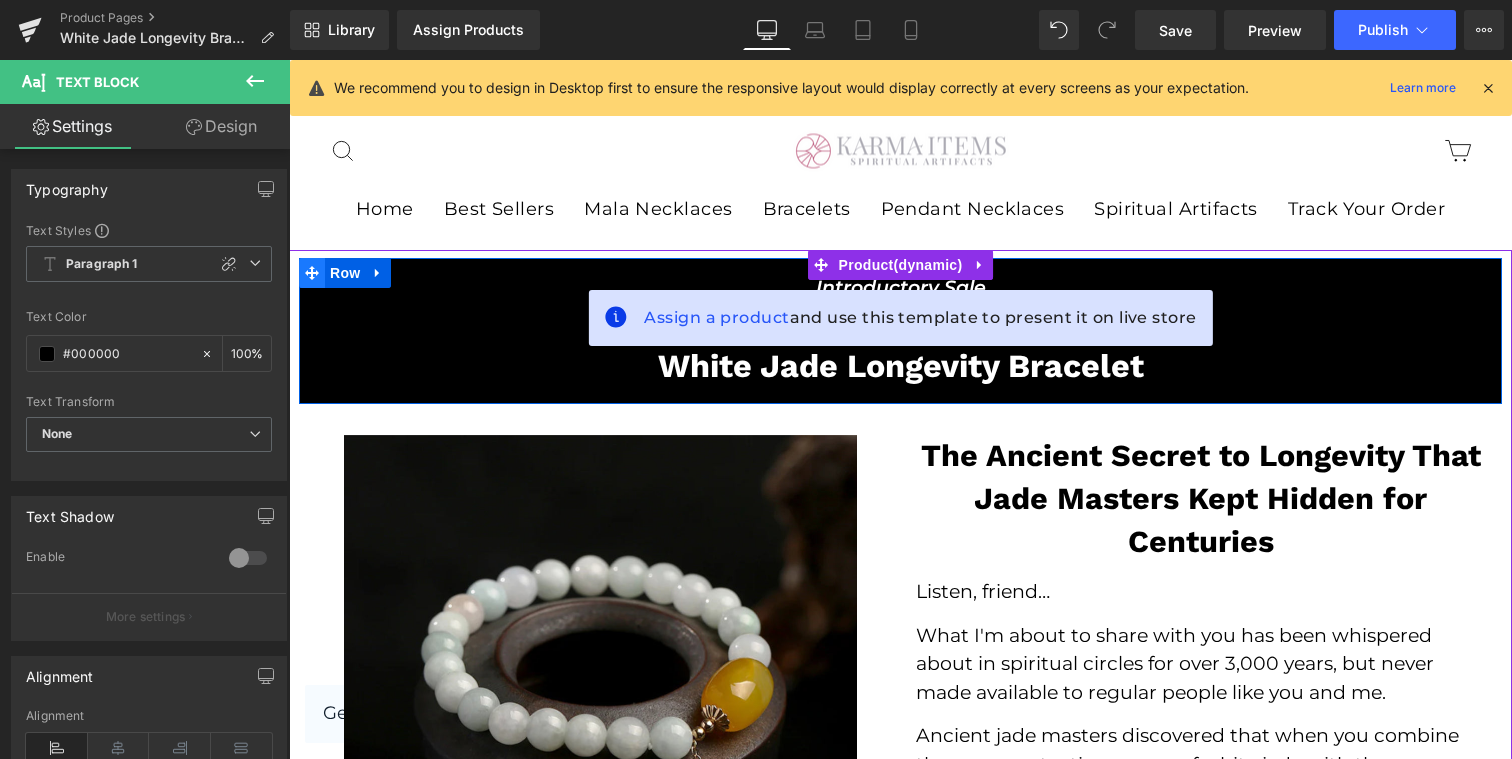 click 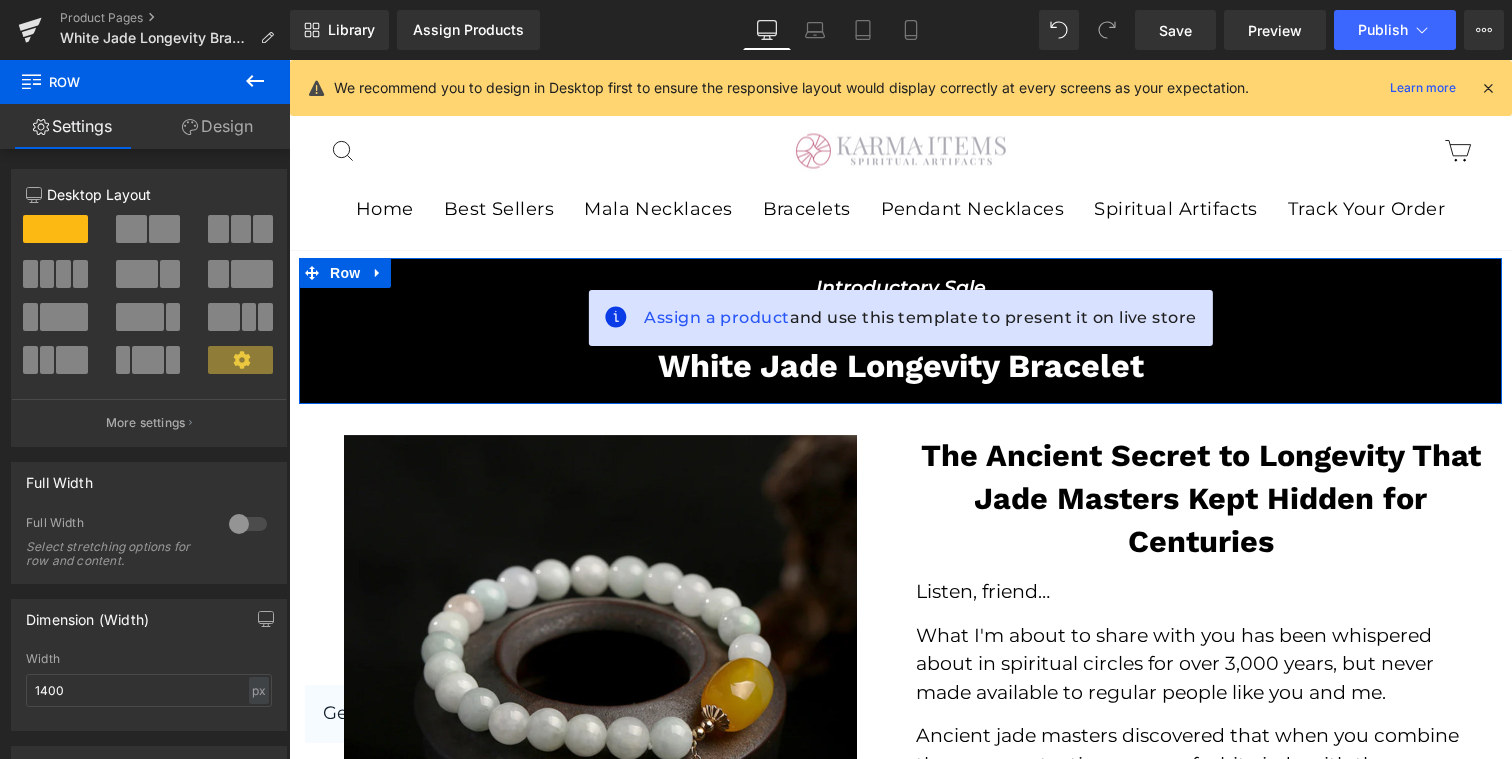 click on "Design" at bounding box center (217, 126) 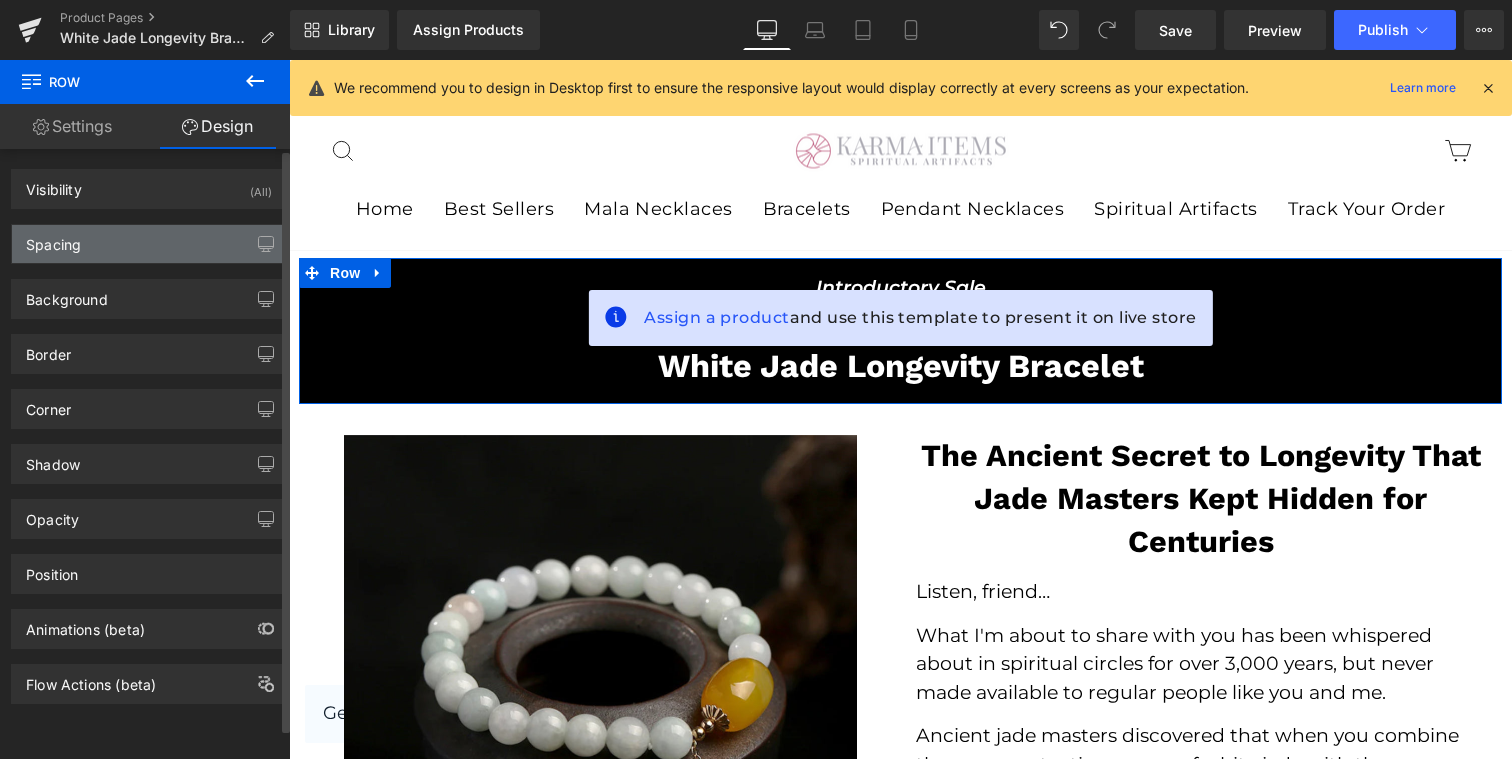 type on "#000000" 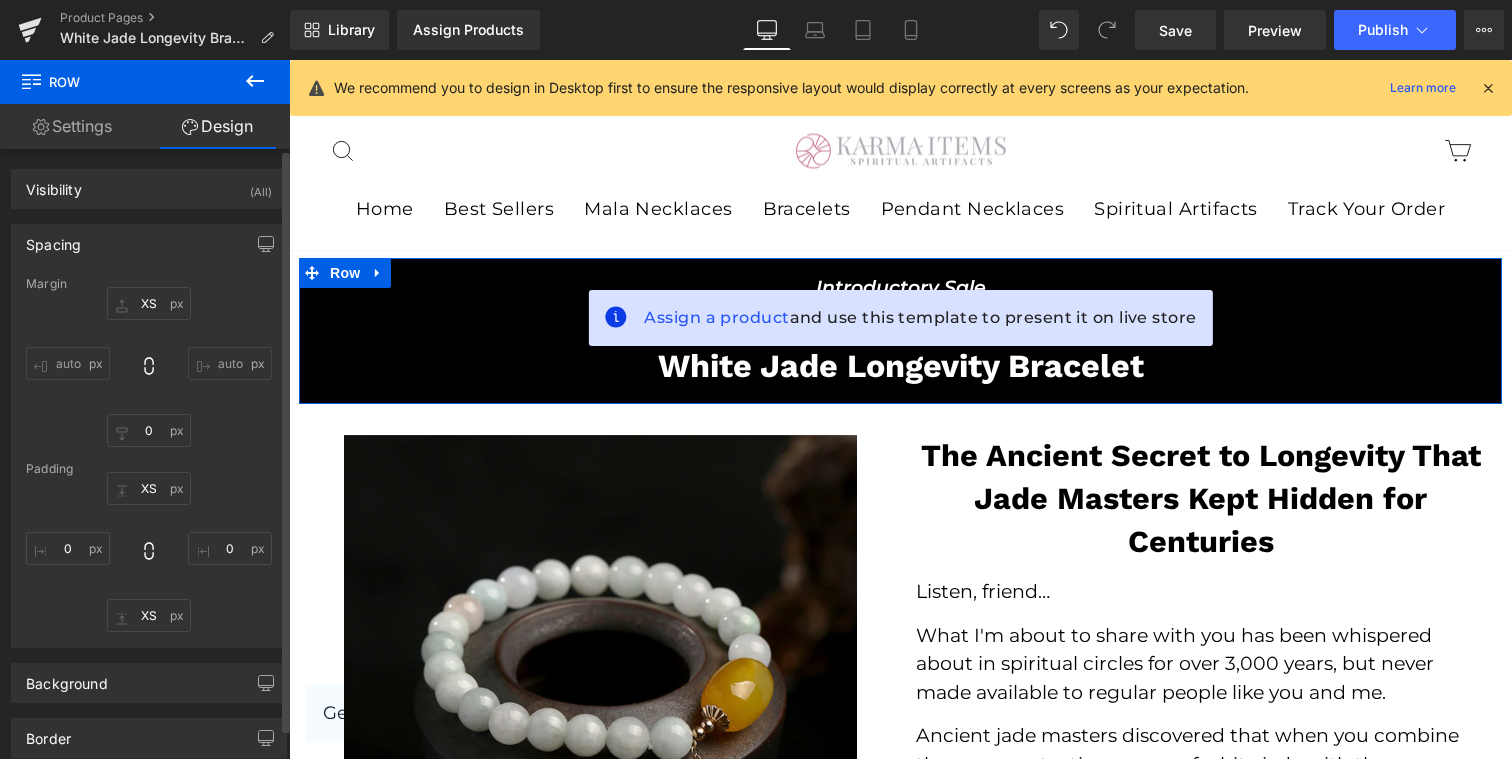 click on "Spacing" at bounding box center (149, 244) 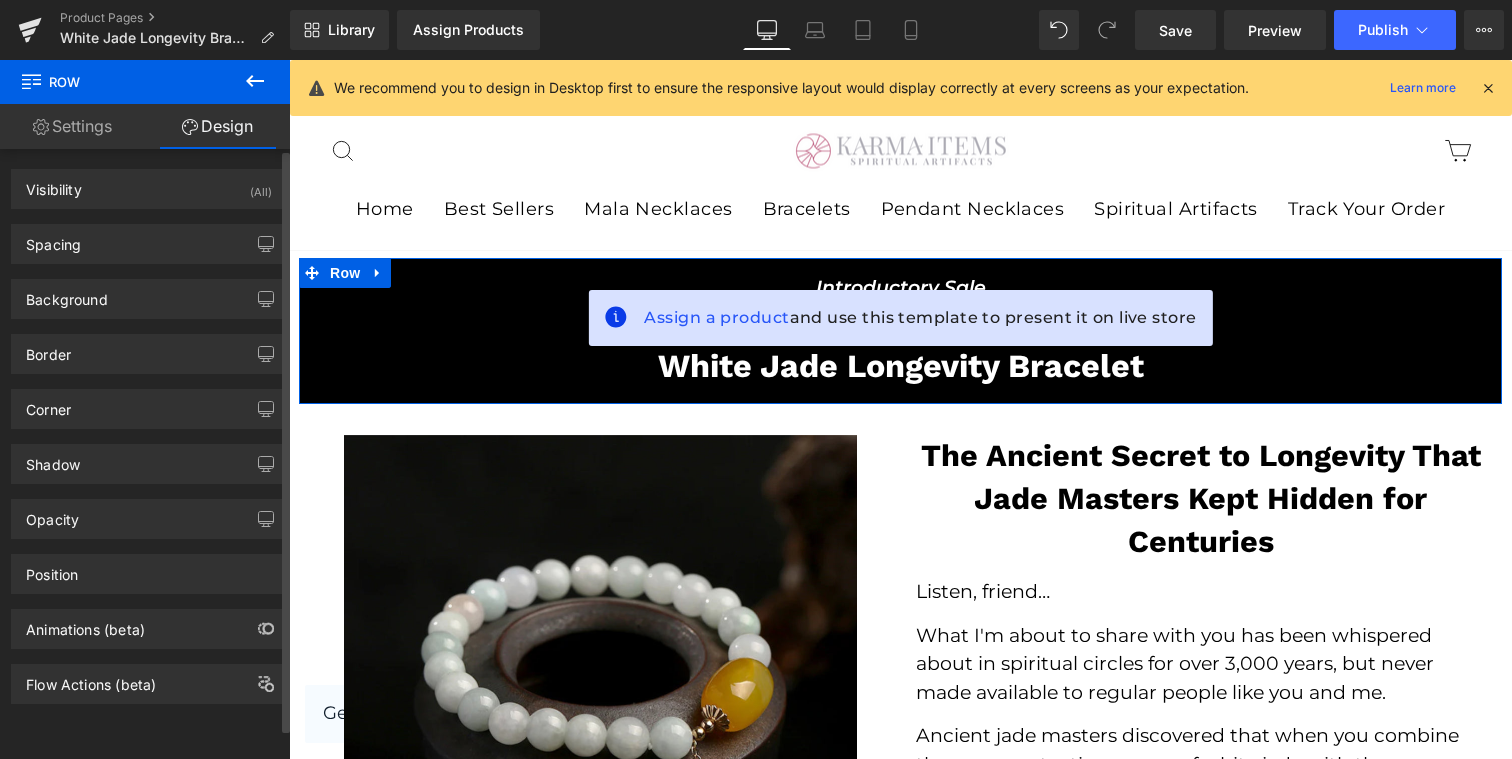 click on "Background
Color & Image color
rgba(0, 0, 0, 1) Color #000000 100 %
Image  Replace Image  Upload image or  Browse gallery Image Src Image Quality Lighter Lightest
Lighter
Lighter Lightest Only support for UCare CDN
More settings" at bounding box center (149, 291) 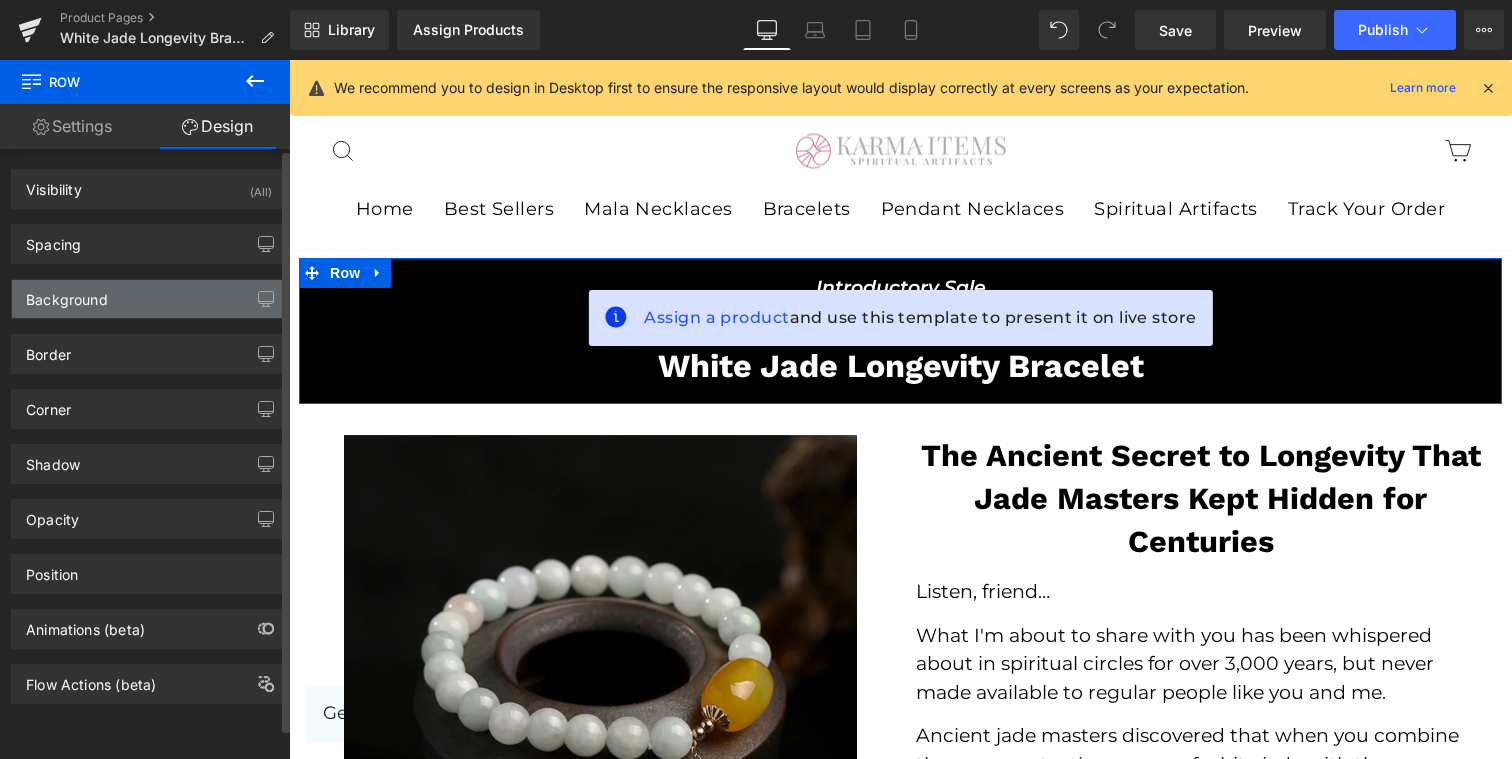 click on "Background" at bounding box center (149, 299) 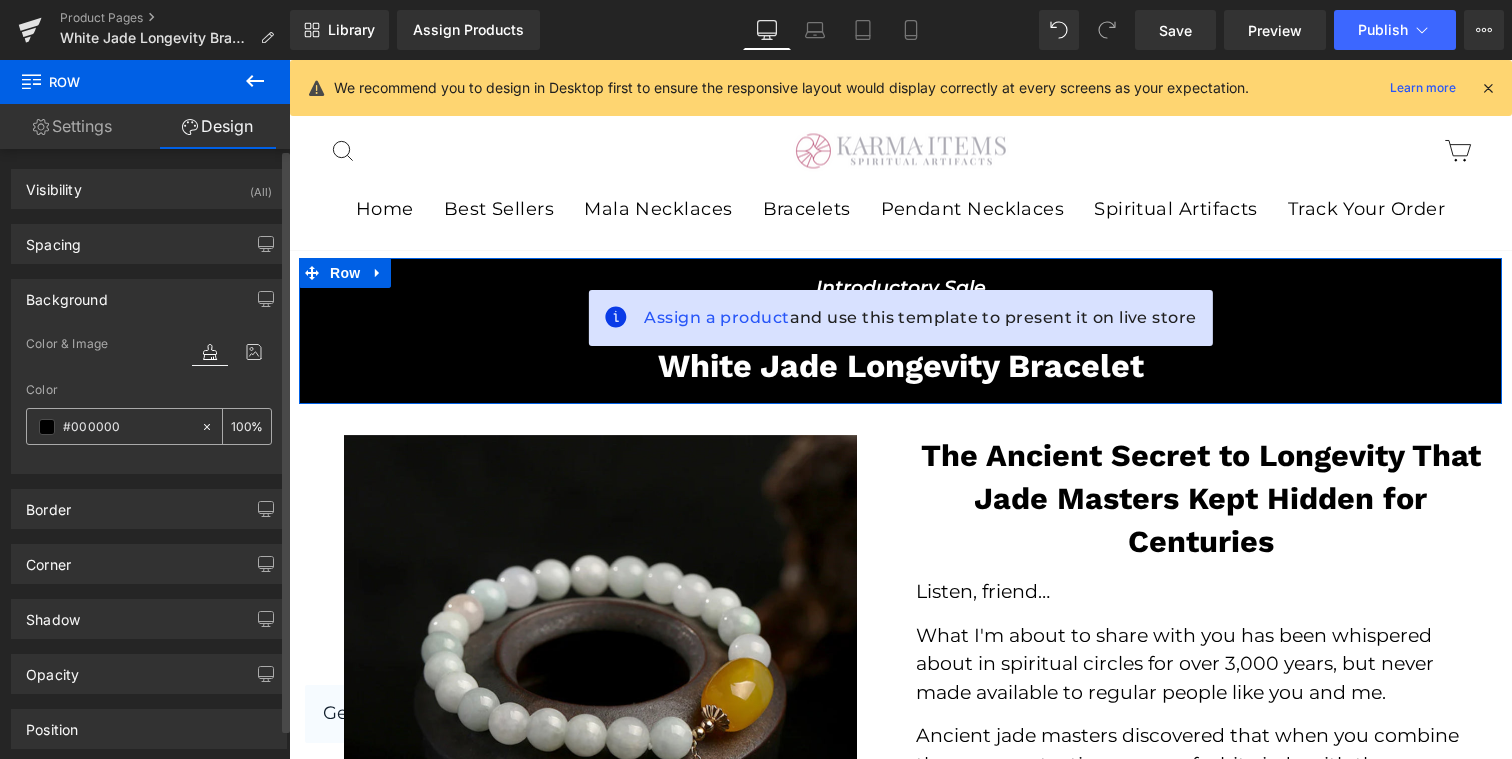 click at bounding box center (47, 427) 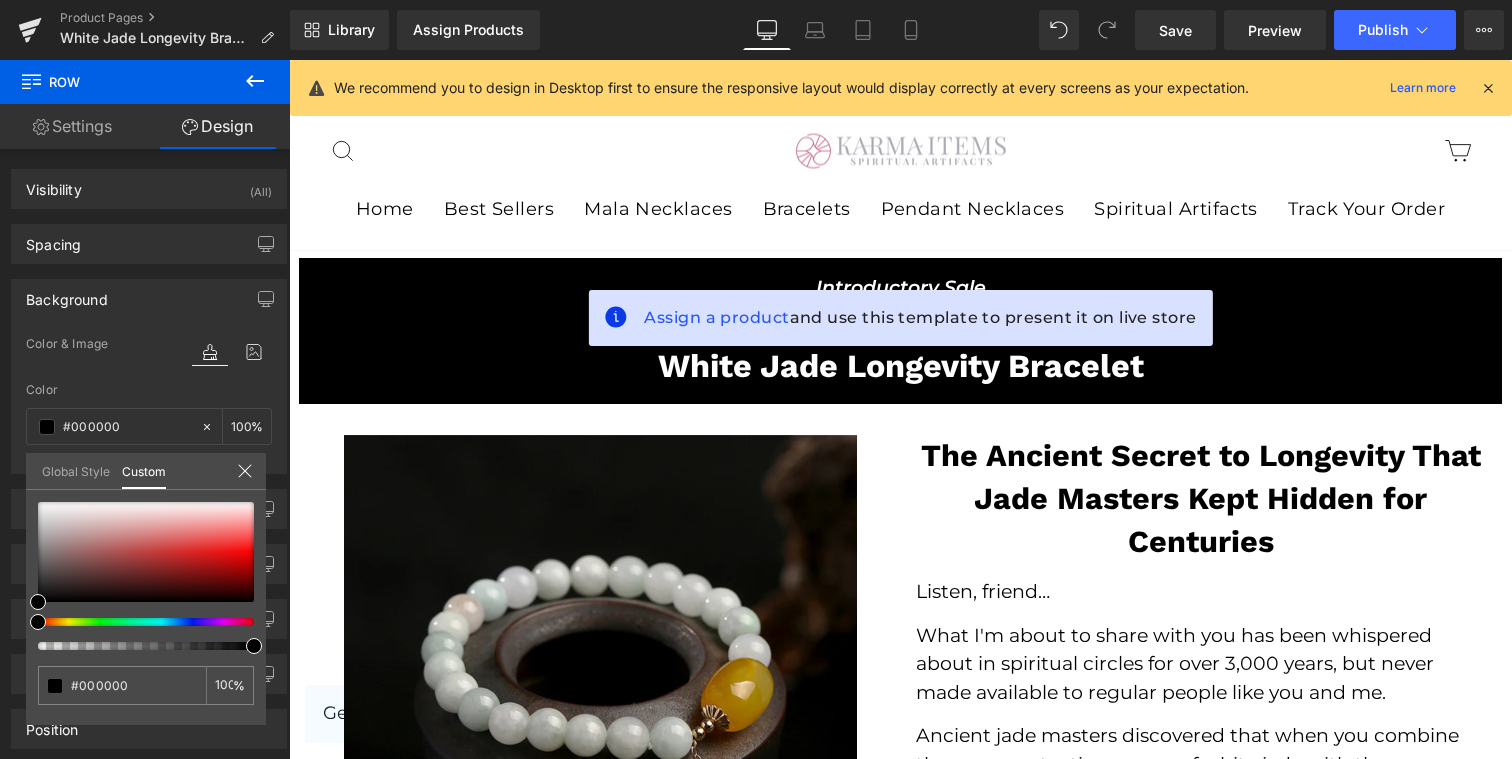 click on "Skip to content
Close menu
Home Best Sellers Mala Necklaces Bracelets Pendant Necklaces Spiritual Artifacts Track Your Order
Instagram
Facebook
Cart
Close cart
Subtotal
$0.00
Shipping, taxes, and discount codes calculated at checkout.
Check out" at bounding box center (900, 3209) 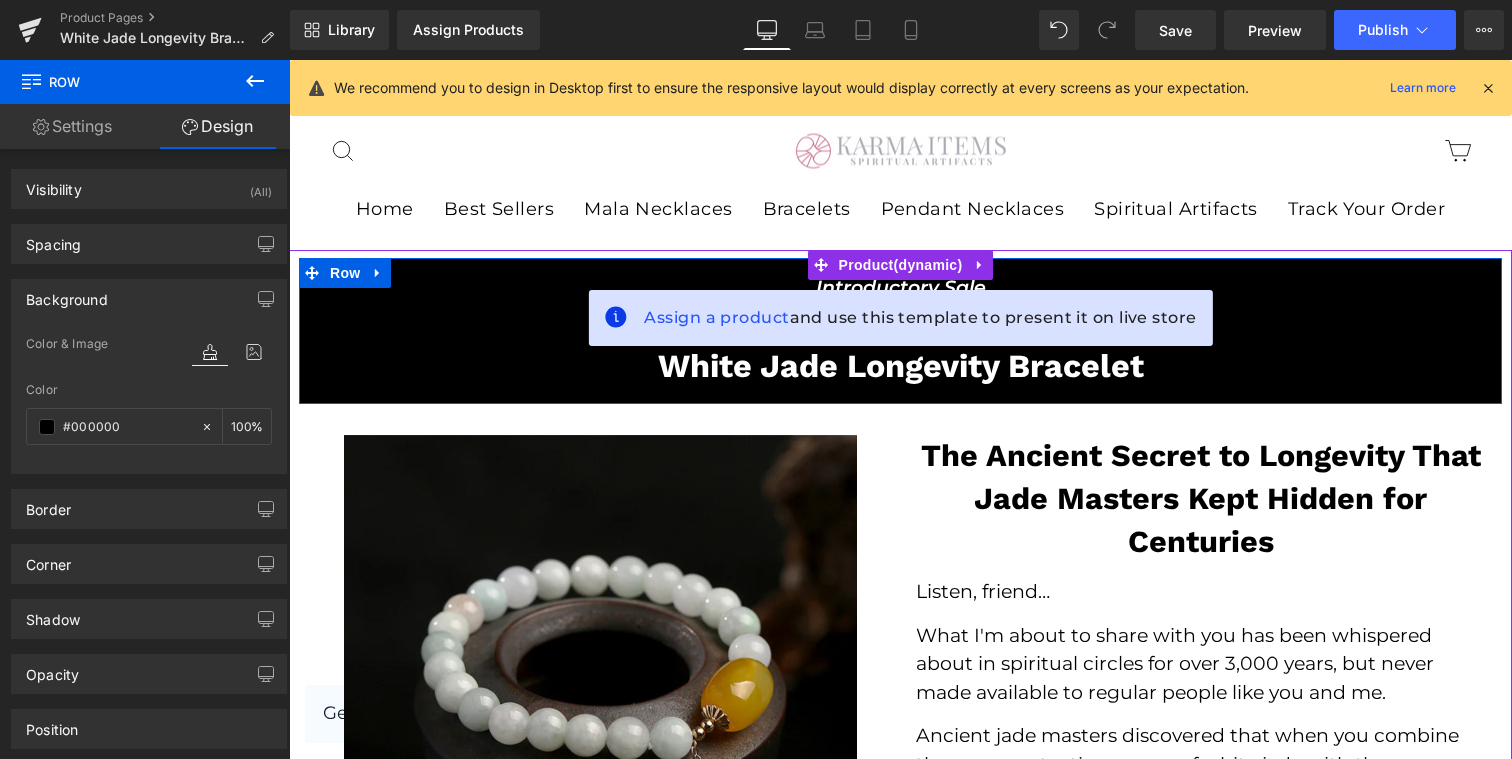 click 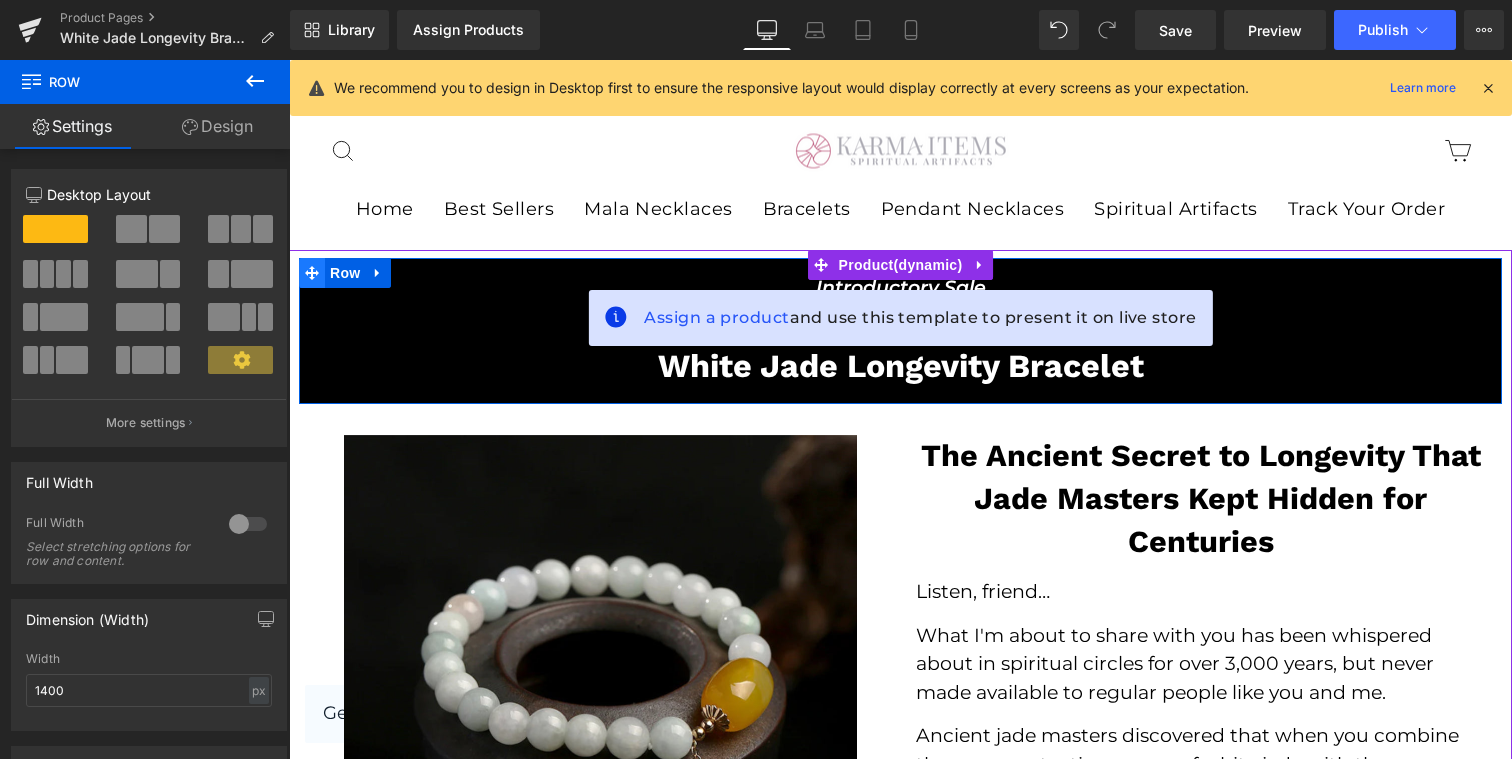 click 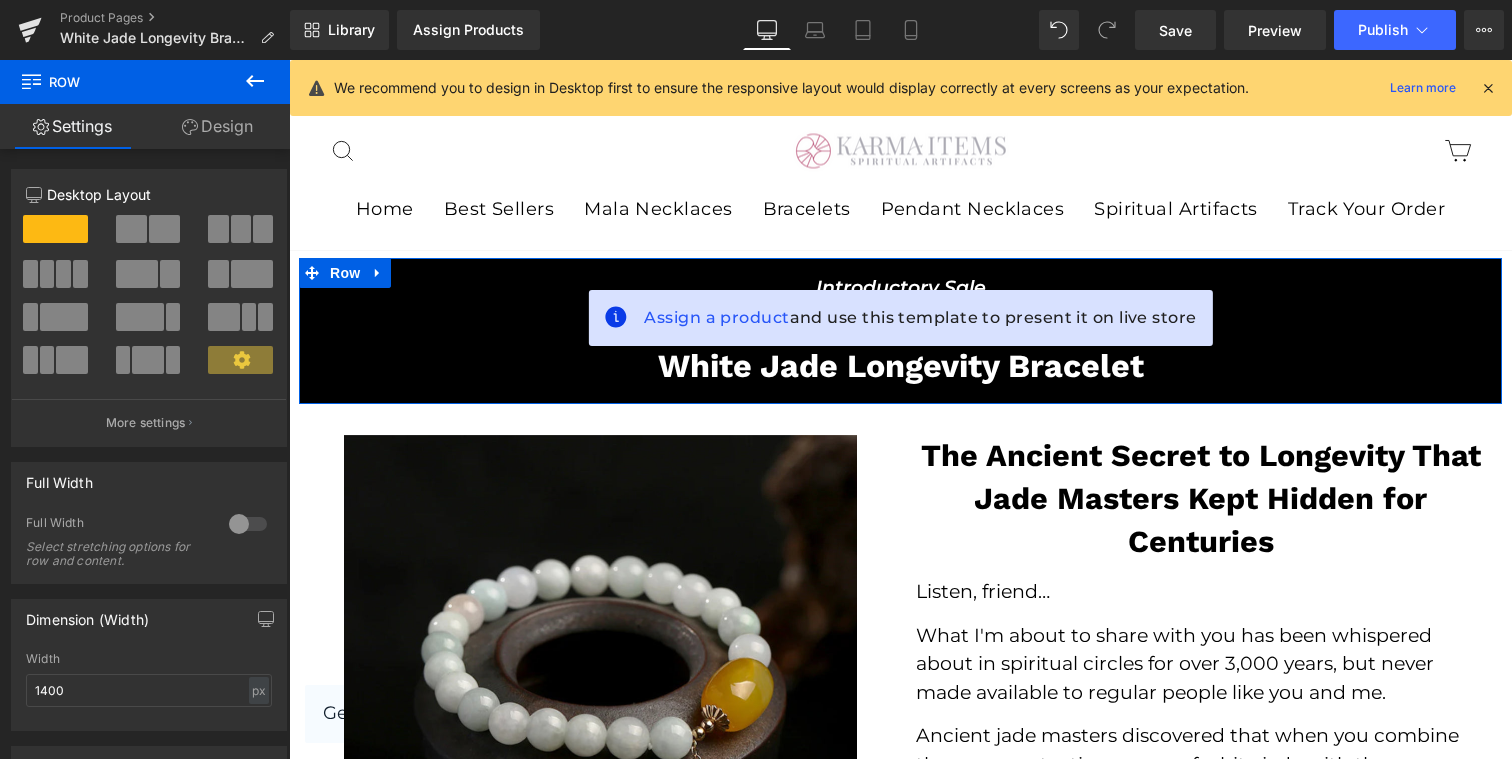 click on "Design" at bounding box center (217, 126) 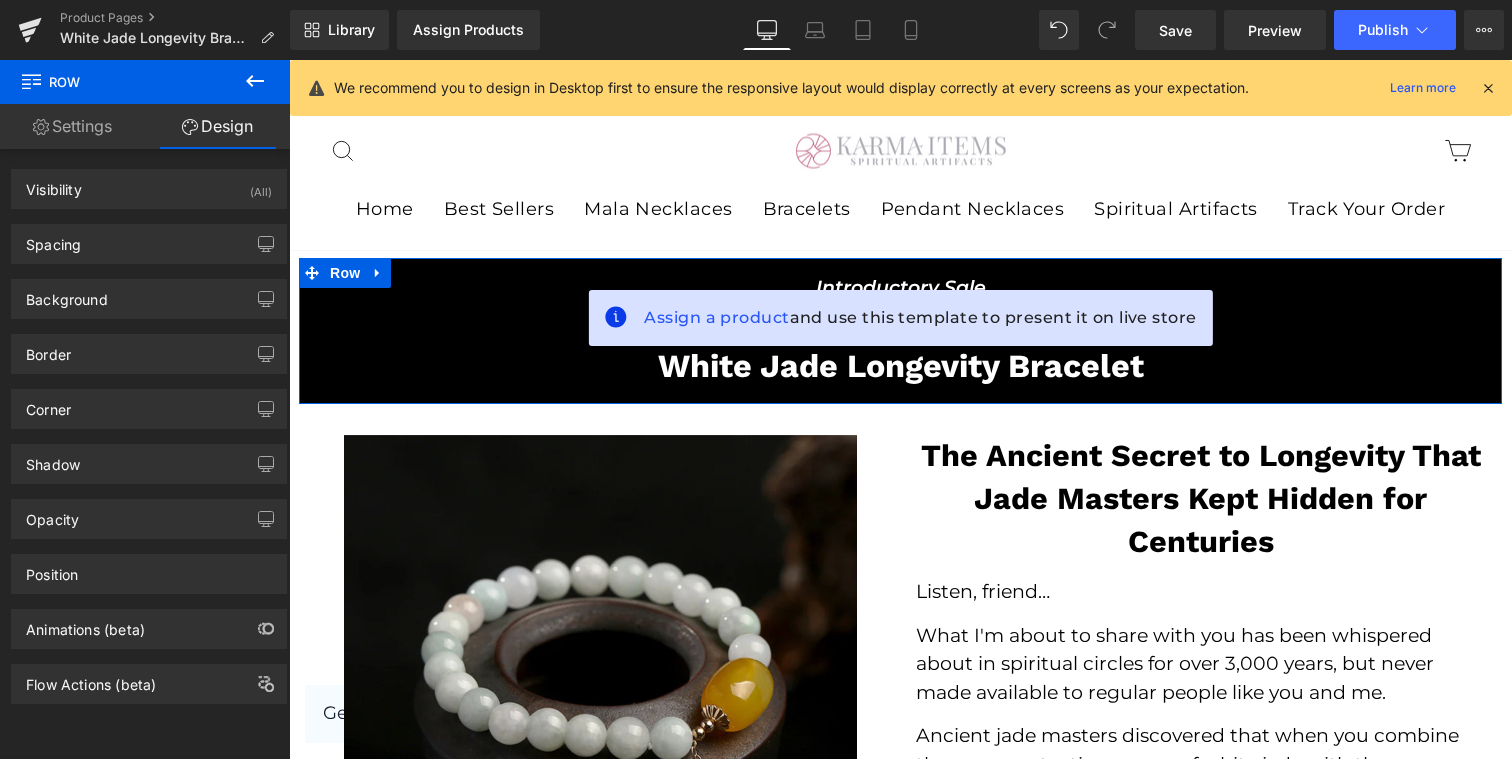 click on "Settings" at bounding box center [72, 126] 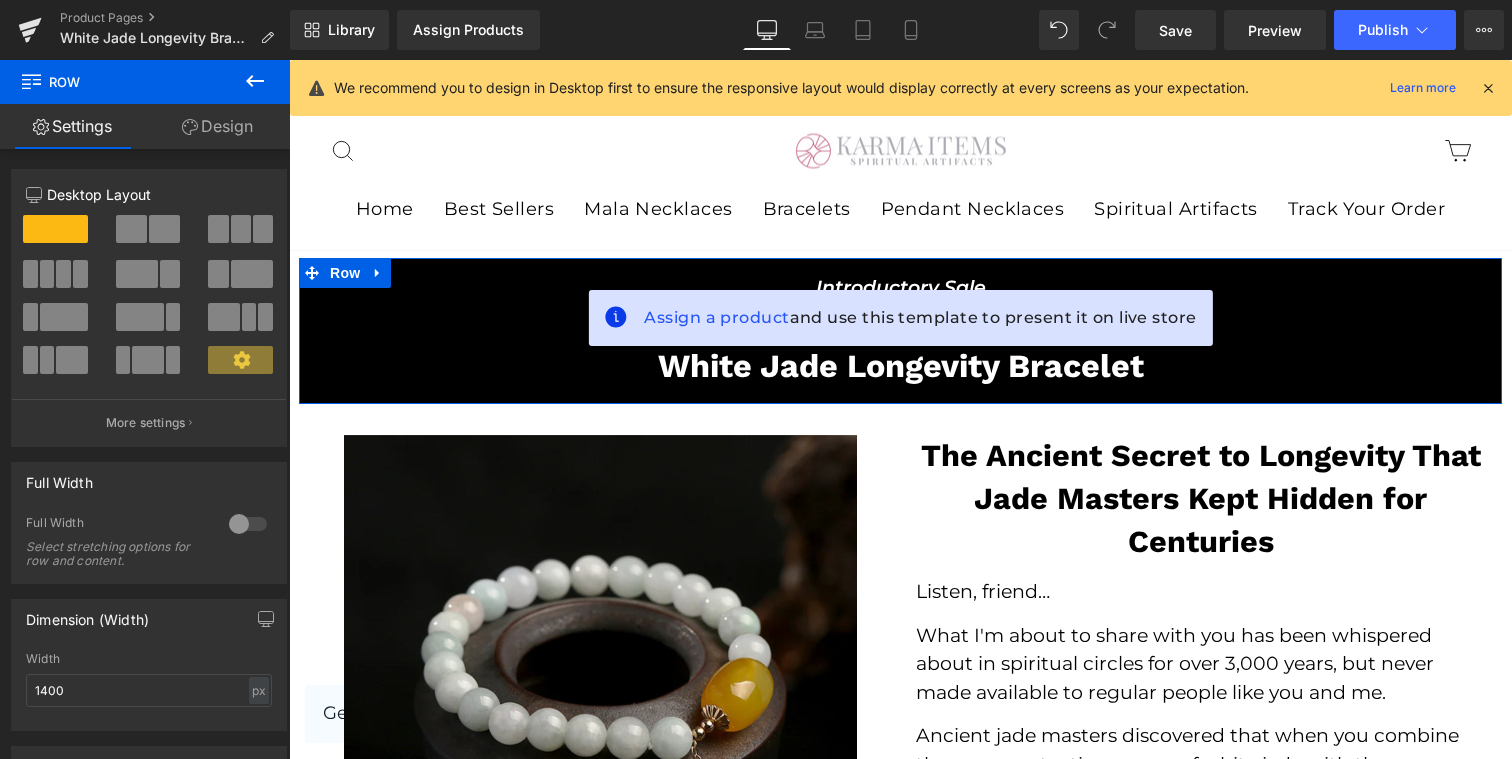 click 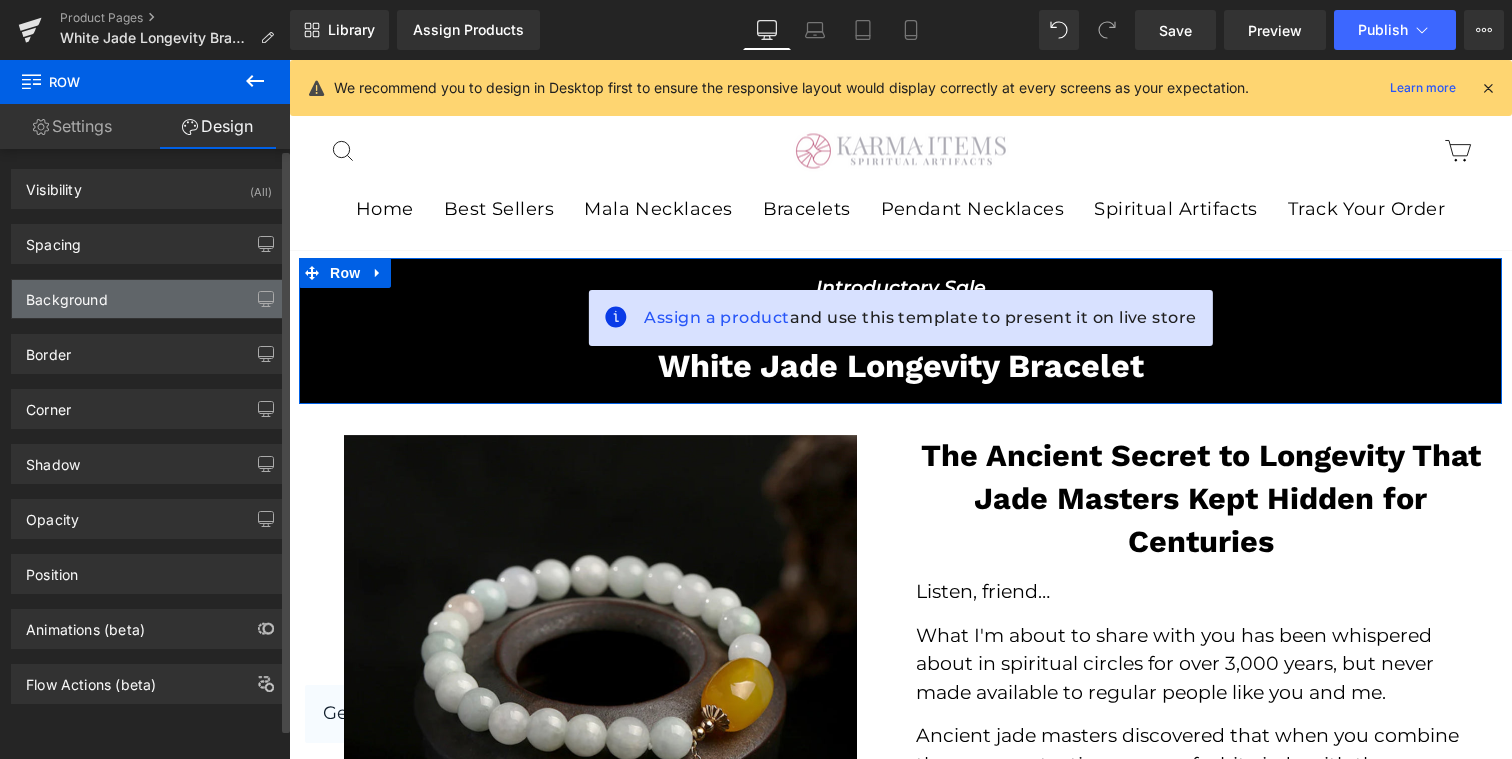 click on "Background" at bounding box center (67, 294) 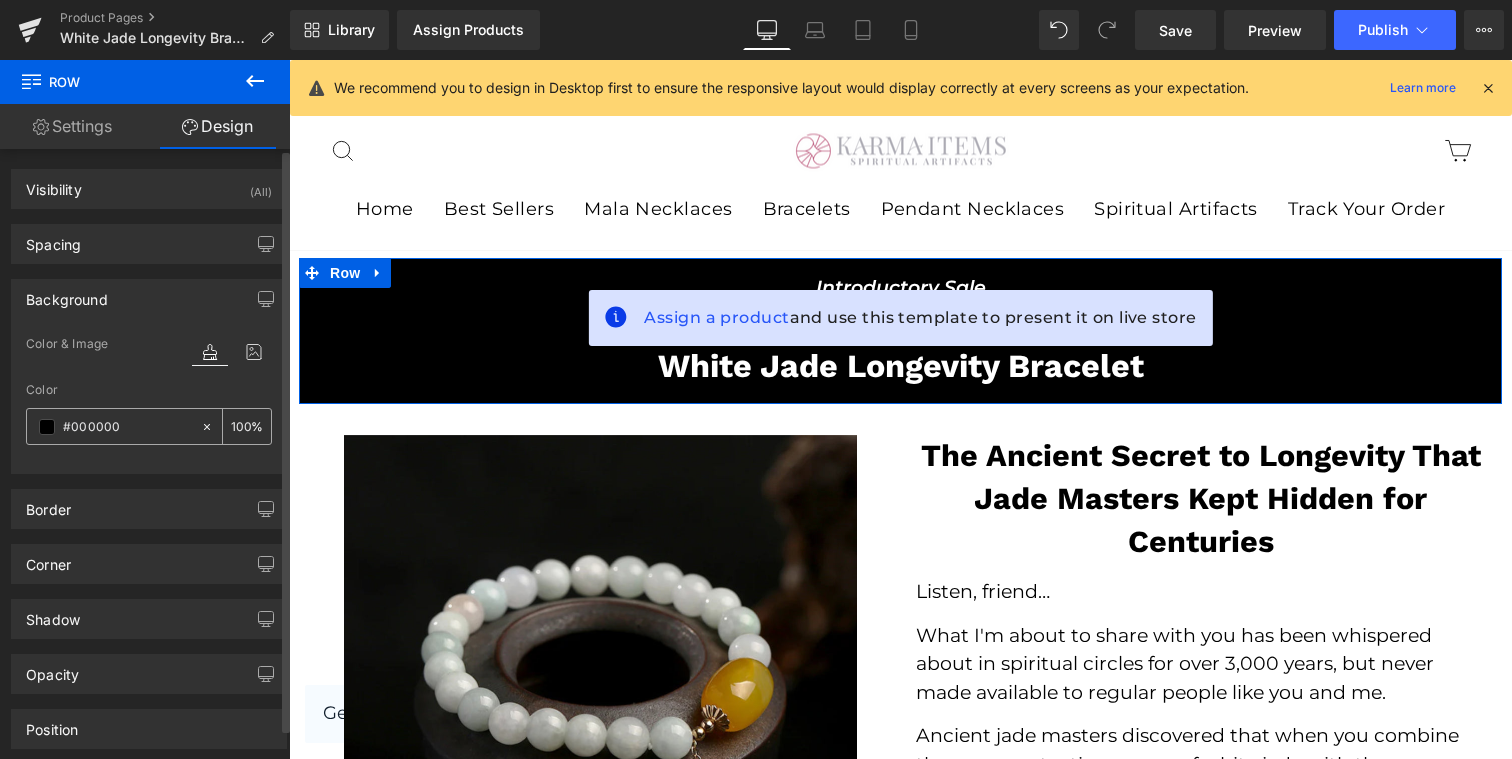 click on "#000000" at bounding box center [113, 426] 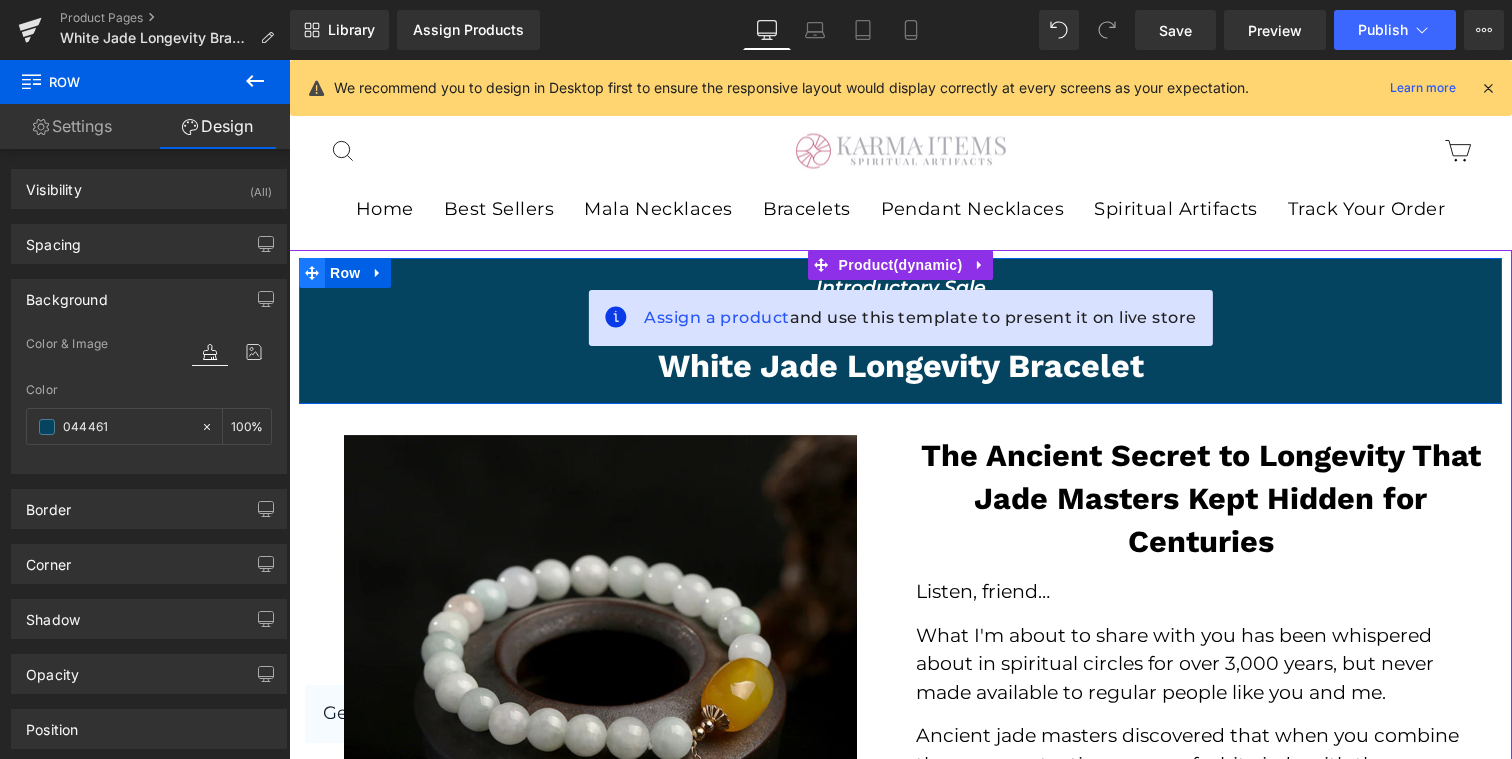click at bounding box center [312, 273] 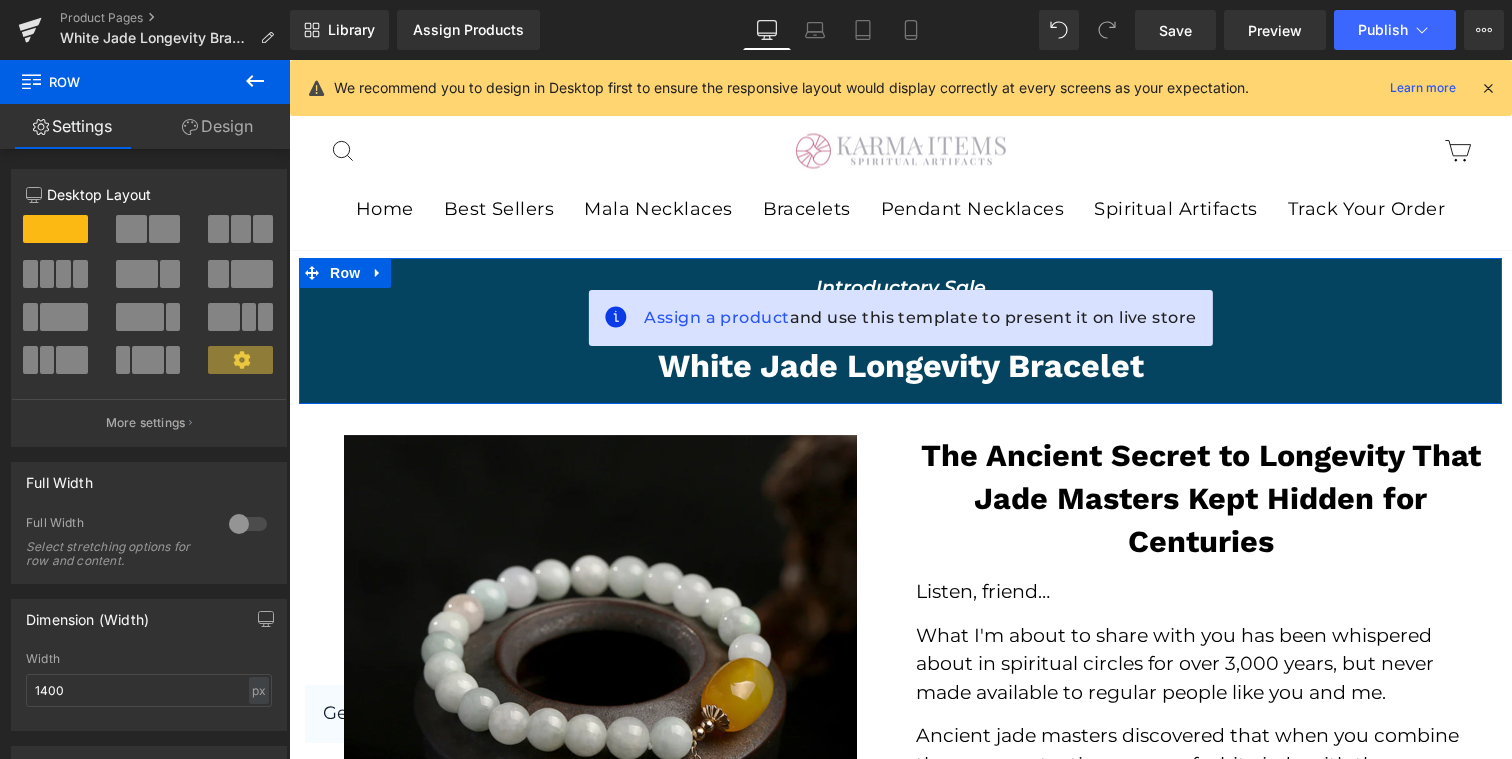 click 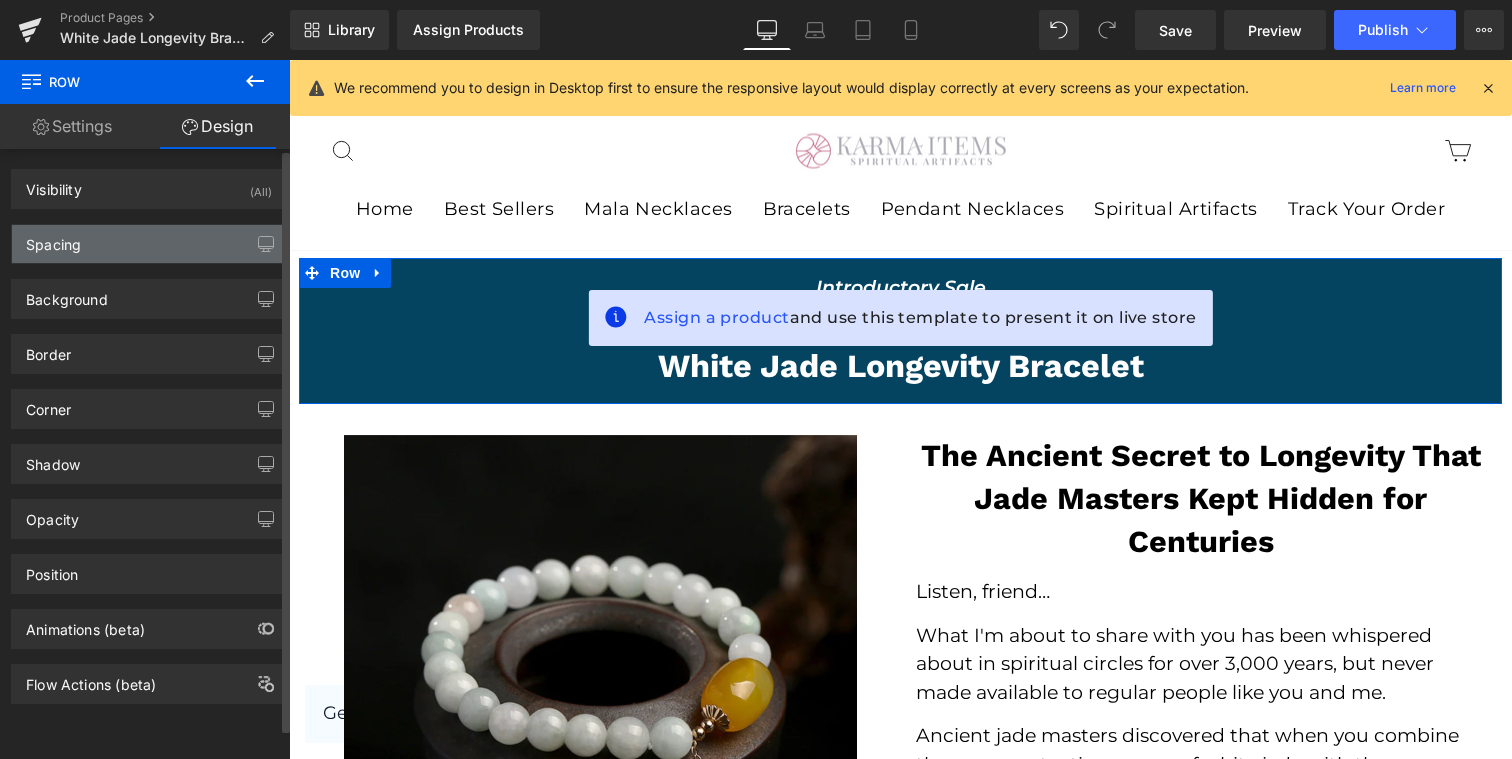 click on "Spacing" at bounding box center (149, 244) 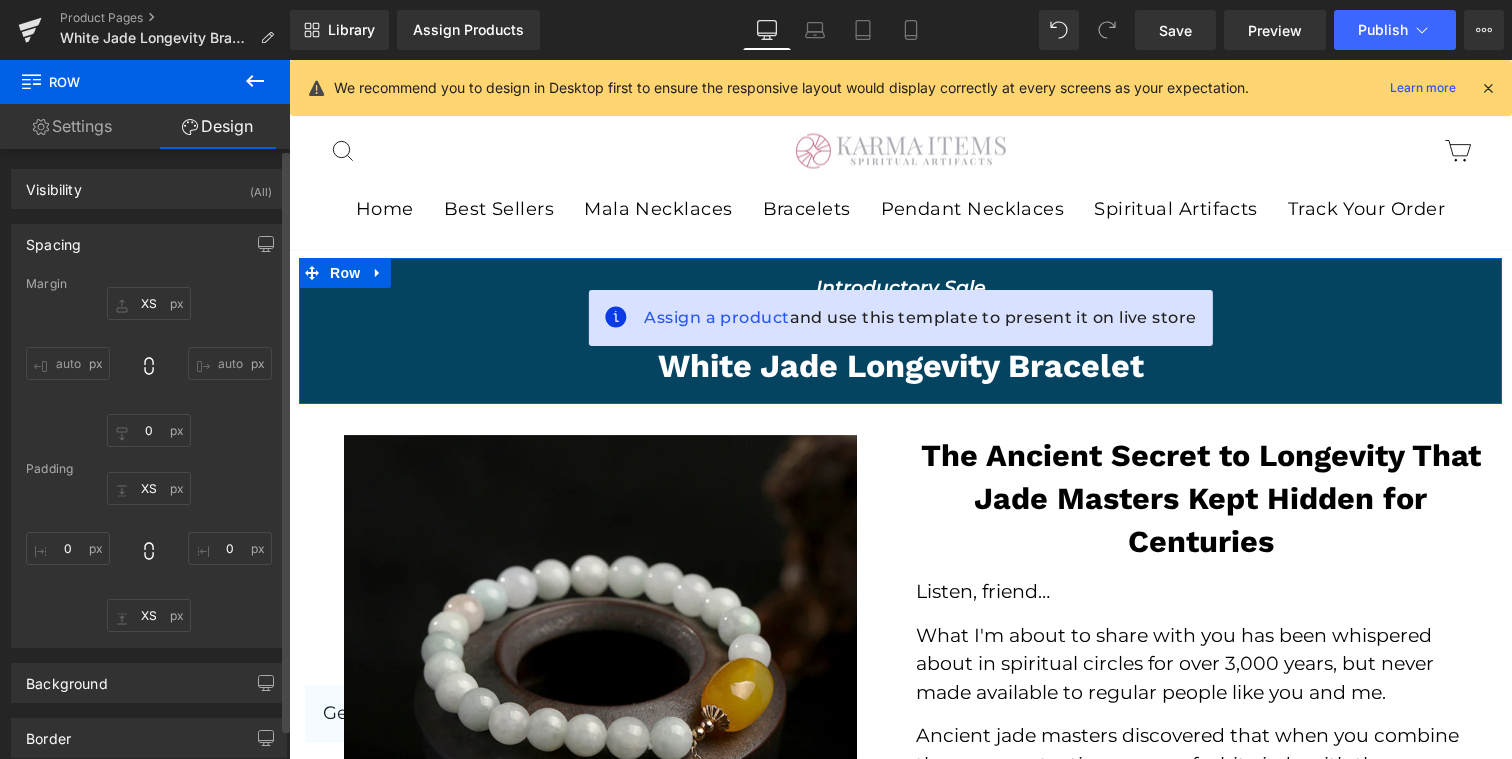click on "Spacing" at bounding box center (149, 244) 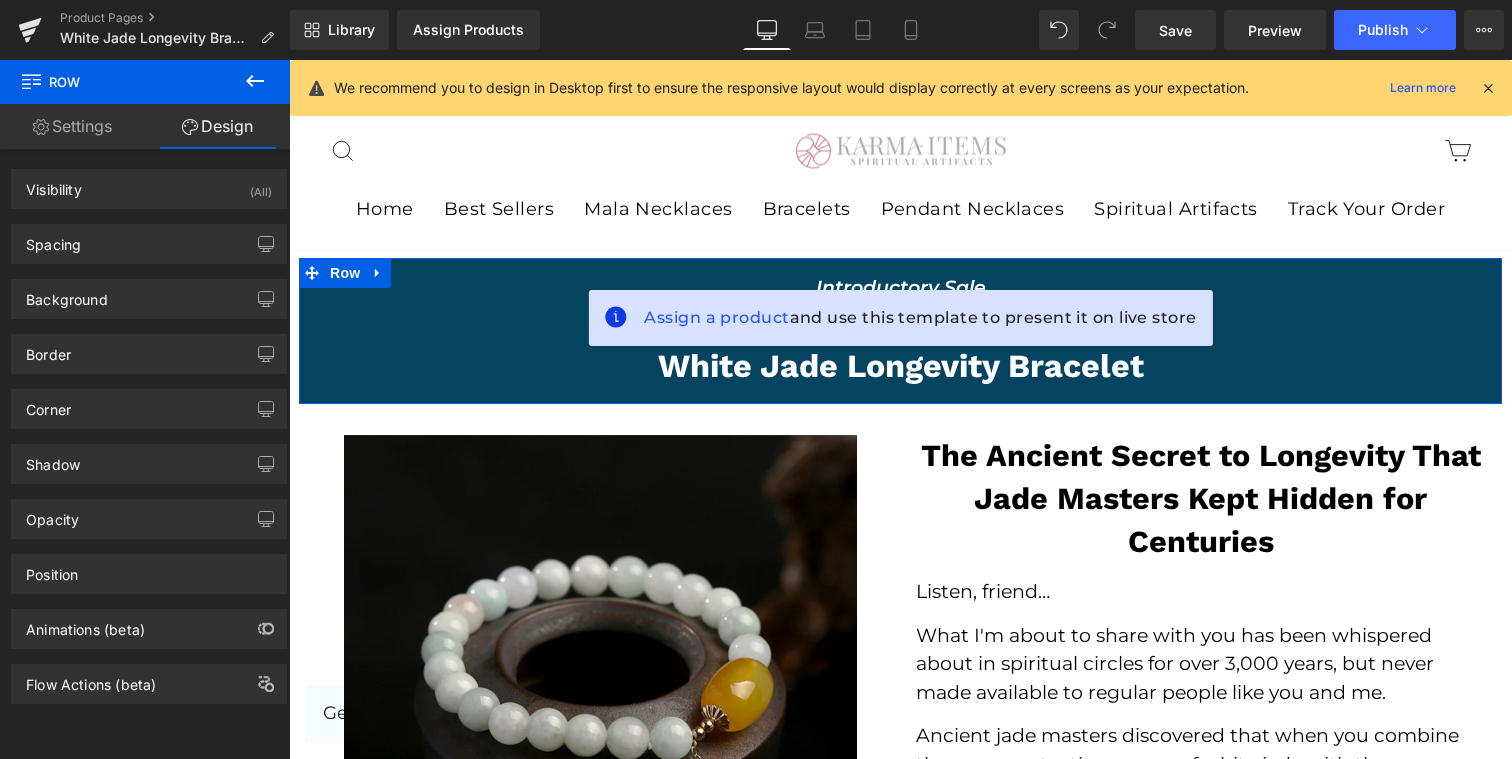click on "Settings" at bounding box center [72, 126] 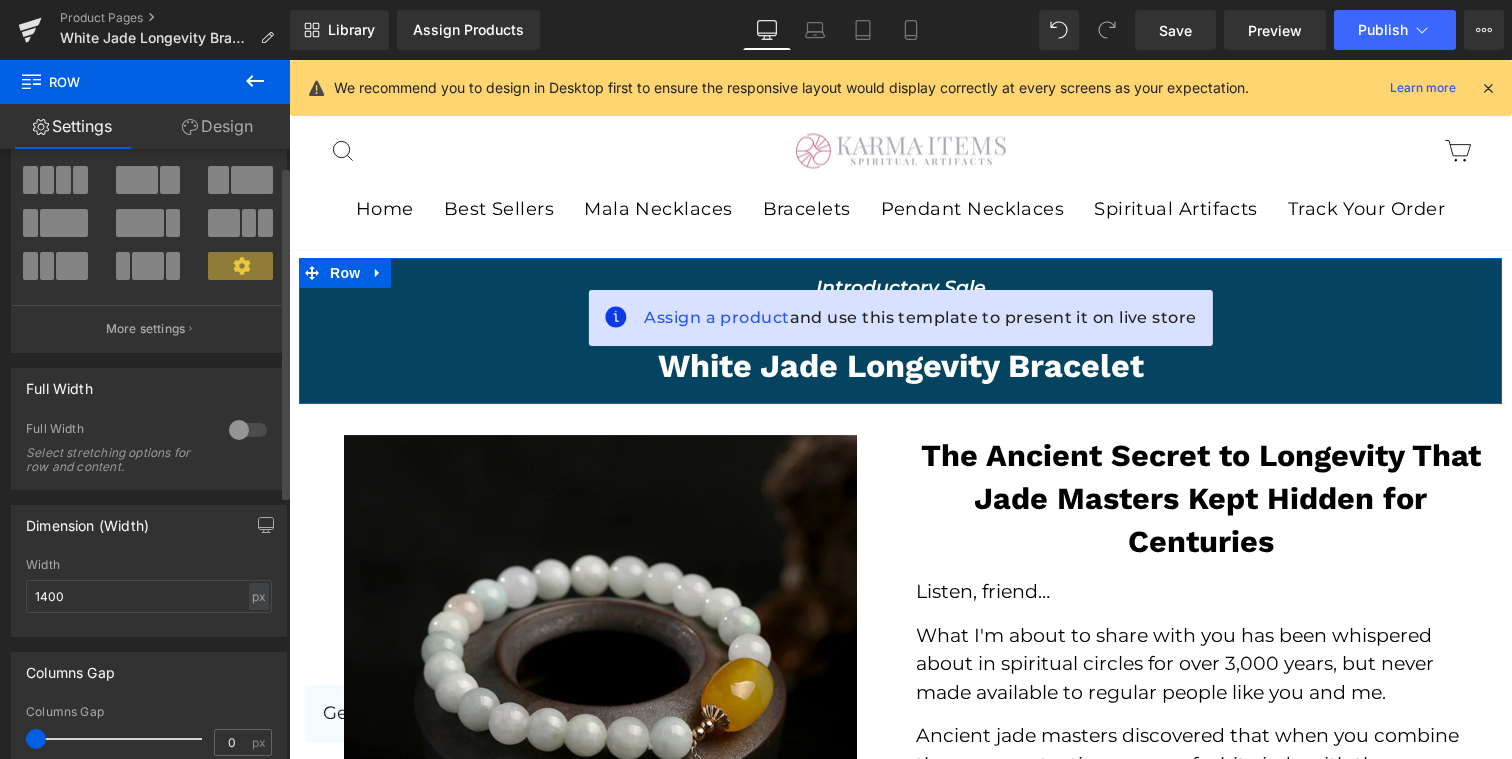 scroll, scrollTop: 121, scrollLeft: 0, axis: vertical 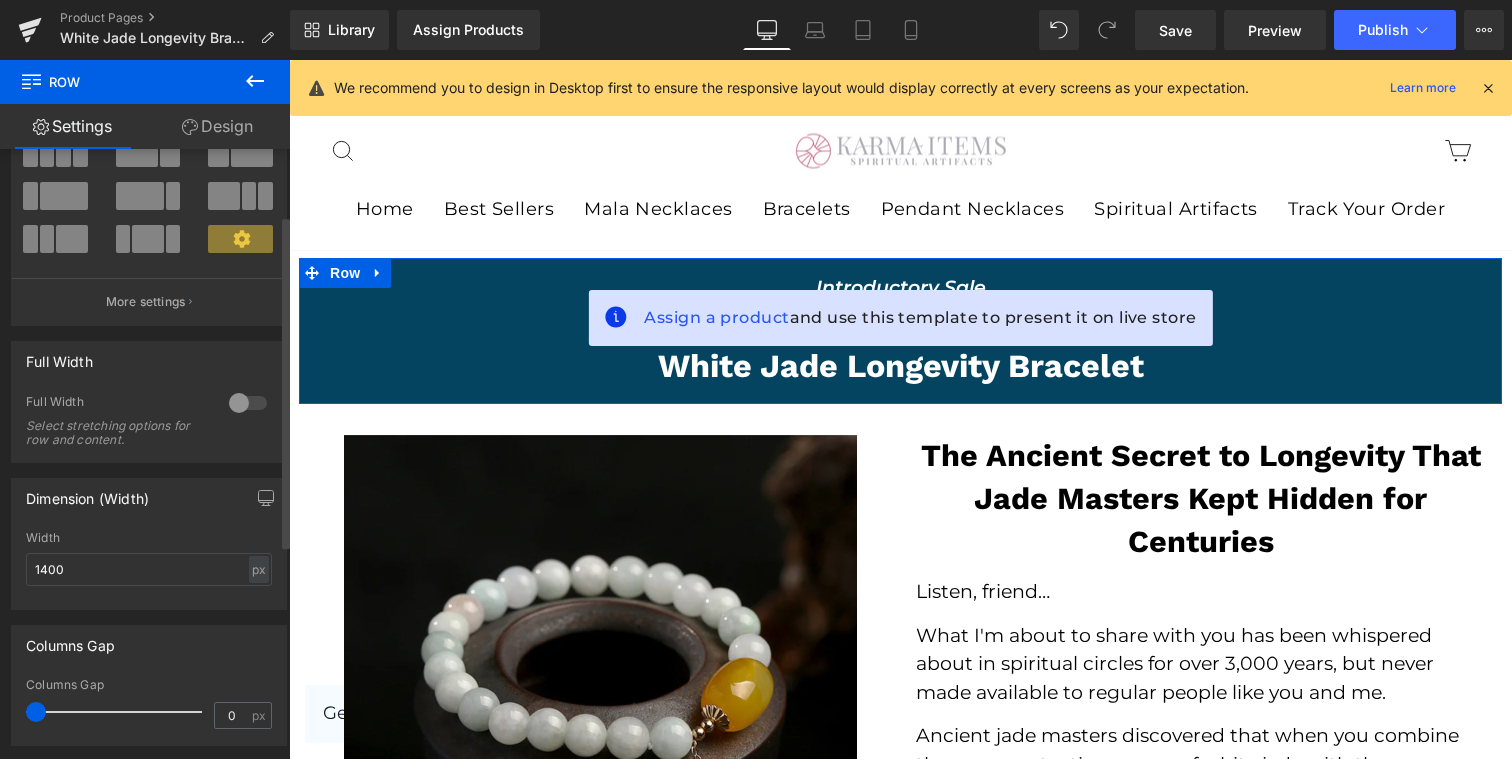 click at bounding box center (248, 403) 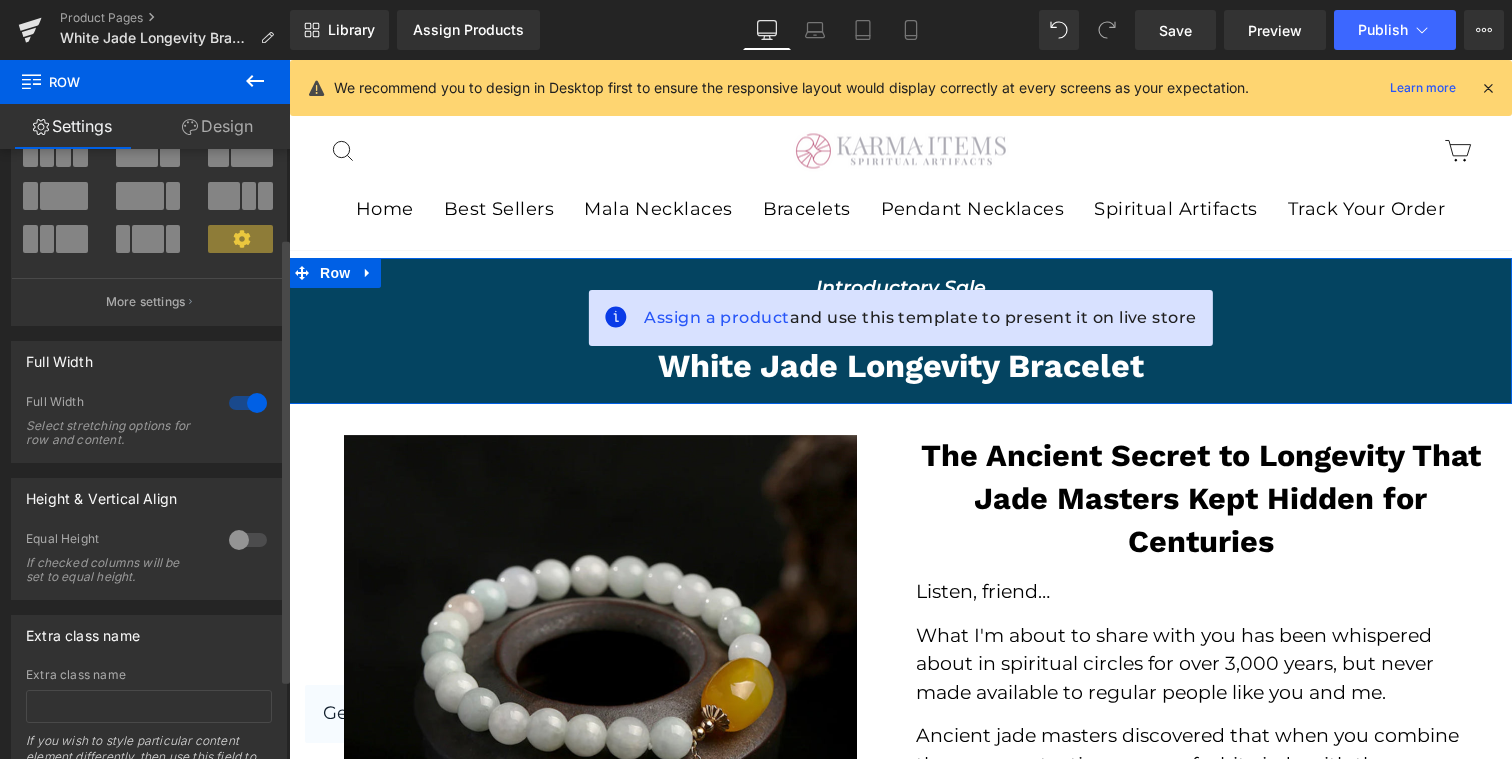 click at bounding box center [248, 403] 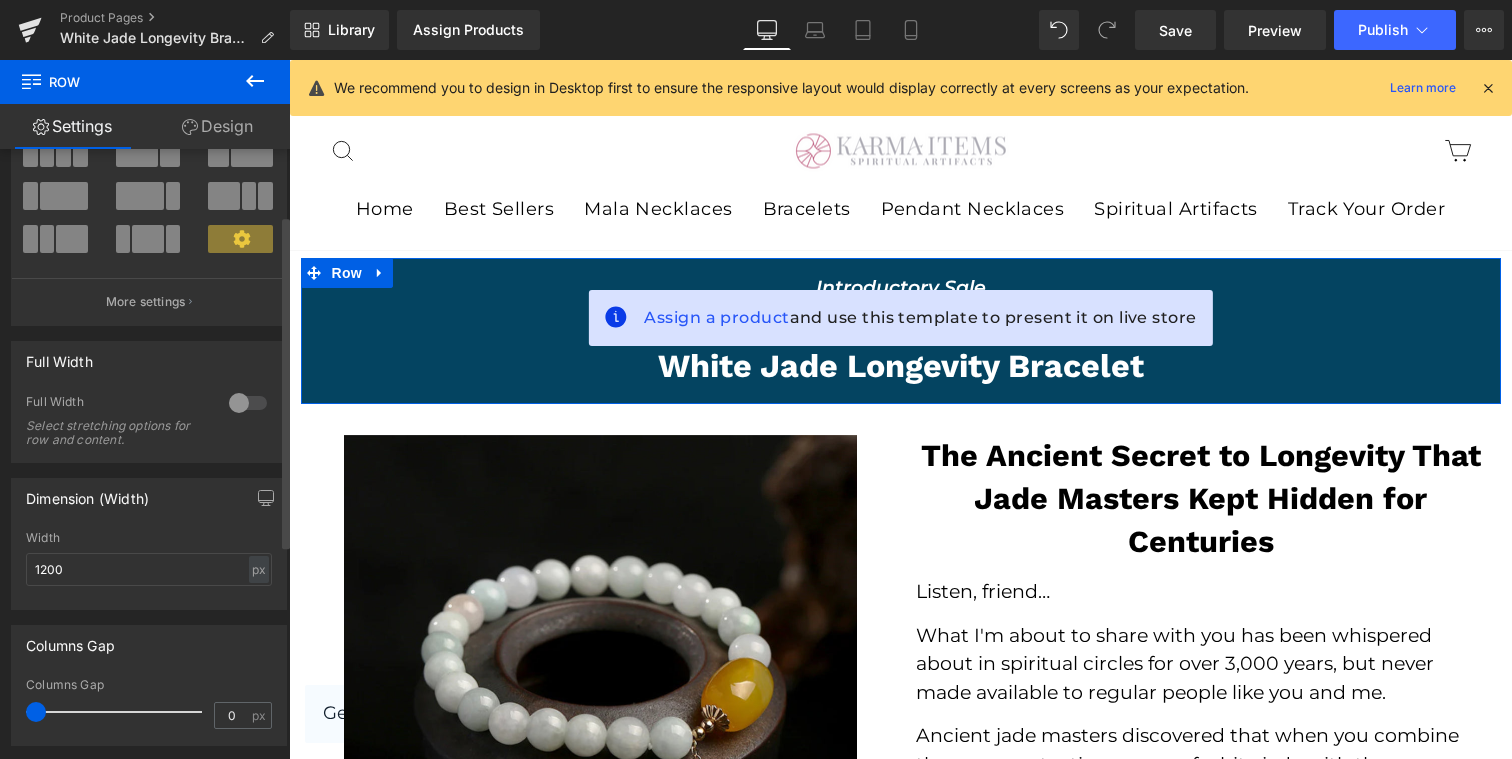 click at bounding box center (248, 403) 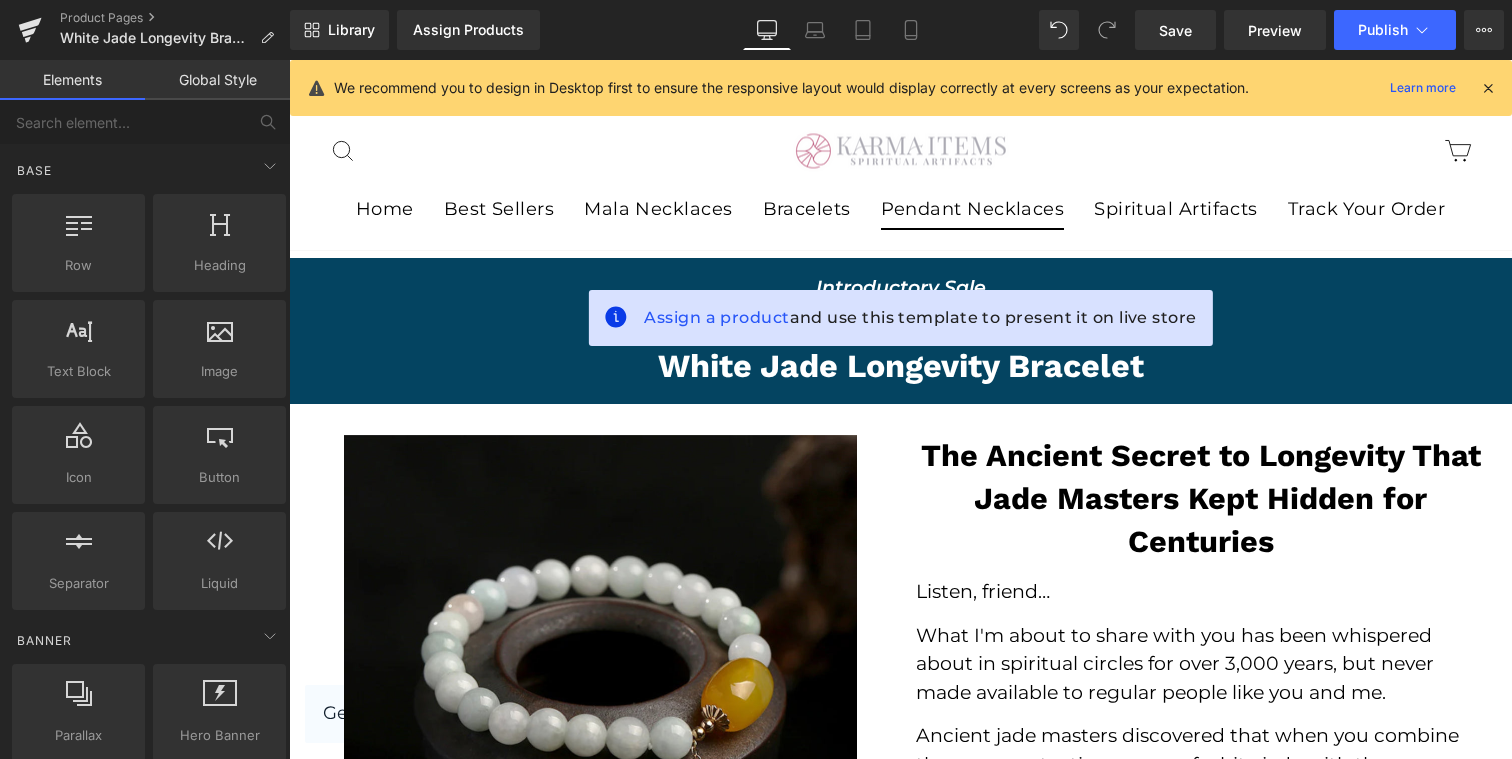 click on "Pendant Necklaces" at bounding box center [973, 210] 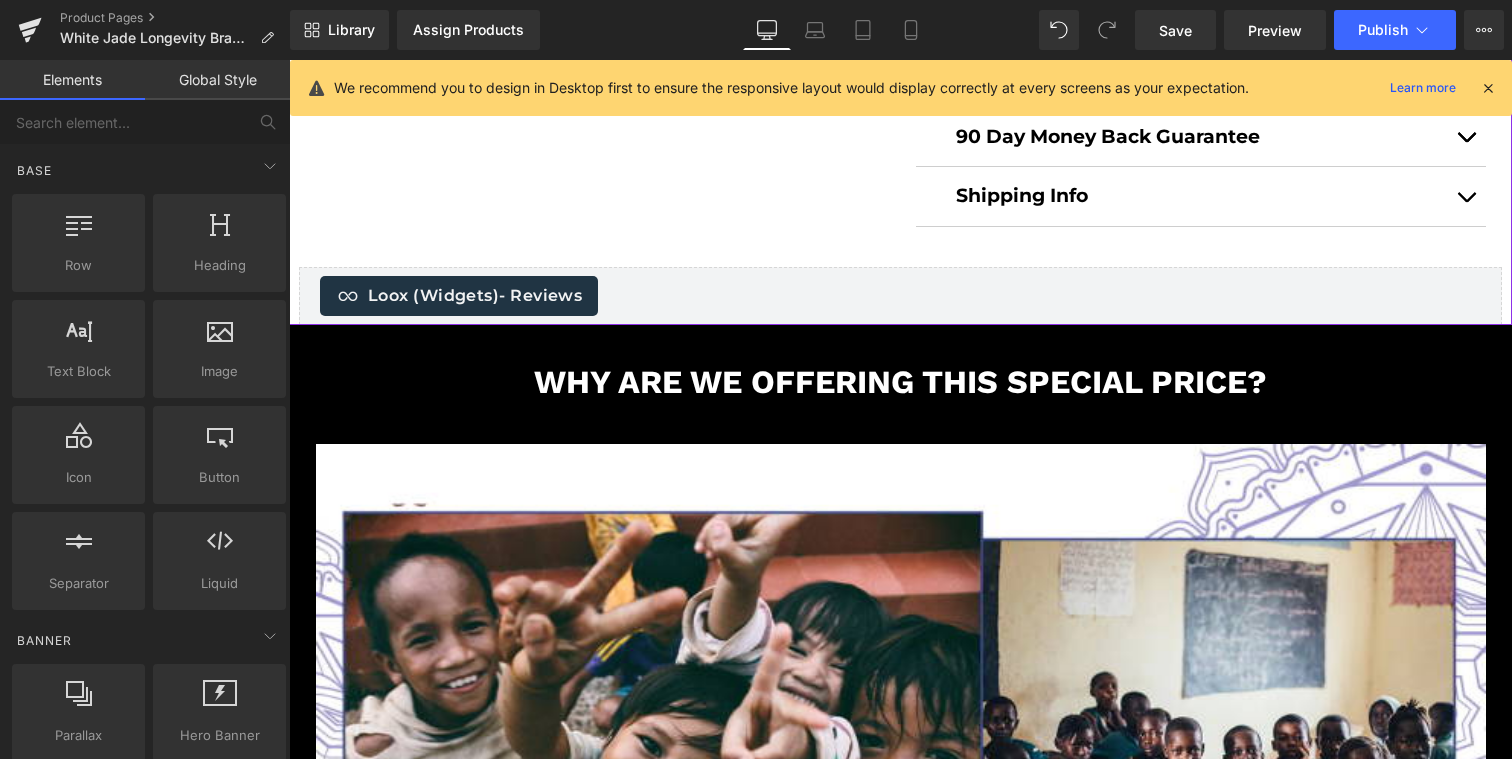 scroll, scrollTop: 2819, scrollLeft: 0, axis: vertical 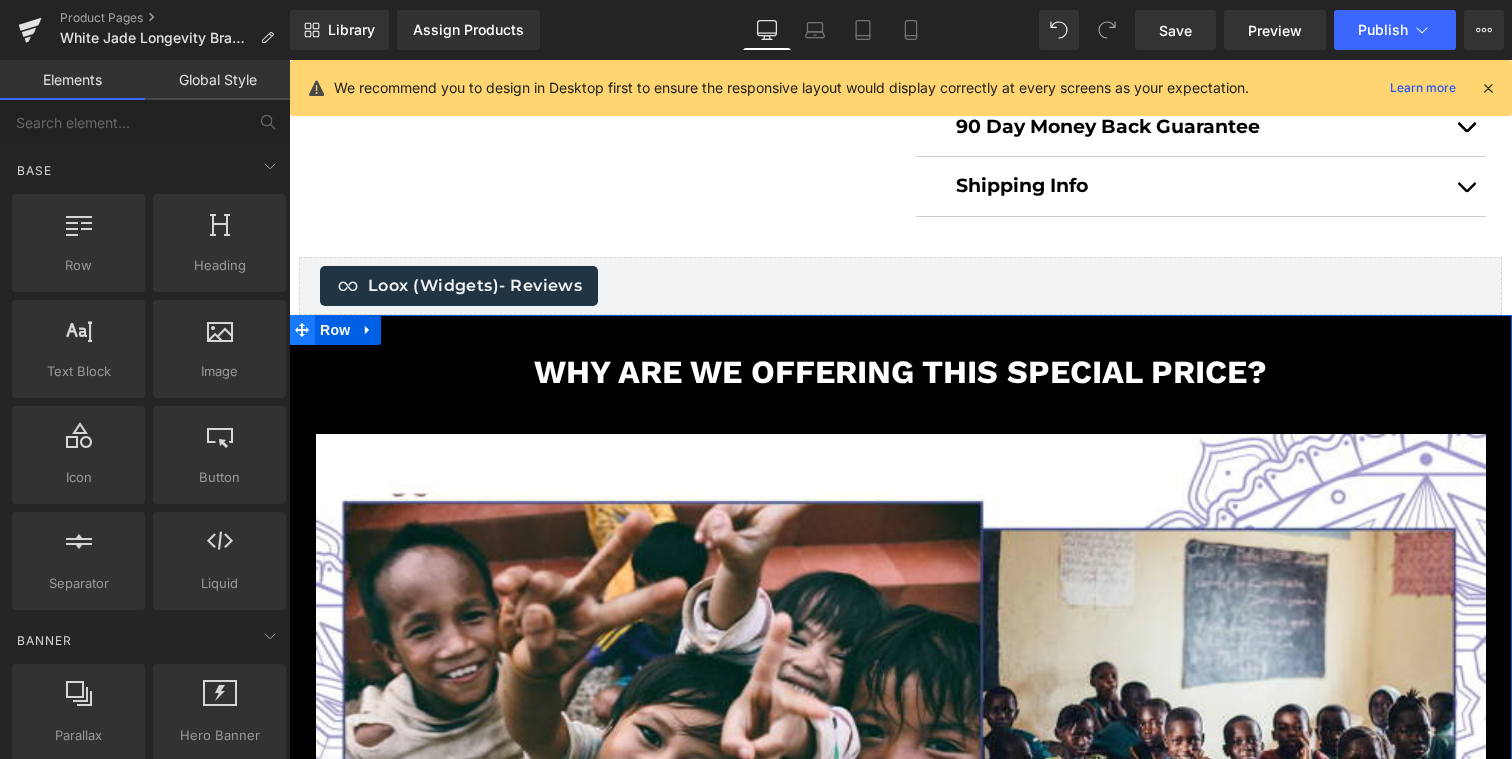 click 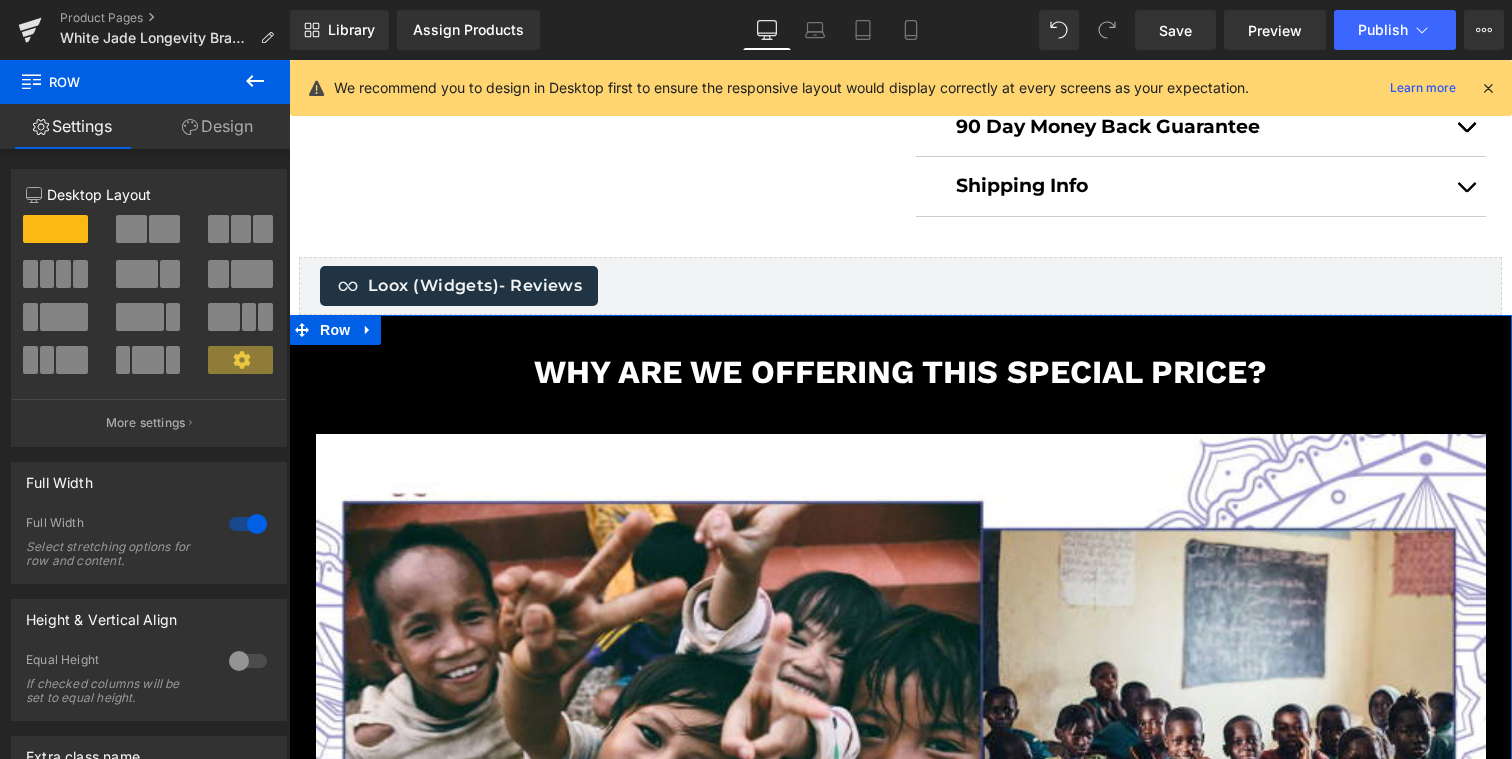 click on "Design" at bounding box center (217, 126) 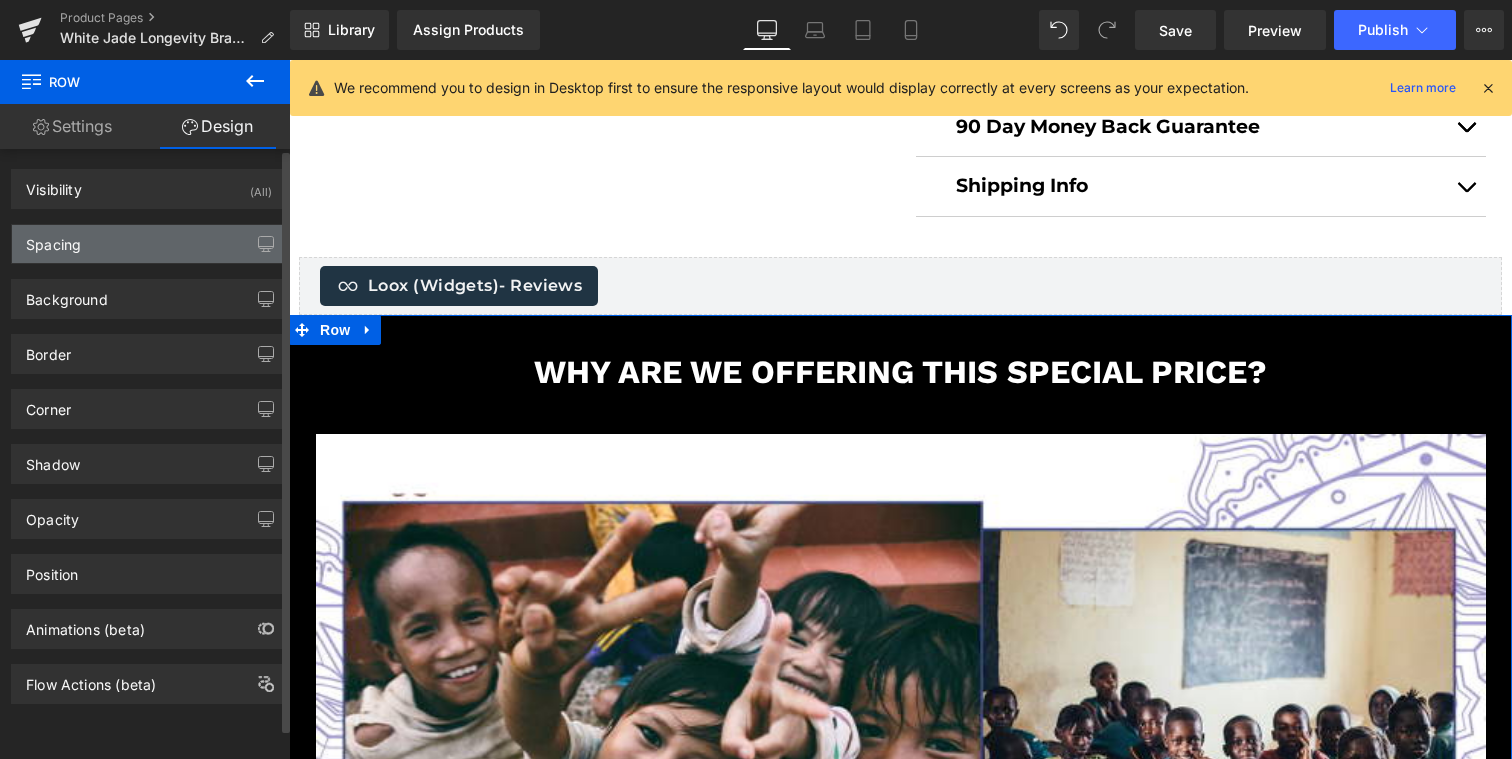 type on "#000000" 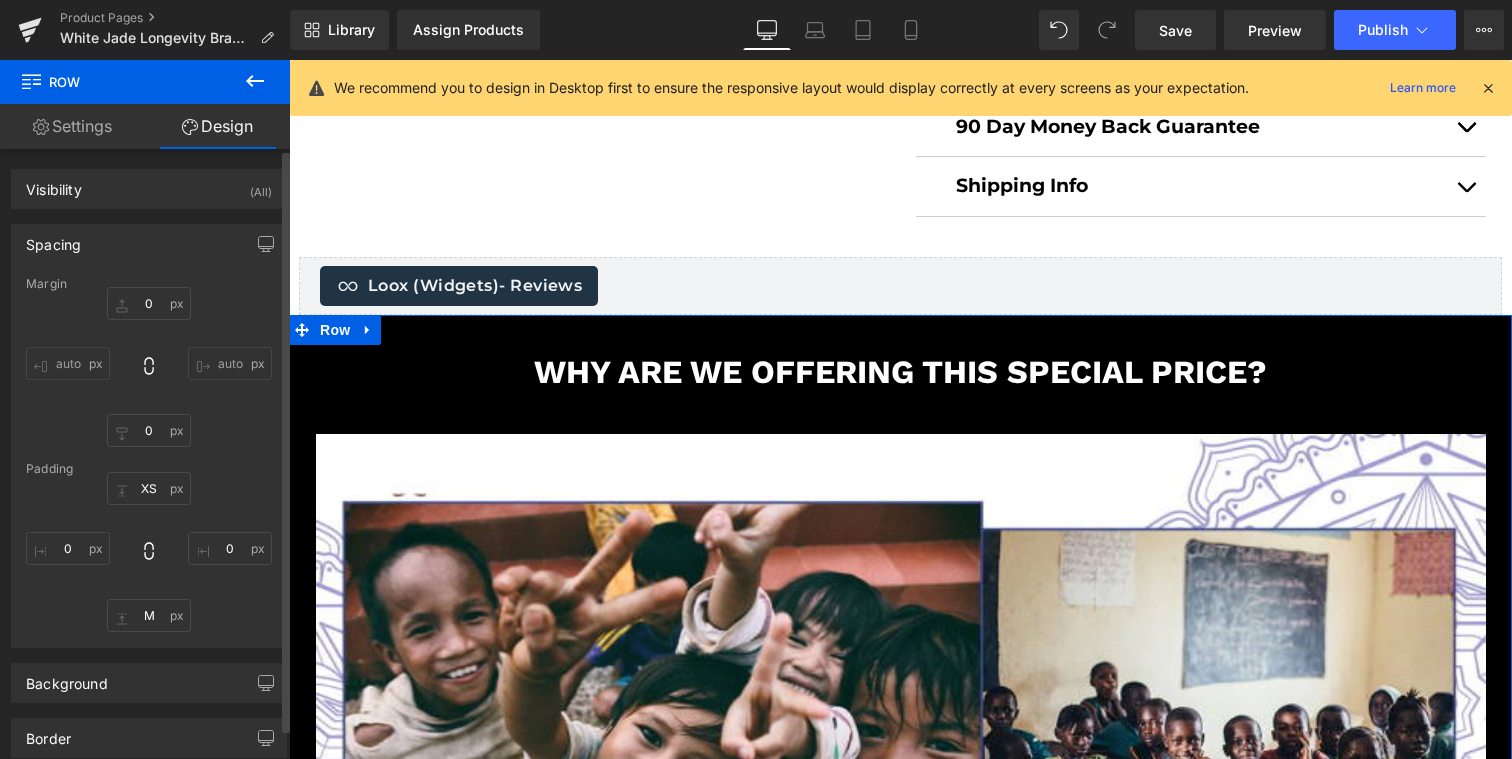 click on "Spacing" at bounding box center (149, 244) 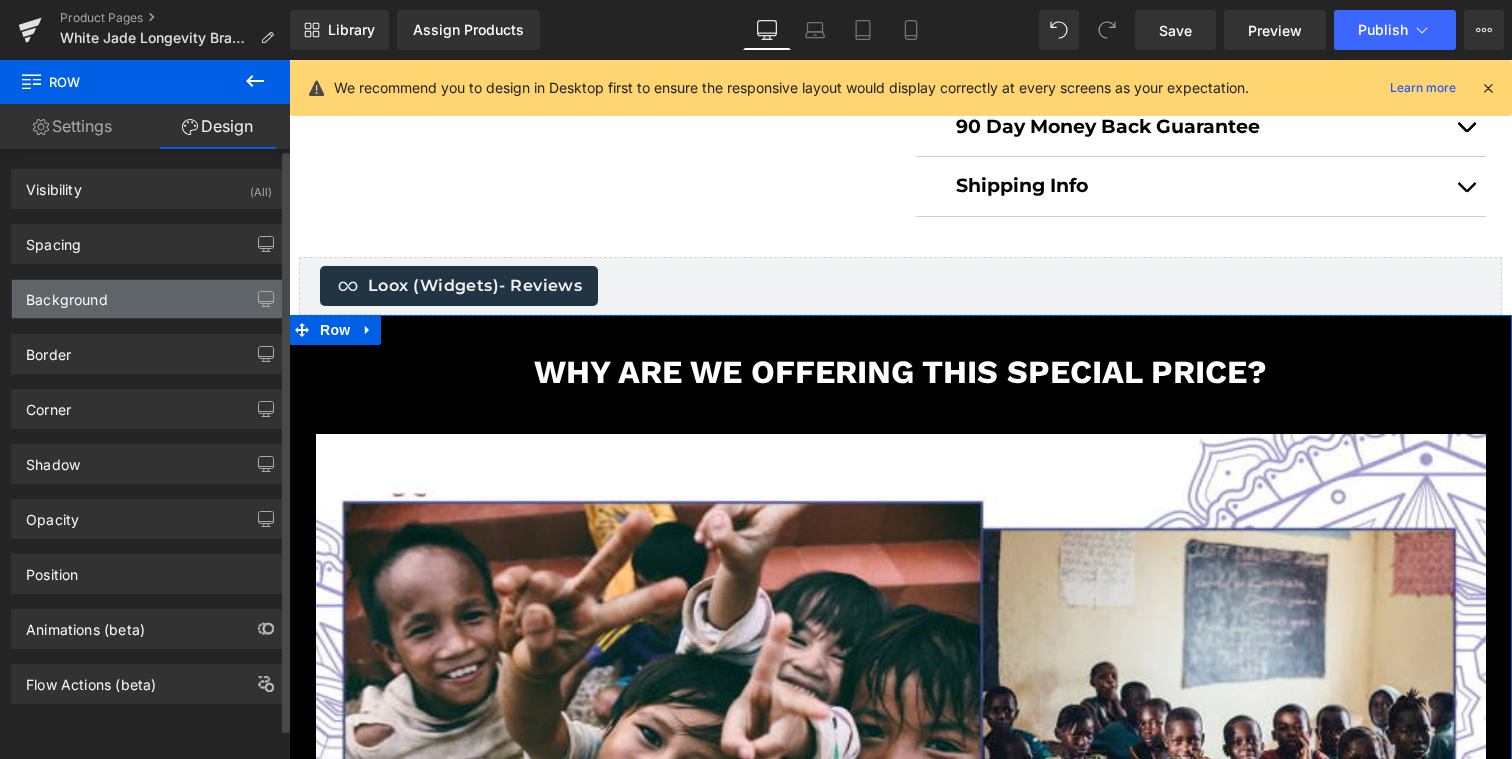 click on "Background" at bounding box center [149, 299] 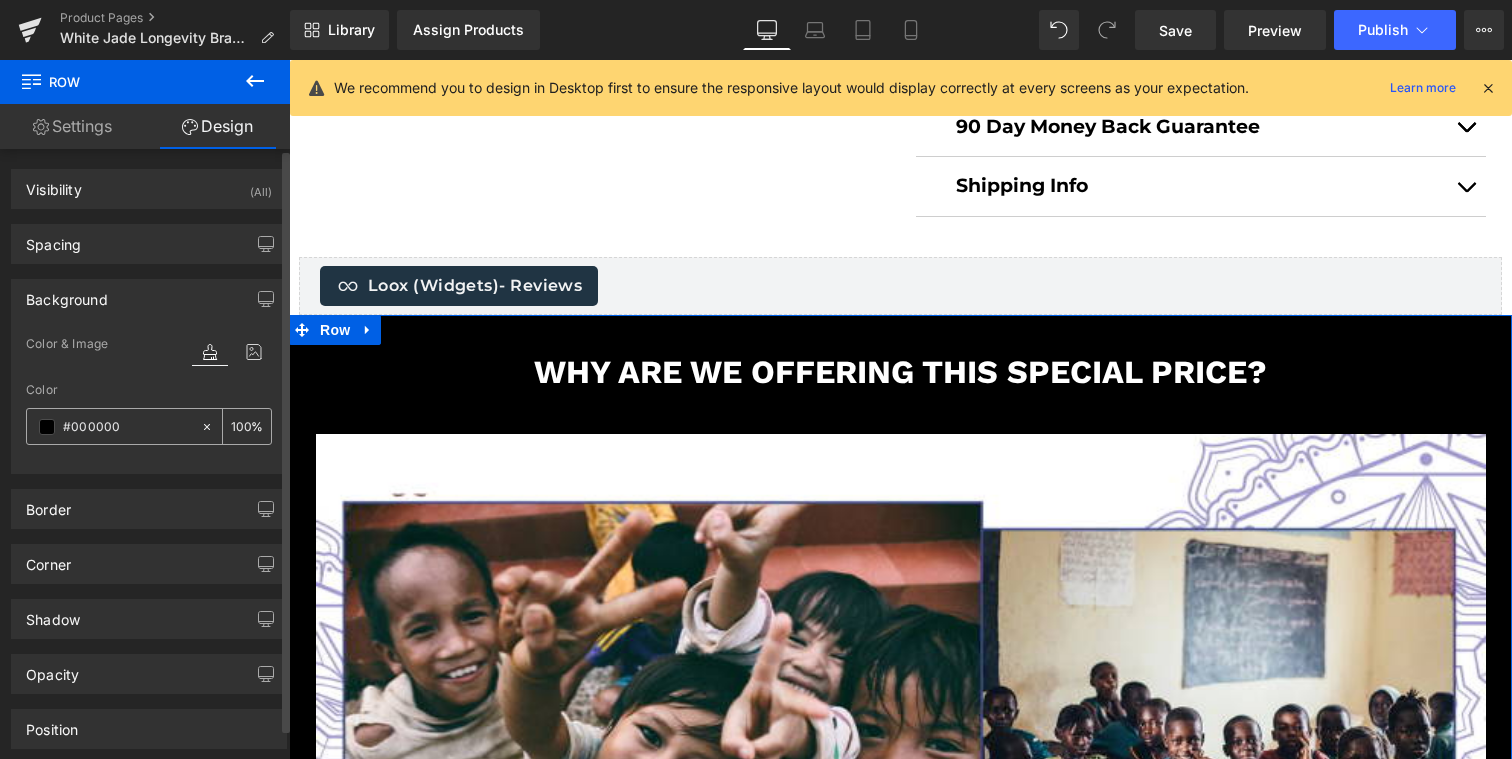 click on "#000000" at bounding box center [127, 427] 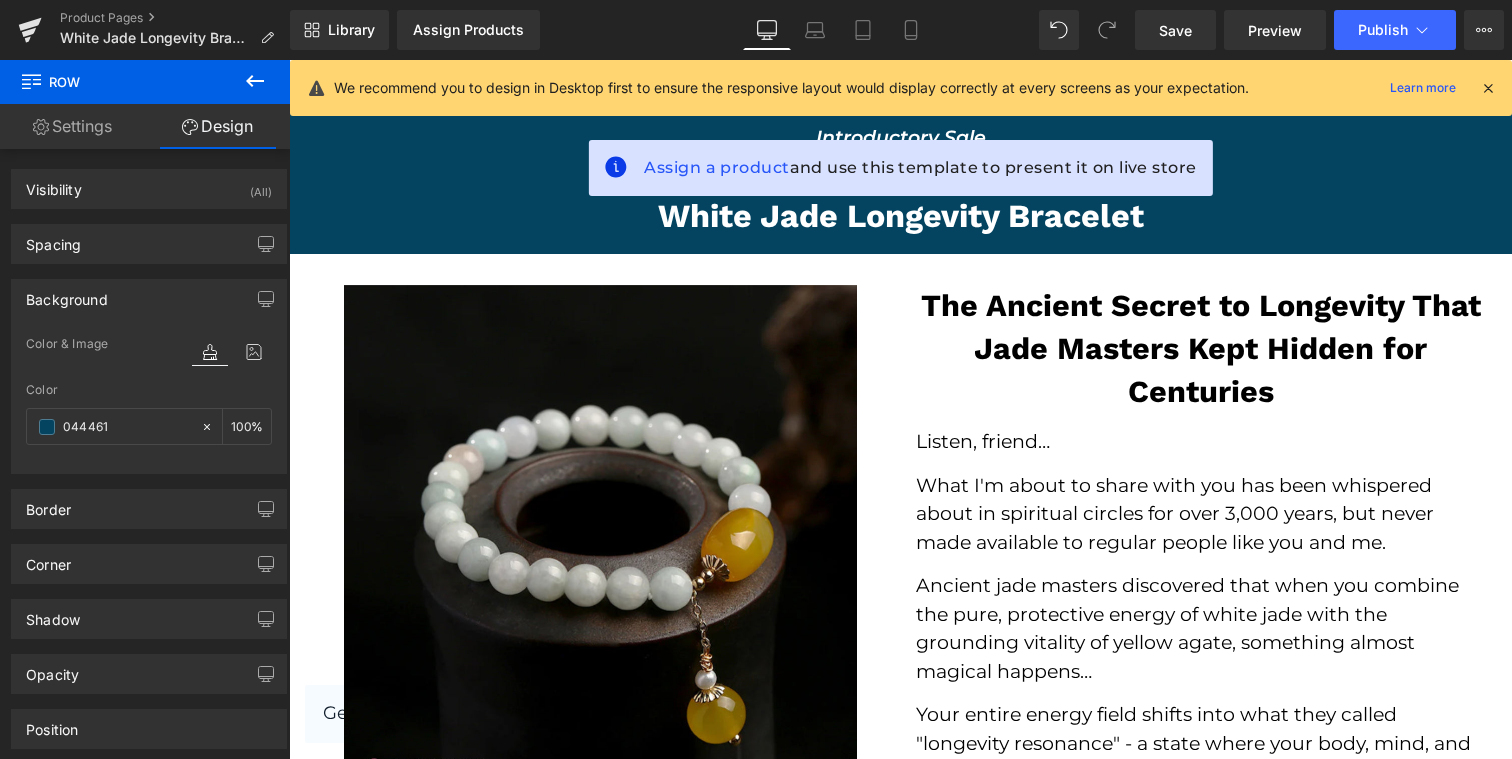 scroll, scrollTop: 0, scrollLeft: 0, axis: both 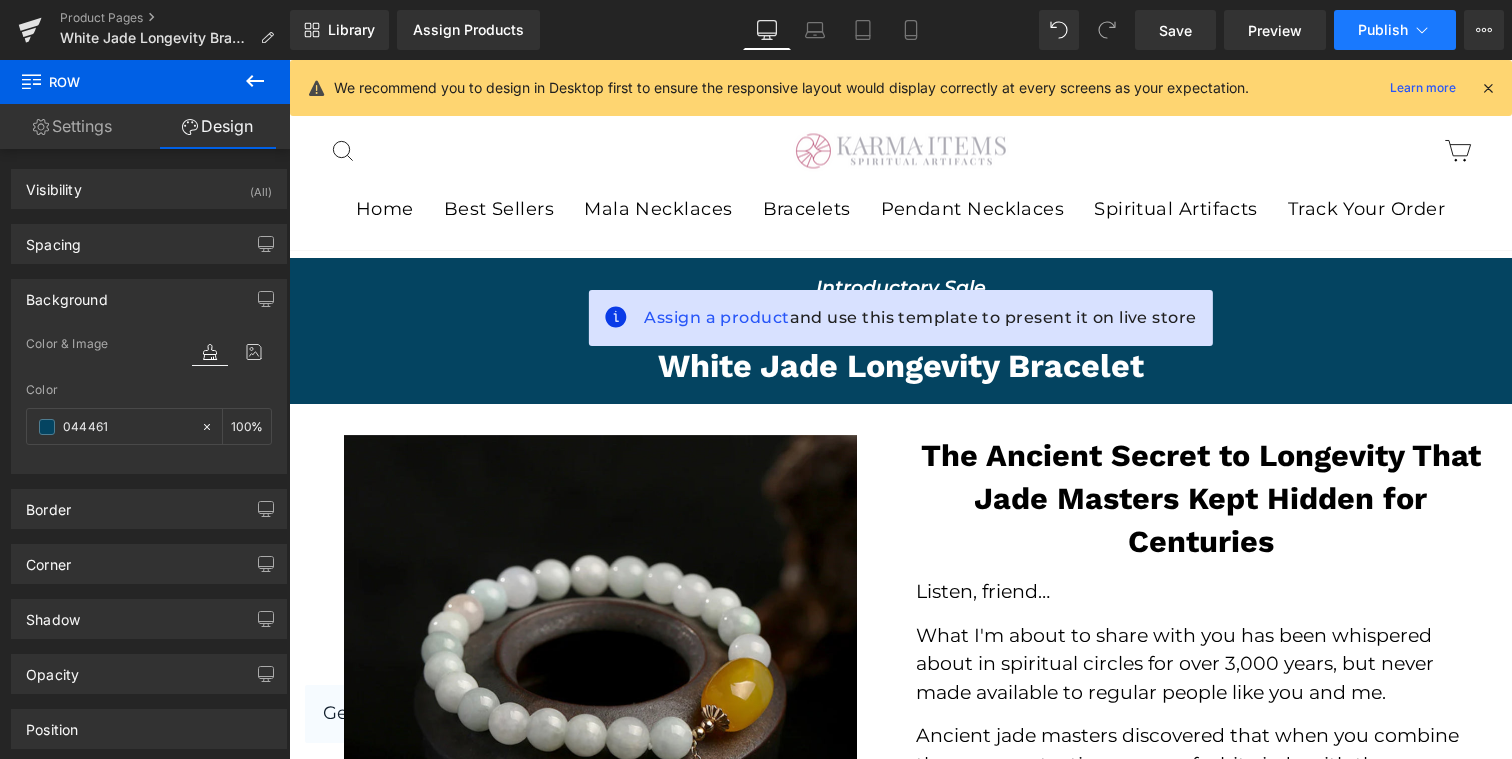 type on "#044461" 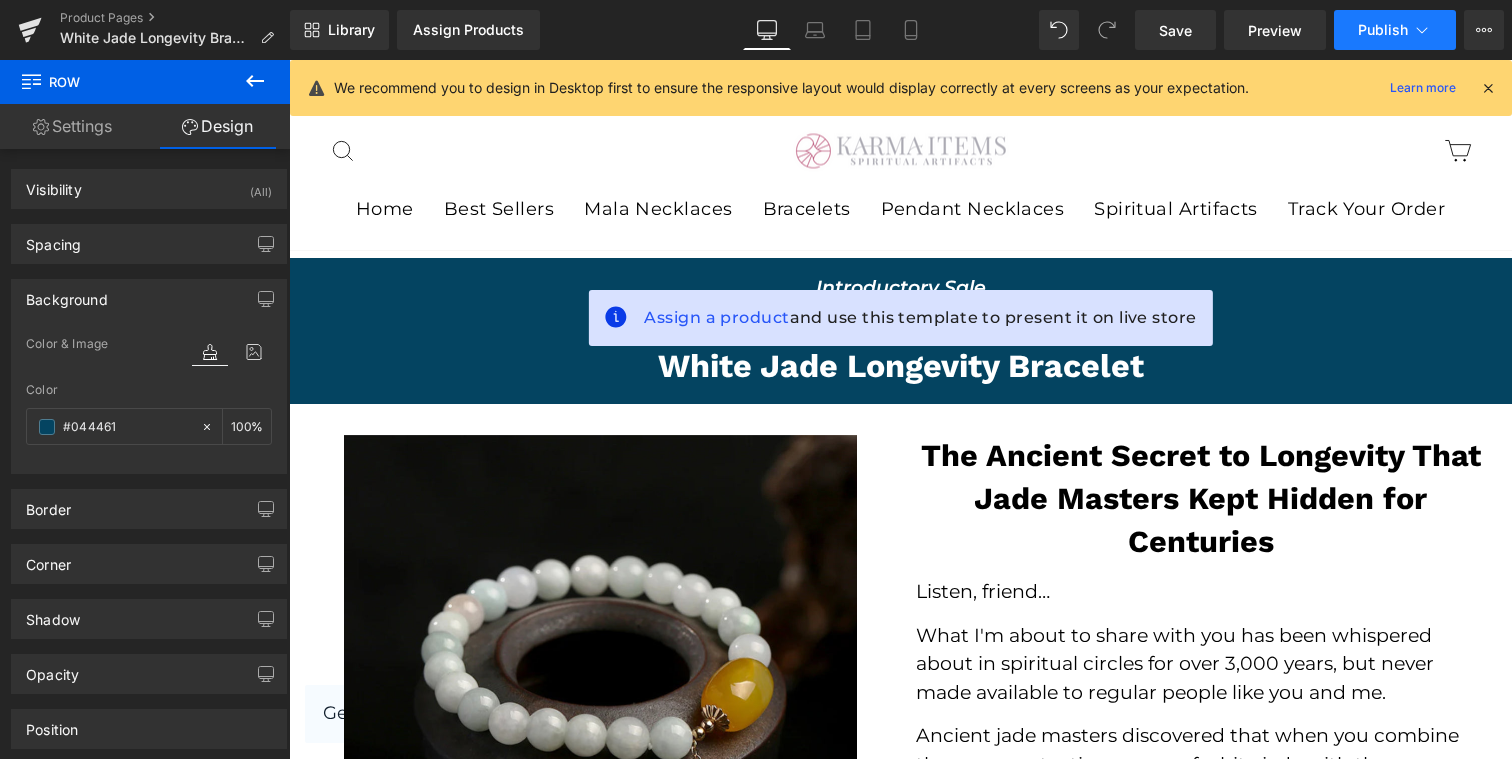 click on "Publish" at bounding box center [1383, 30] 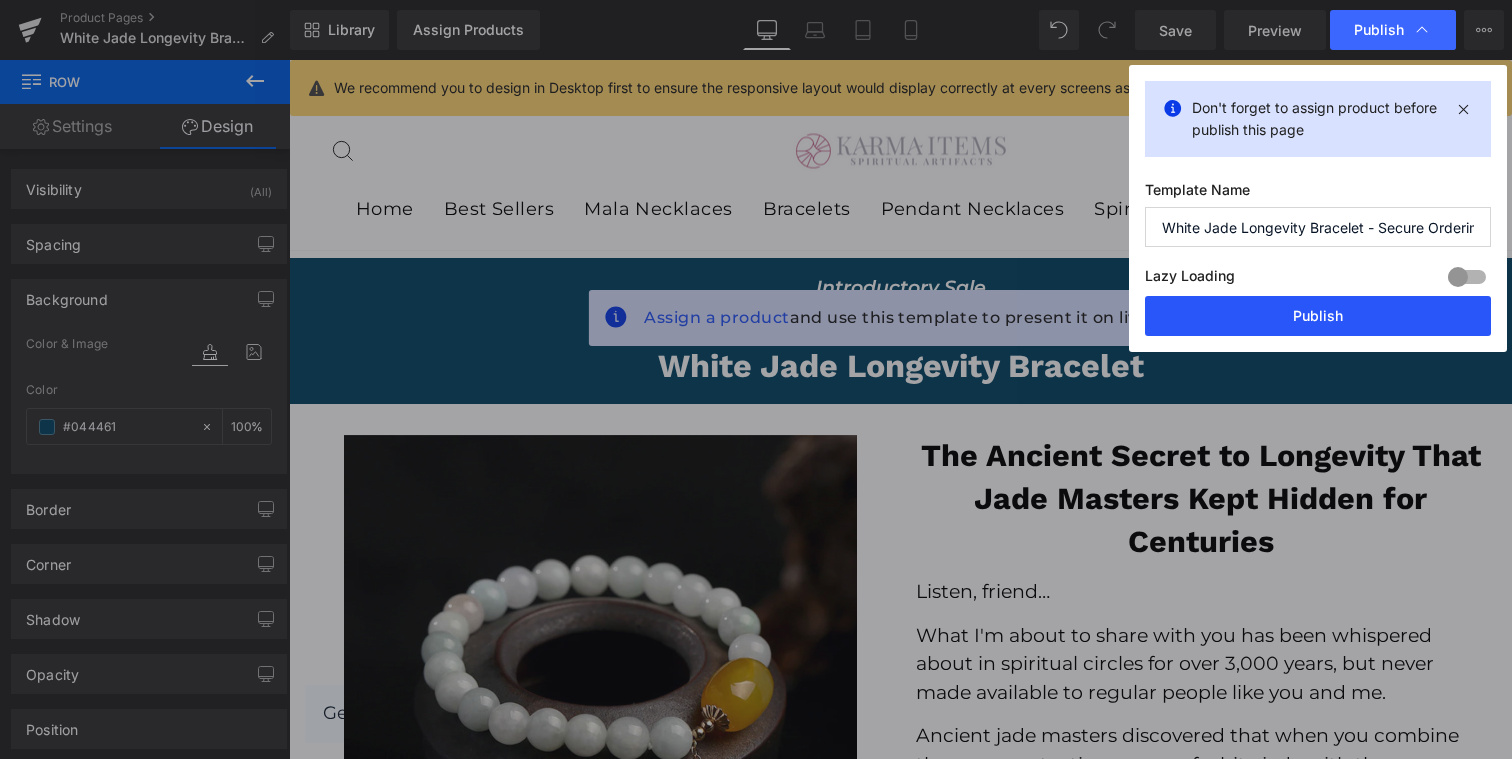 click on "Publish" at bounding box center (1318, 316) 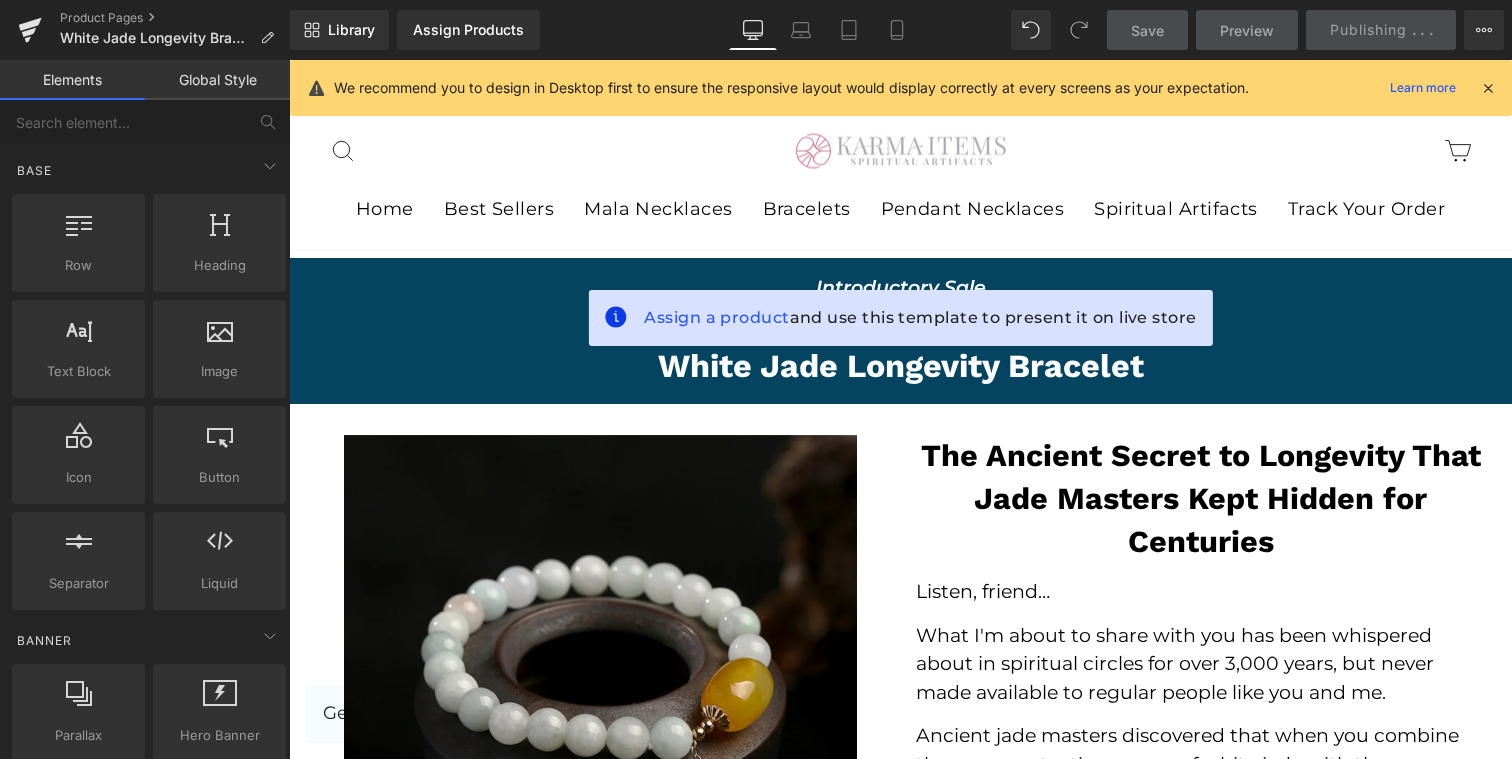 click on "Search
Cart" at bounding box center (1259, 151) 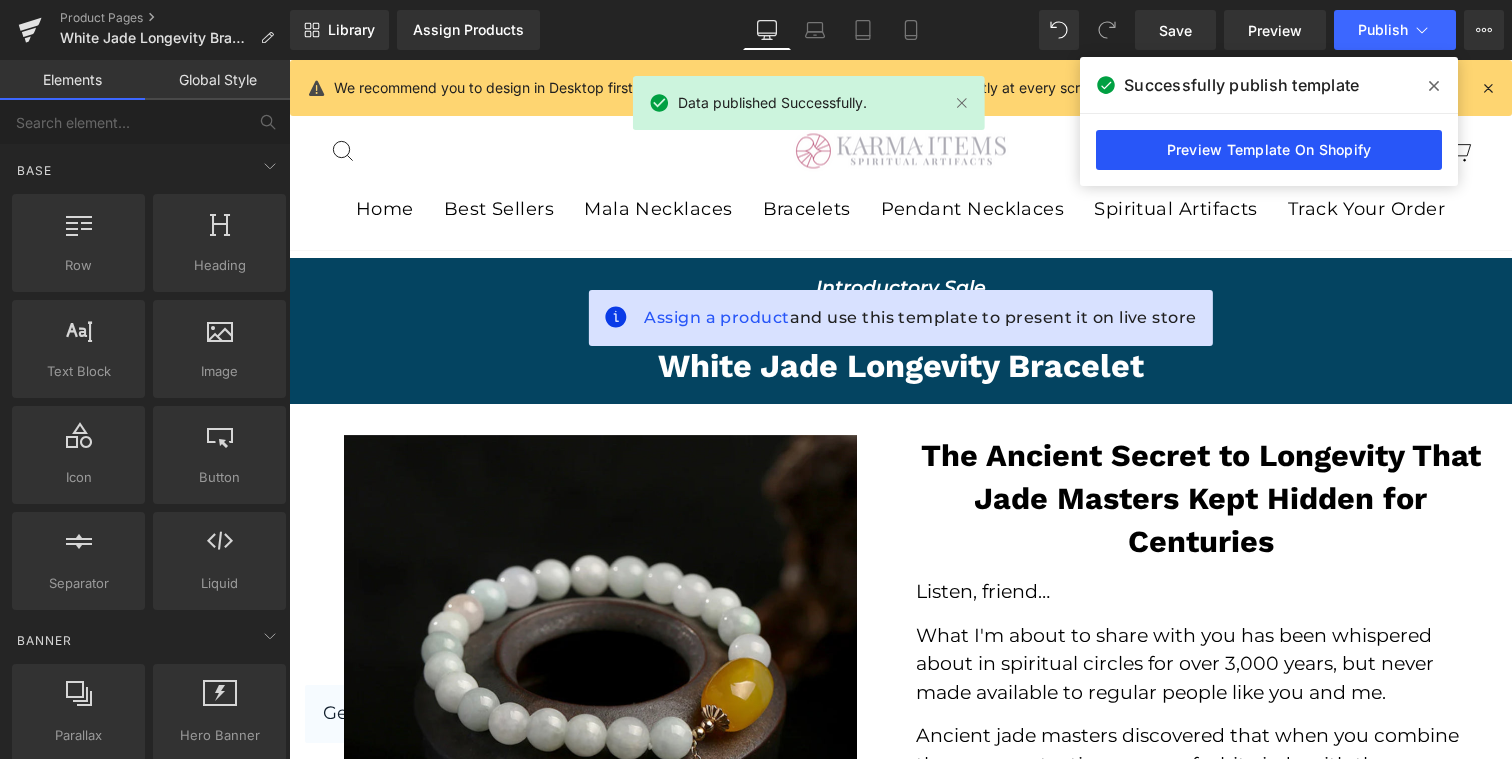 click on "Preview Template On Shopify" at bounding box center (1269, 150) 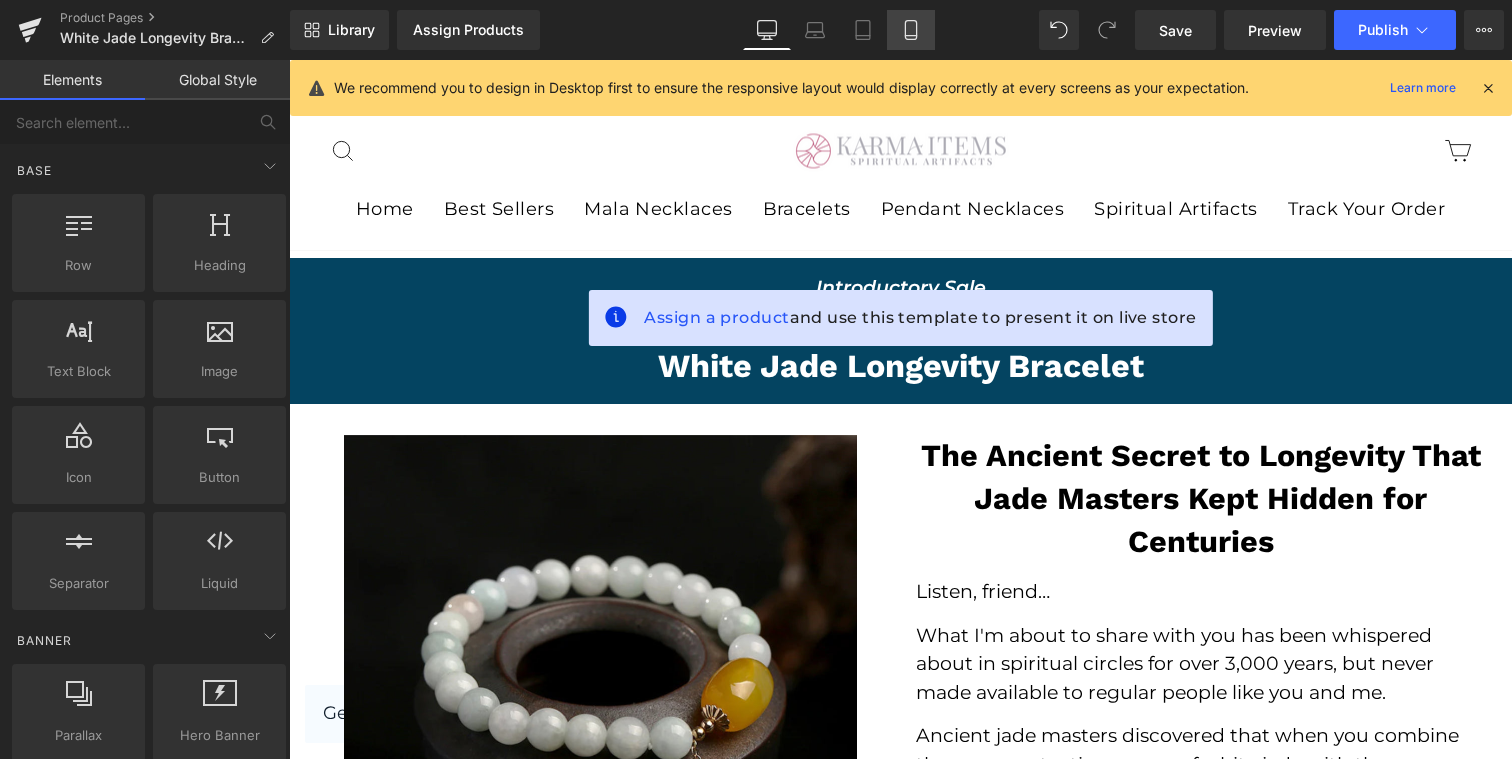click 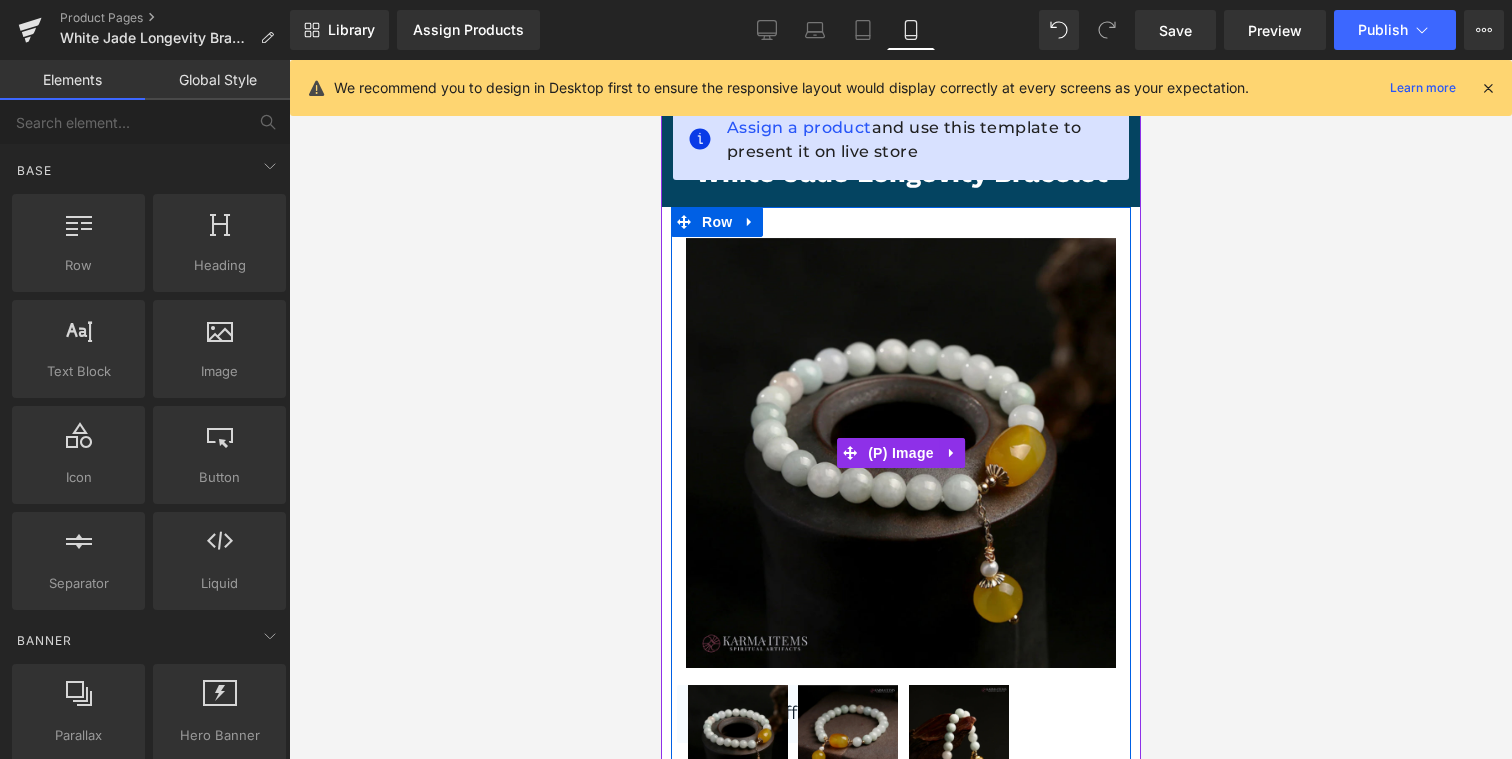 scroll, scrollTop: 0, scrollLeft: 0, axis: both 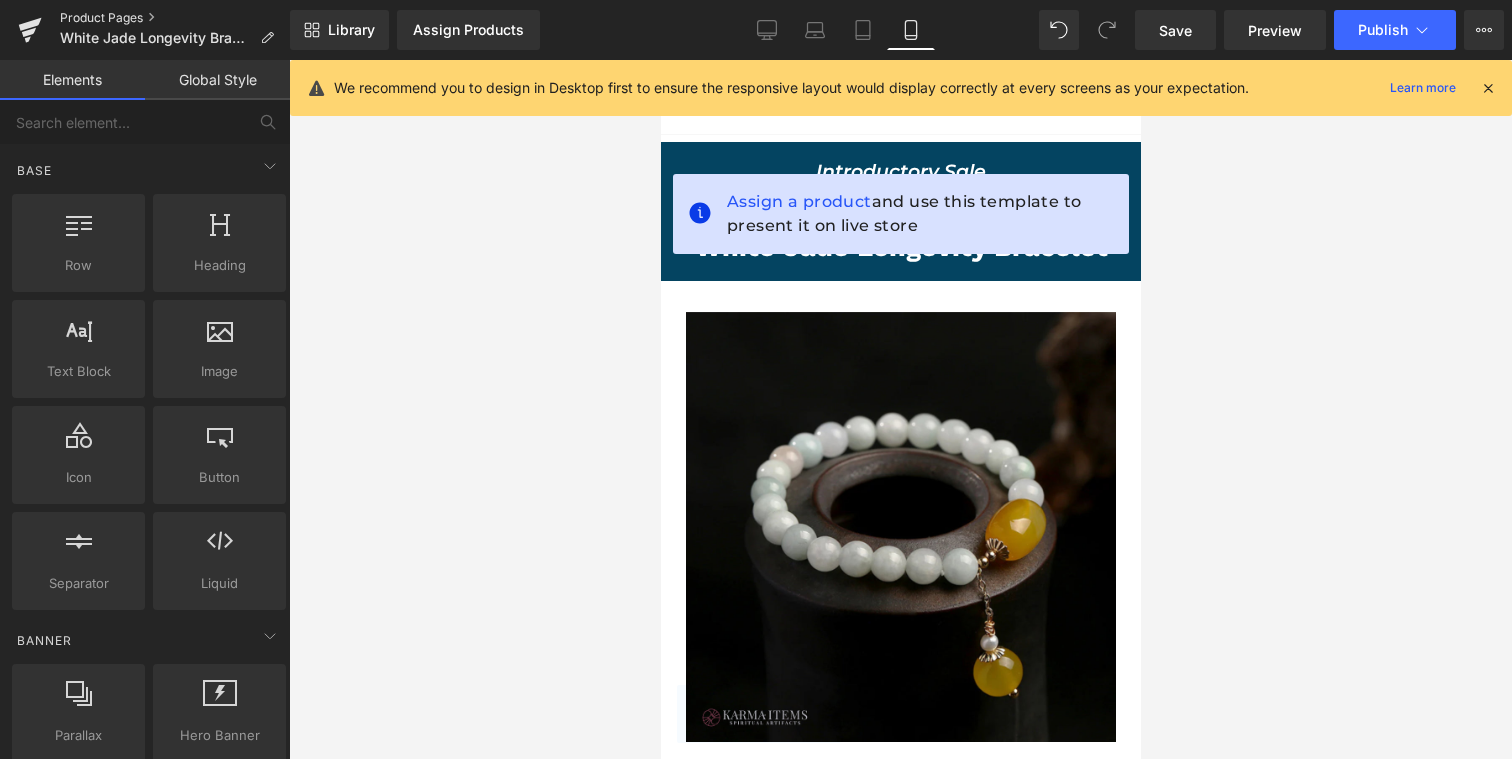 click on "Product Pages" at bounding box center (175, 18) 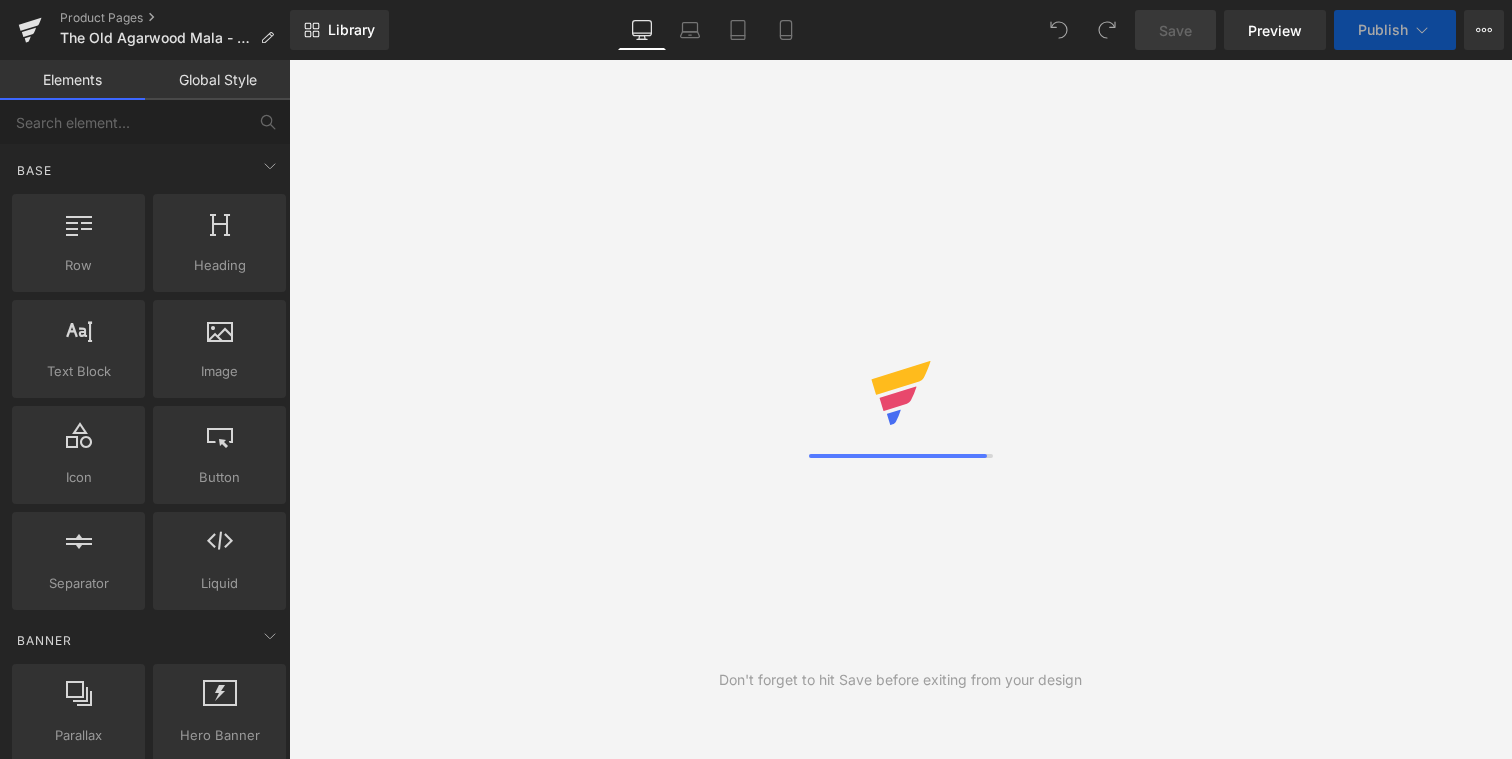 scroll, scrollTop: 0, scrollLeft: 0, axis: both 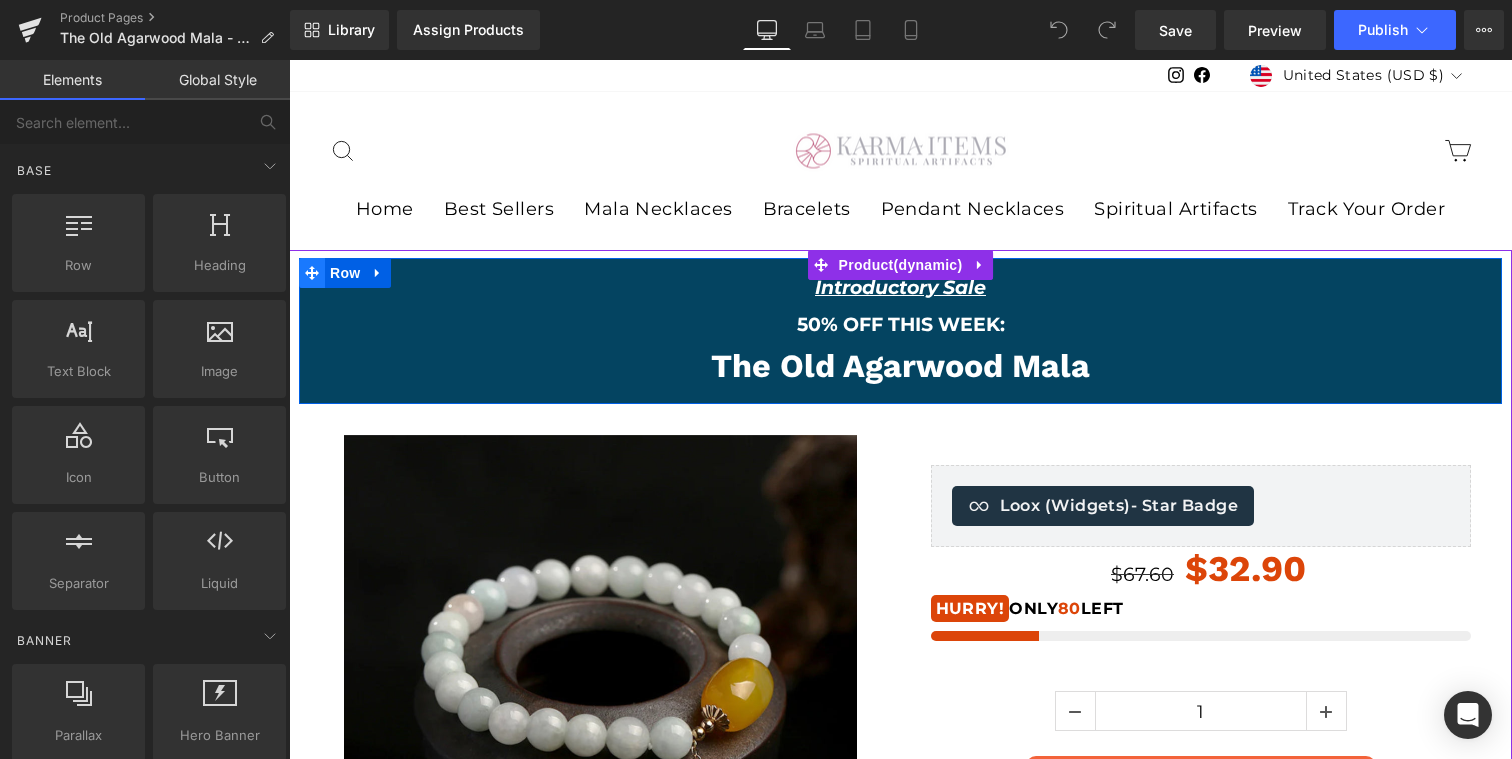 click 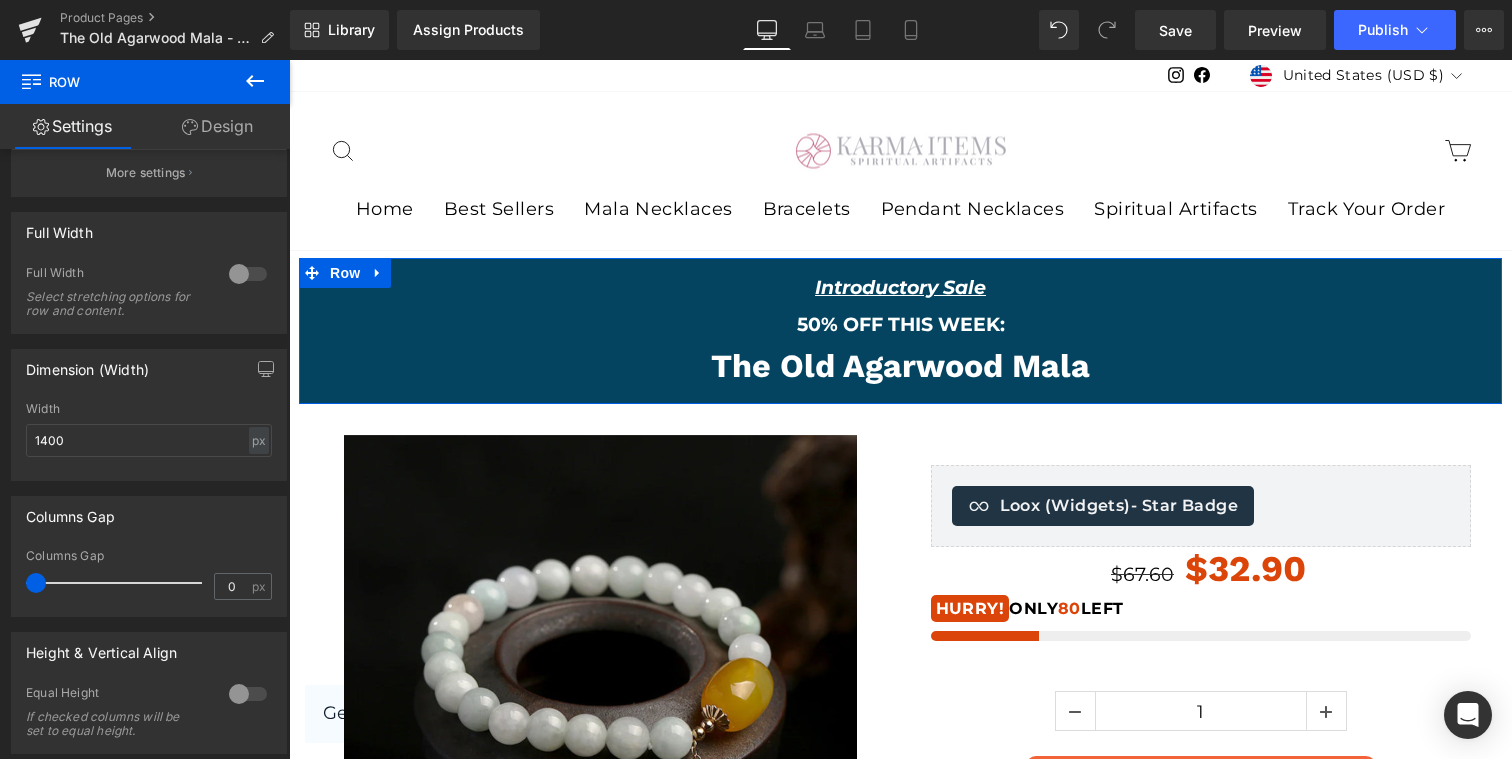scroll, scrollTop: 0, scrollLeft: 0, axis: both 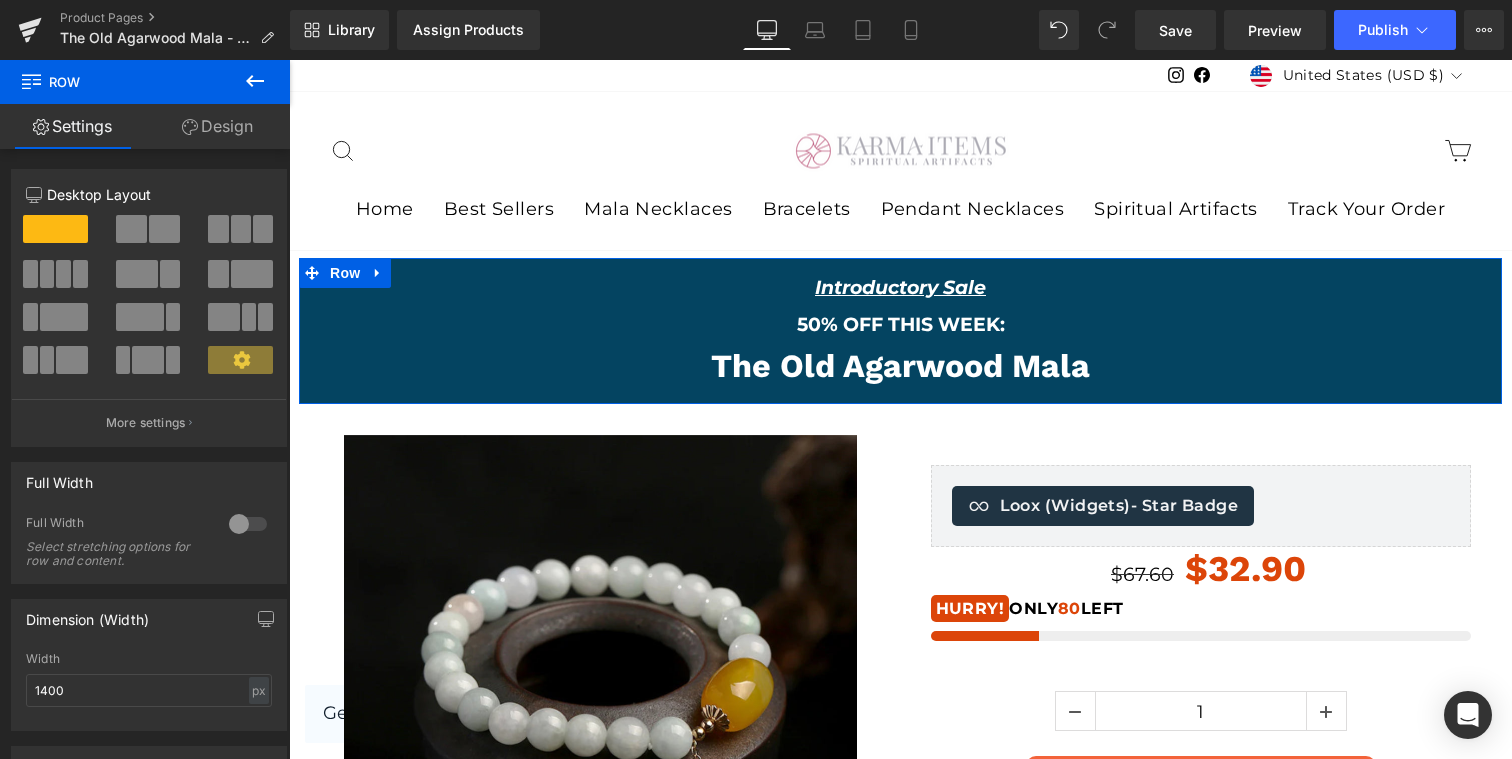 click on "Design" at bounding box center (217, 126) 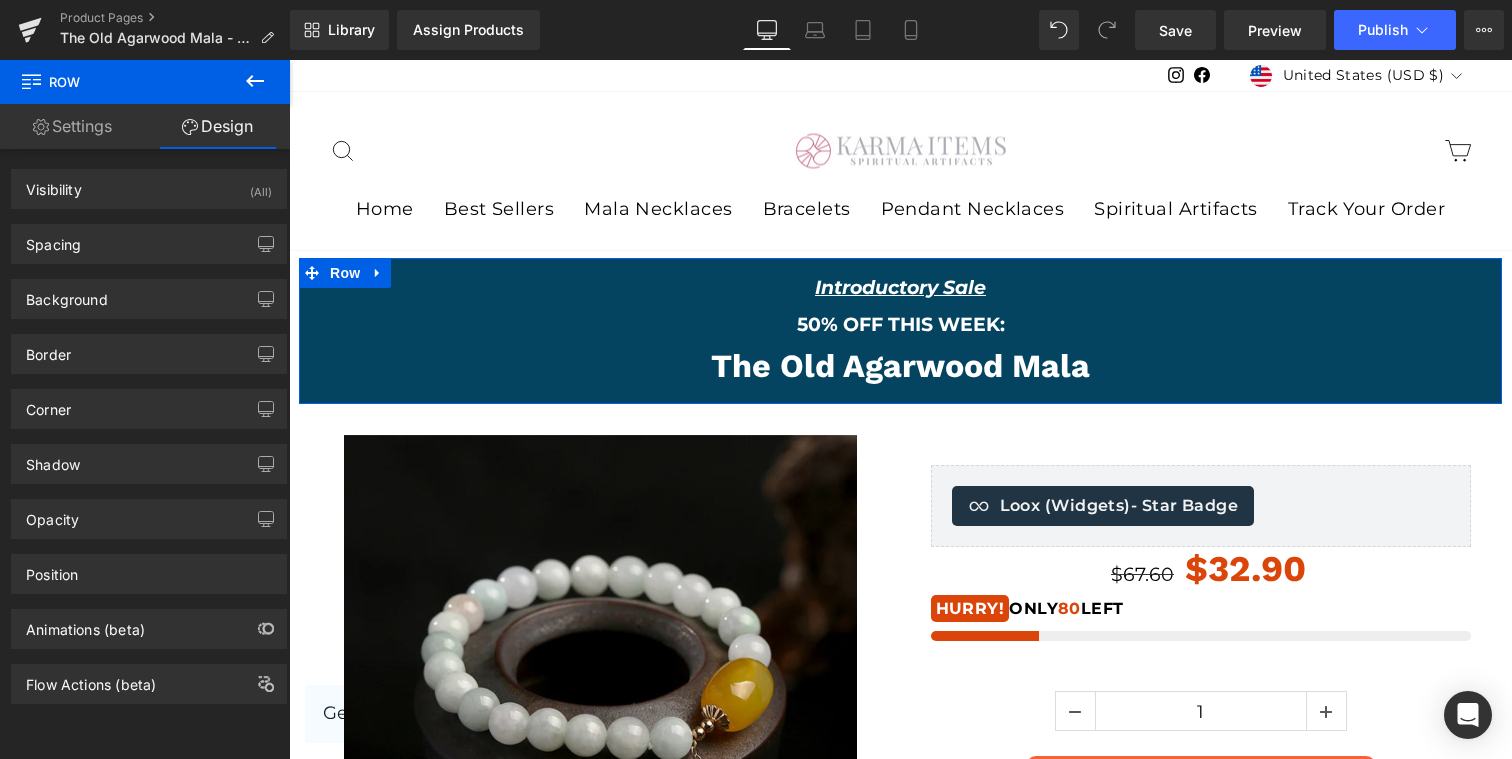 type on "#044461" 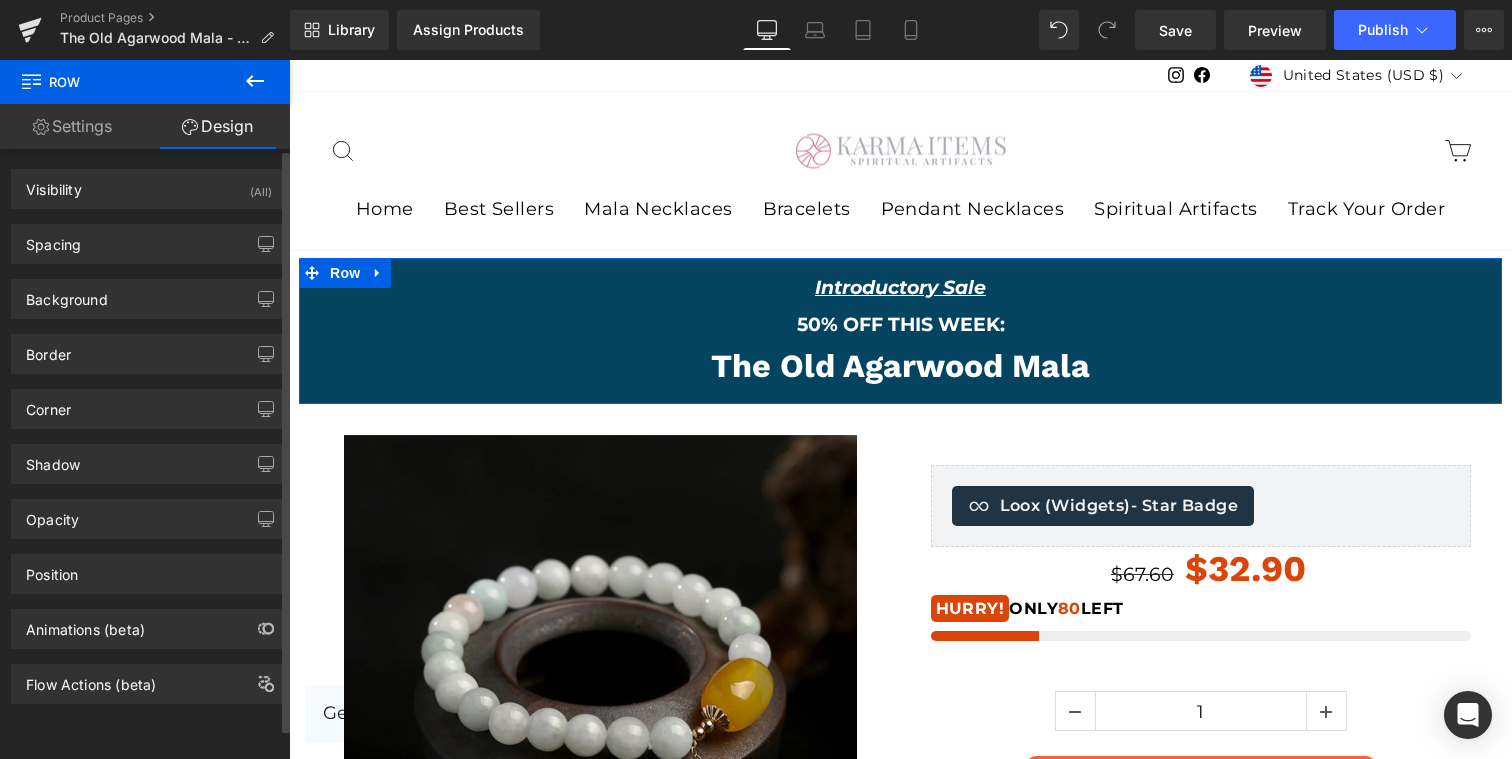 click on "Background
Color & Image color
#044461 Color #044461 100 %
Image  Replace Image  Upload image or  Browse gallery Image Src Image Quality Lighter Lightest
Lighter
Lighter Lightest Only support for UCare CDN
More settings" at bounding box center (149, 299) 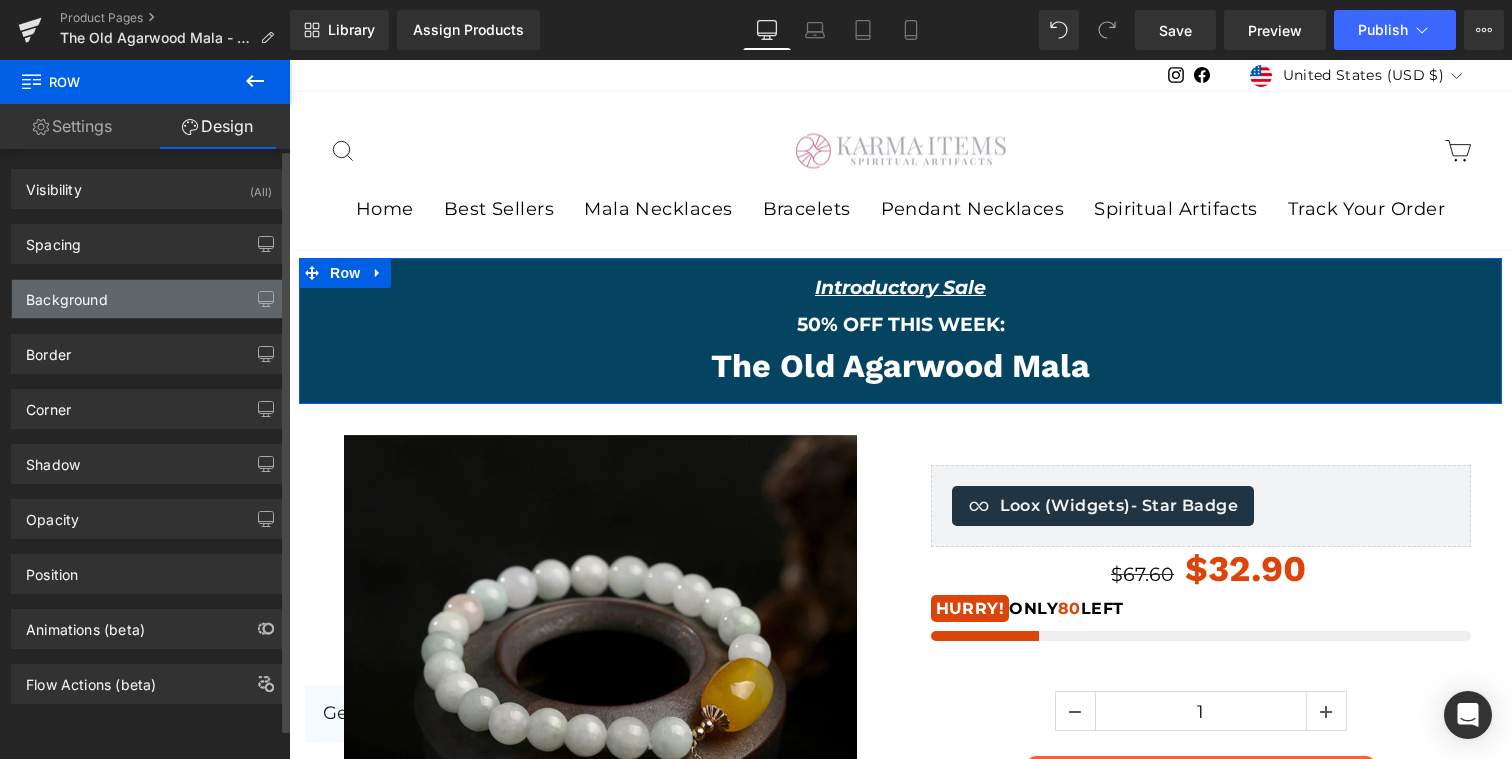 click on "Background" at bounding box center [149, 299] 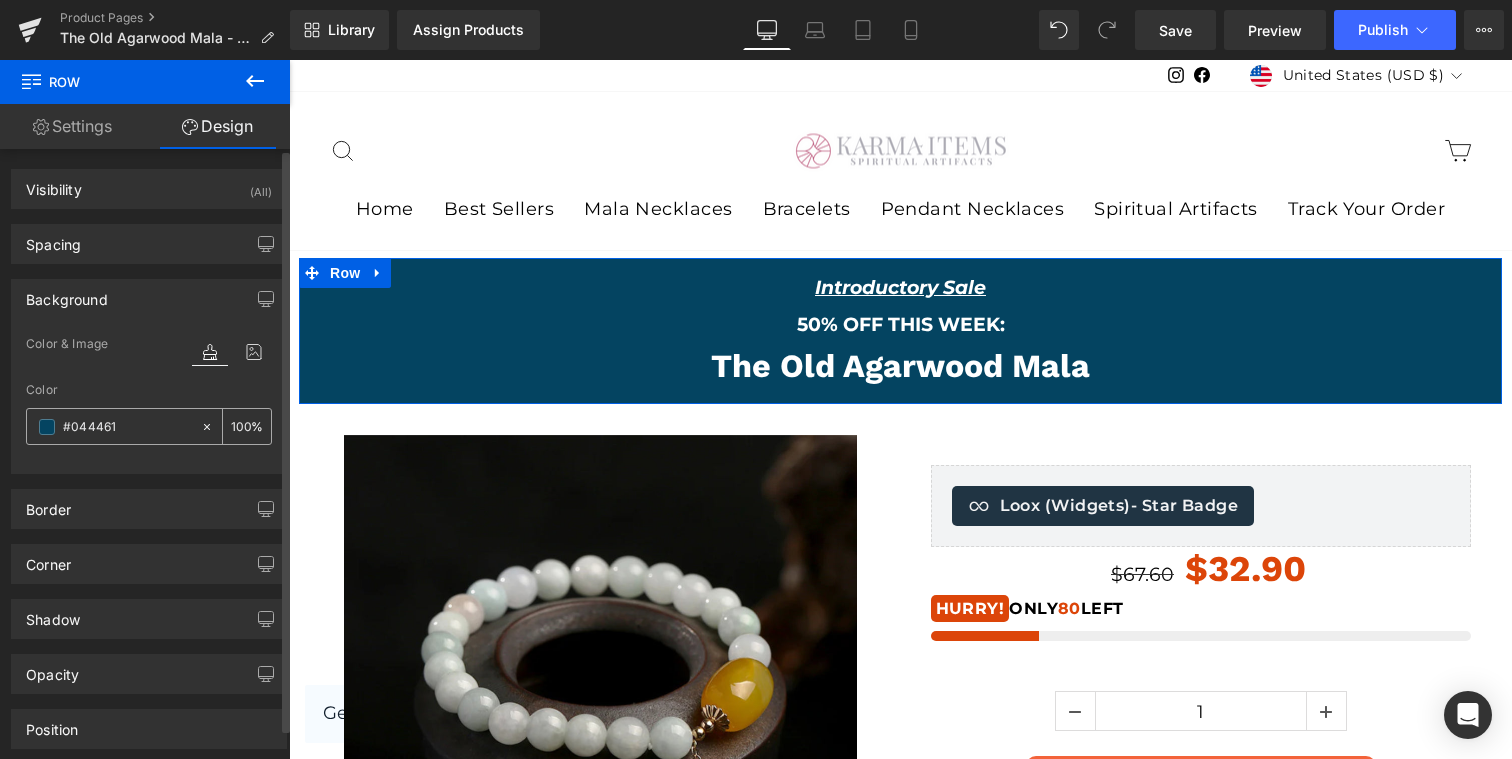 click on "#044461" at bounding box center [127, 427] 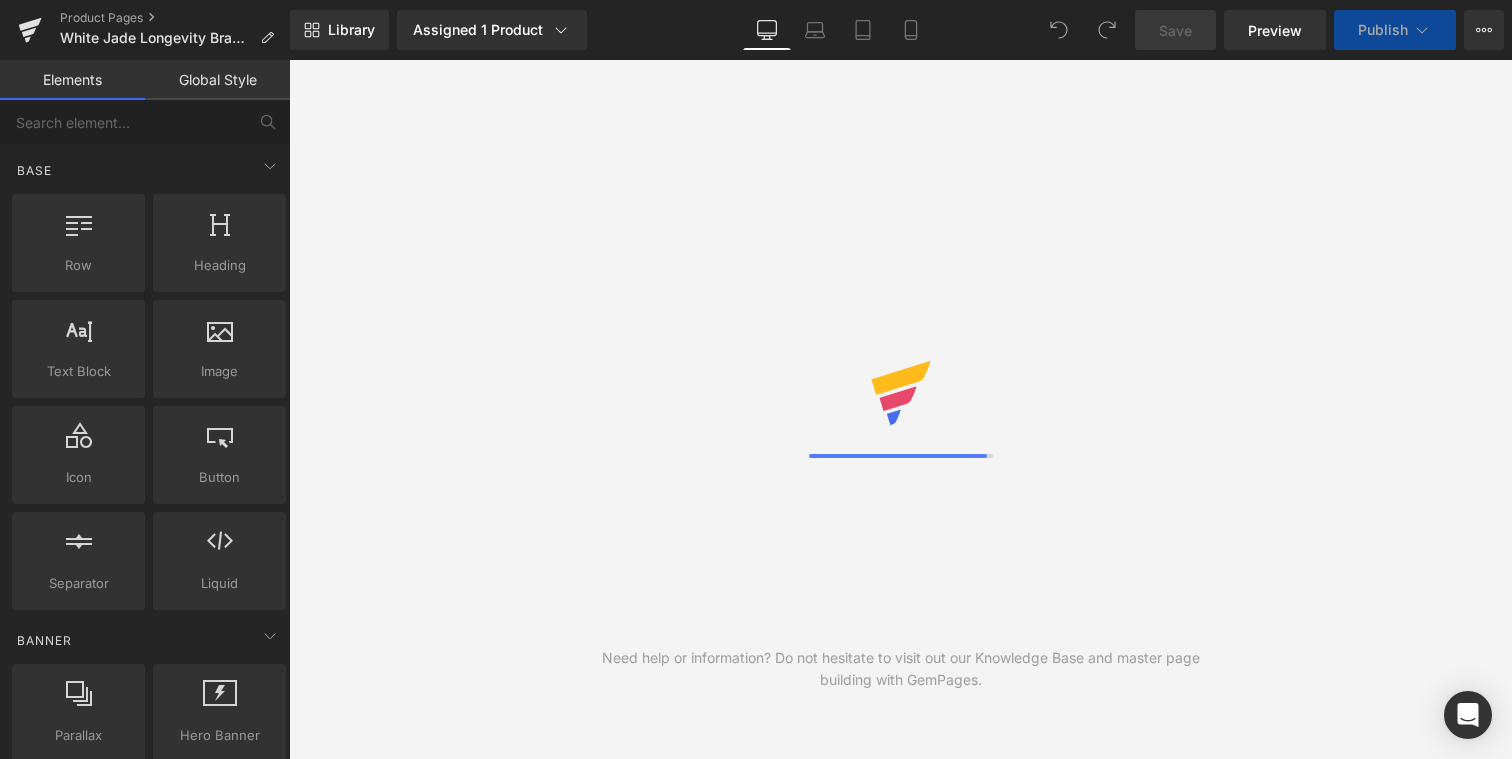 scroll, scrollTop: 0, scrollLeft: 0, axis: both 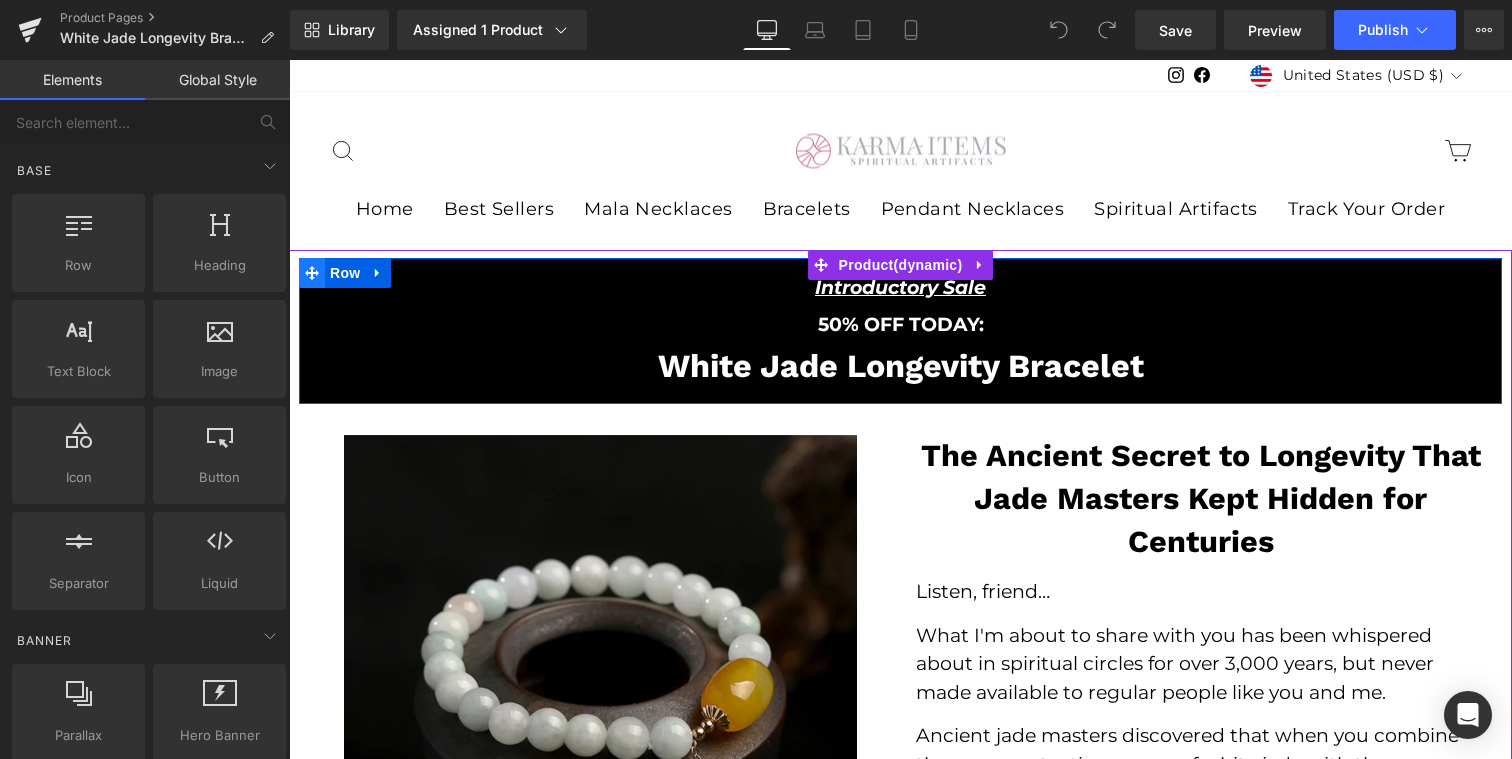click 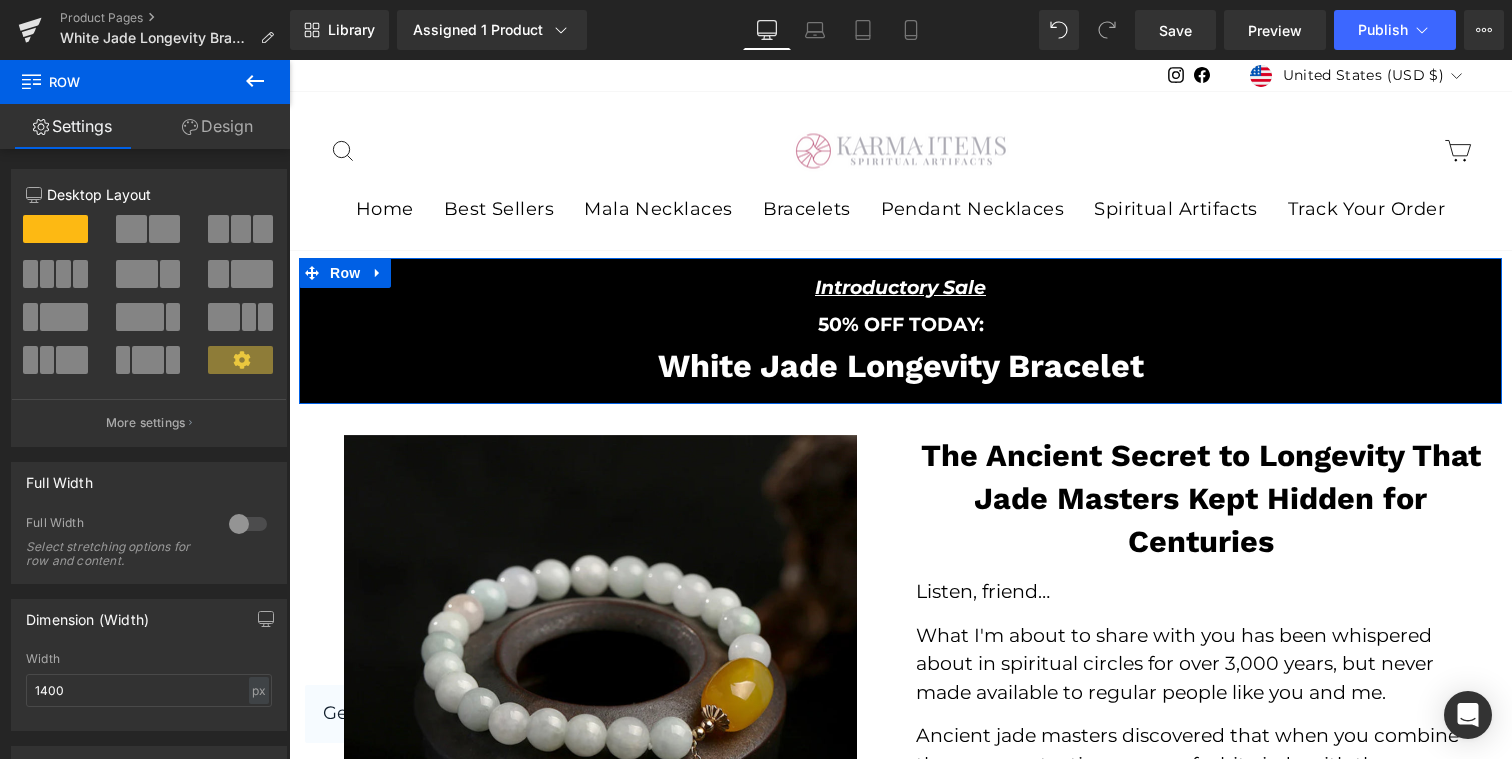 click on "Design" at bounding box center [217, 126] 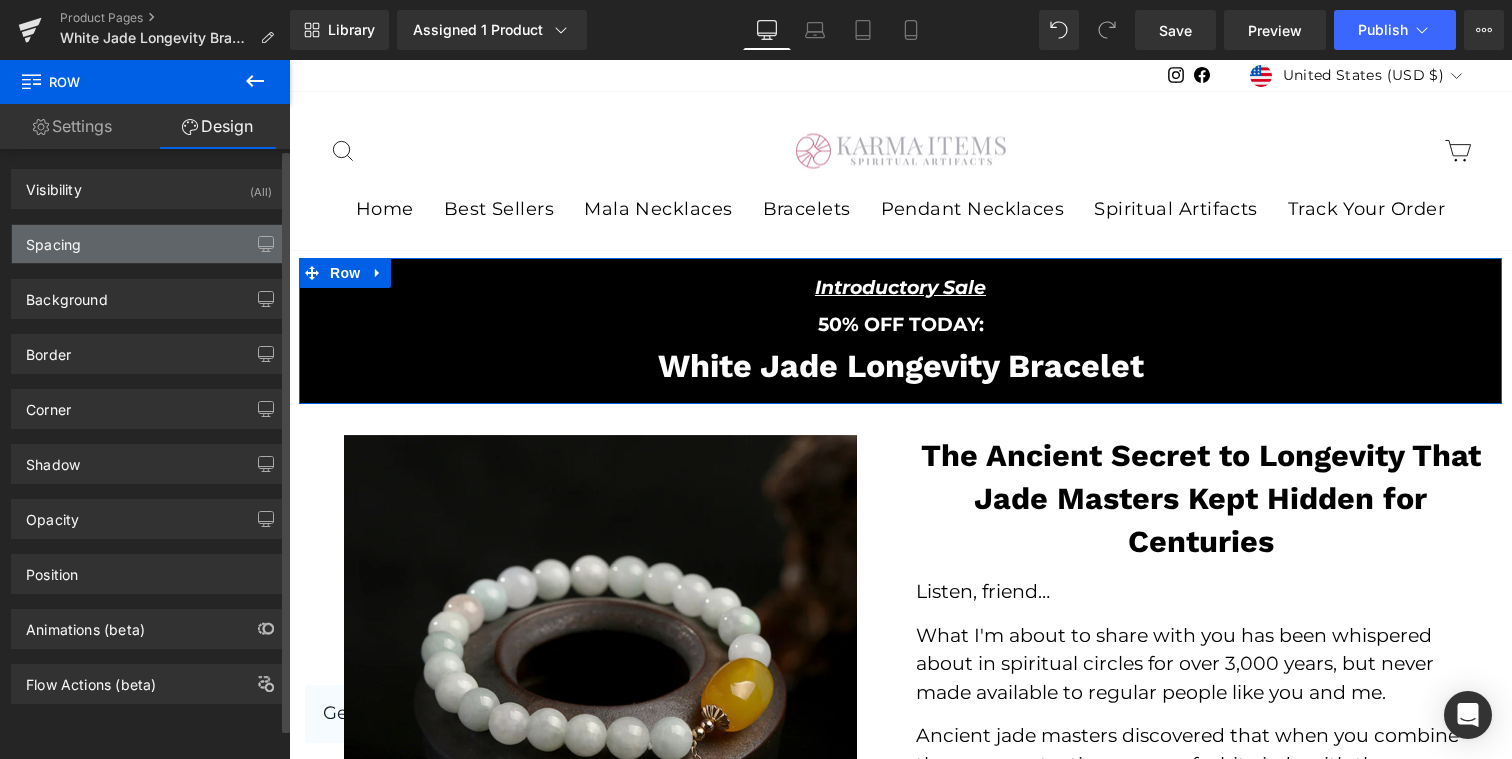 click on "Spacing" at bounding box center [149, 244] 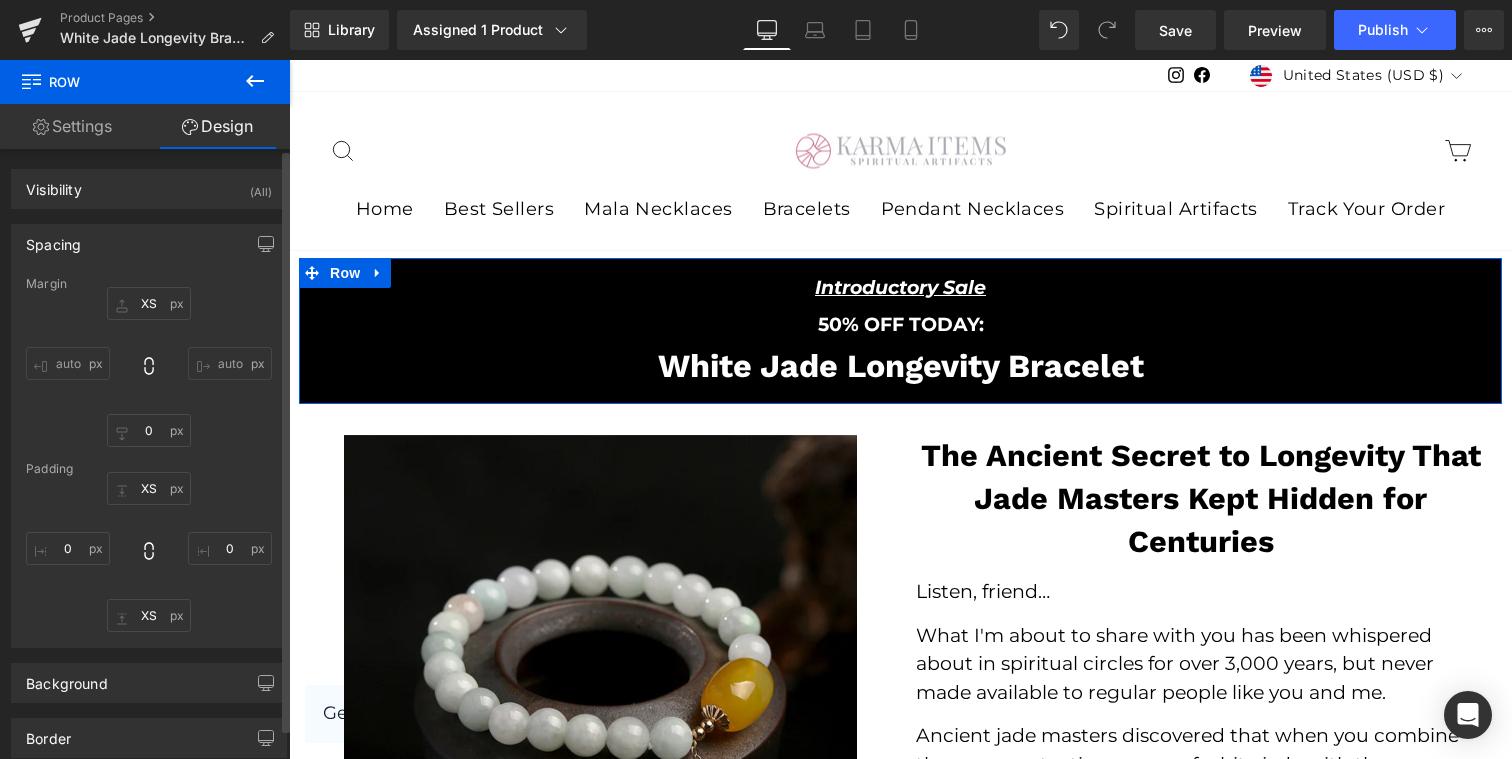 click on "Spacing" at bounding box center (149, 244) 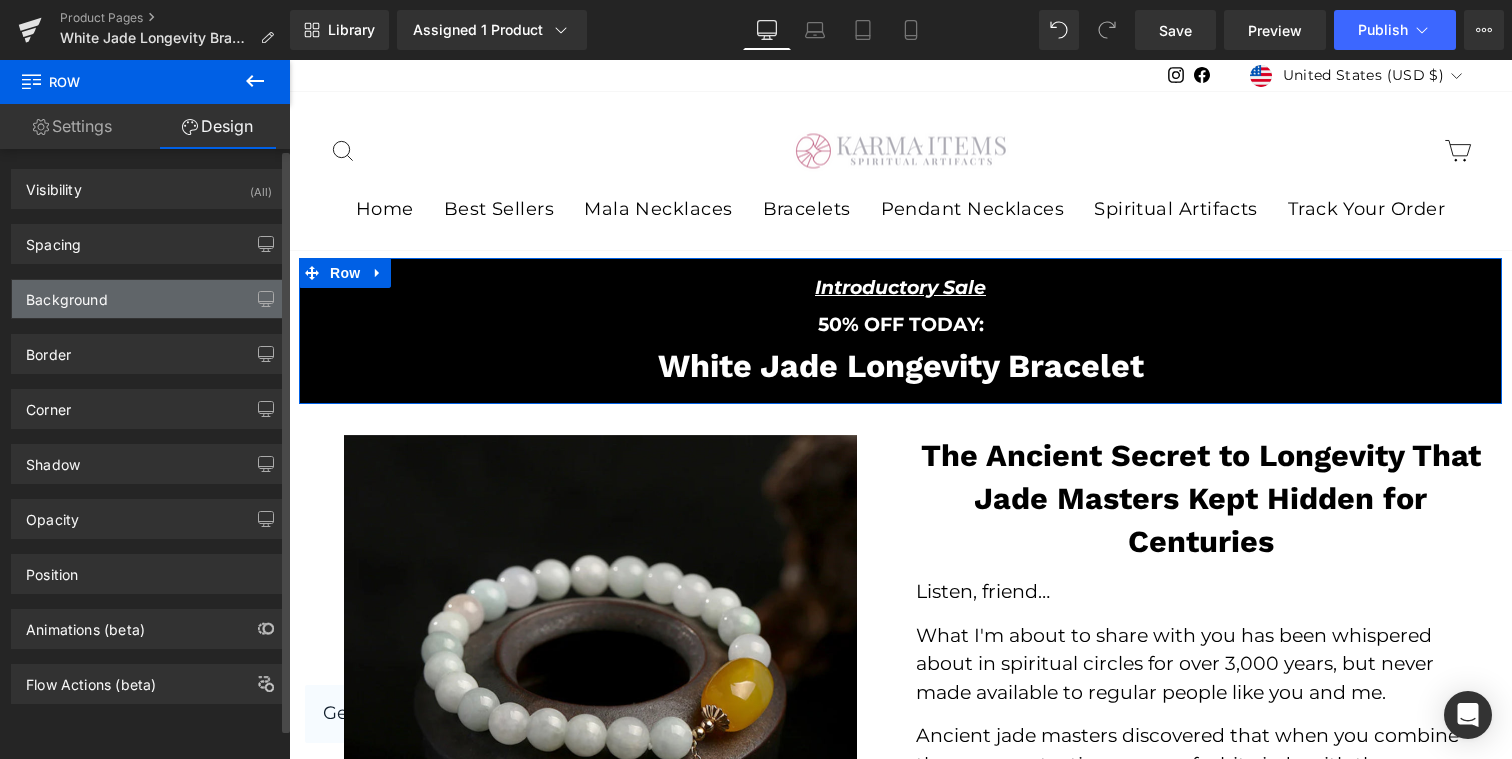 click on "Background" at bounding box center [149, 299] 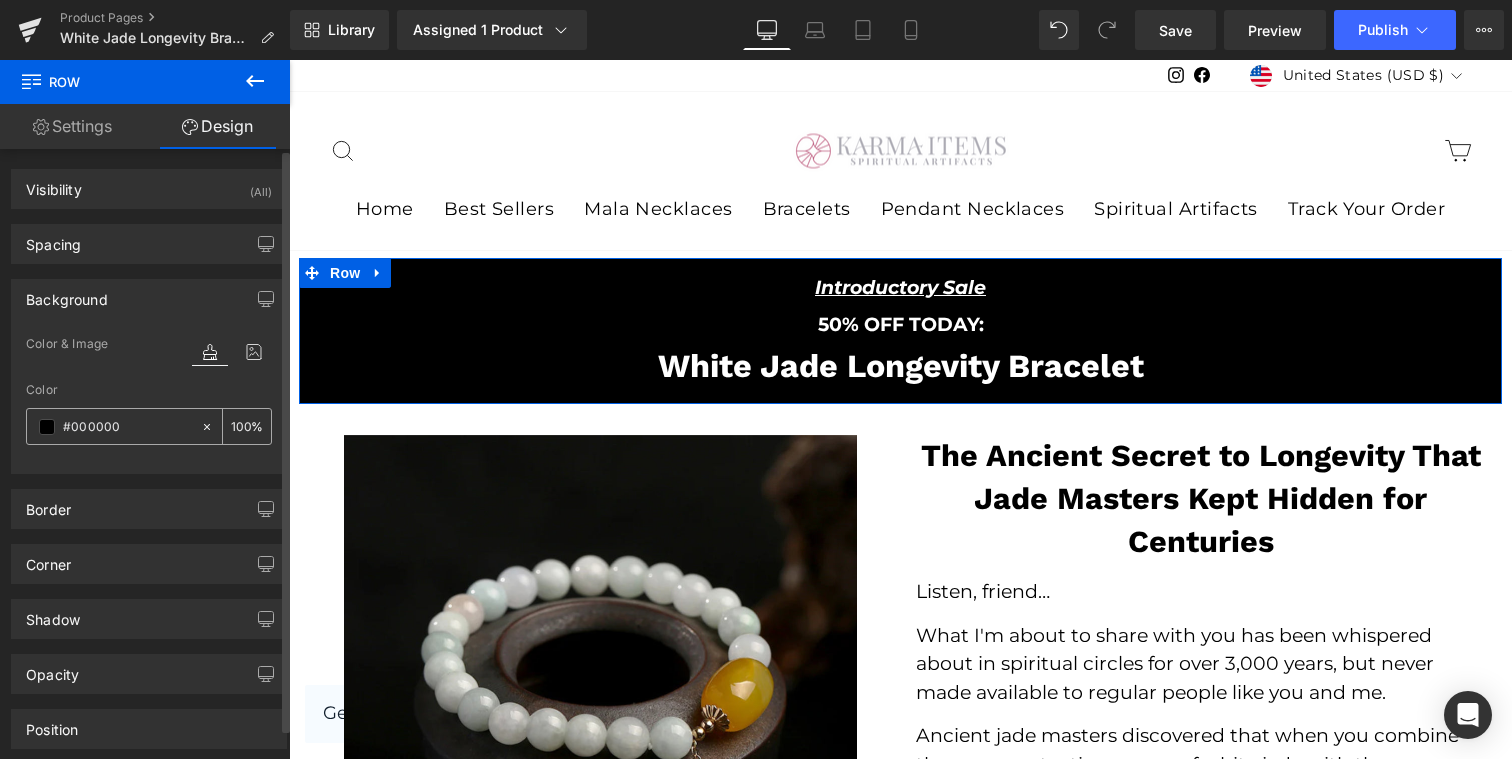 click on "#000000" at bounding box center (127, 427) 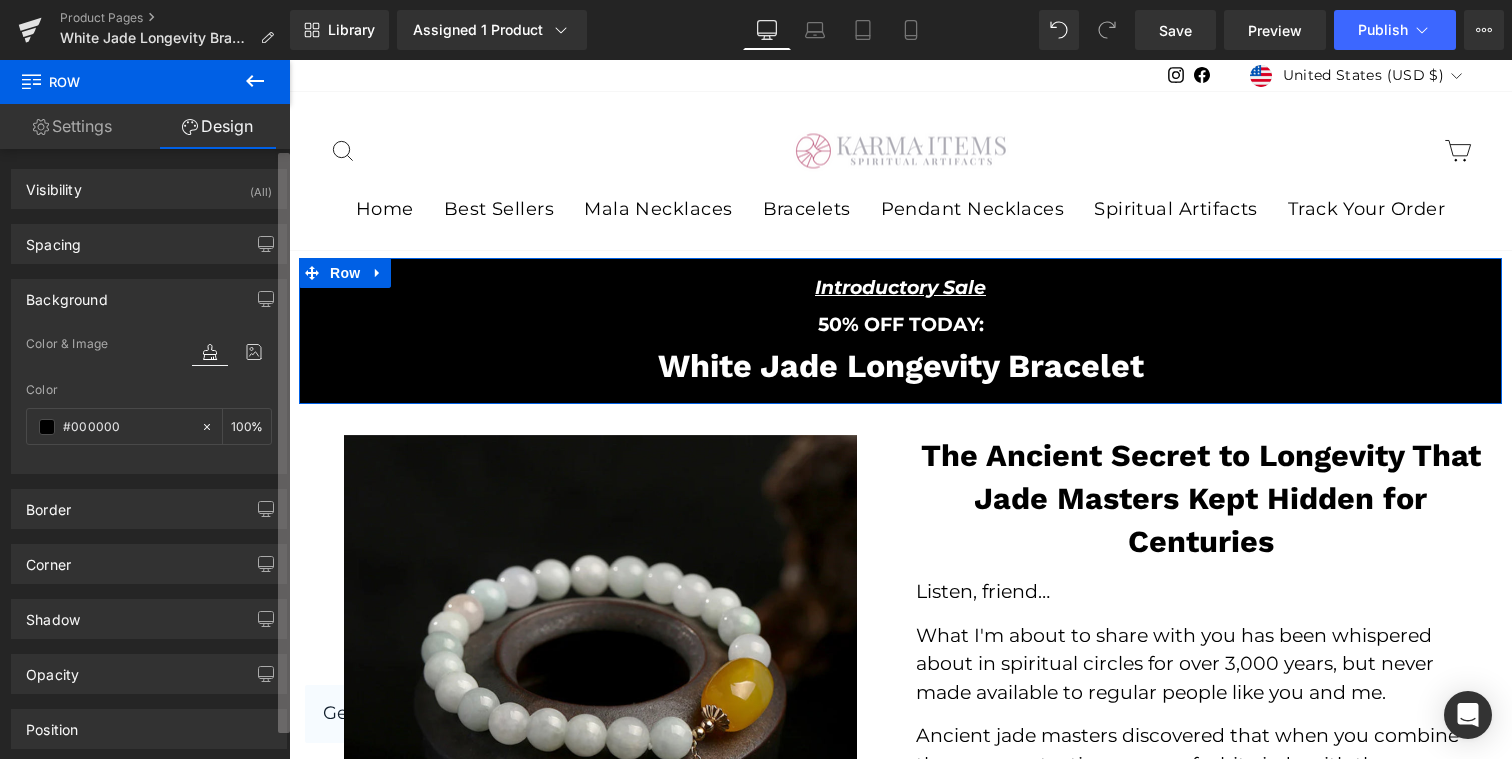 paste on "044461" 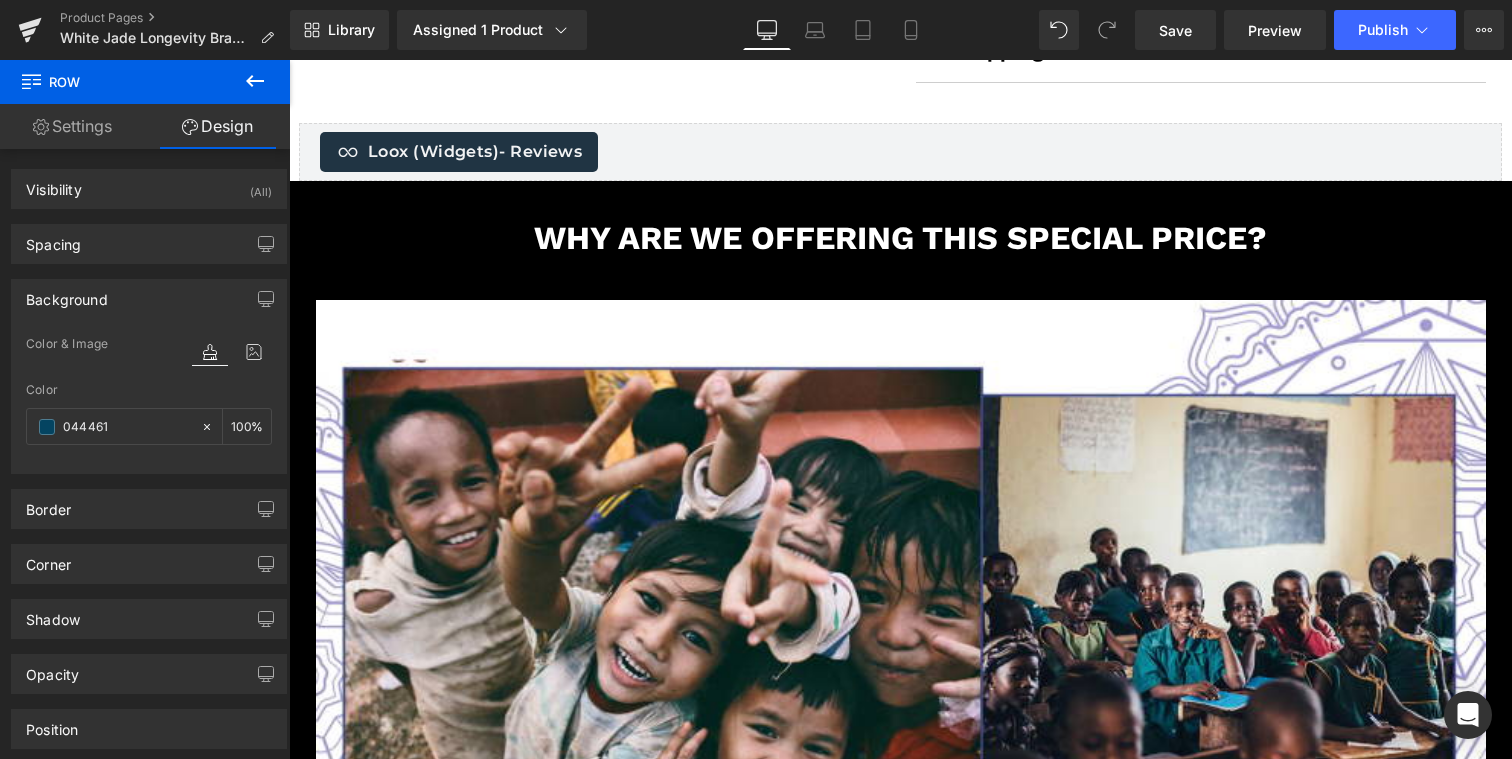 scroll, scrollTop: 2761, scrollLeft: 0, axis: vertical 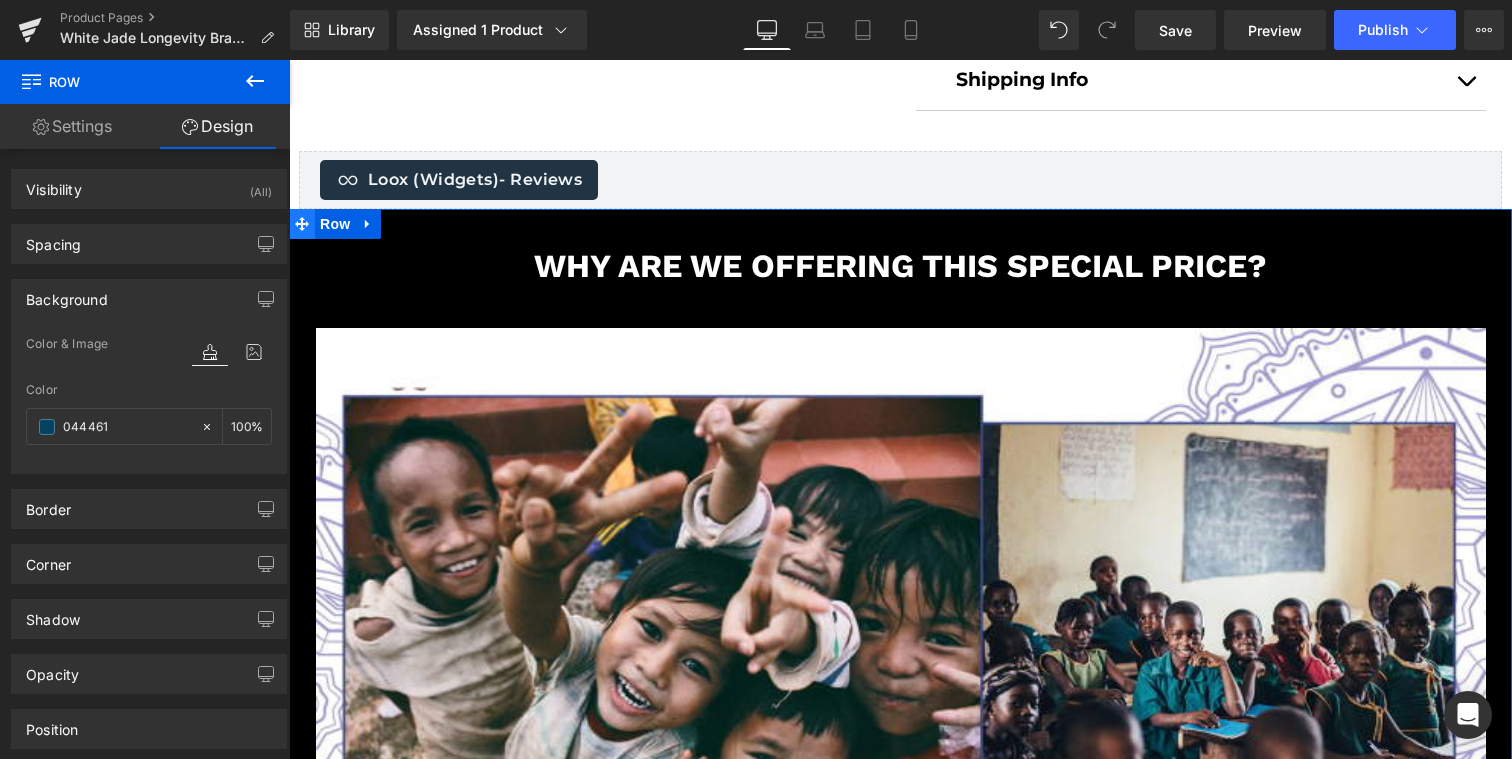 click 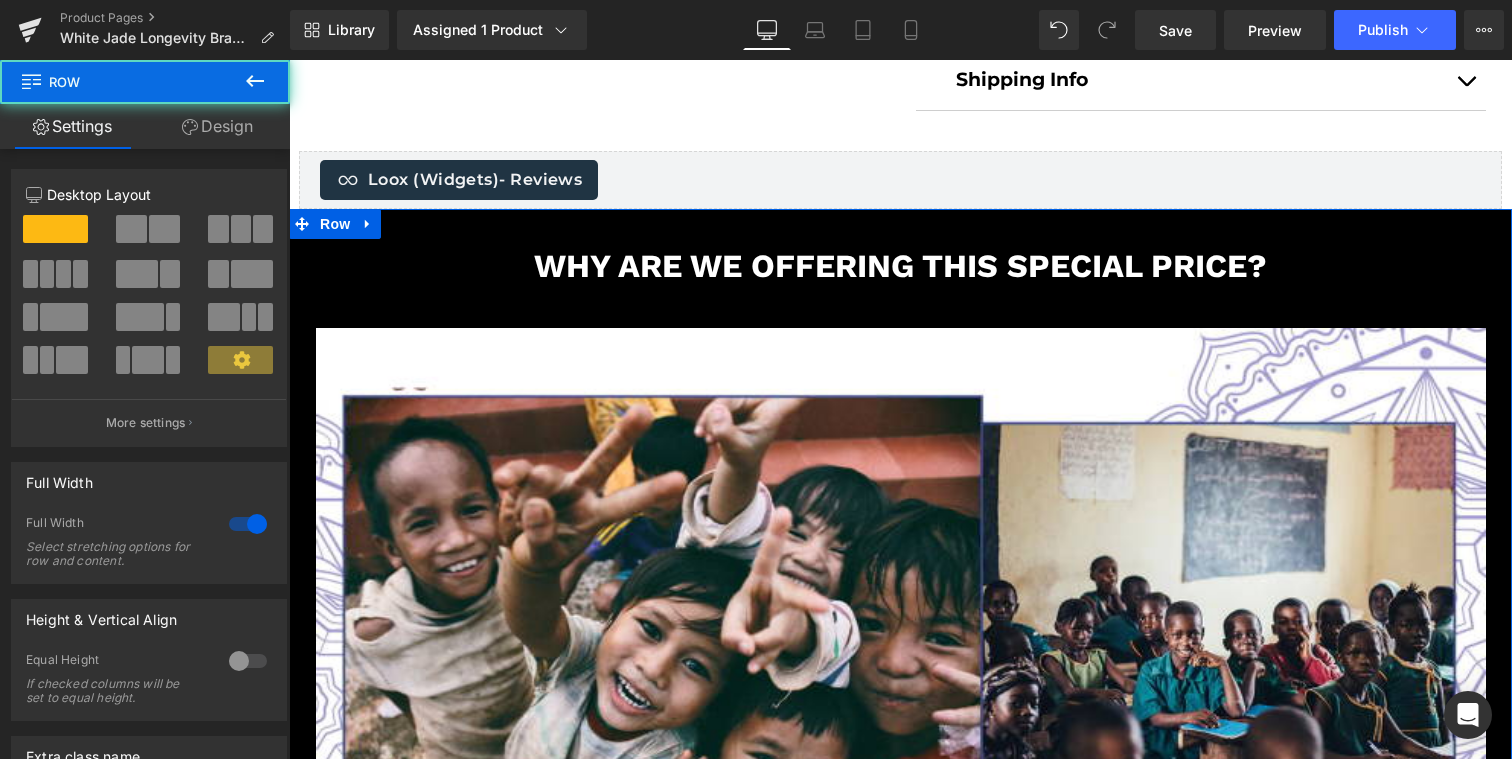 click 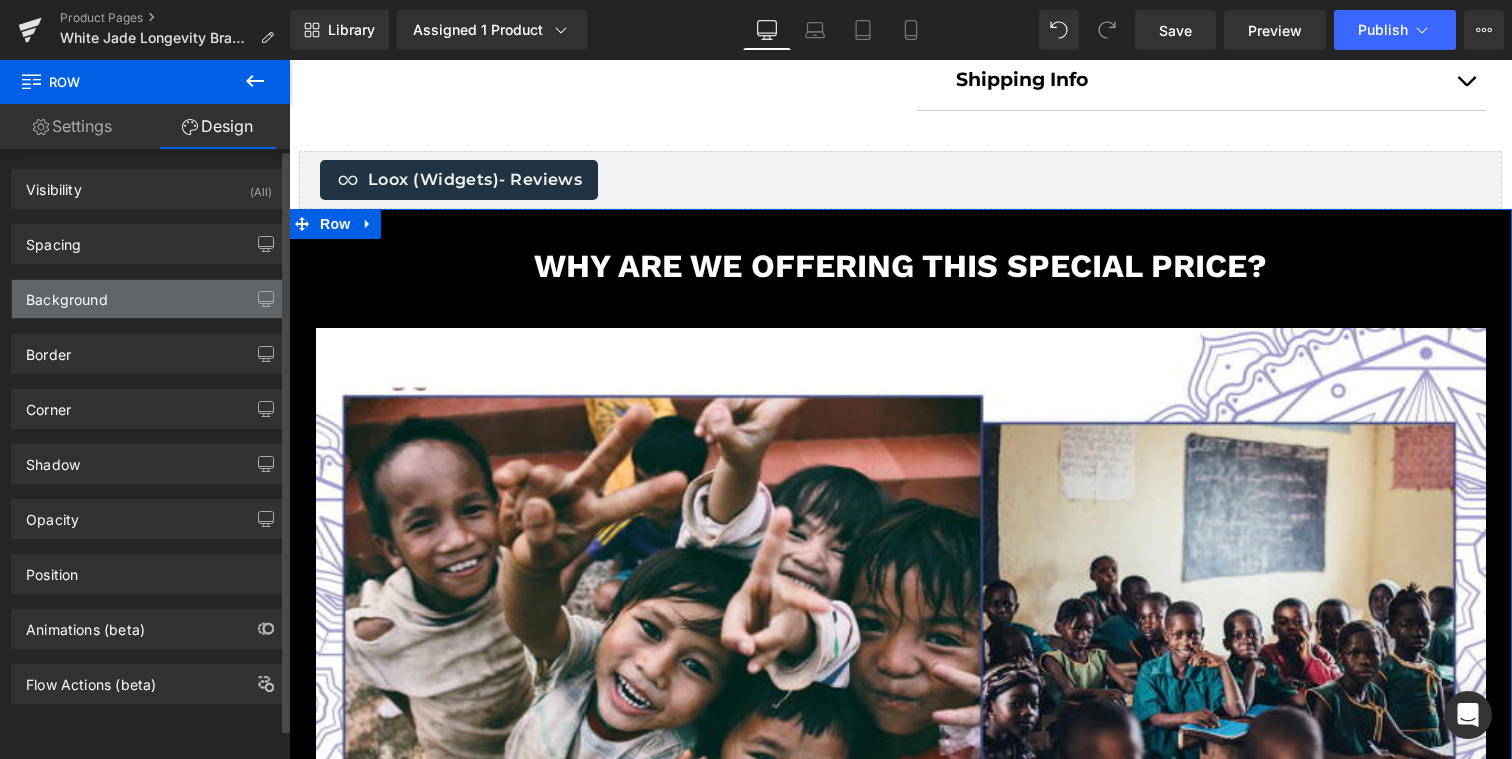 click on "Background" at bounding box center [149, 299] 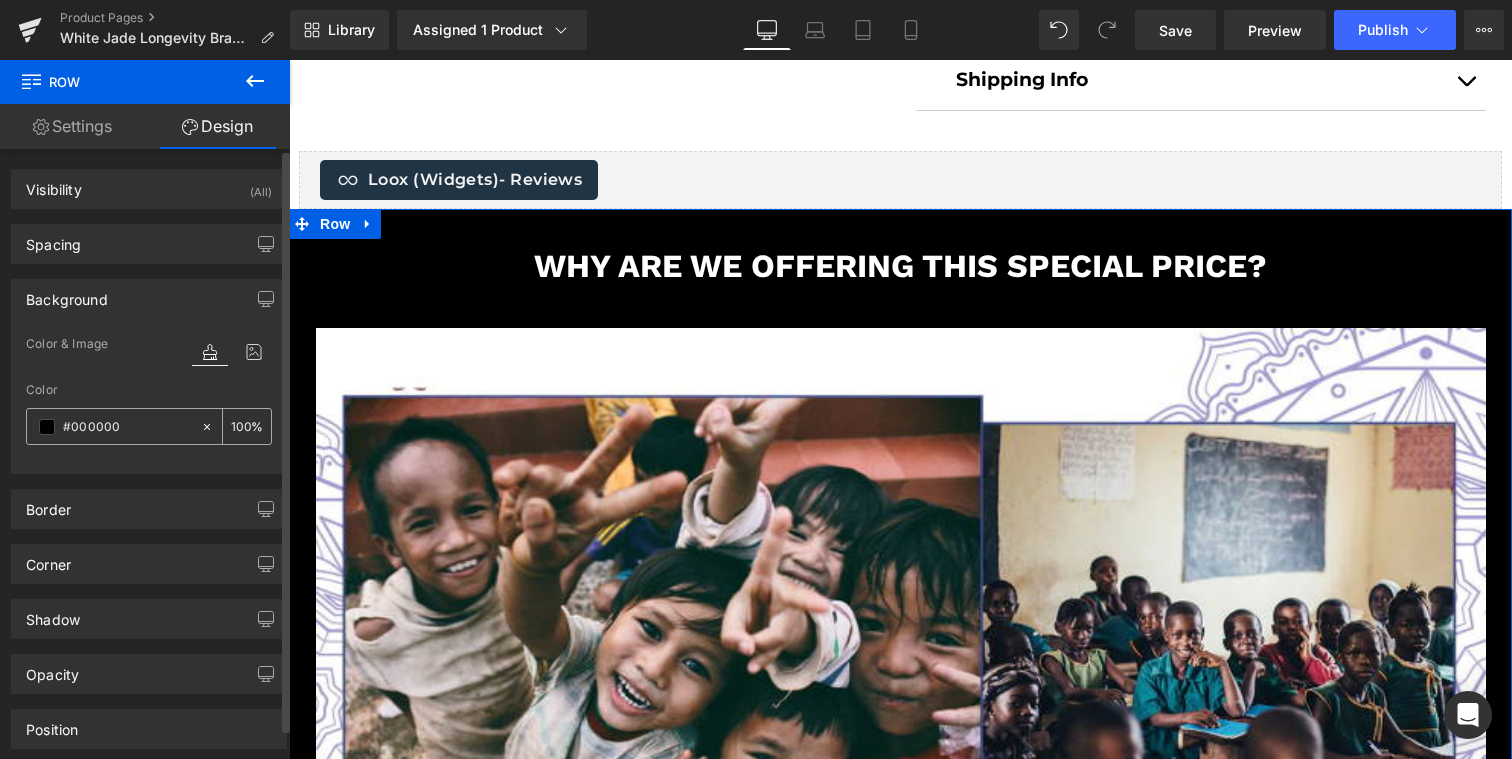 click on "#000000" at bounding box center (127, 427) 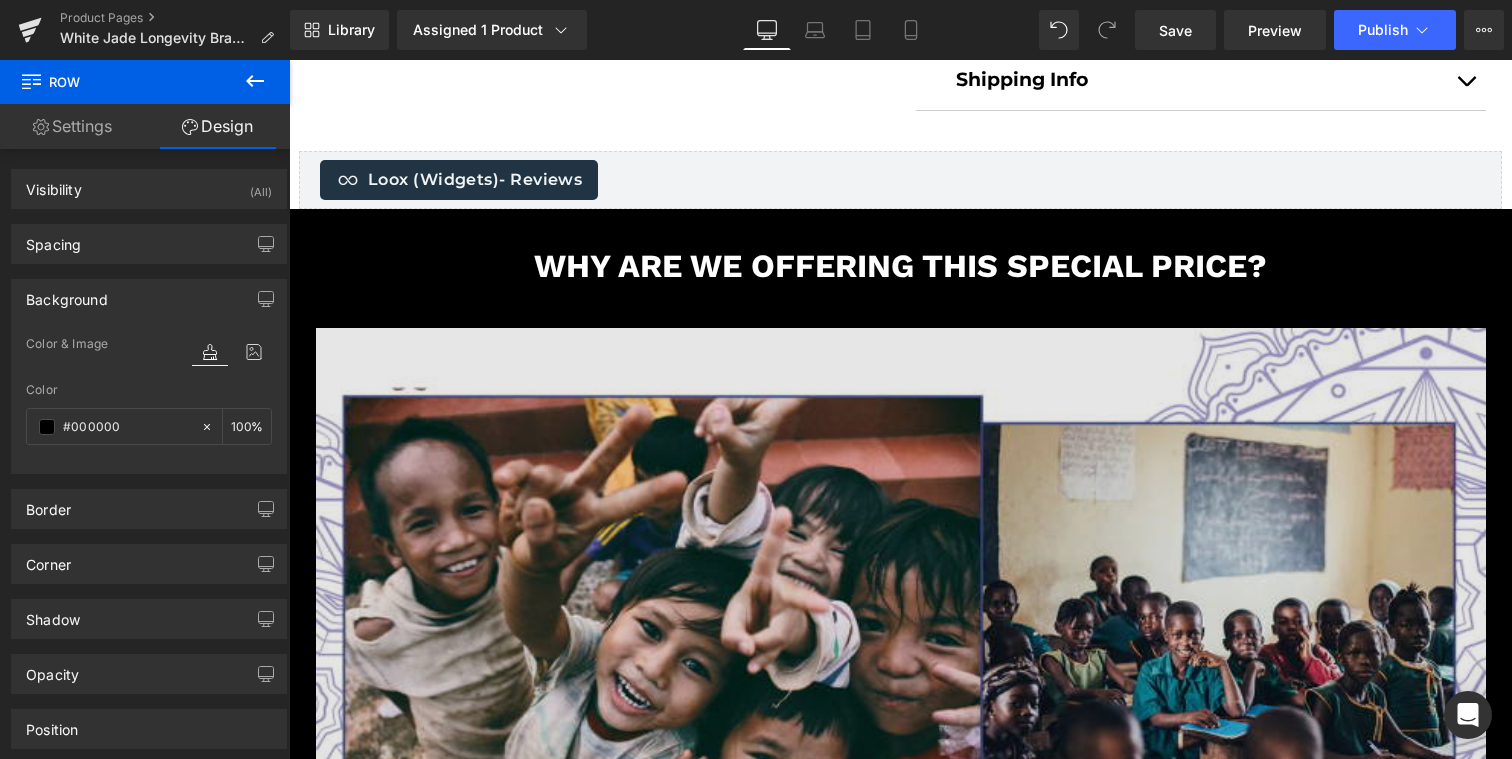 paste on "044461" 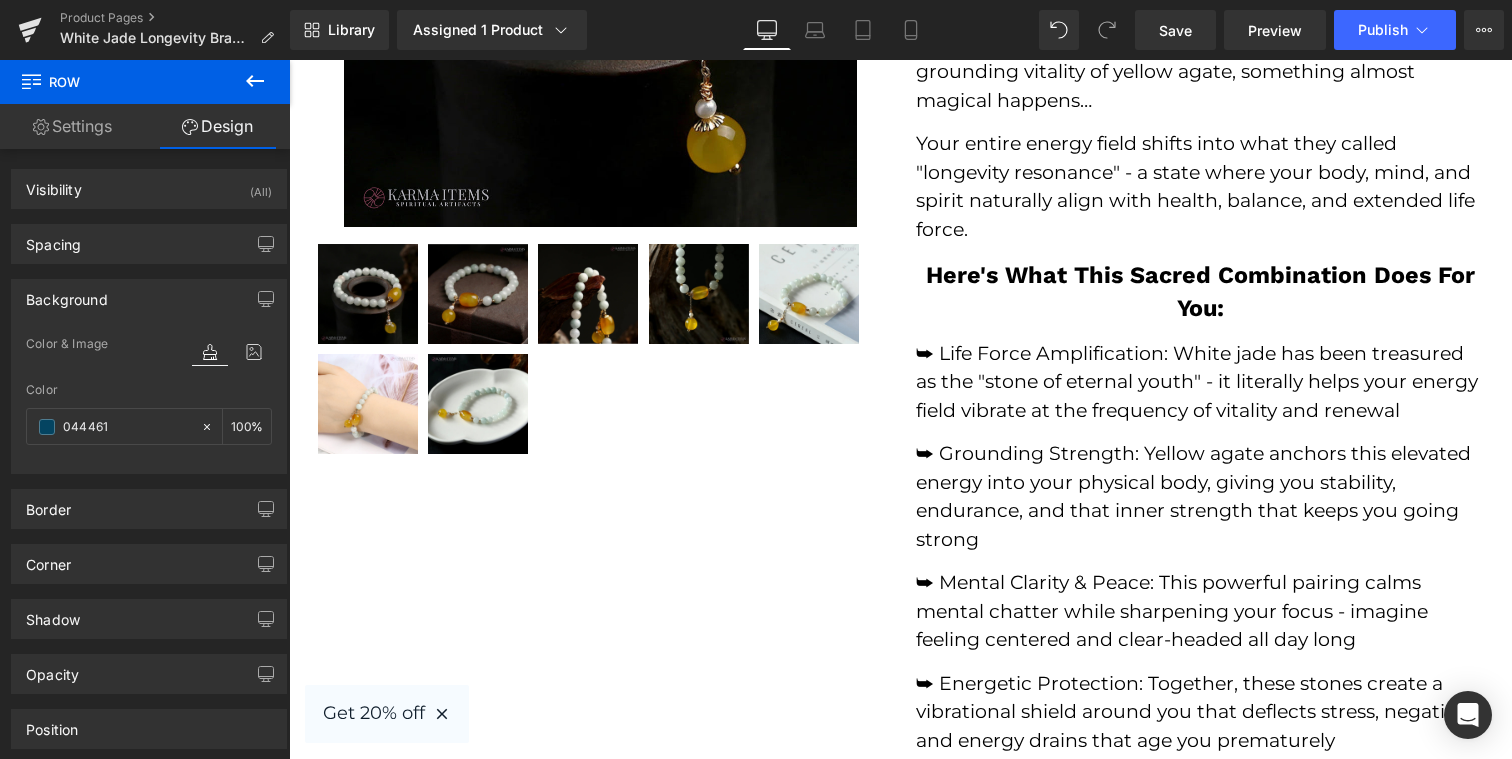 scroll, scrollTop: 0, scrollLeft: 0, axis: both 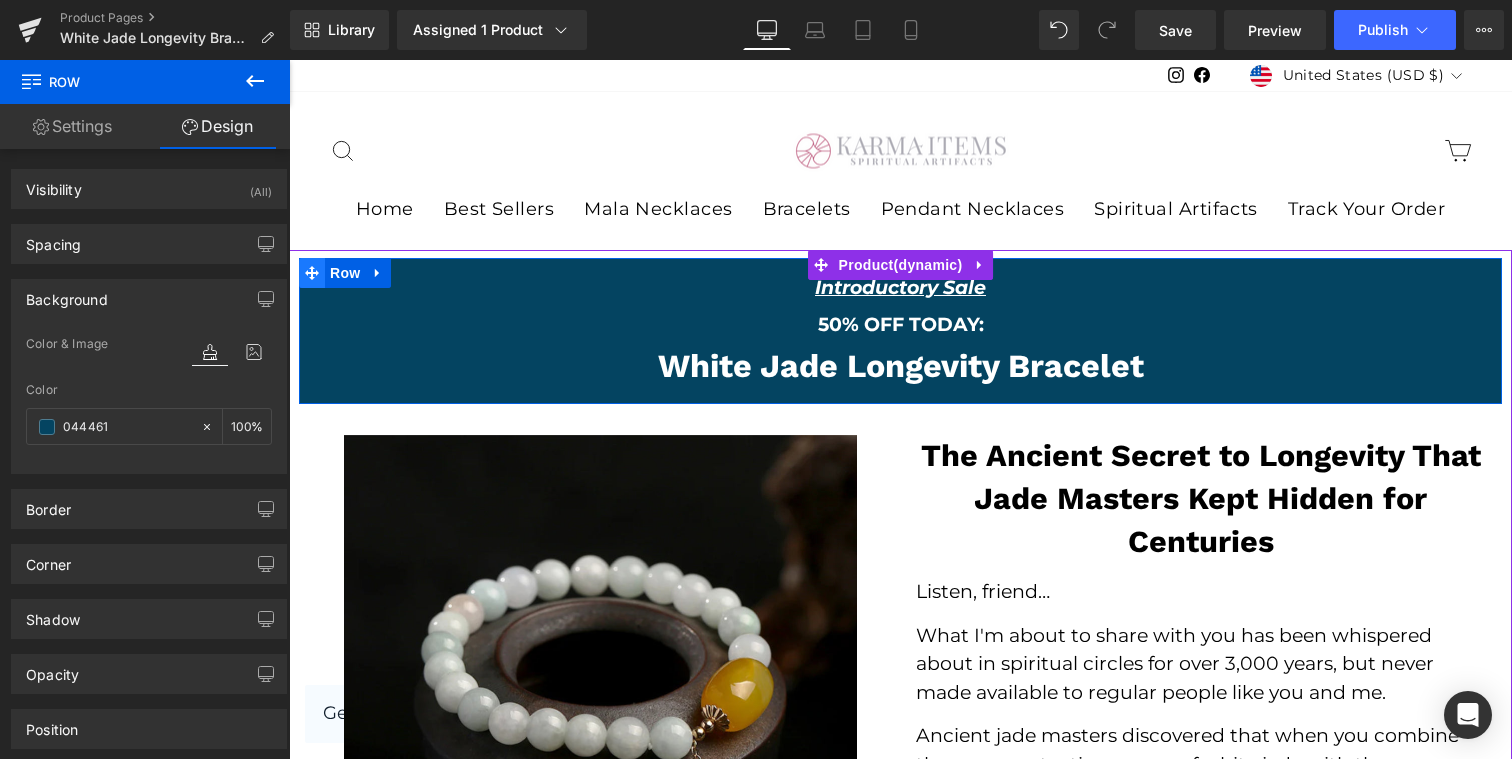 click at bounding box center [312, 273] 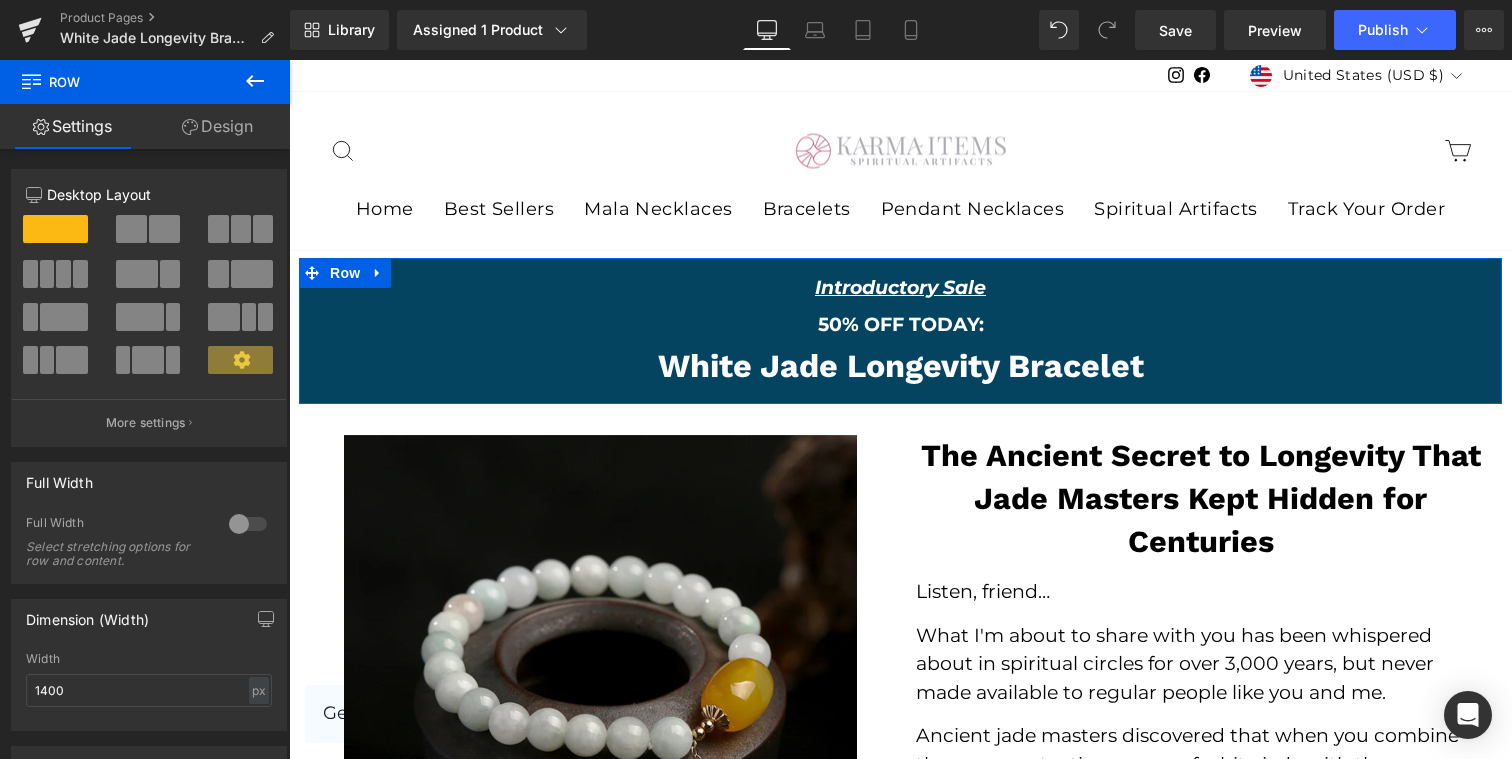 click on "Design" at bounding box center [217, 126] 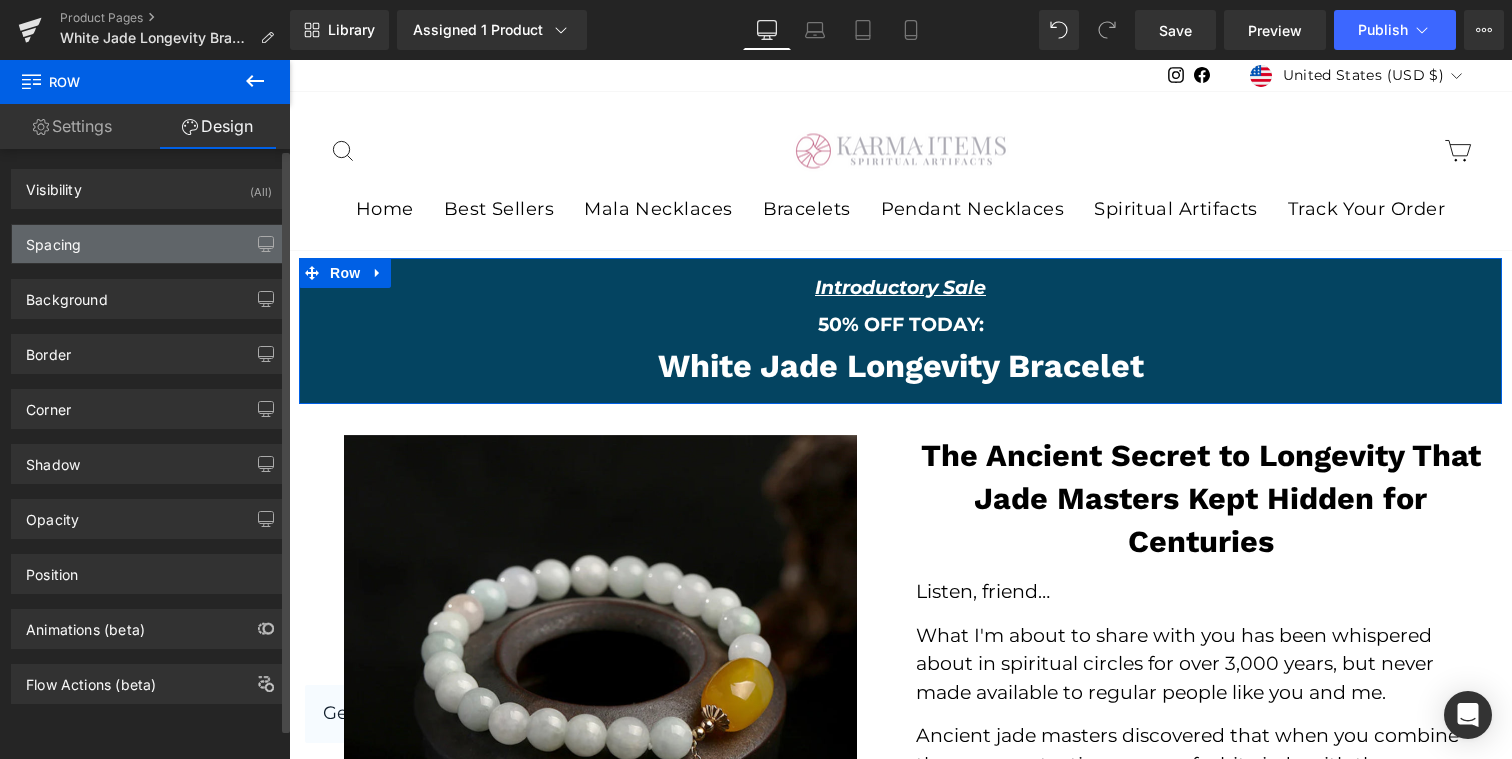 click on "Spacing" at bounding box center [149, 244] 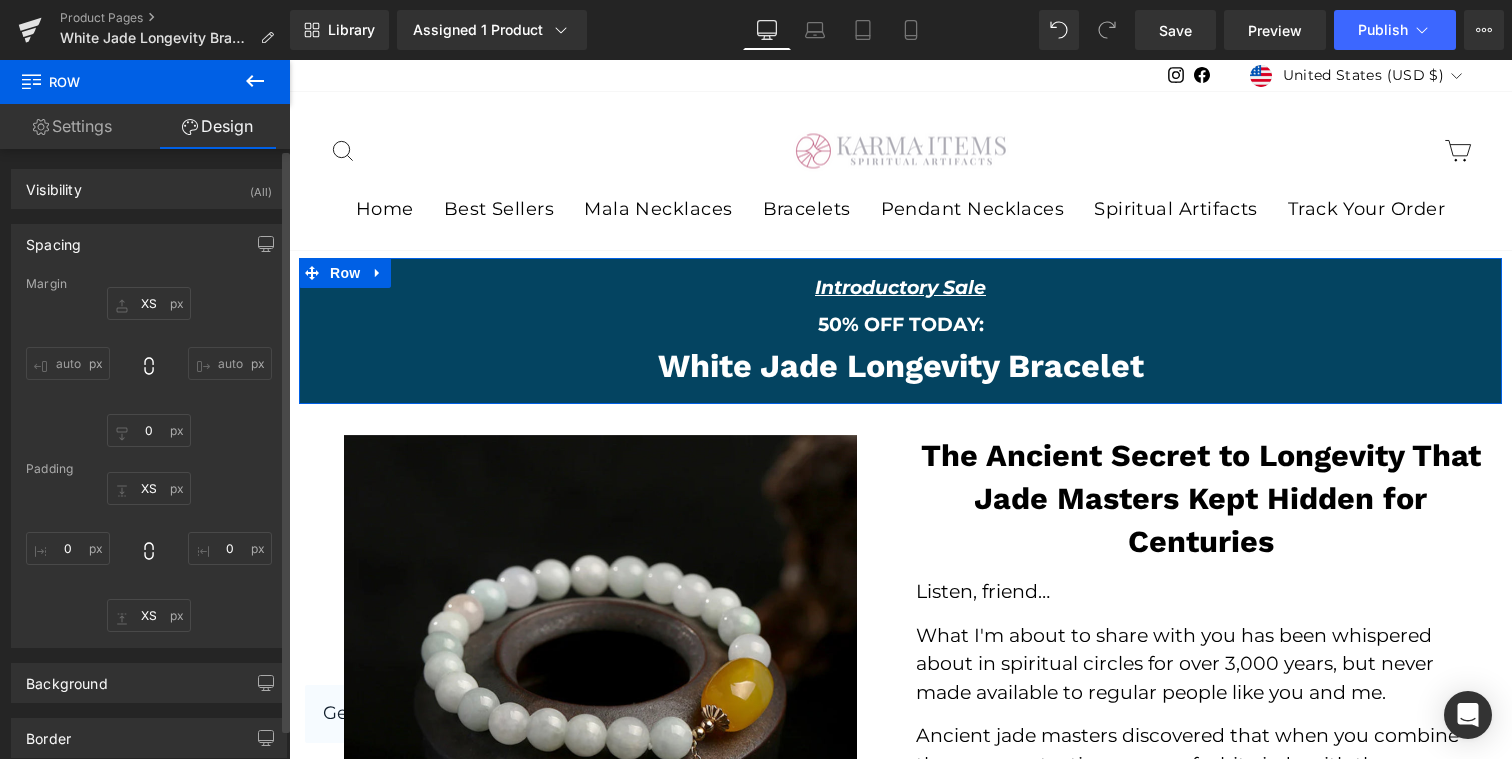 click on "Spacing" at bounding box center (149, 244) 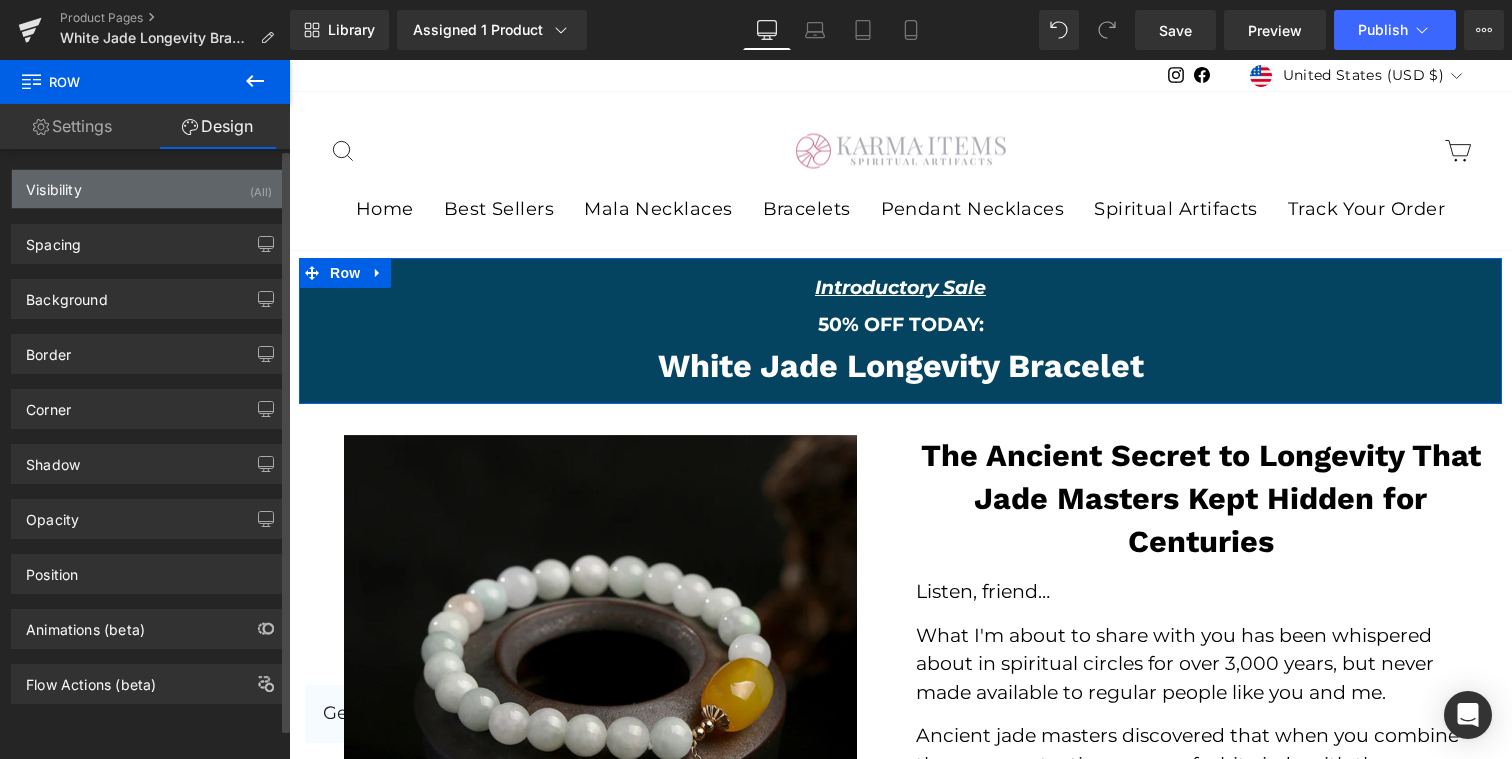 click on "Visibility
(All)" at bounding box center [149, 189] 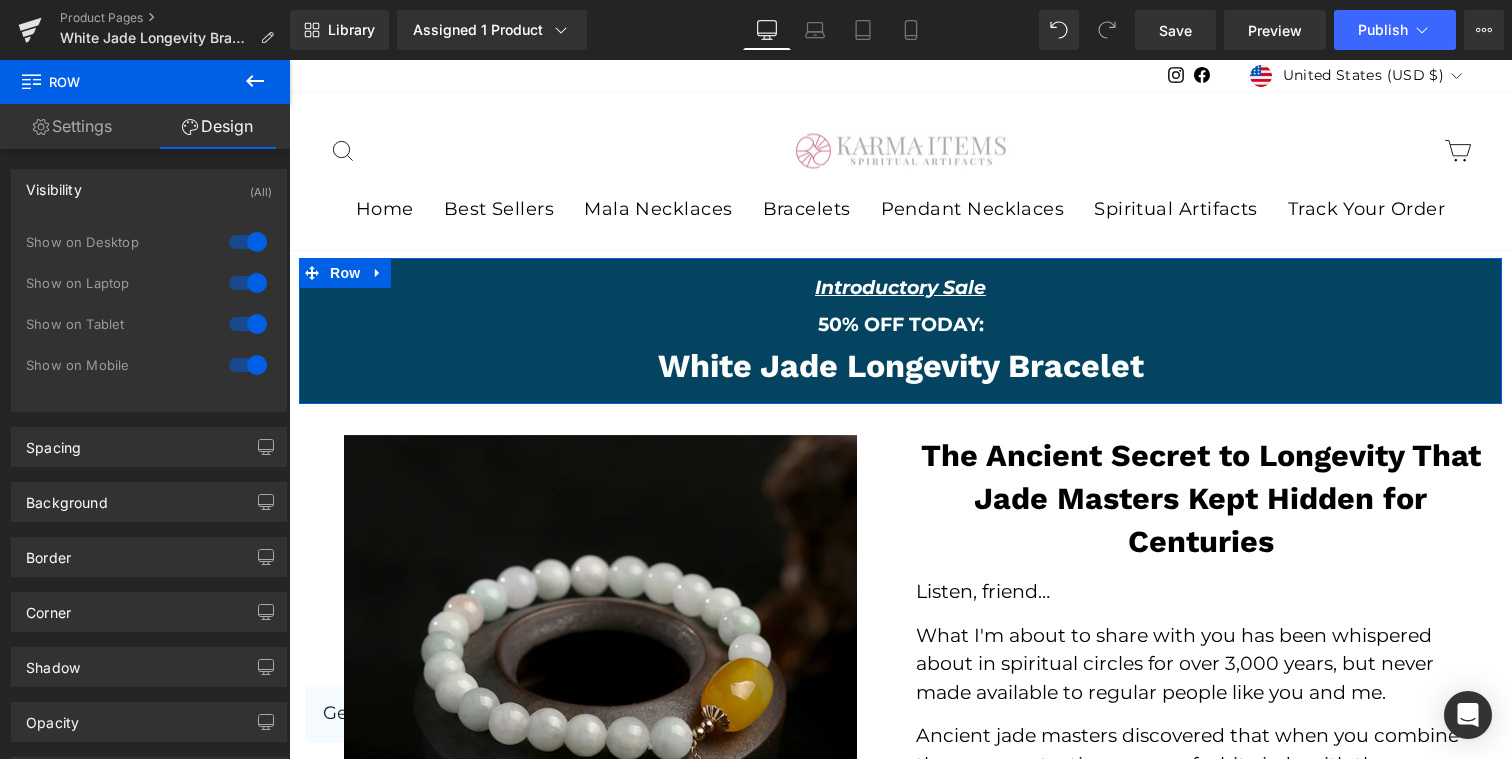 click on "Settings" at bounding box center (72, 126) 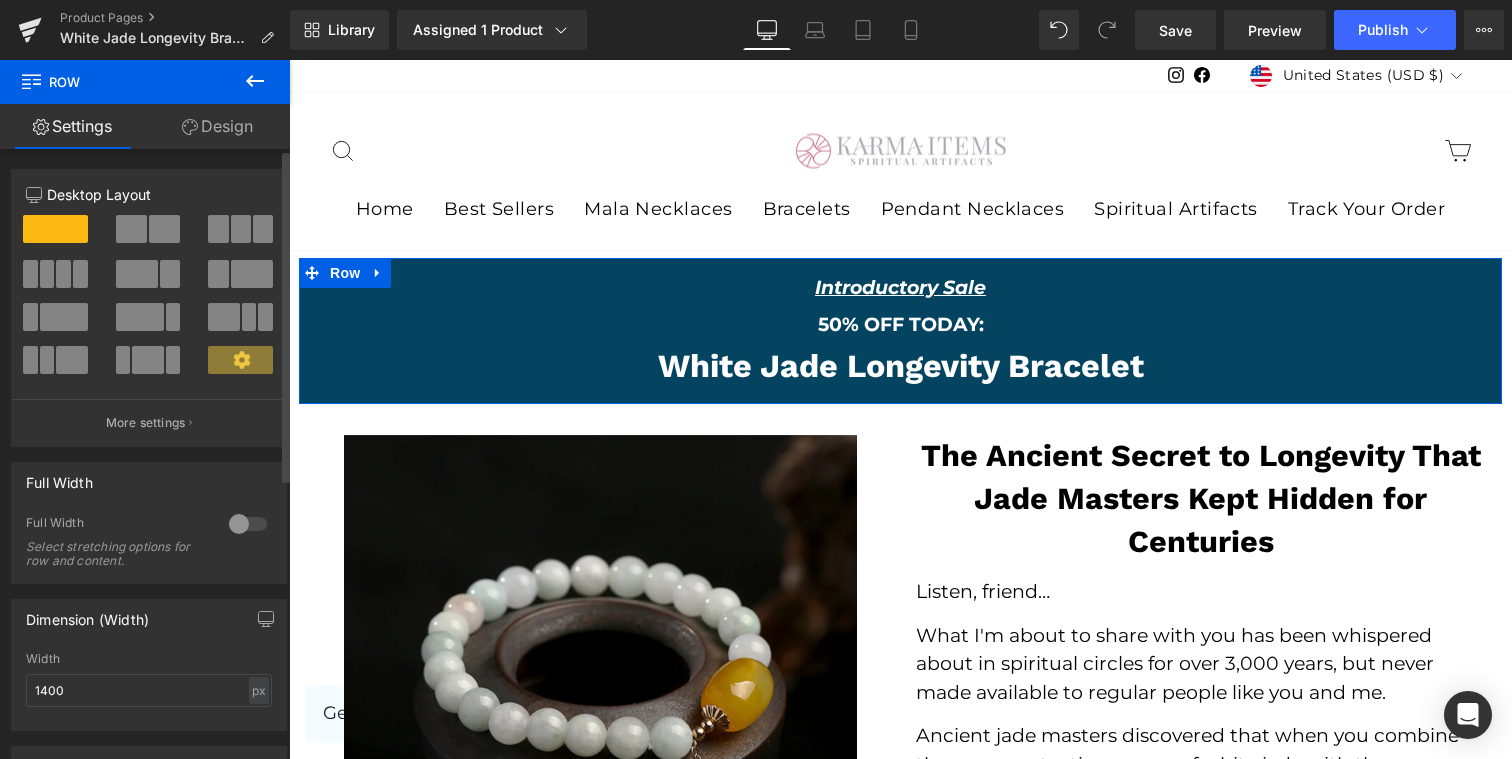 click at bounding box center [248, 524] 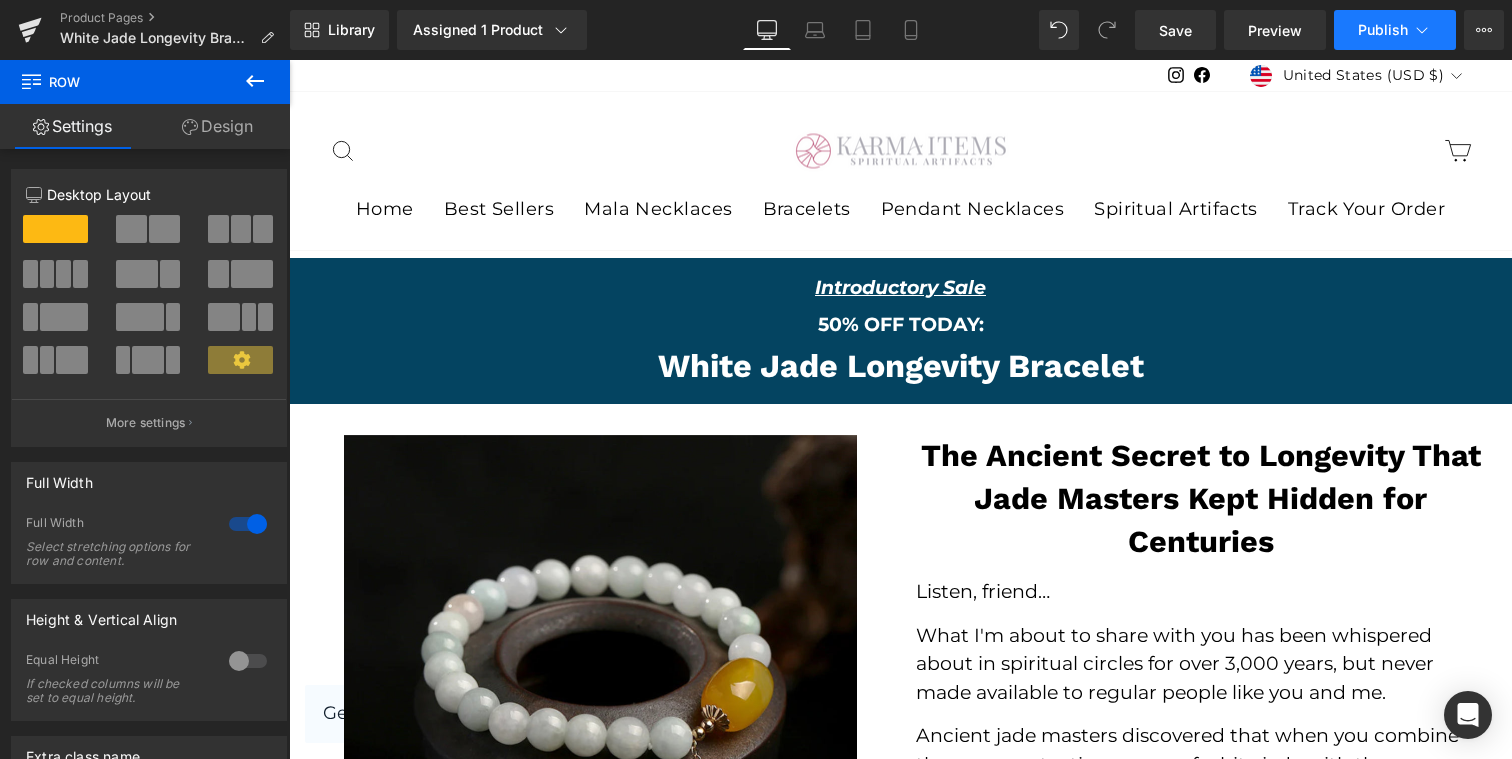 click on "Publish" at bounding box center [1383, 30] 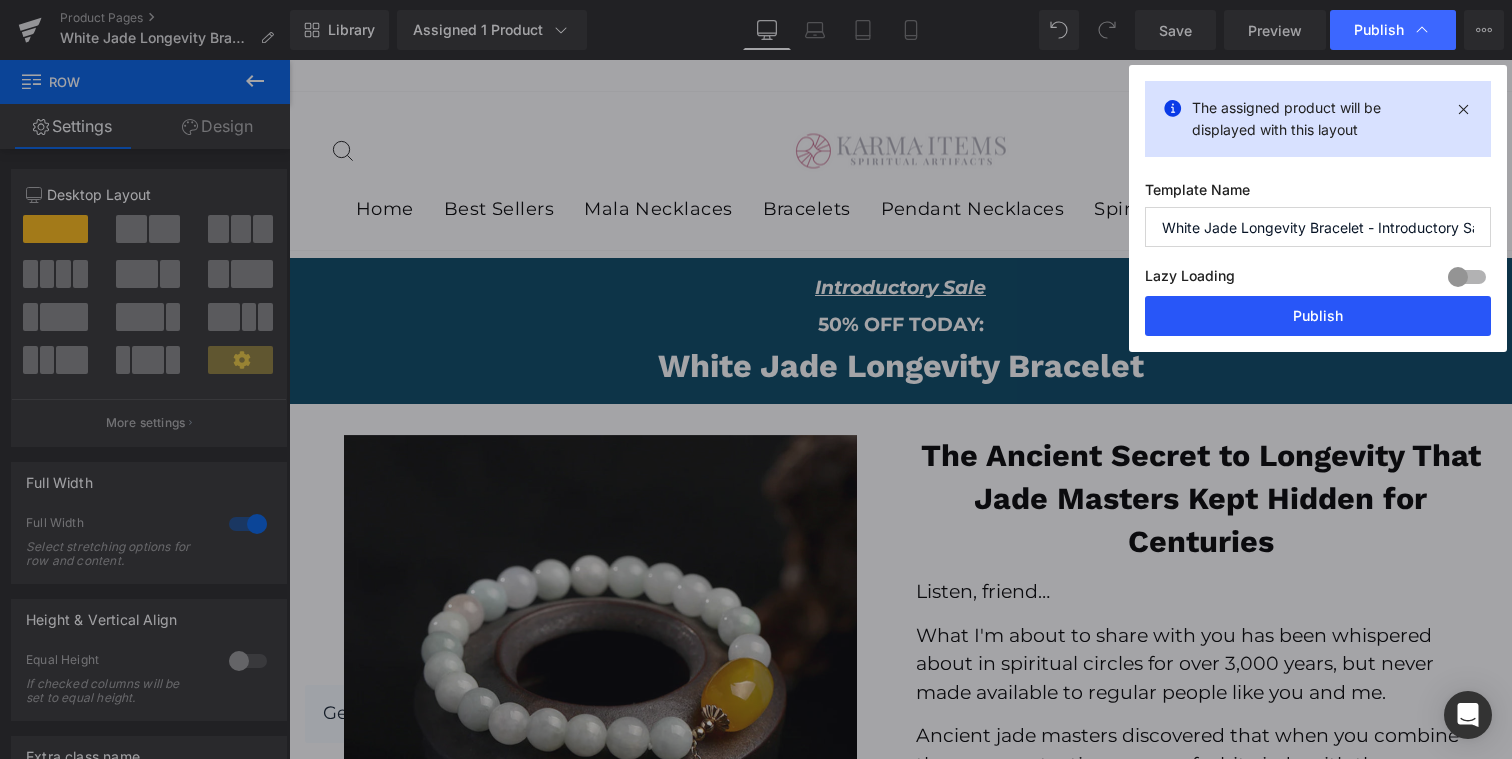 drag, startPoint x: 1338, startPoint y: 313, endPoint x: 1045, endPoint y: 253, distance: 299.08026 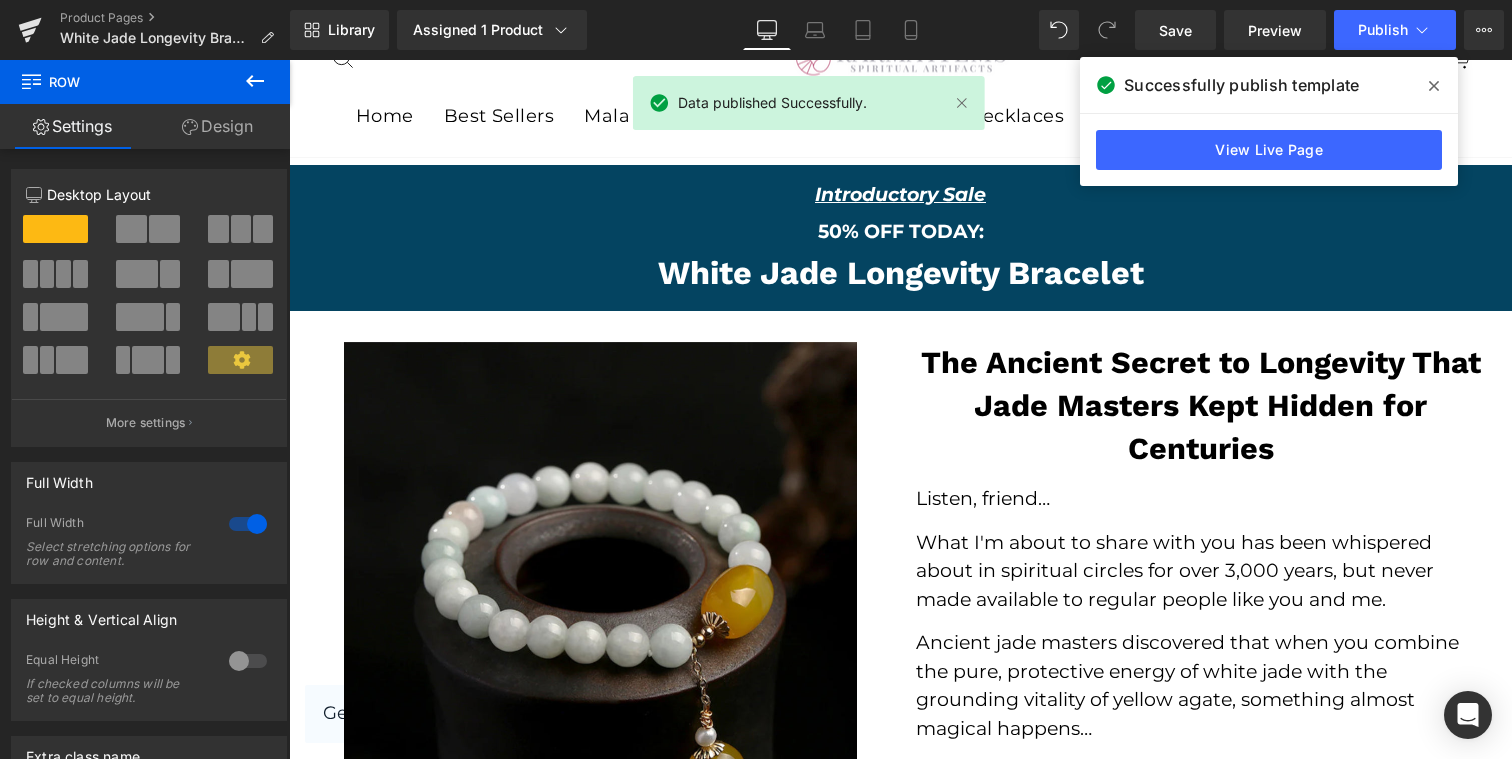 scroll, scrollTop: 0, scrollLeft: 0, axis: both 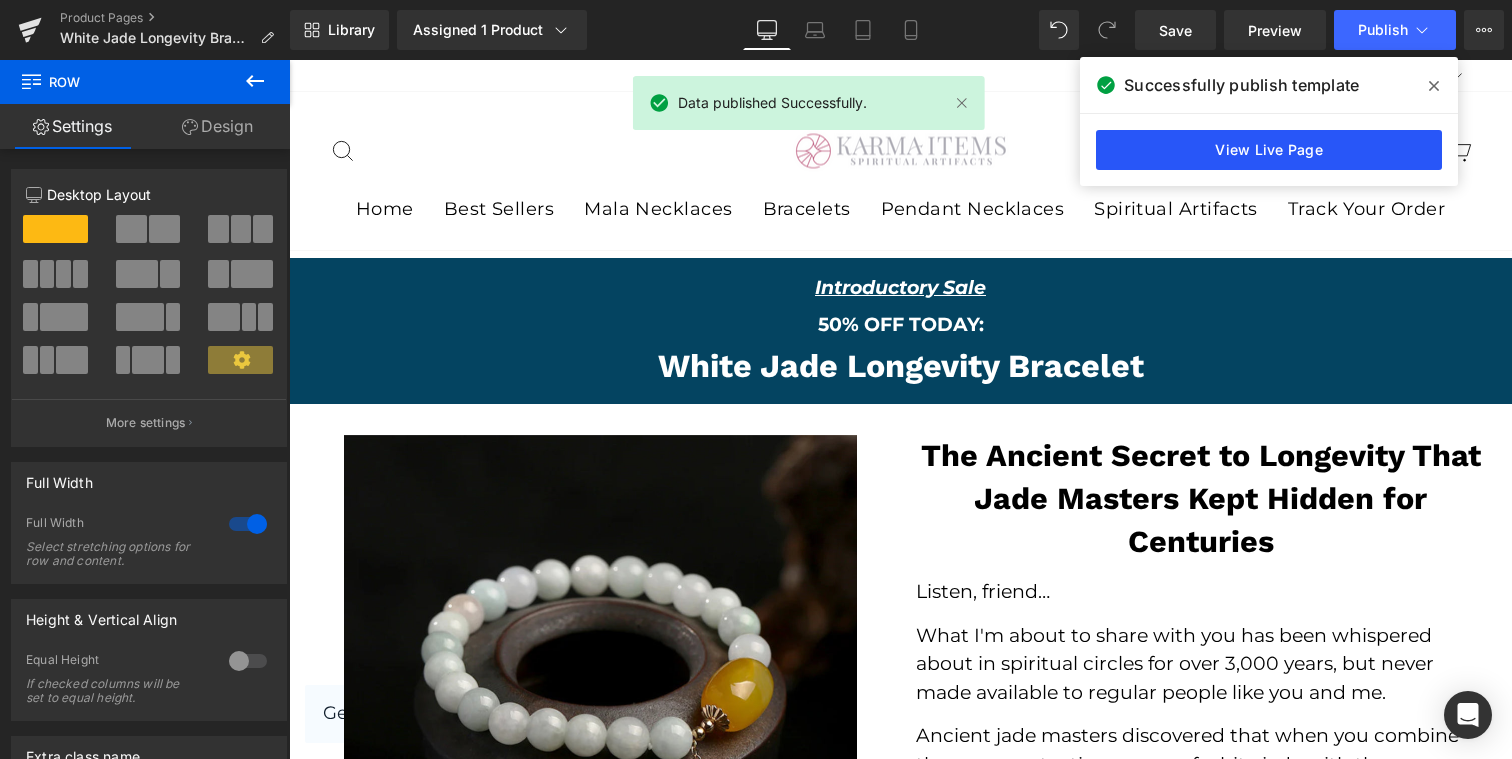 click on "View Live Page" at bounding box center (1269, 150) 